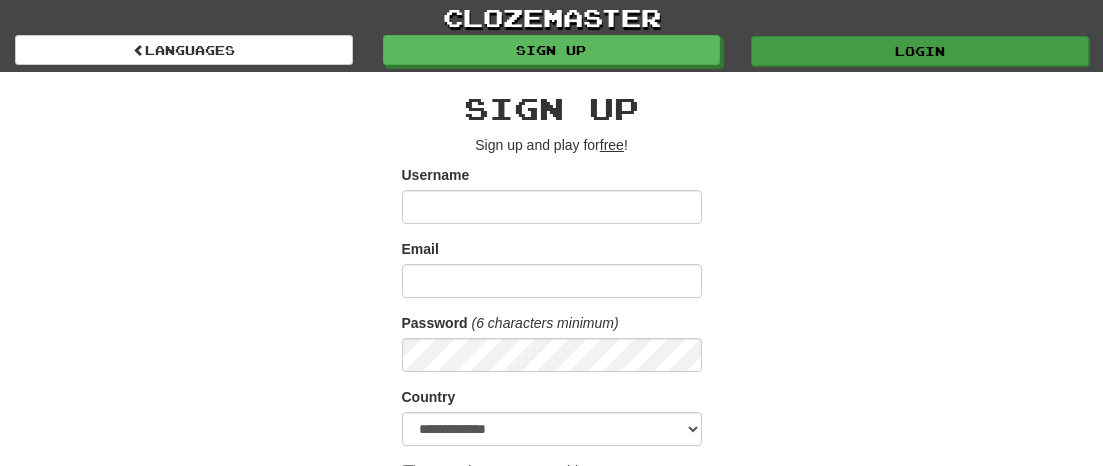 scroll, scrollTop: 0, scrollLeft: 0, axis: both 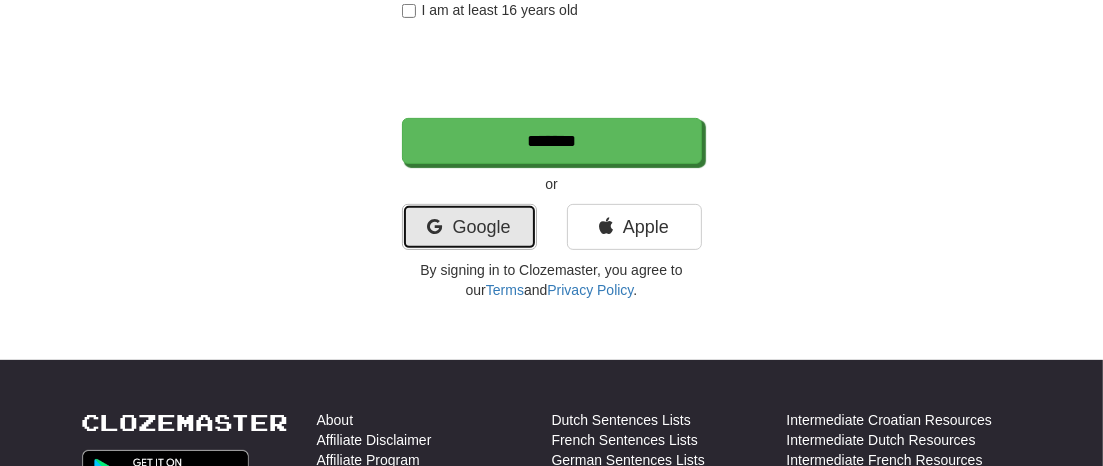 click on "Google" at bounding box center (469, 227) 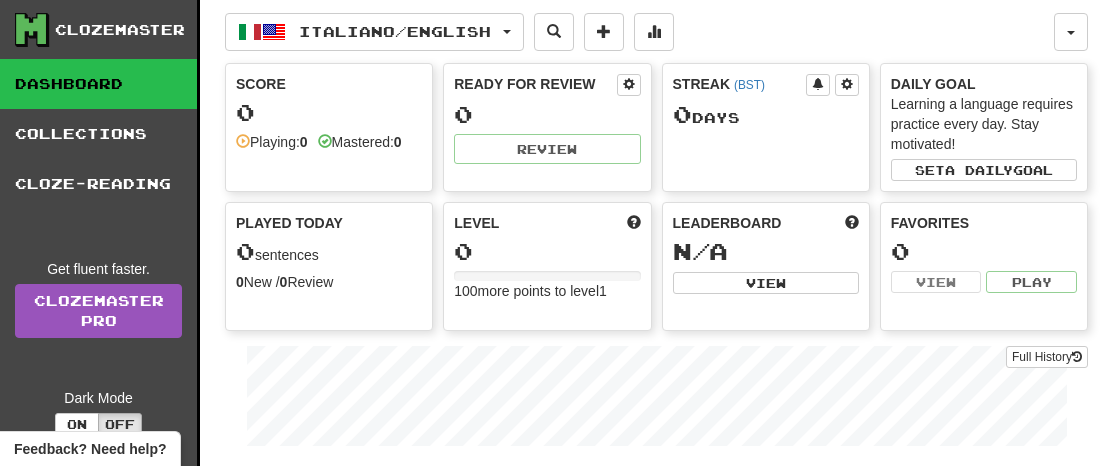 scroll, scrollTop: 0, scrollLeft: 0, axis: both 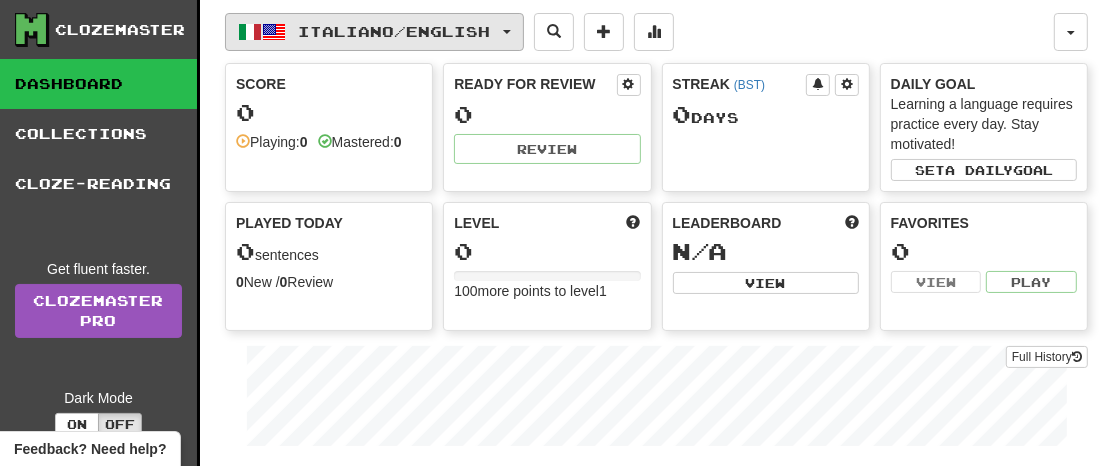 click on "Italiano  /  English" at bounding box center (374, 32) 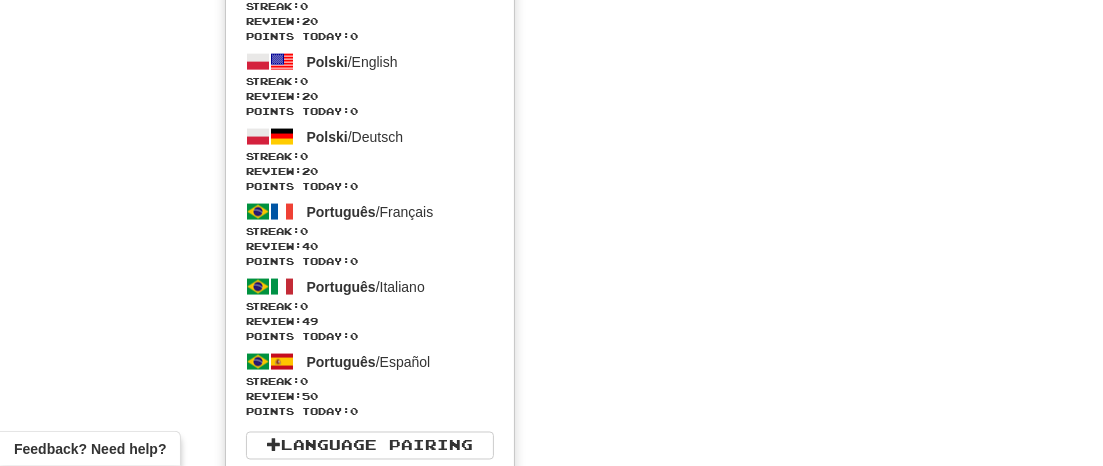 scroll, scrollTop: 2119, scrollLeft: 0, axis: vertical 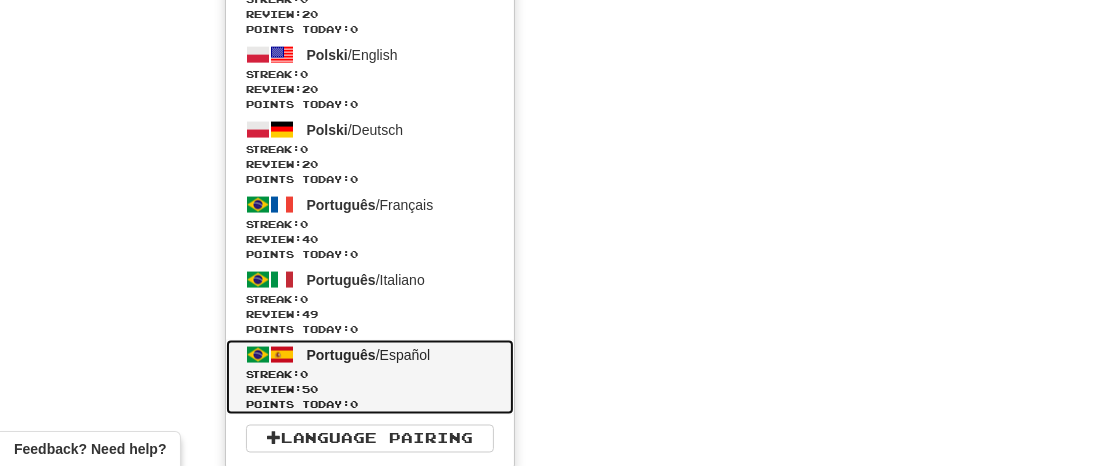 click on "Review:  50" at bounding box center (370, 389) 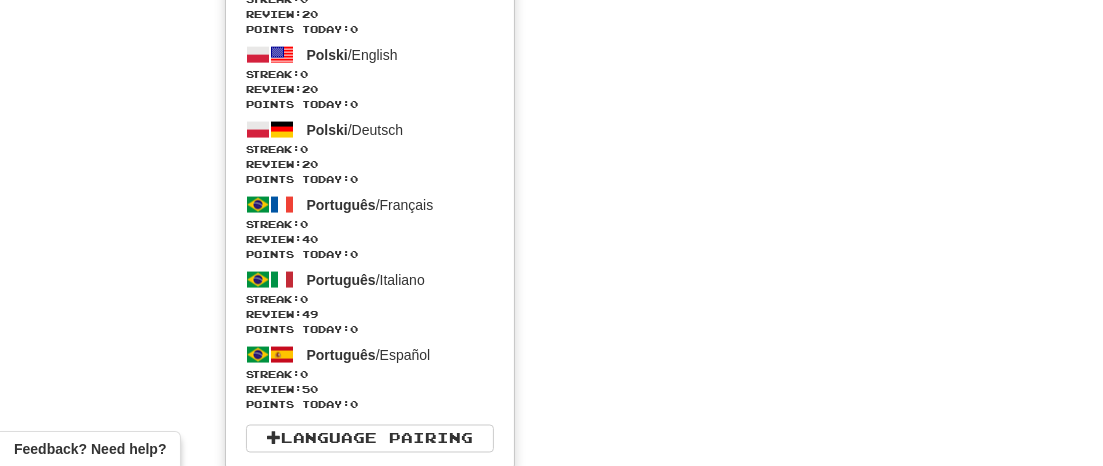 scroll, scrollTop: 971, scrollLeft: 0, axis: vertical 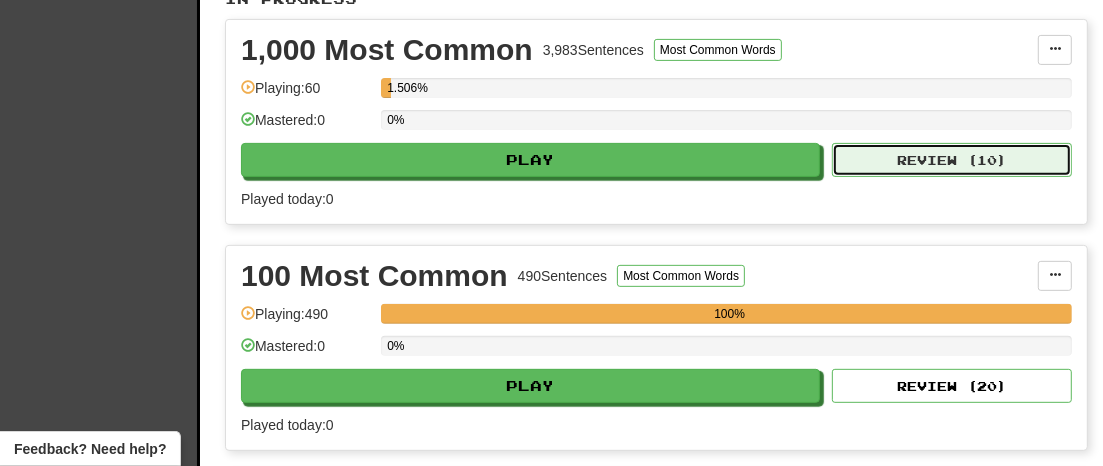 click on "Review ( 10 )" at bounding box center (952, 160) 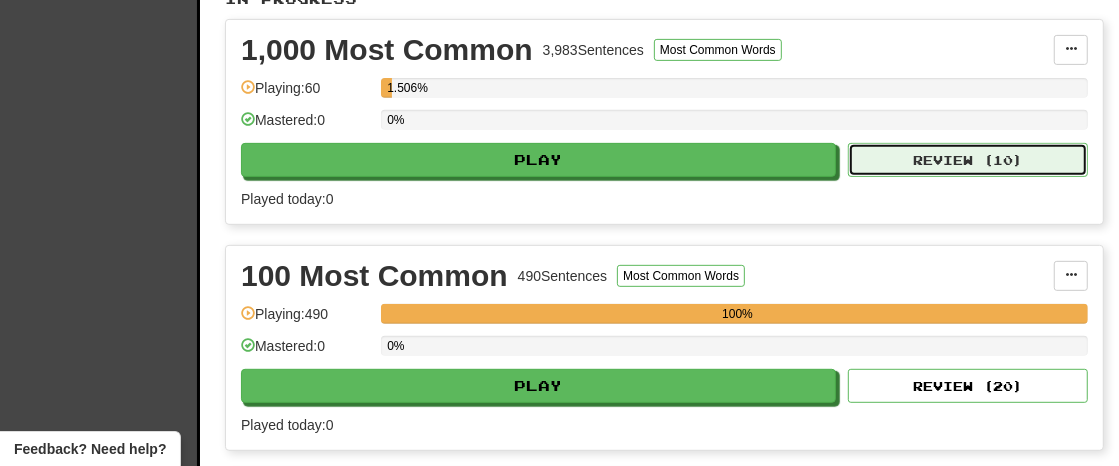 select on "**" 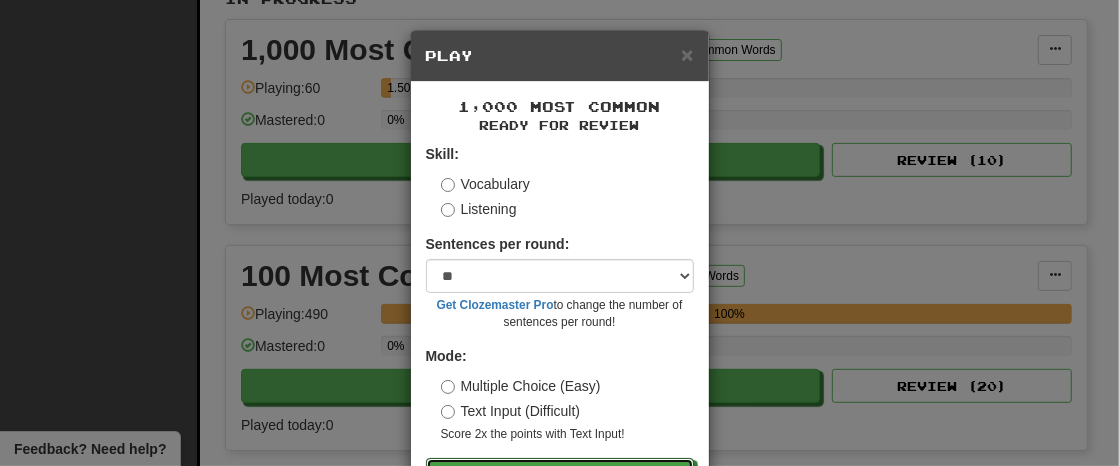 drag, startPoint x: 610, startPoint y: 462, endPoint x: 712, endPoint y: 460, distance: 102.01961 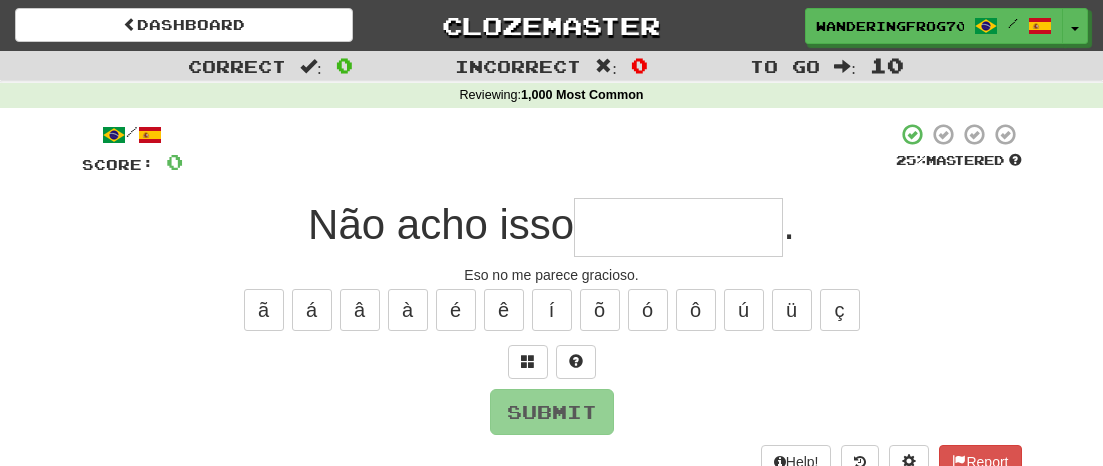 scroll, scrollTop: 0, scrollLeft: 0, axis: both 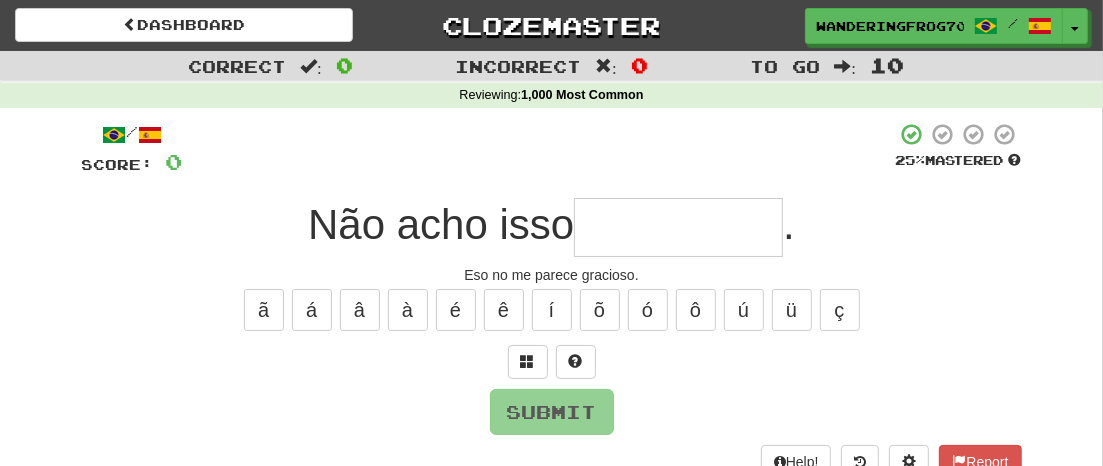 type on "*" 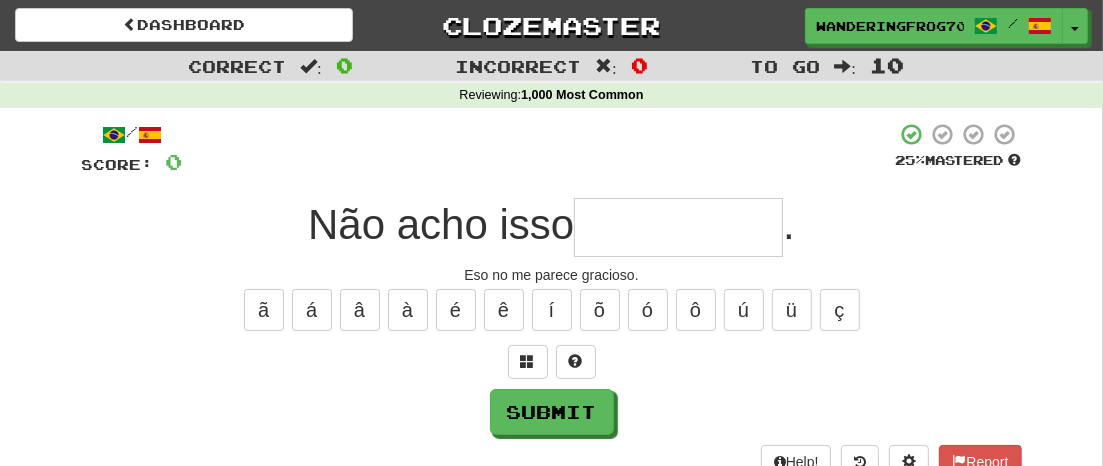 type on "*" 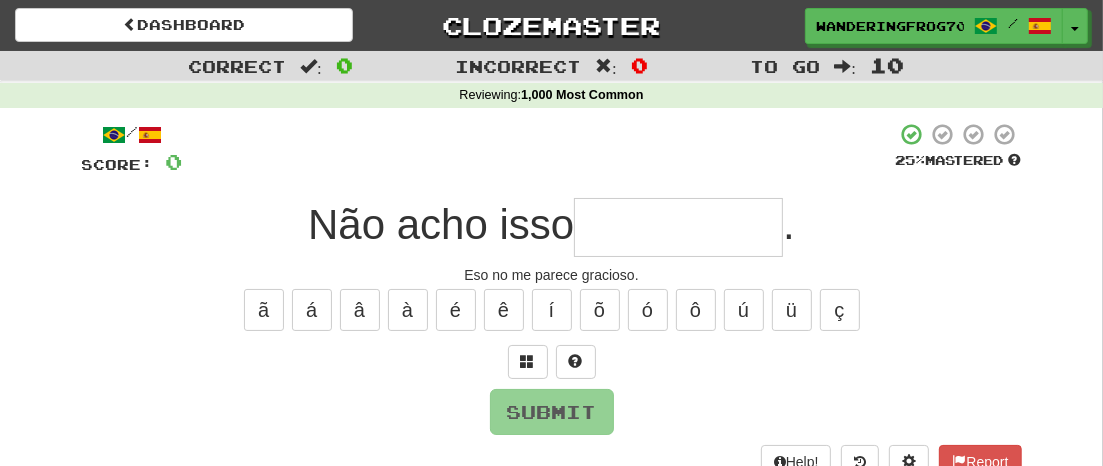 type on "*" 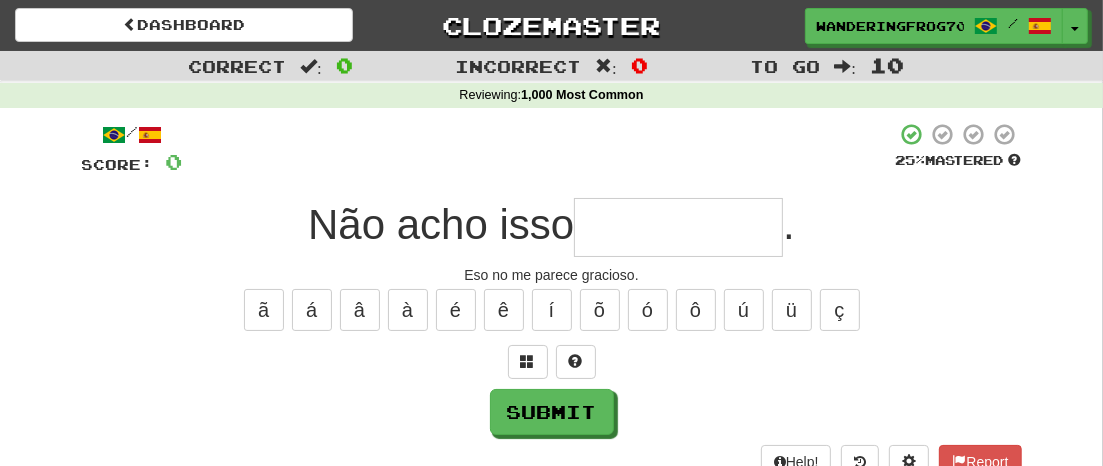 type on "*" 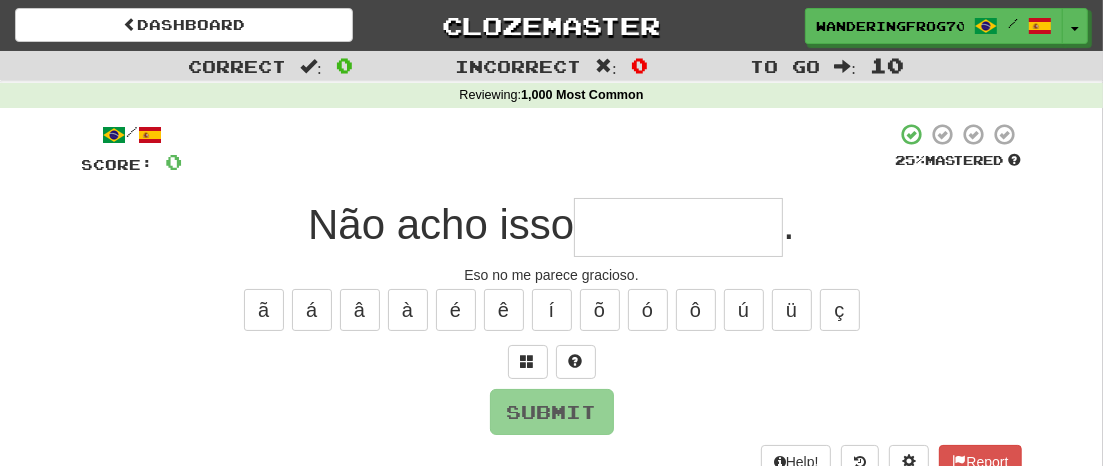 type on "*" 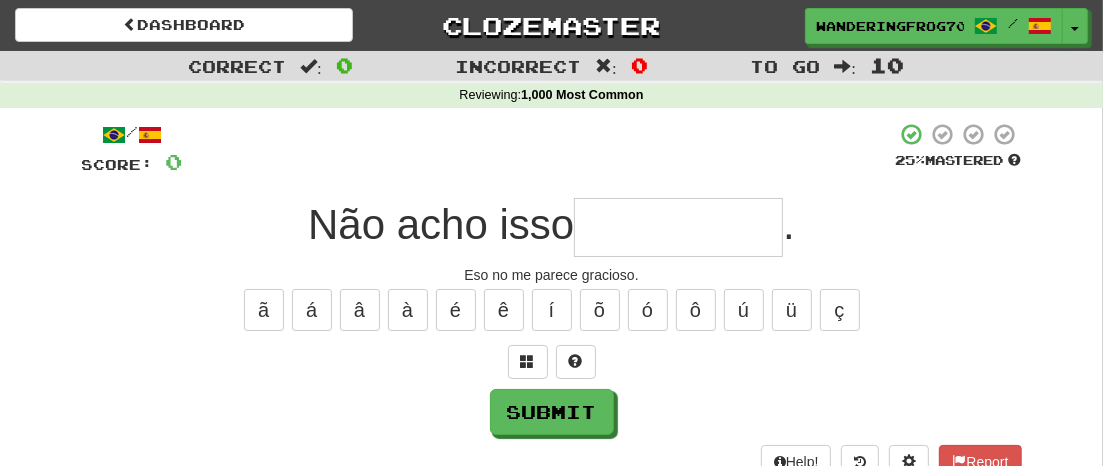 type on "*" 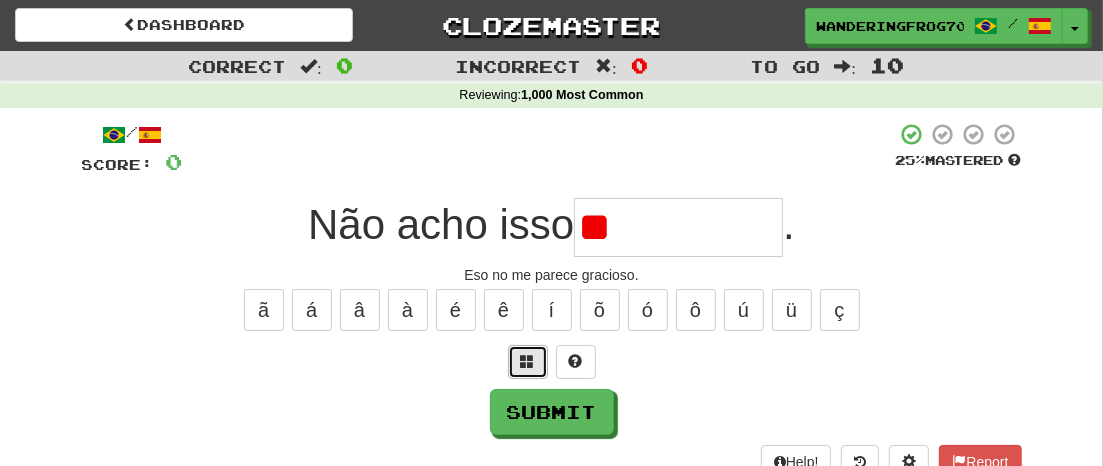 click at bounding box center (528, 361) 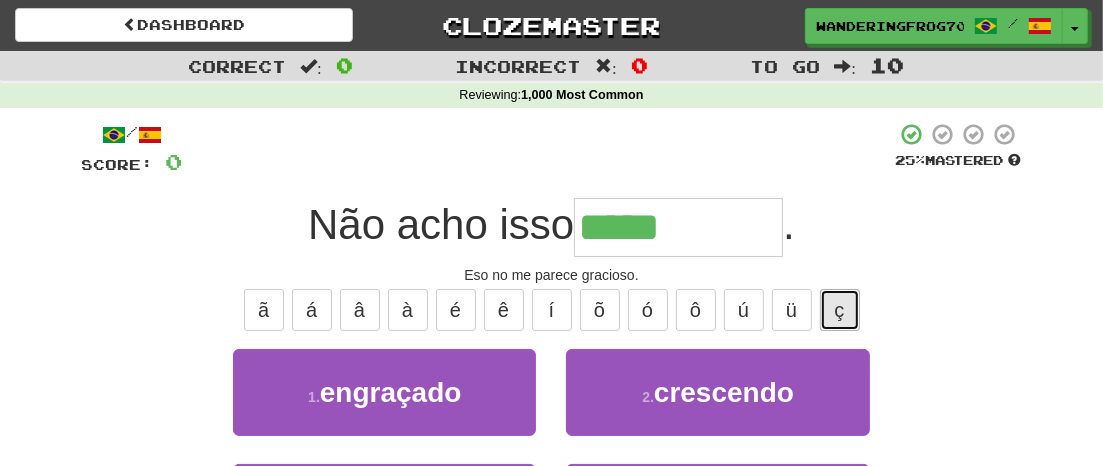 drag, startPoint x: 847, startPoint y: 316, endPoint x: 858, endPoint y: 318, distance: 11.18034 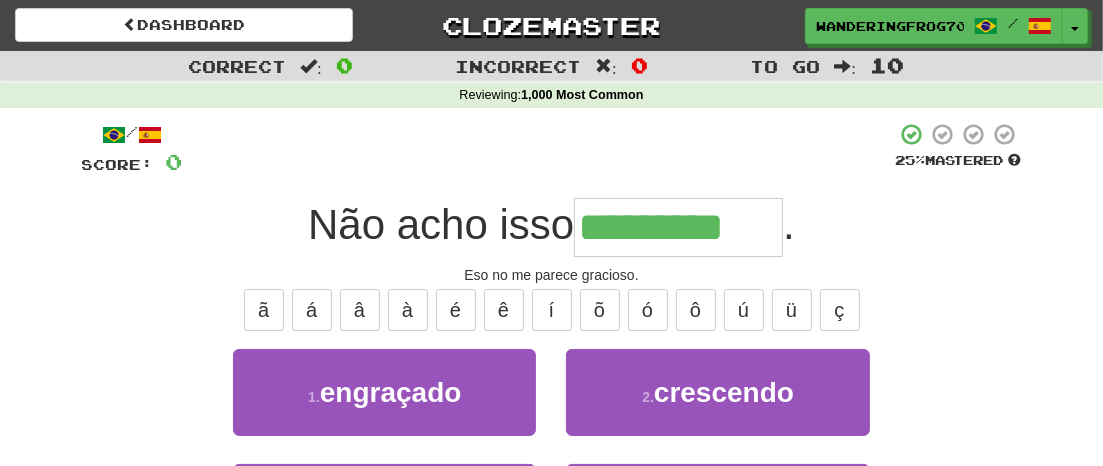 type on "*********" 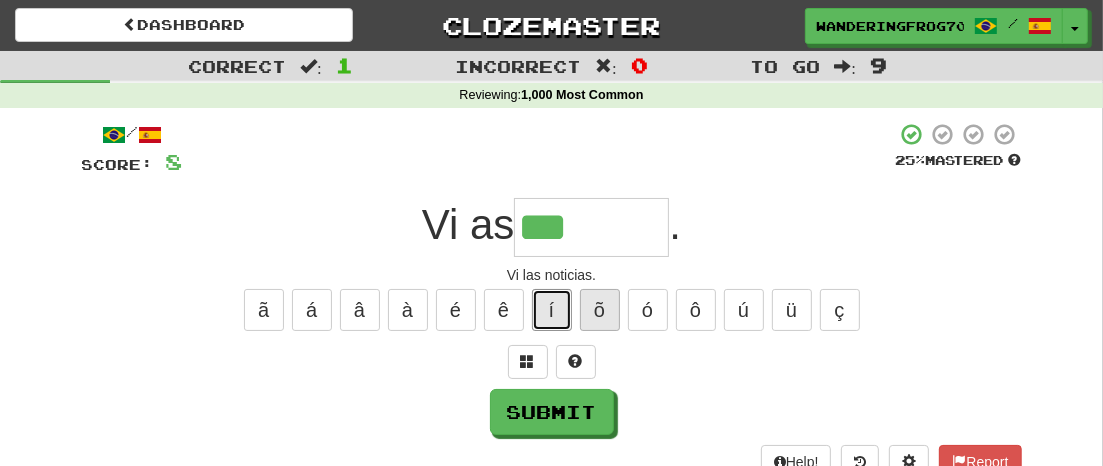 drag, startPoint x: 557, startPoint y: 314, endPoint x: 607, endPoint y: 321, distance: 50.48762 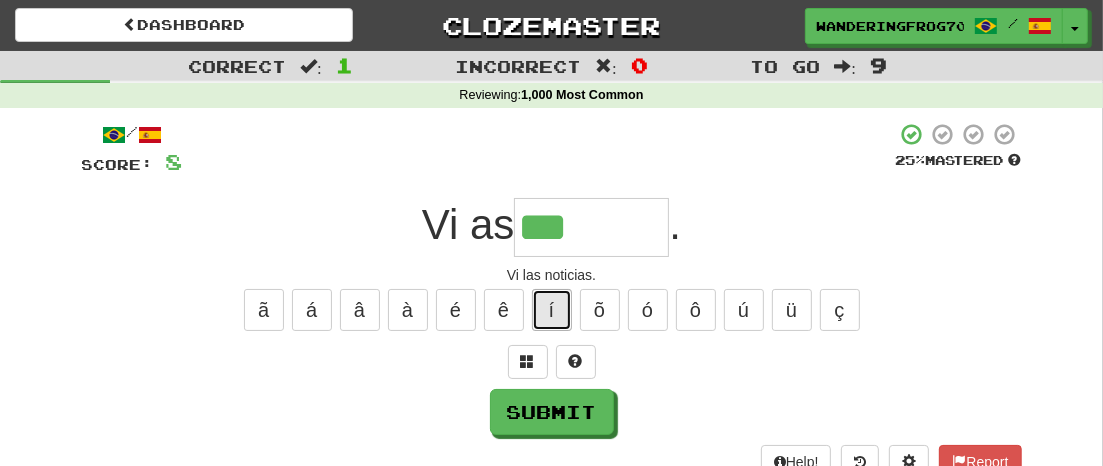 click on "í" at bounding box center [552, 310] 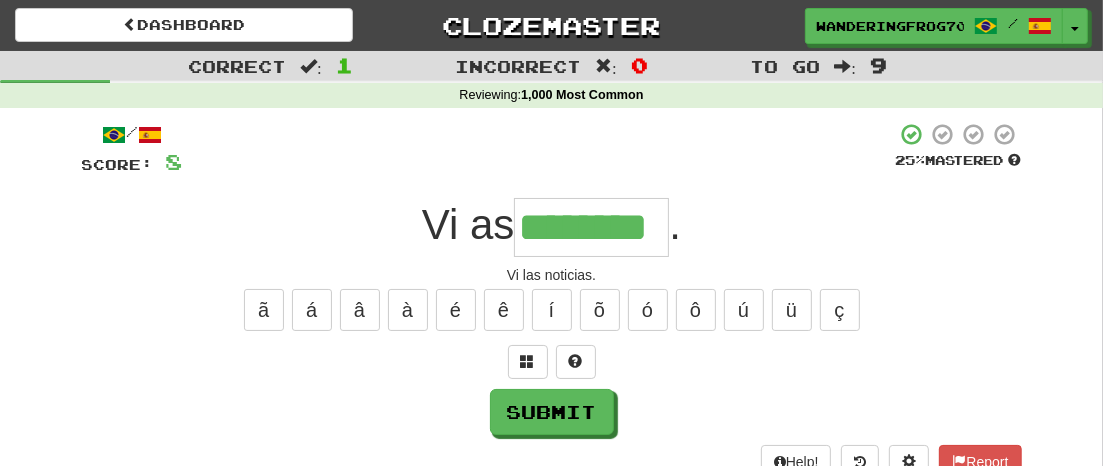 type on "********" 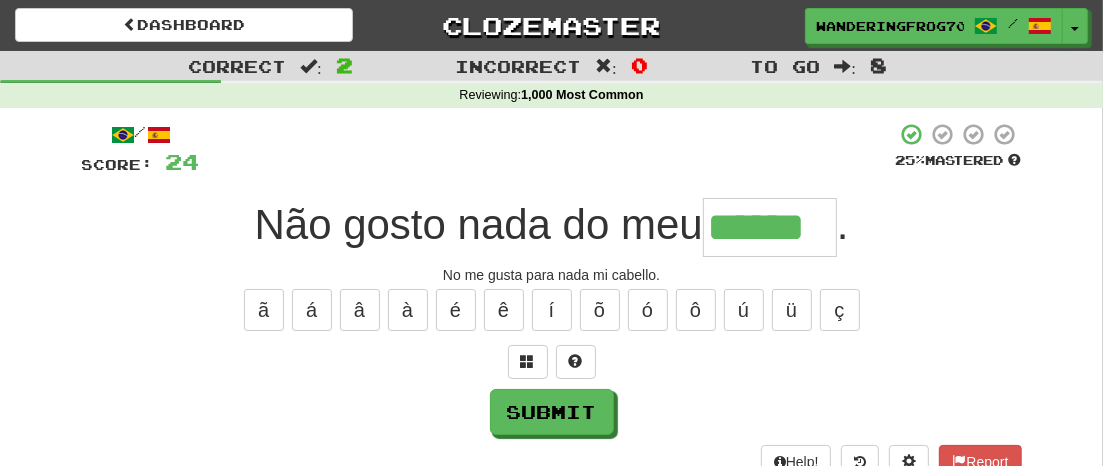 type on "******" 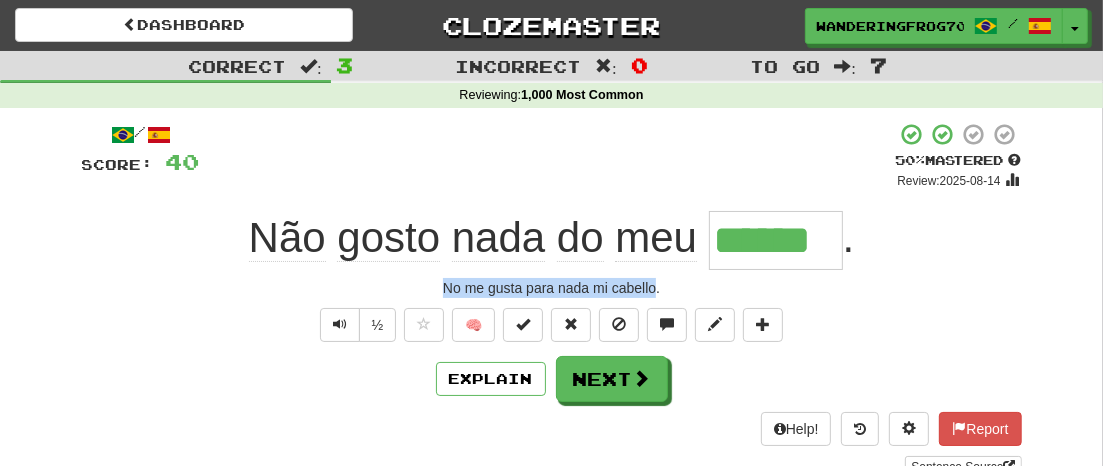drag, startPoint x: 657, startPoint y: 281, endPoint x: 448, endPoint y: 287, distance: 209.0861 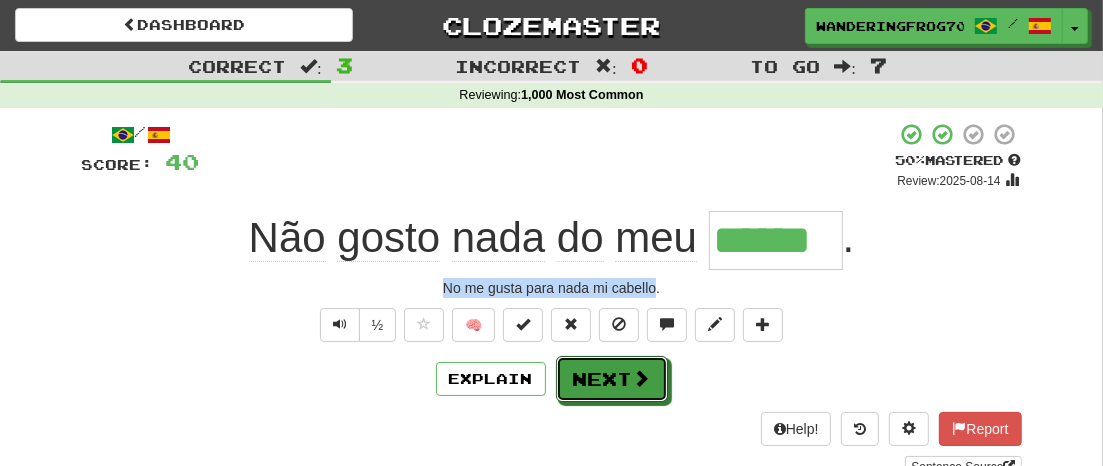 drag, startPoint x: 619, startPoint y: 384, endPoint x: 639, endPoint y: 383, distance: 20.024984 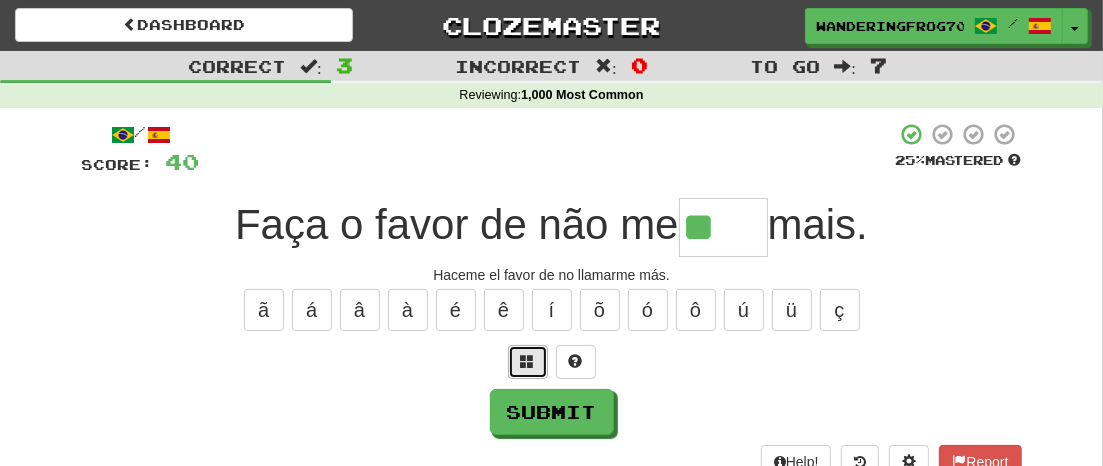 click at bounding box center (528, 362) 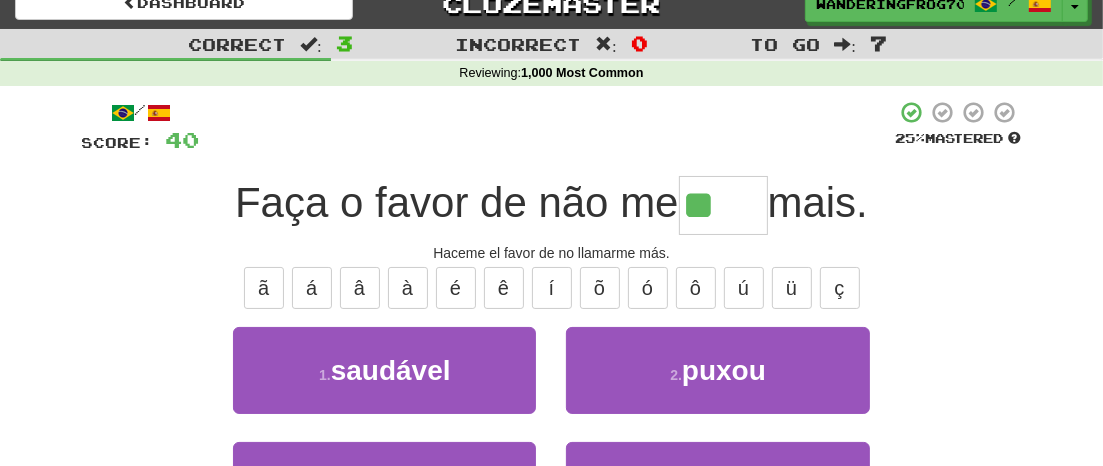 scroll, scrollTop: 18, scrollLeft: 0, axis: vertical 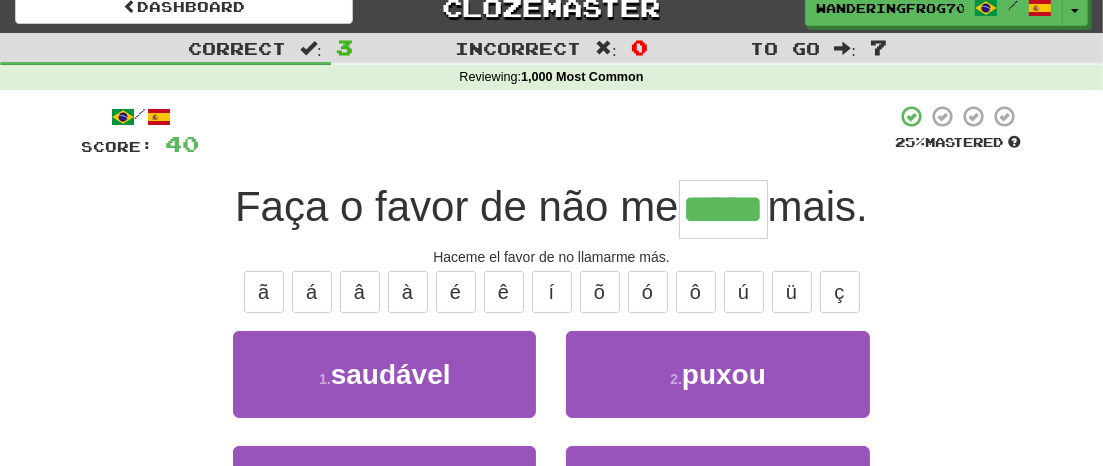 type on "*****" 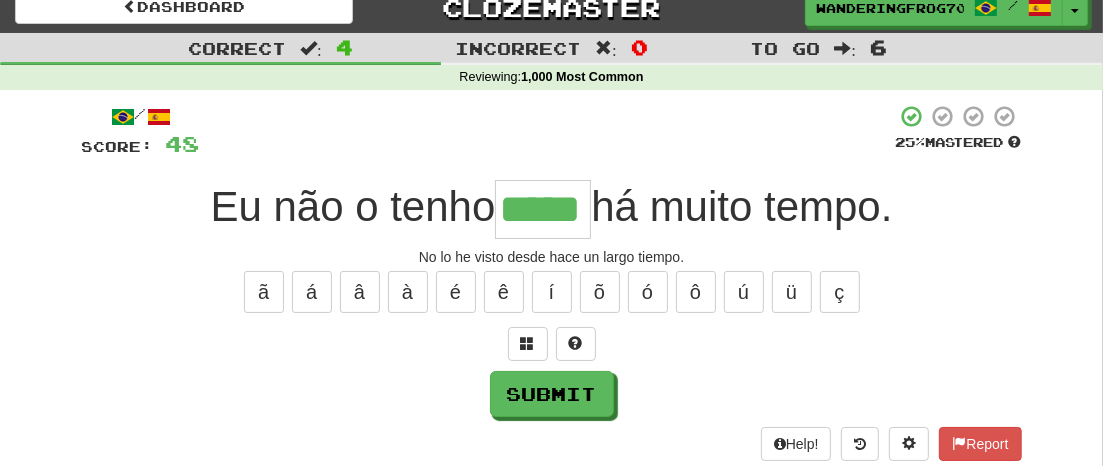 type on "*****" 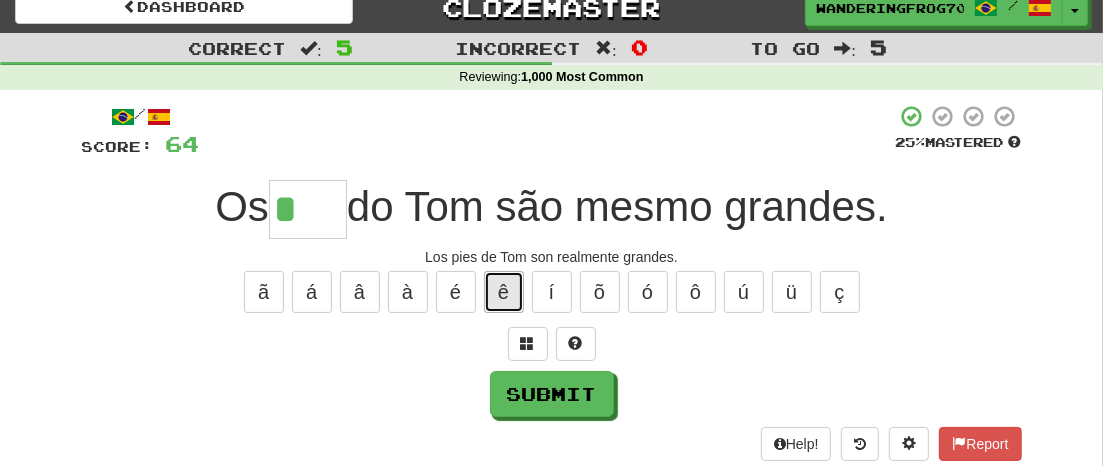click on "ê" at bounding box center [504, 292] 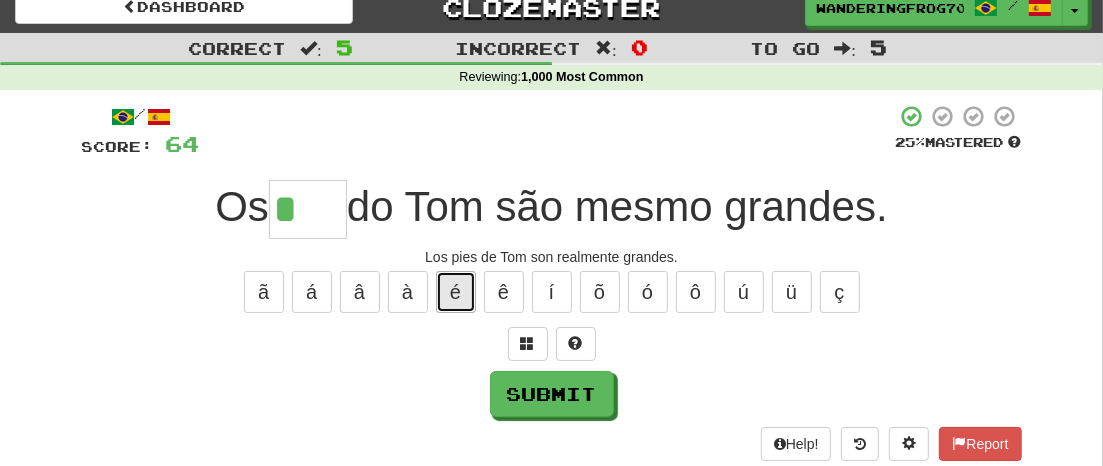 click on "é" at bounding box center (456, 292) 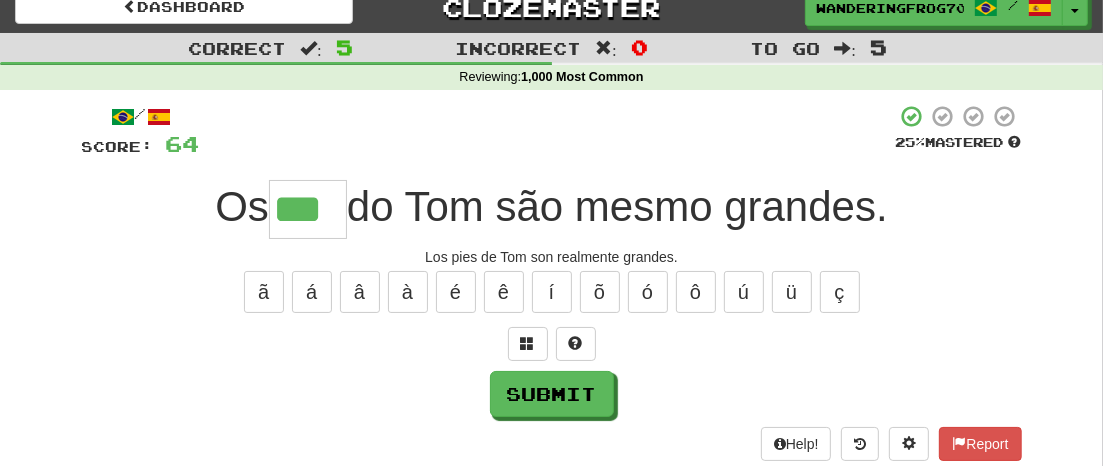 type on "***" 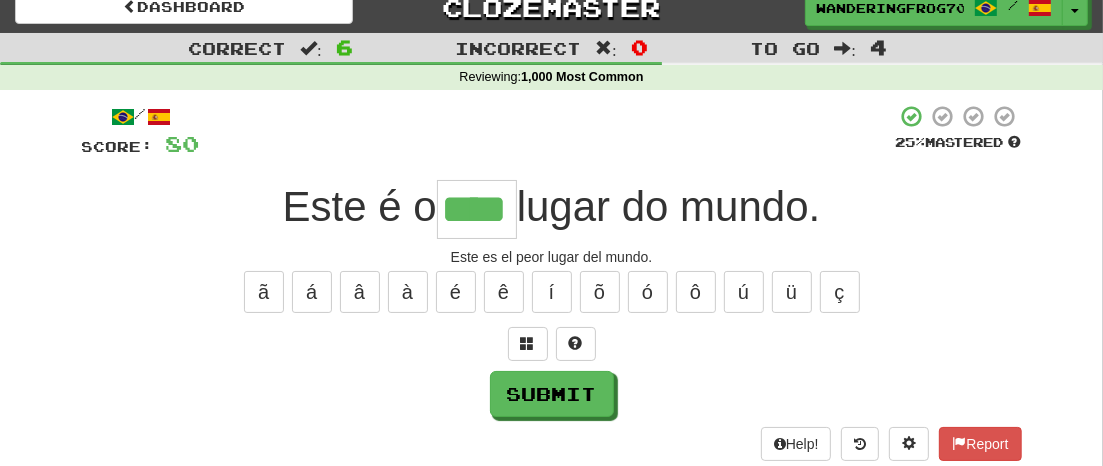 type on "****" 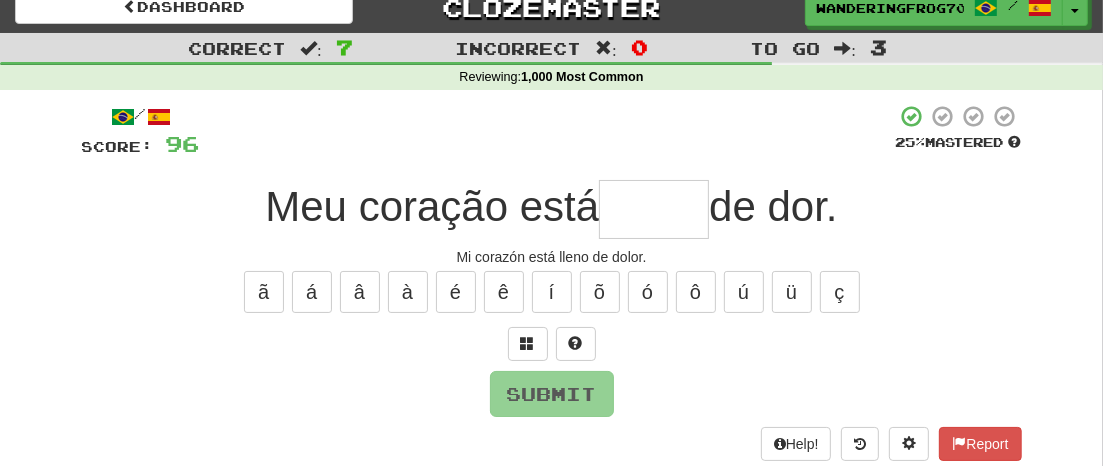 type on "*" 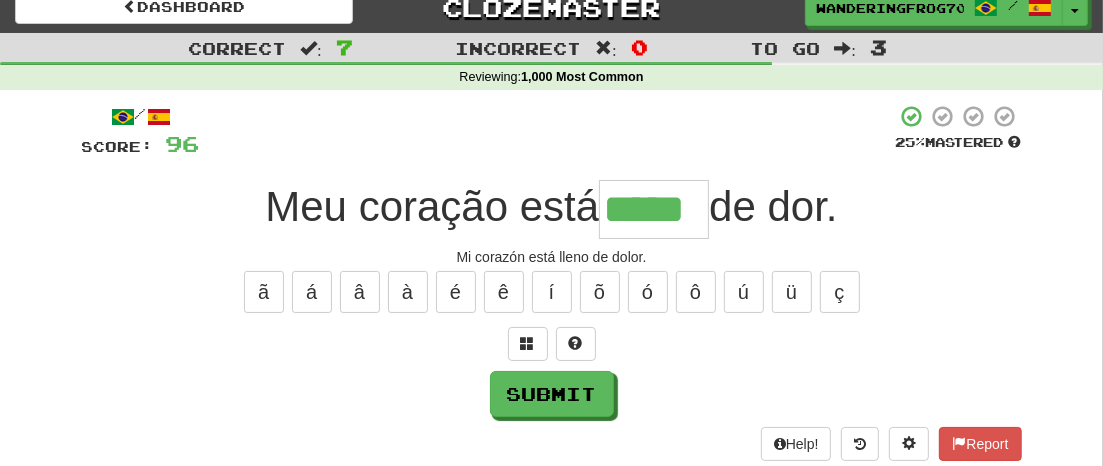 type on "*****" 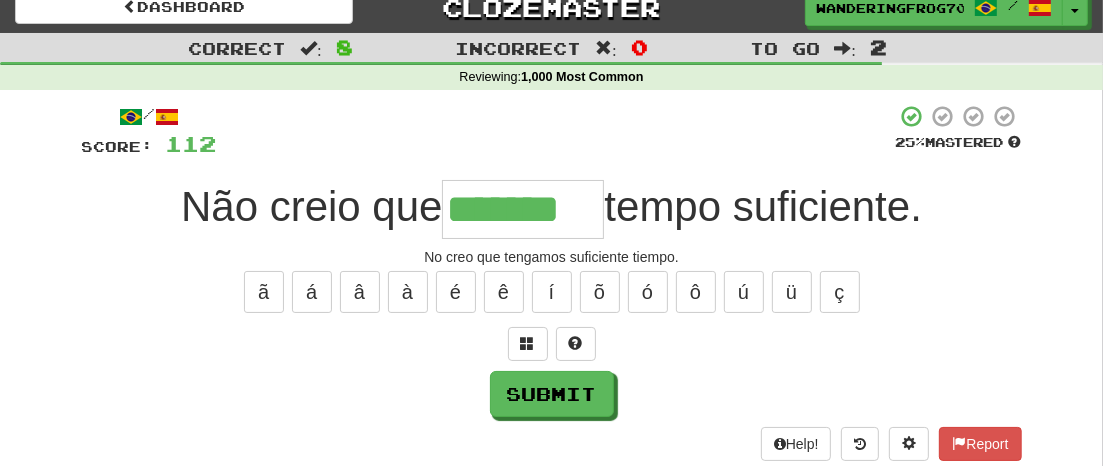type on "*******" 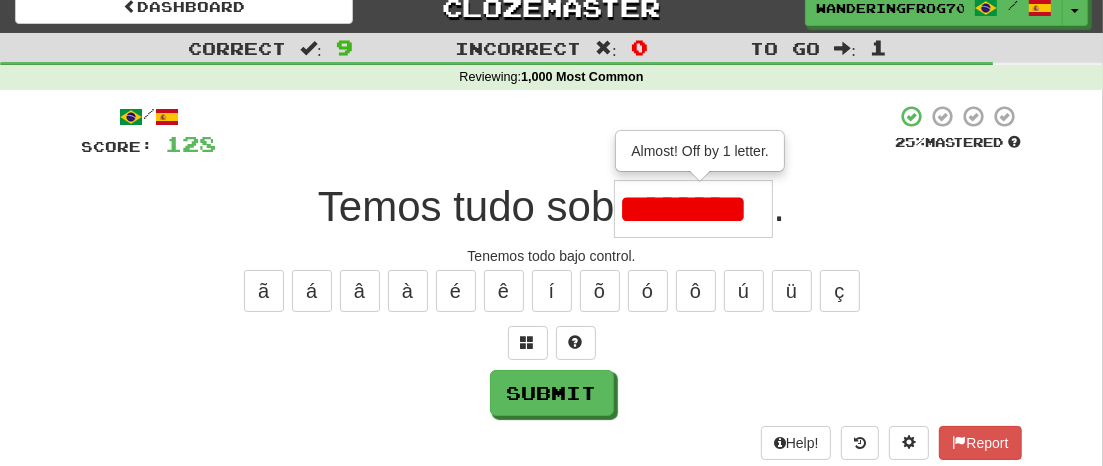 scroll, scrollTop: 0, scrollLeft: 0, axis: both 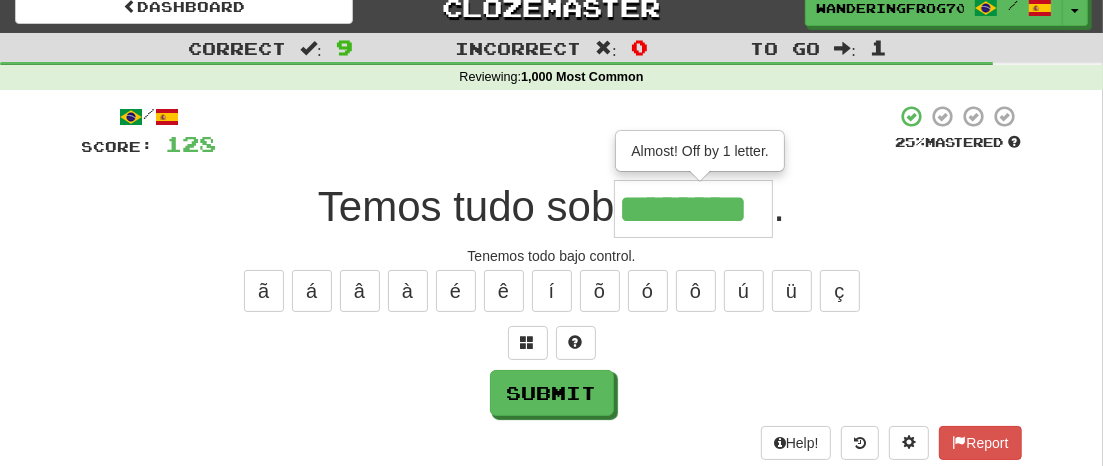 type on "********" 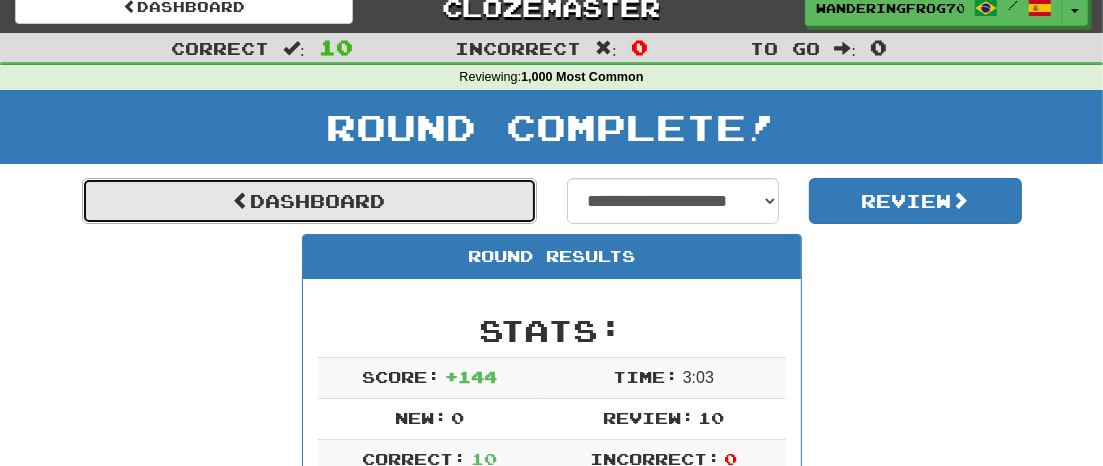 click on "Dashboard" at bounding box center (309, 201) 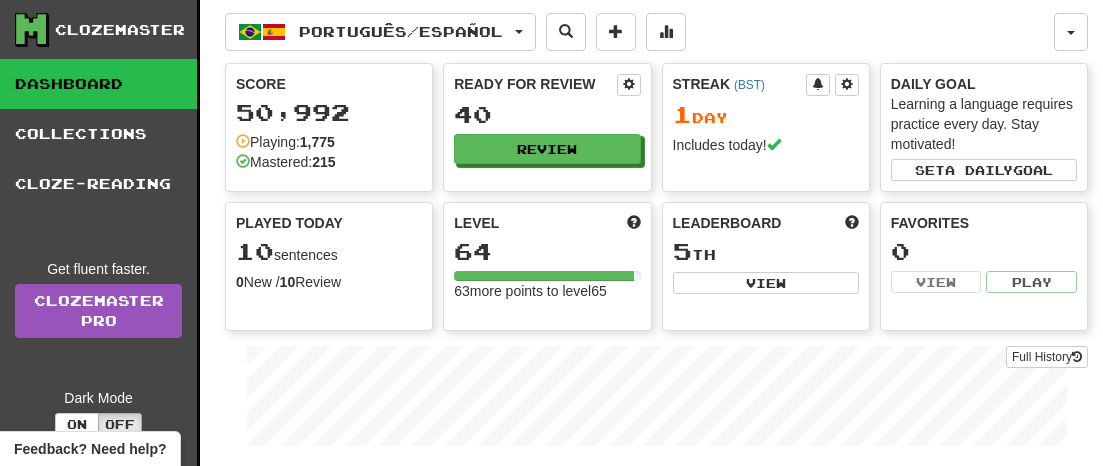 scroll, scrollTop: 0, scrollLeft: 0, axis: both 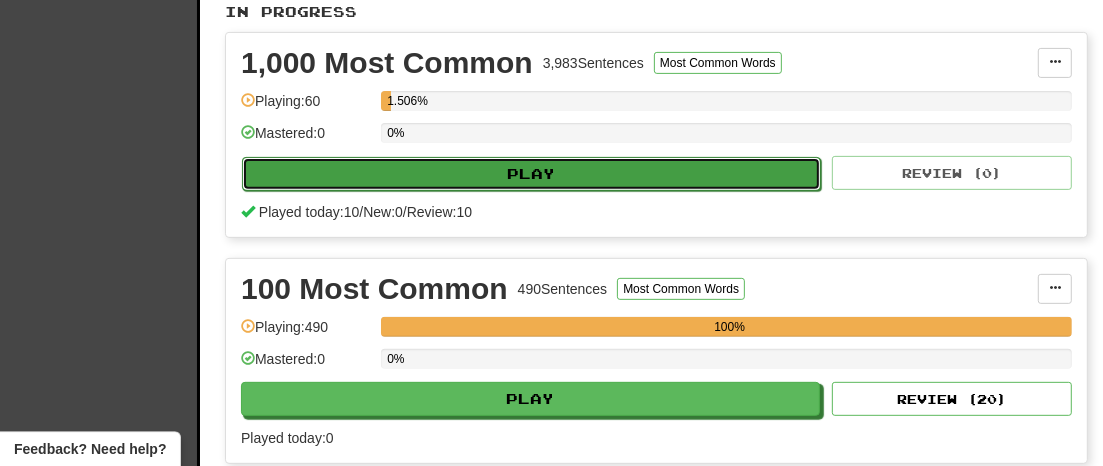 click on "Play" at bounding box center (531, 174) 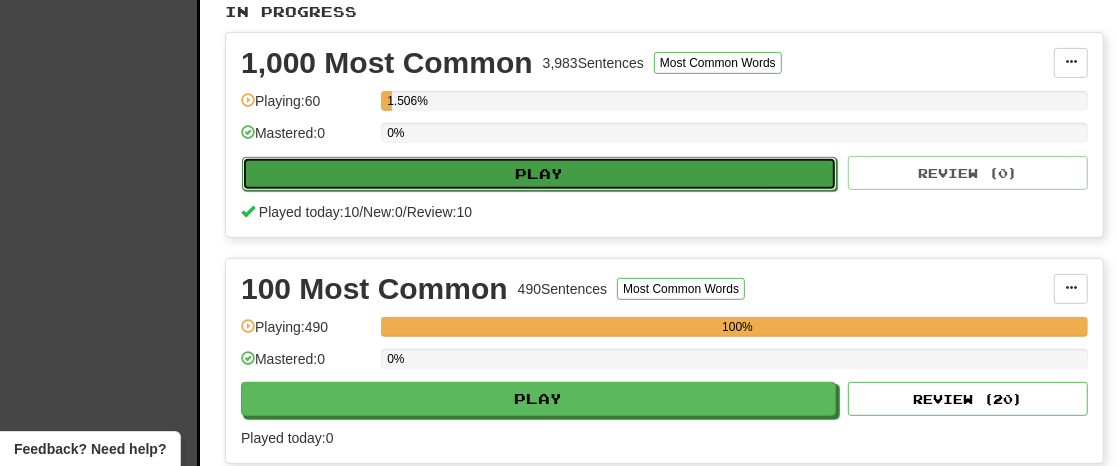 select on "**" 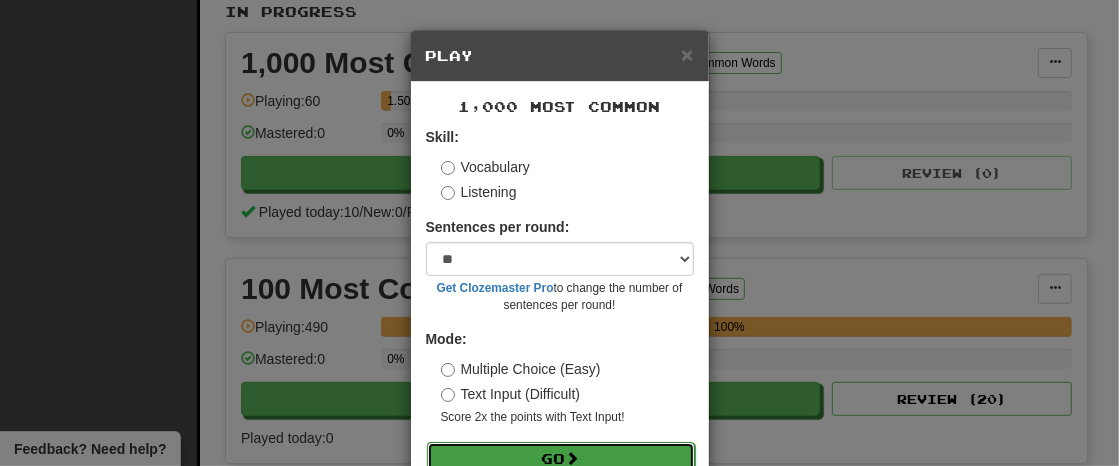click on "Go" at bounding box center (561, 459) 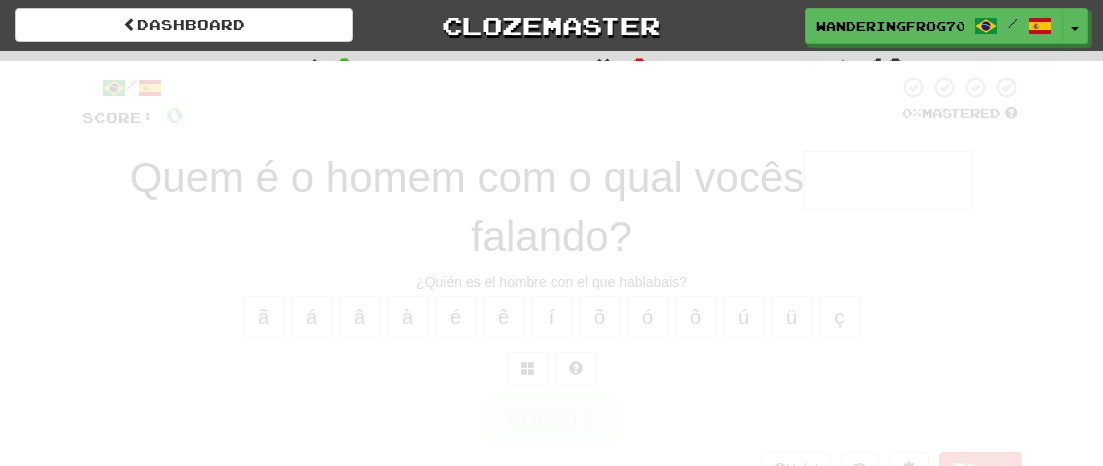 scroll, scrollTop: 0, scrollLeft: 0, axis: both 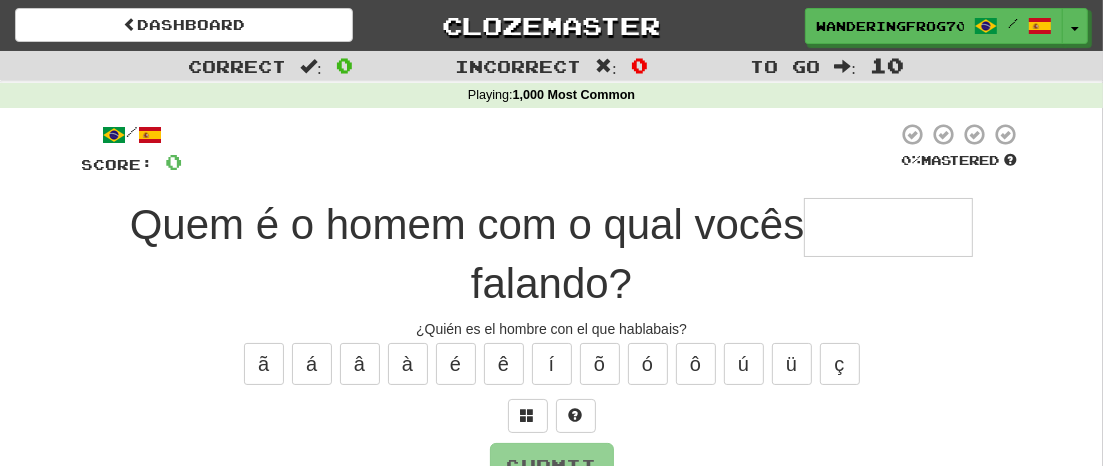 type on "*" 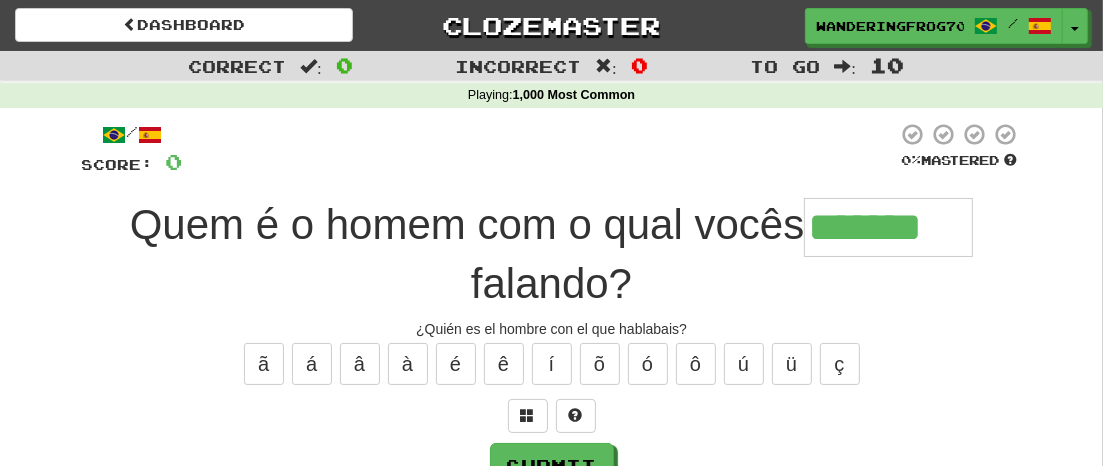 type on "*******" 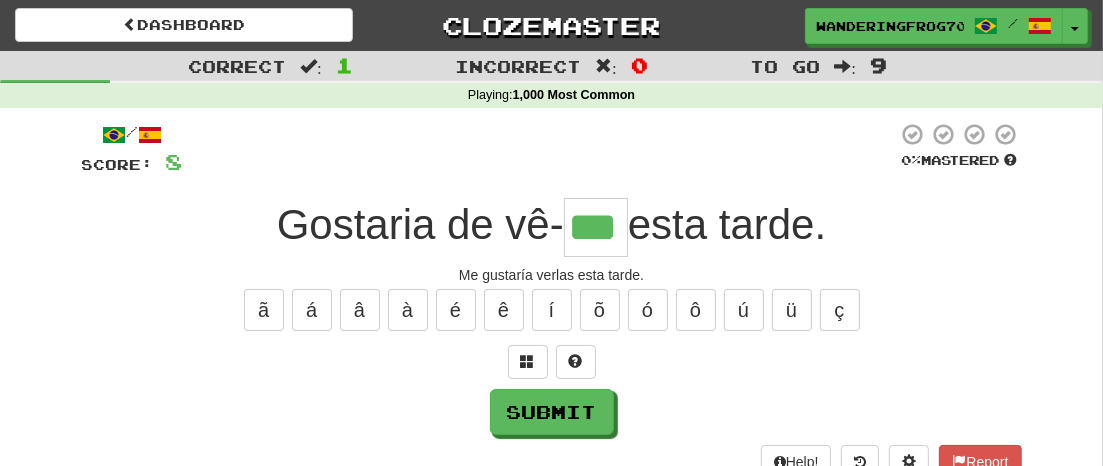 type on "***" 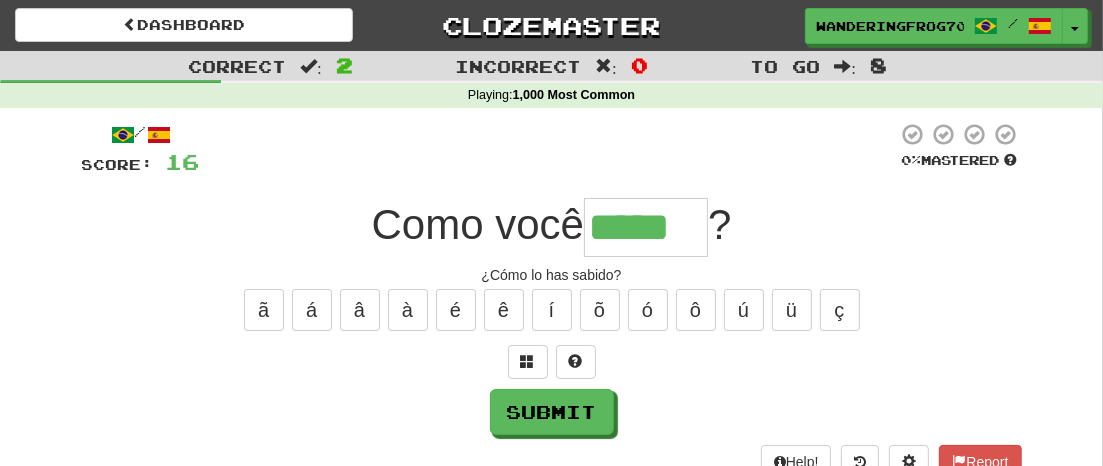 type on "*****" 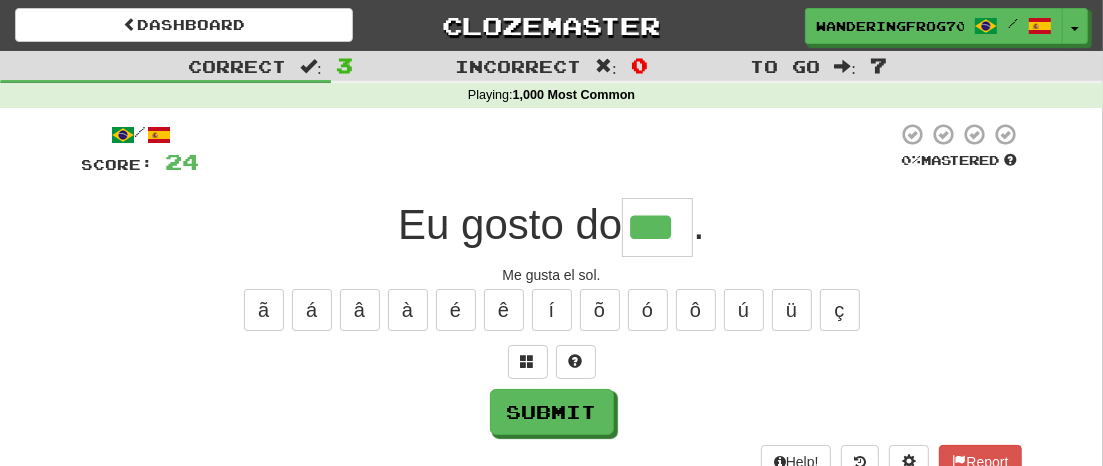 type on "***" 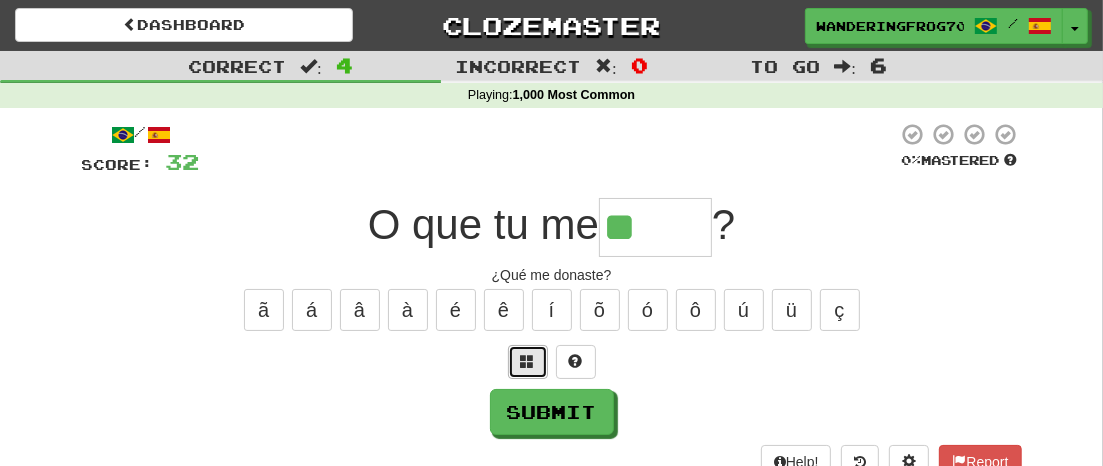 click at bounding box center (528, 362) 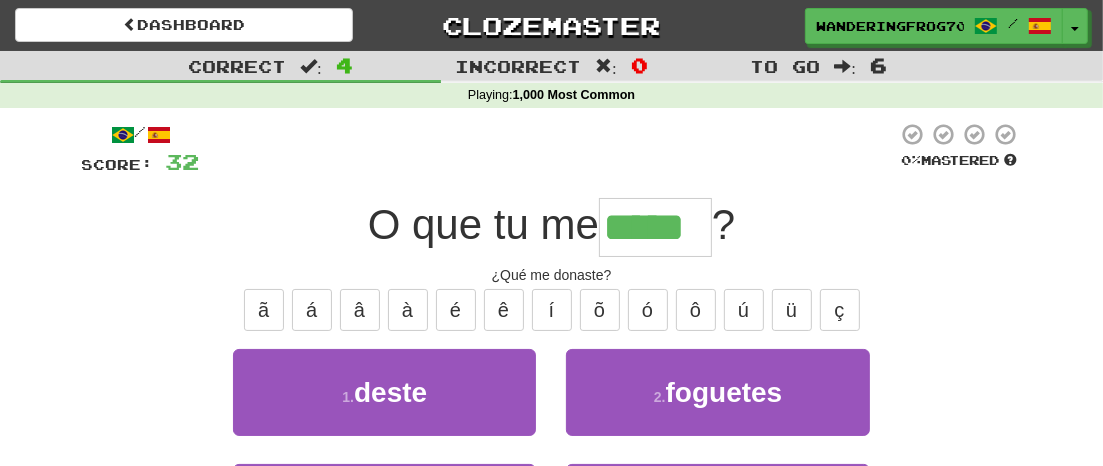 type on "*****" 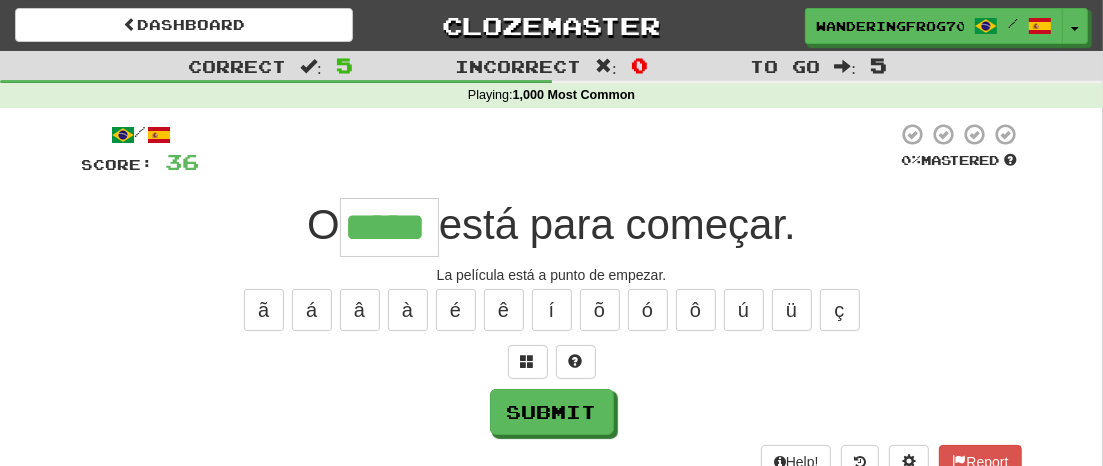 type on "*****" 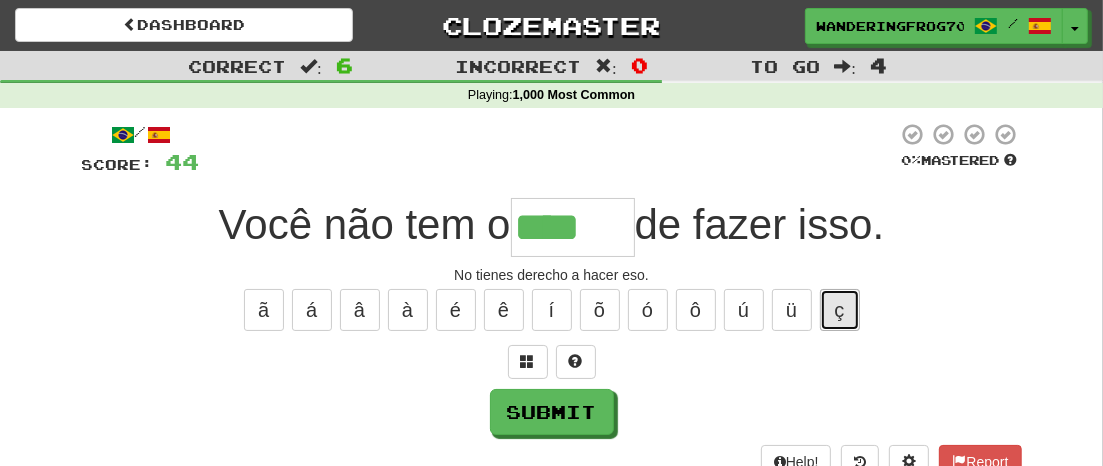 click on "ç" at bounding box center (840, 310) 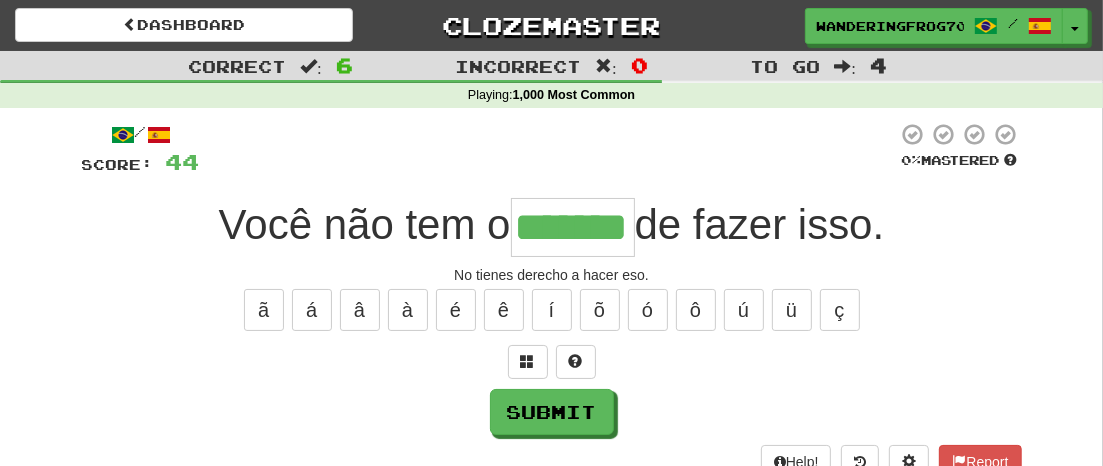 type on "*******" 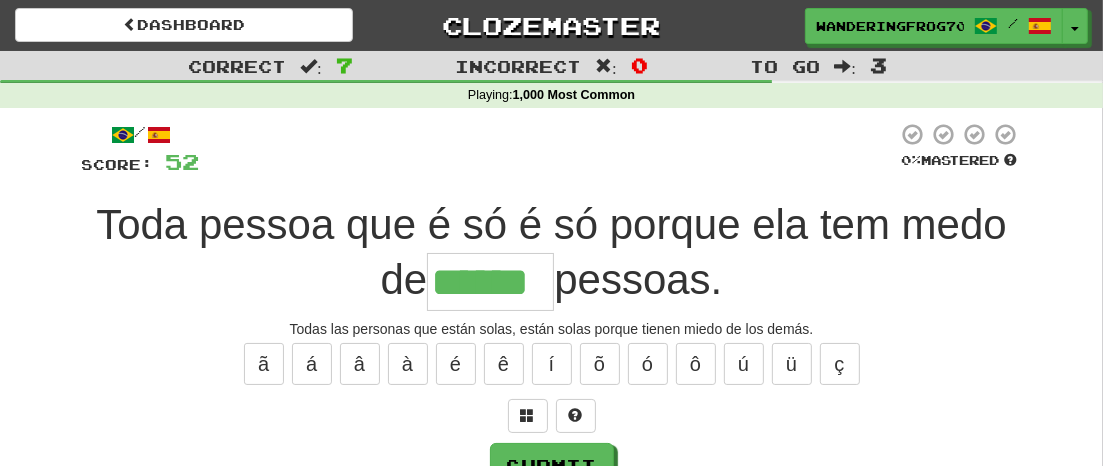 type on "******" 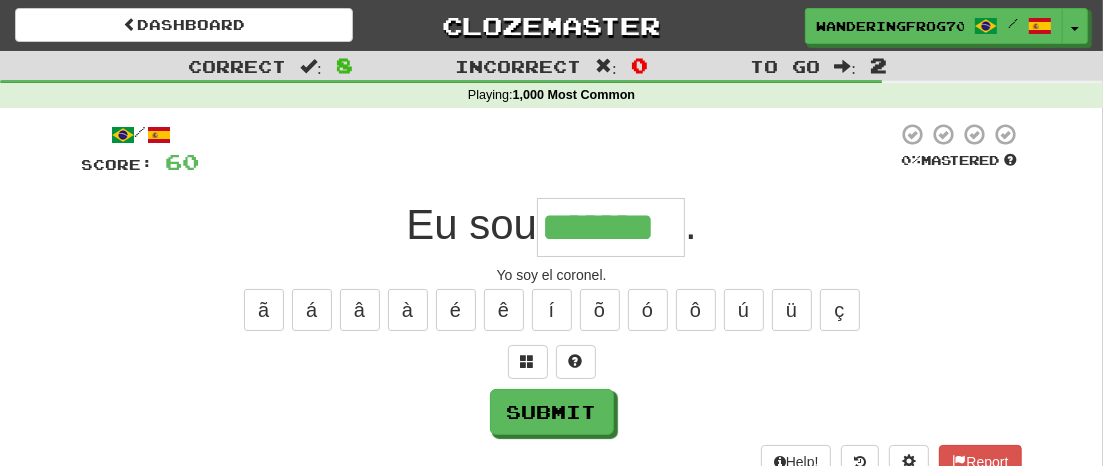 type on "*******" 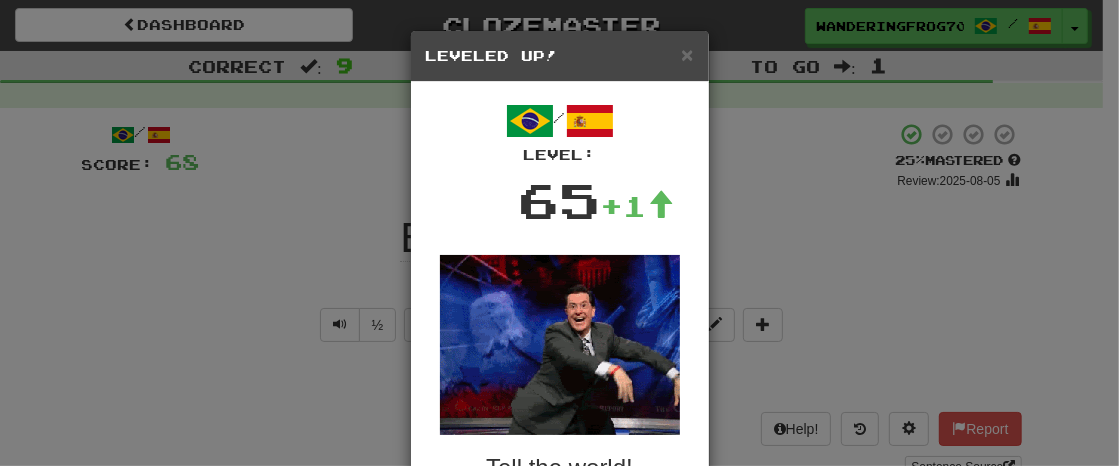 drag, startPoint x: 886, startPoint y: 329, endPoint x: 800, endPoint y: 321, distance: 86.37129 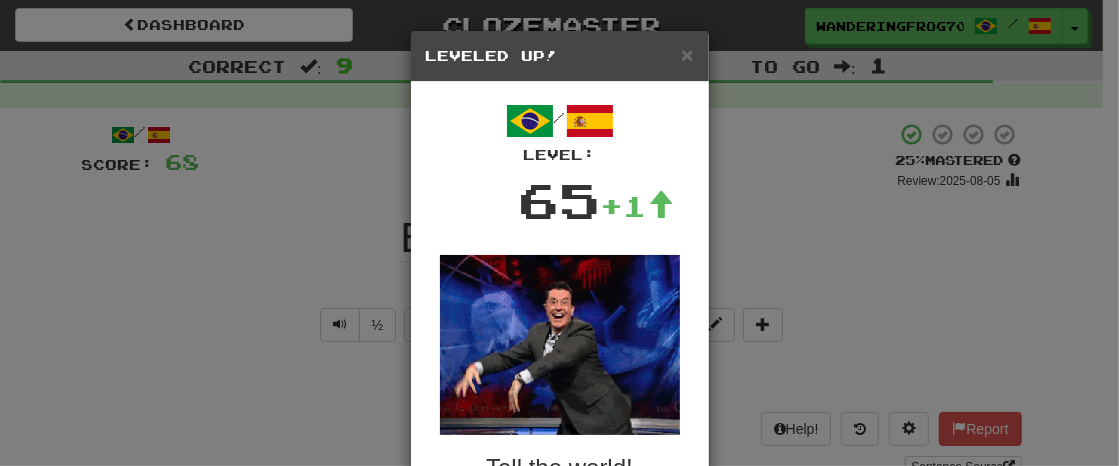 click on "× Leveled Up!  /  Level: 65 +1 Tell the world!  Share  Post Close" at bounding box center (559, 233) 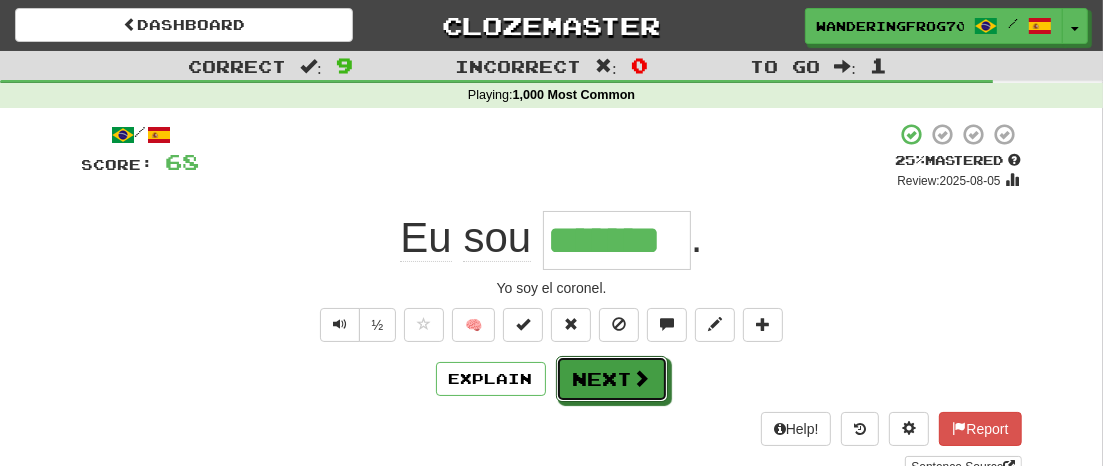 drag, startPoint x: 605, startPoint y: 372, endPoint x: 812, endPoint y: 384, distance: 207.34753 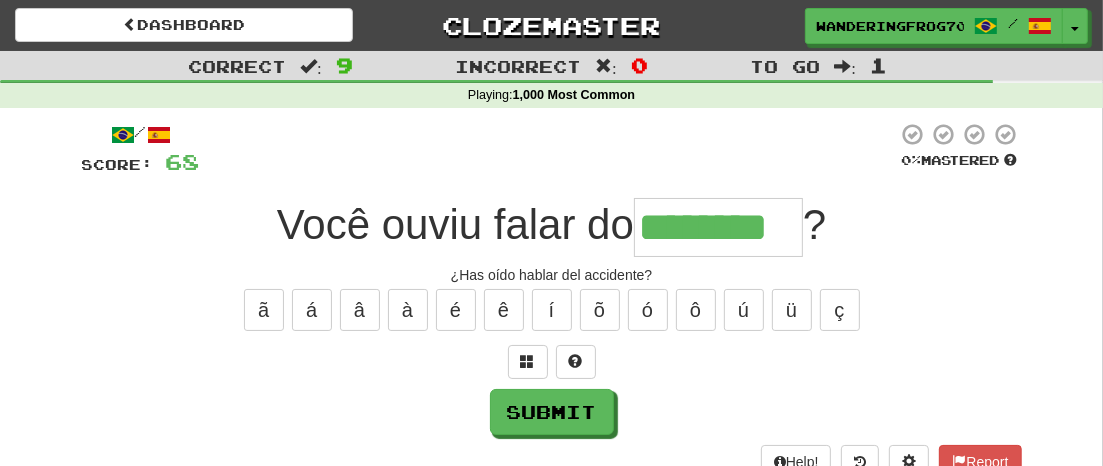 type on "********" 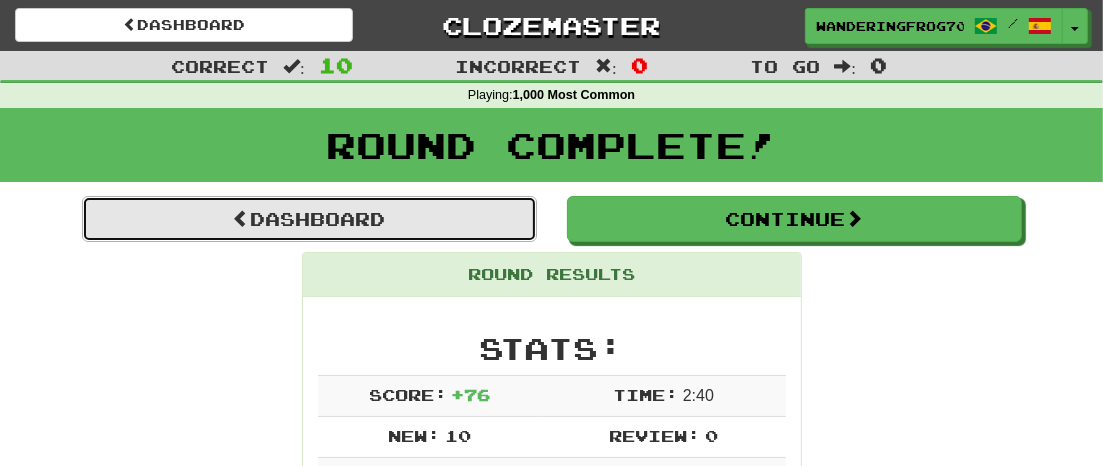 drag, startPoint x: 417, startPoint y: 232, endPoint x: 485, endPoint y: 240, distance: 68.46897 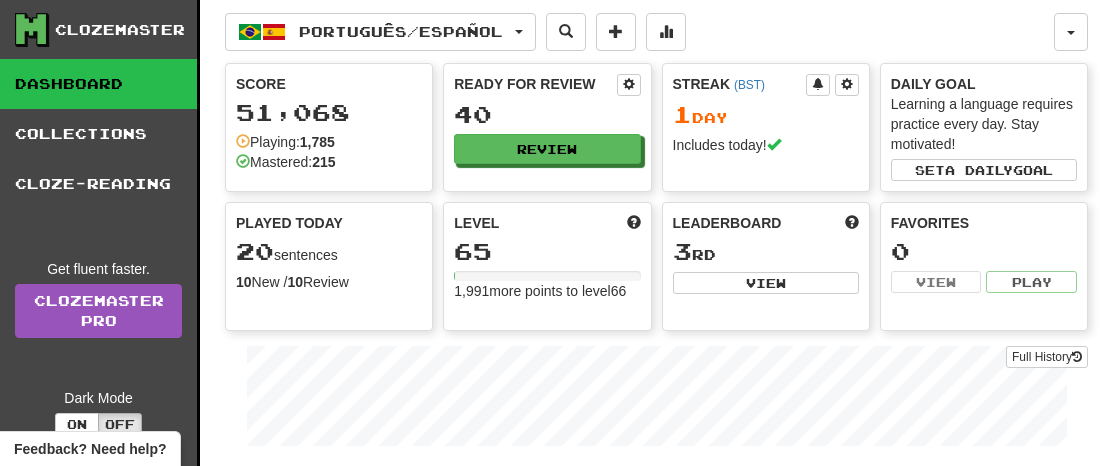 scroll, scrollTop: 0, scrollLeft: 0, axis: both 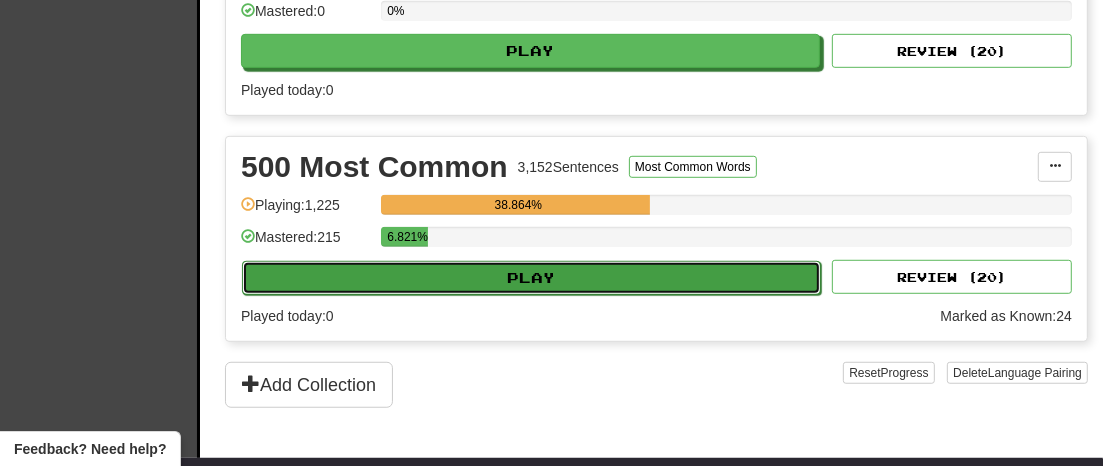 click on "Play" at bounding box center [531, 278] 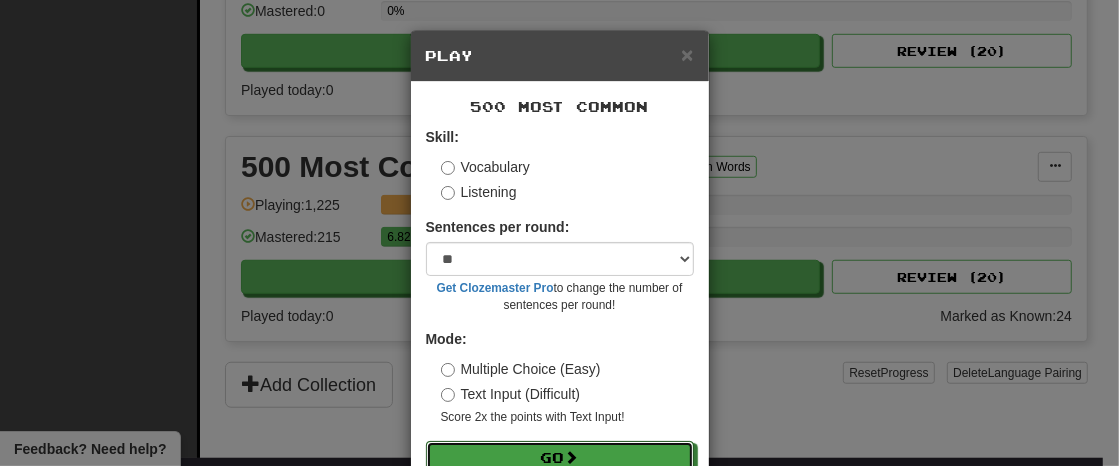 drag, startPoint x: 635, startPoint y: 444, endPoint x: 709, endPoint y: 442, distance: 74.02702 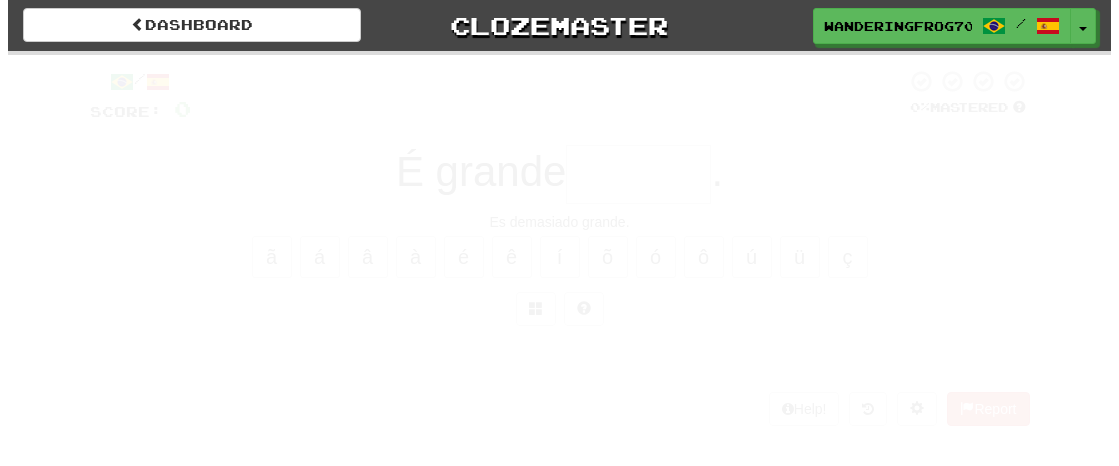 scroll, scrollTop: 0, scrollLeft: 0, axis: both 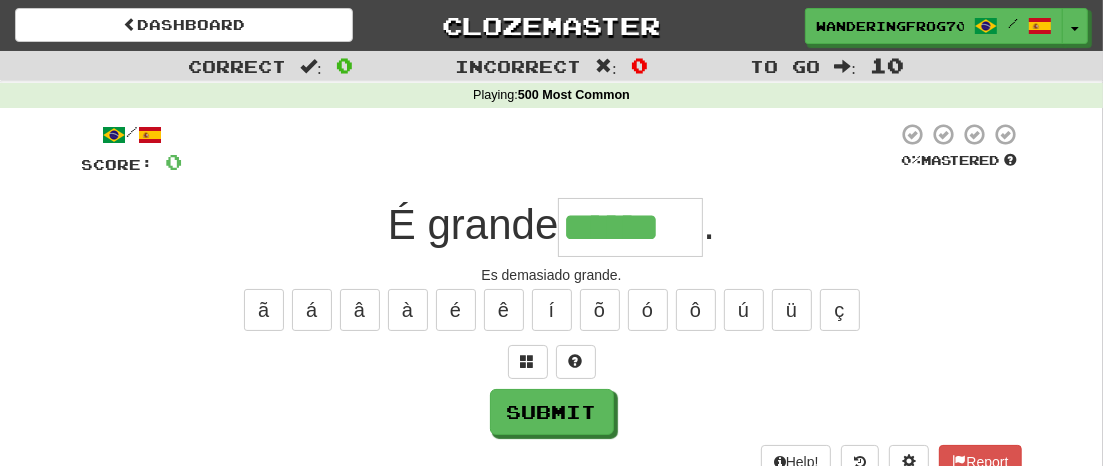 type on "******" 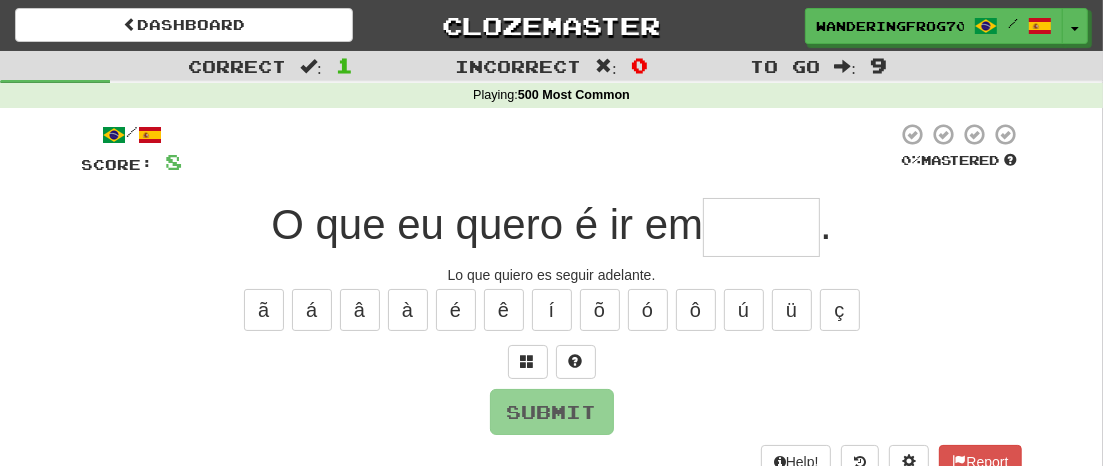 type on "*" 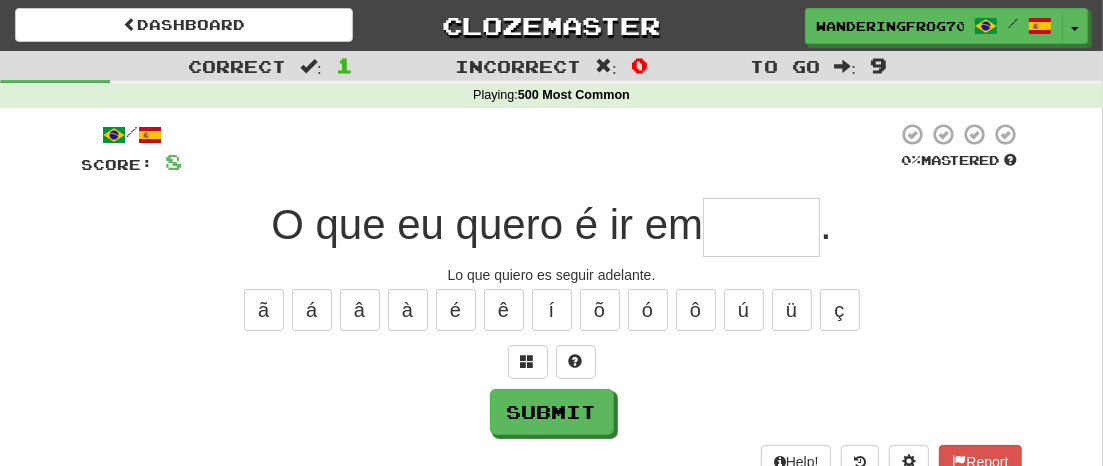 type on "*" 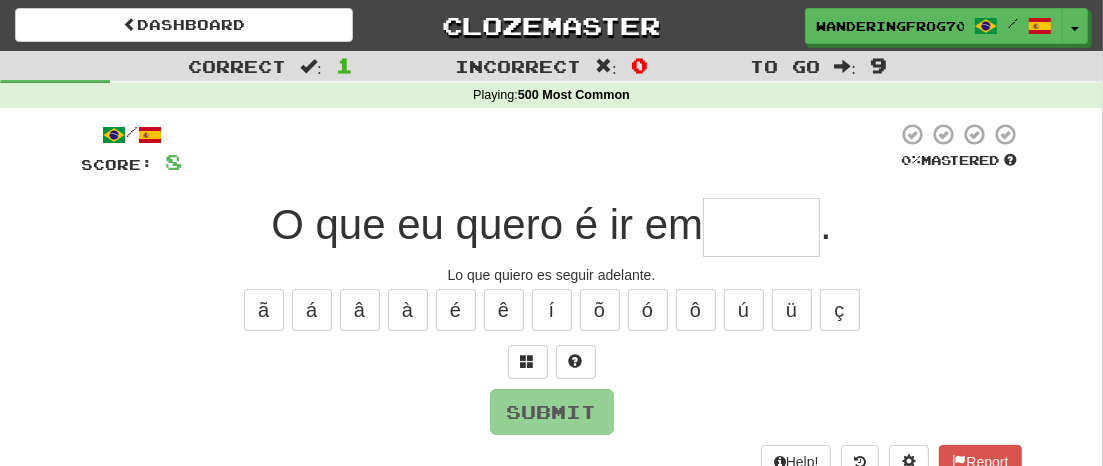 type on "*" 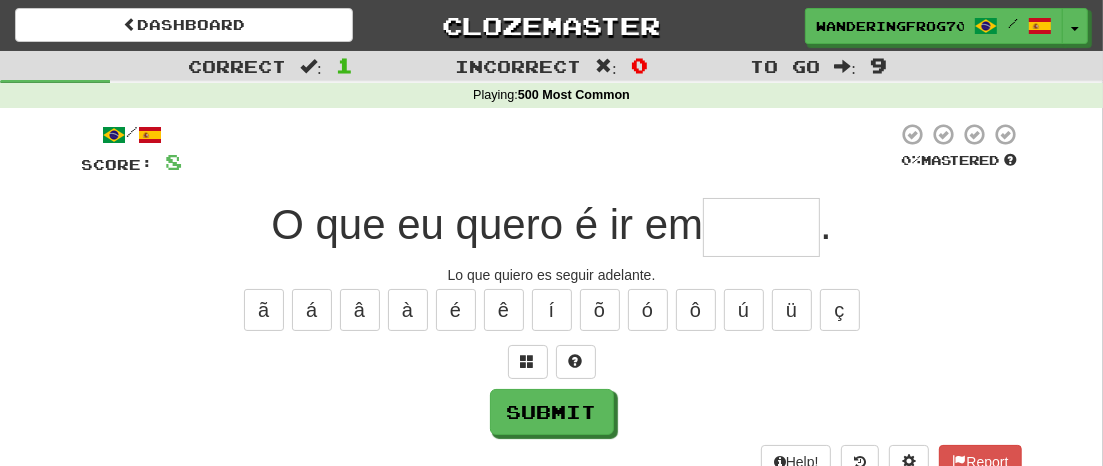 type on "*" 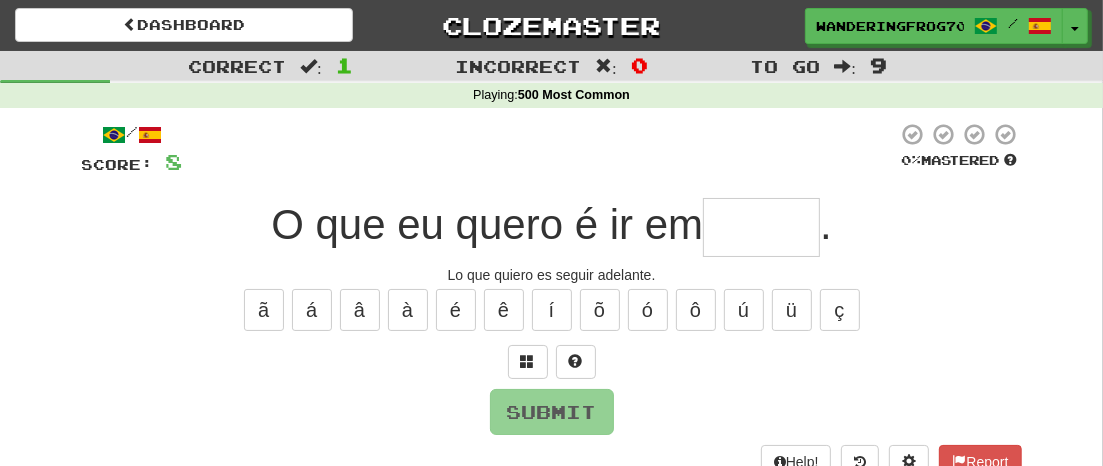 type on "*" 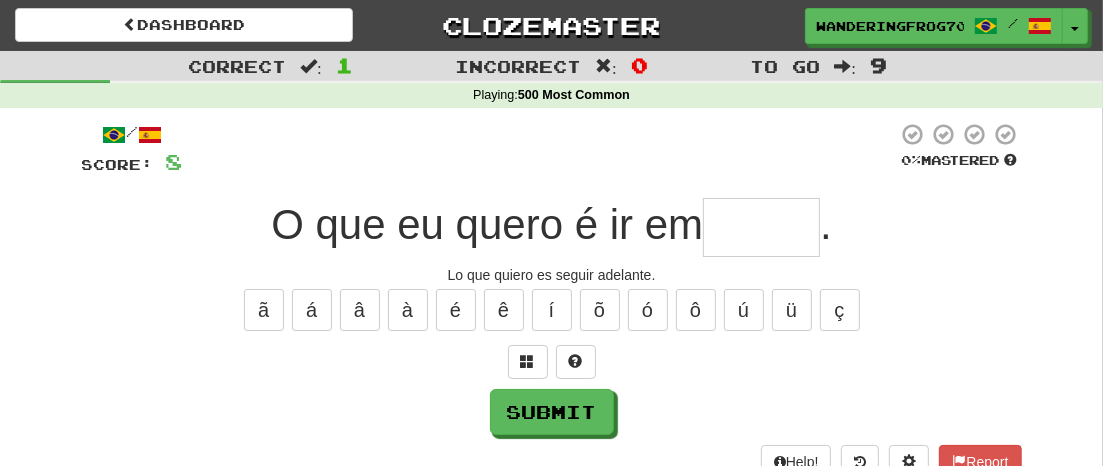 type on "*" 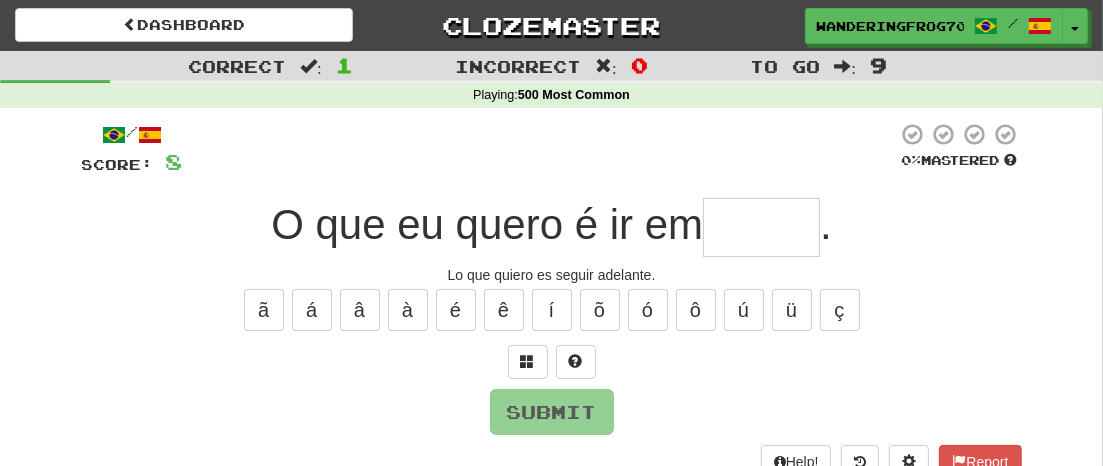 type on "*" 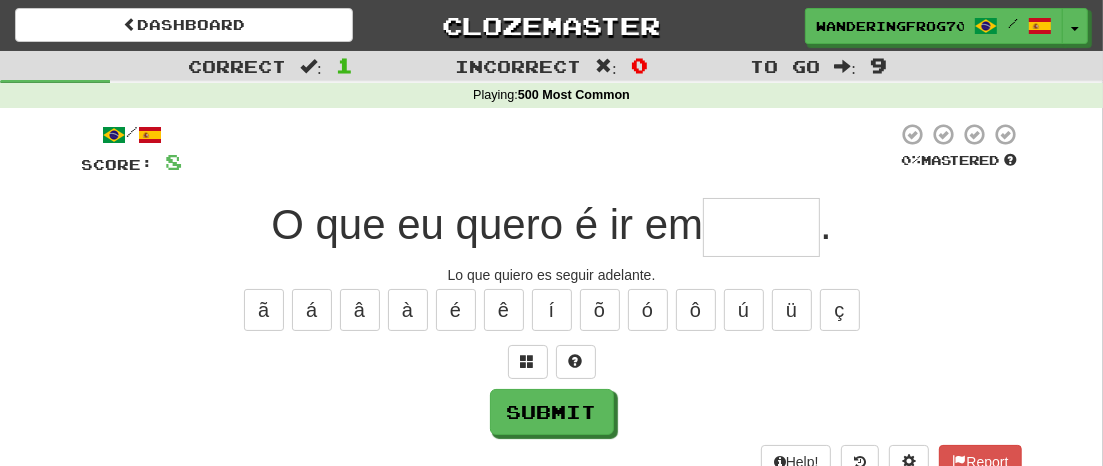 type on "*" 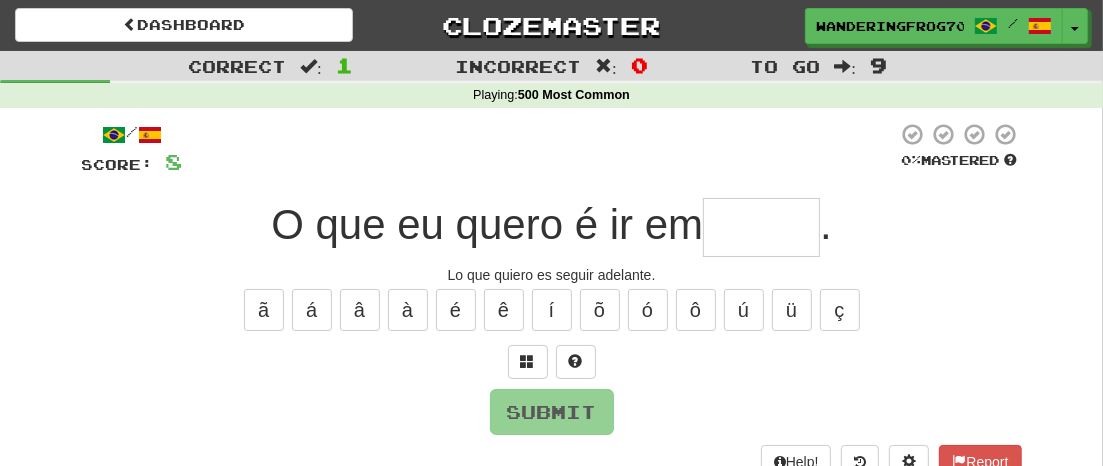 type on "*" 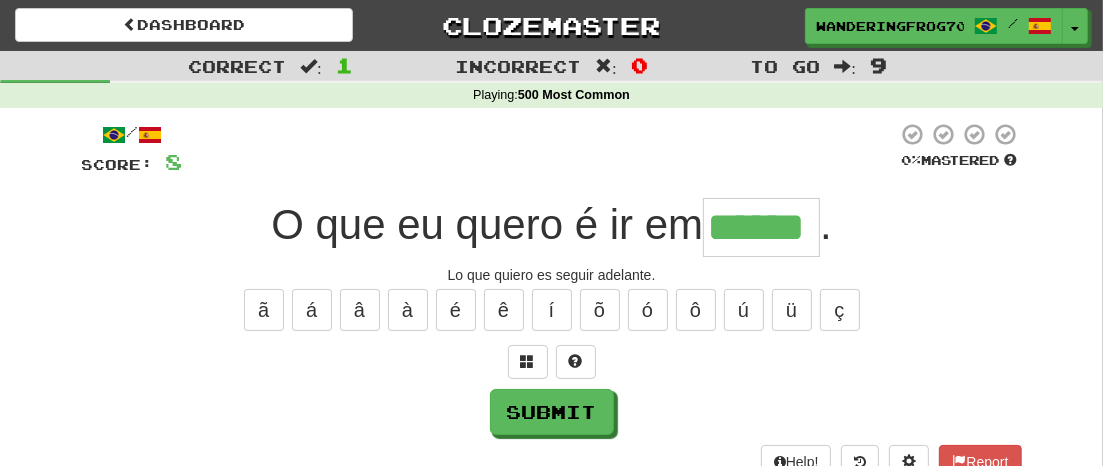 type on "******" 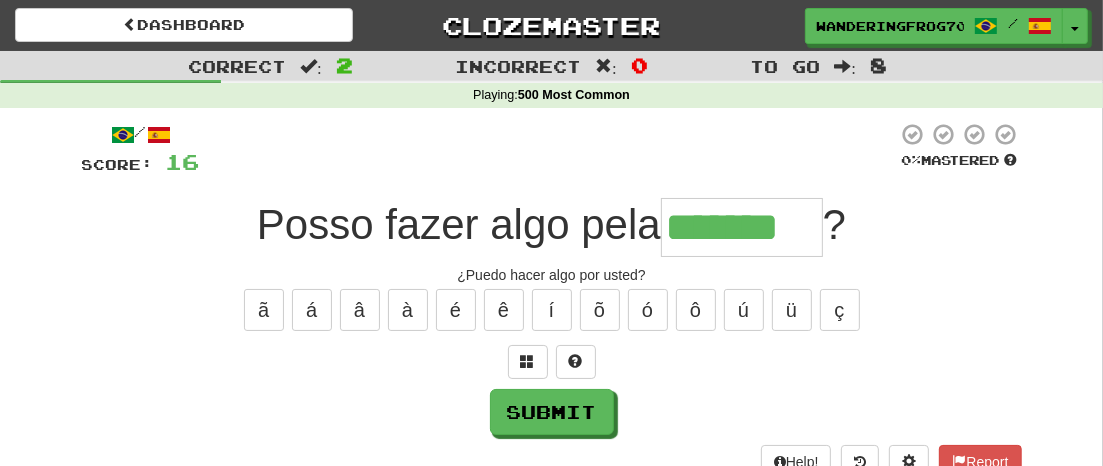 type on "*******" 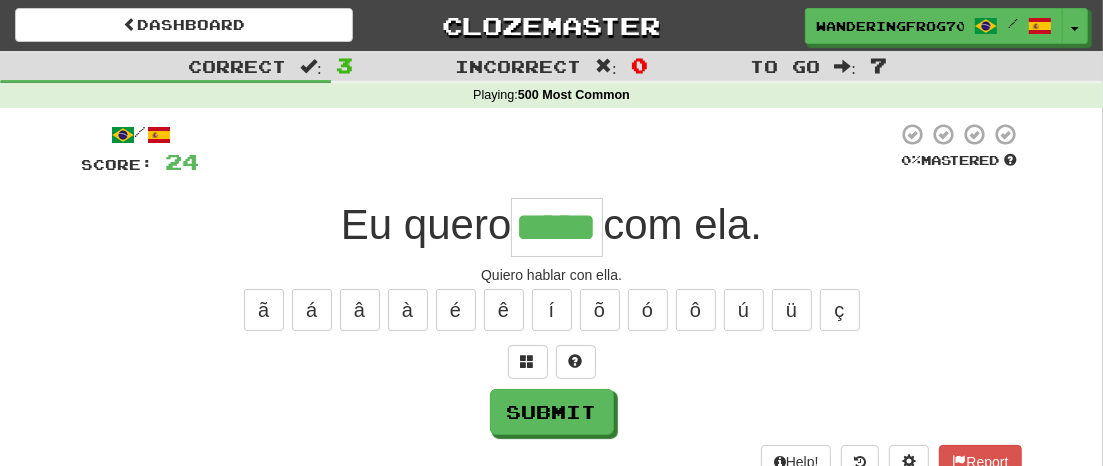 type on "*****" 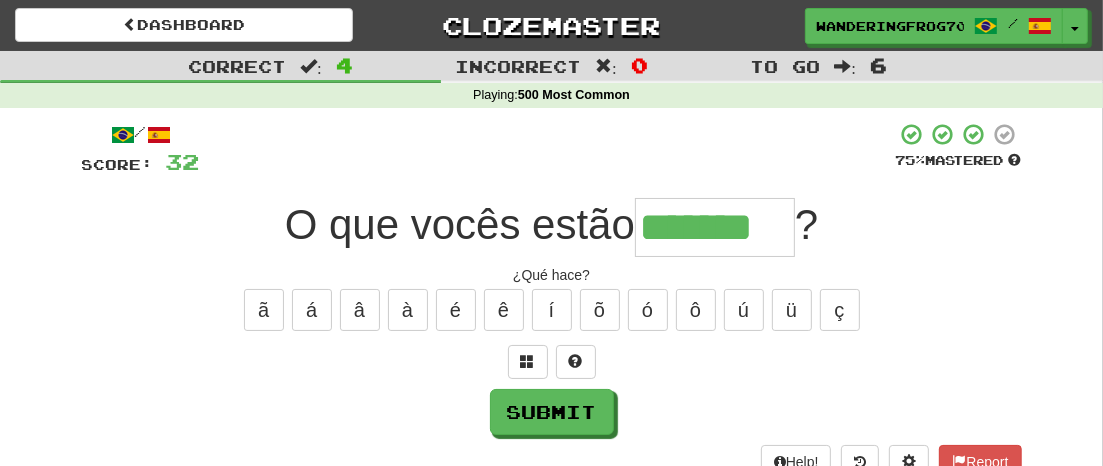 type on "*******" 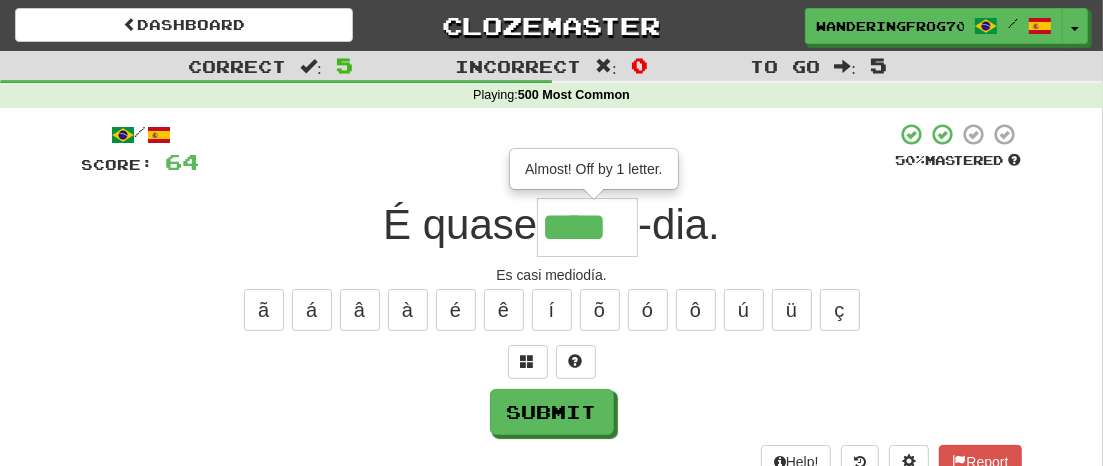 type on "****" 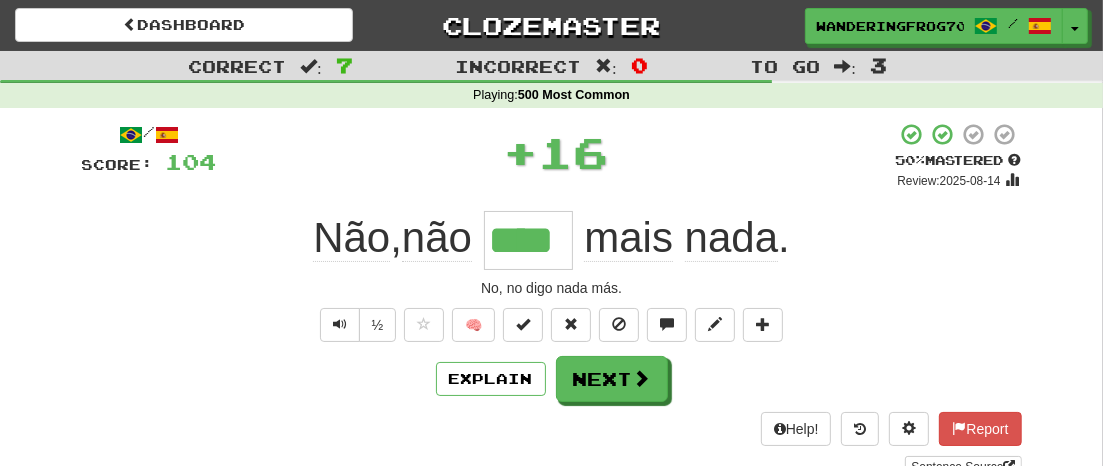 type on "****" 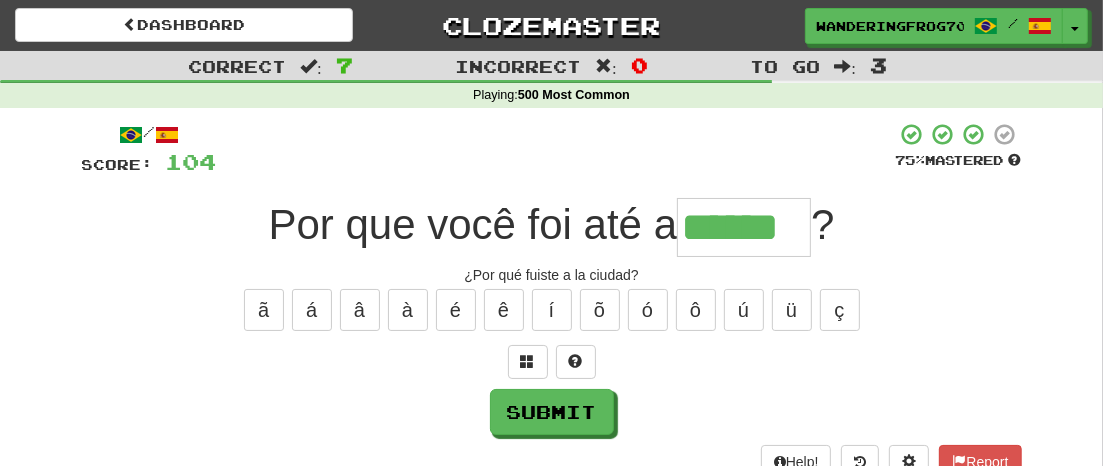 type on "******" 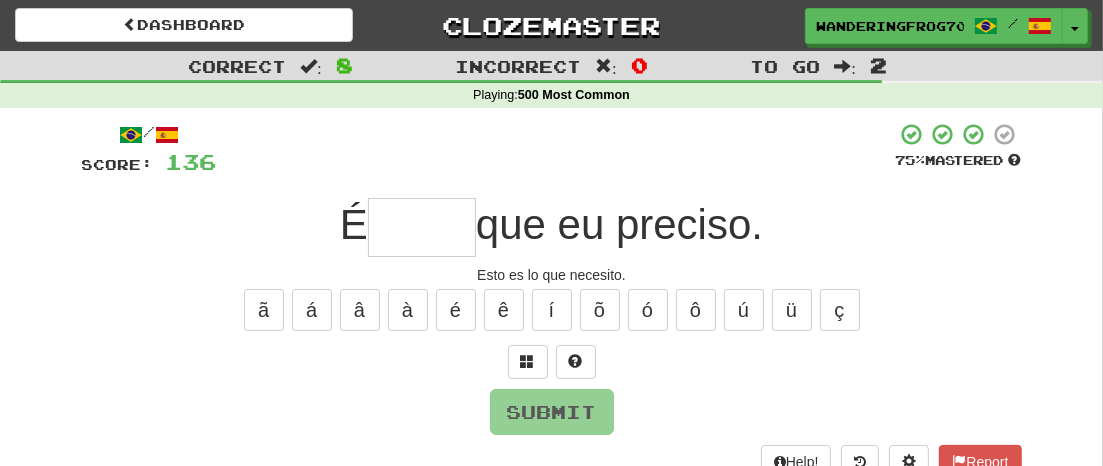 type on "*" 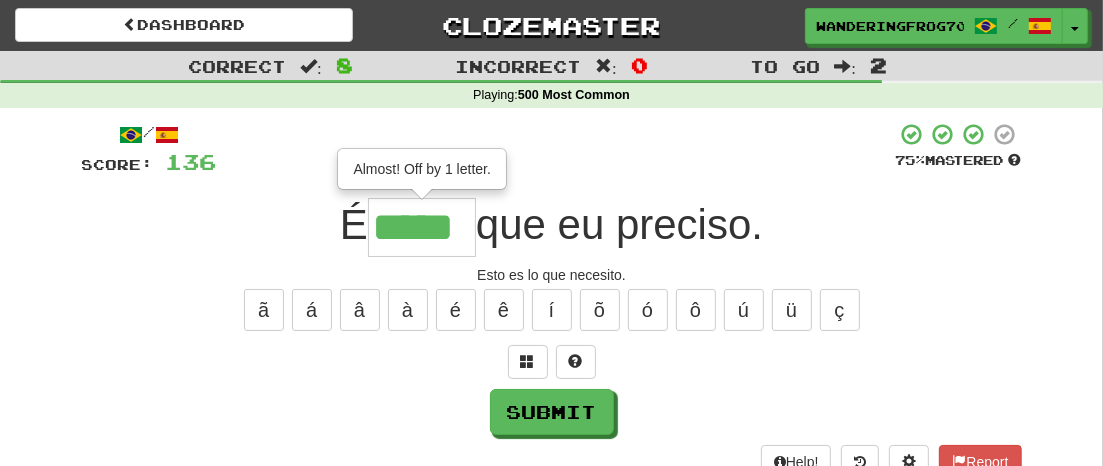 type on "*****" 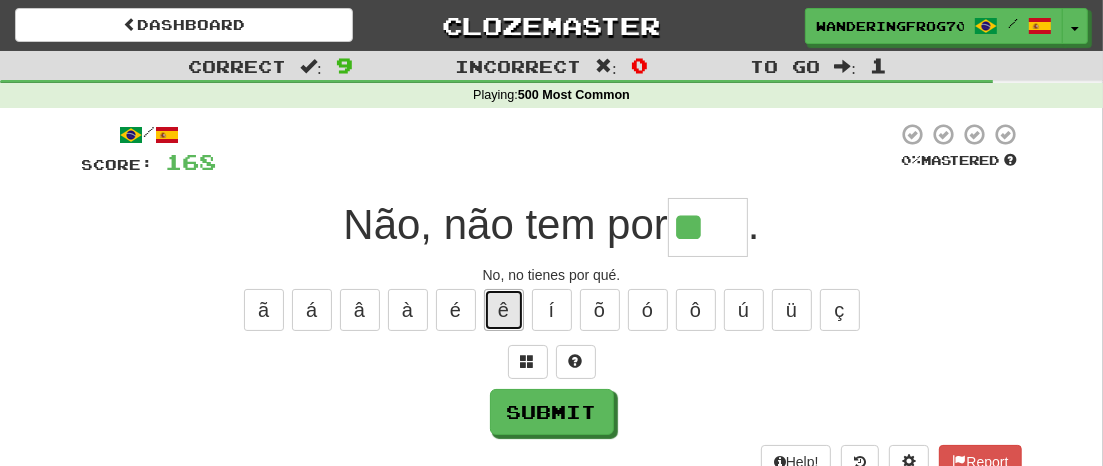 click on "ê" at bounding box center (504, 310) 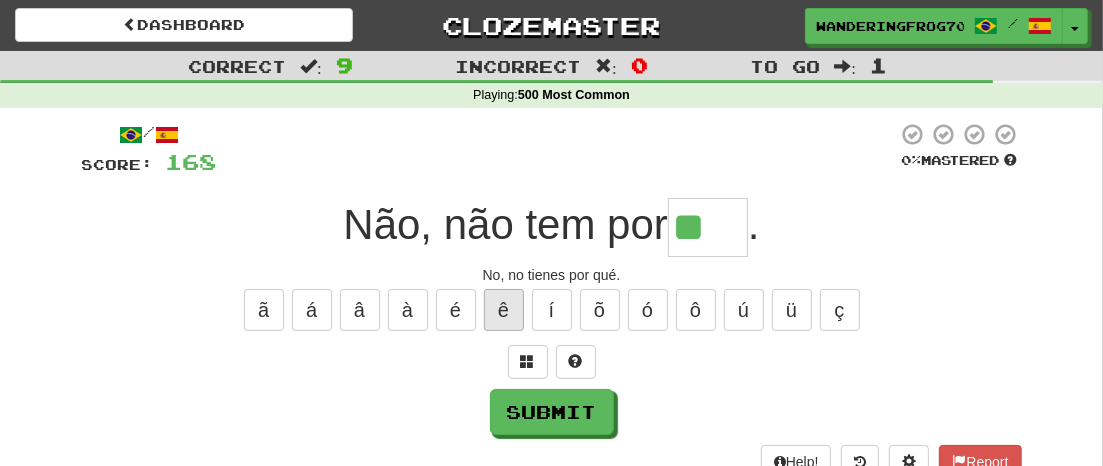 type on "***" 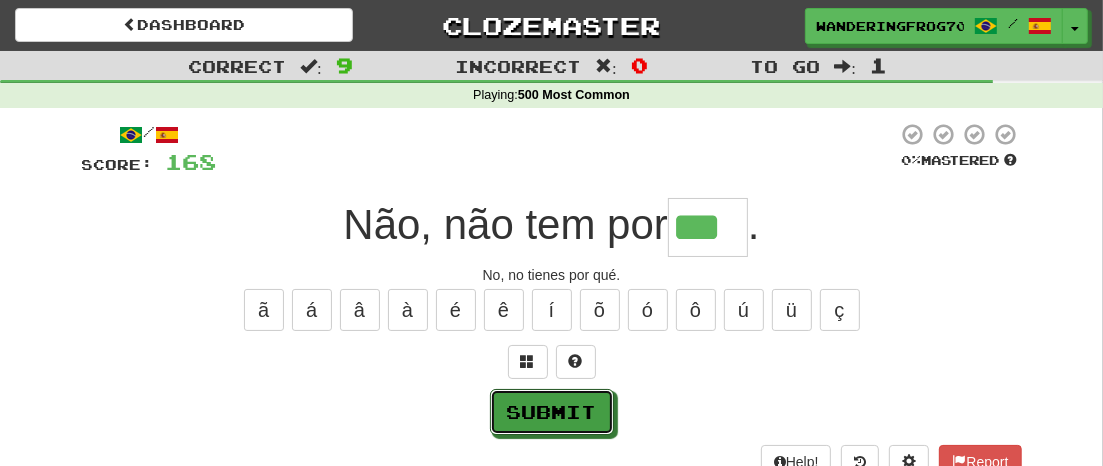 drag, startPoint x: 582, startPoint y: 425, endPoint x: 623, endPoint y: 420, distance: 41.303753 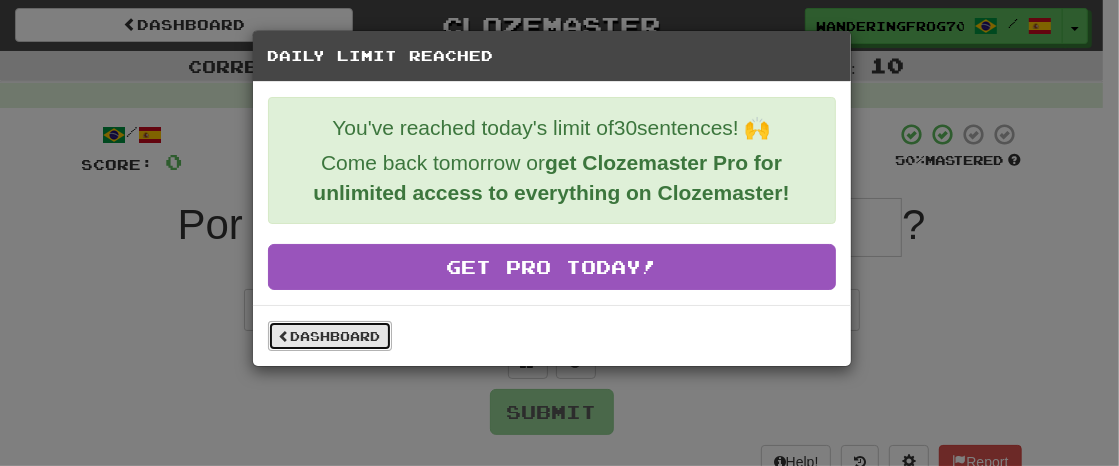 click on "Dashboard" at bounding box center [330, 336] 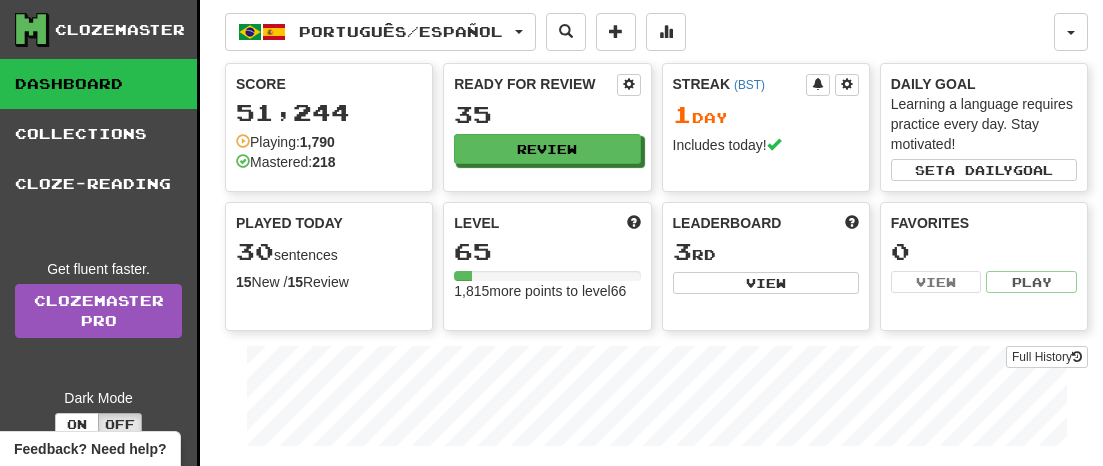 scroll, scrollTop: 0, scrollLeft: 0, axis: both 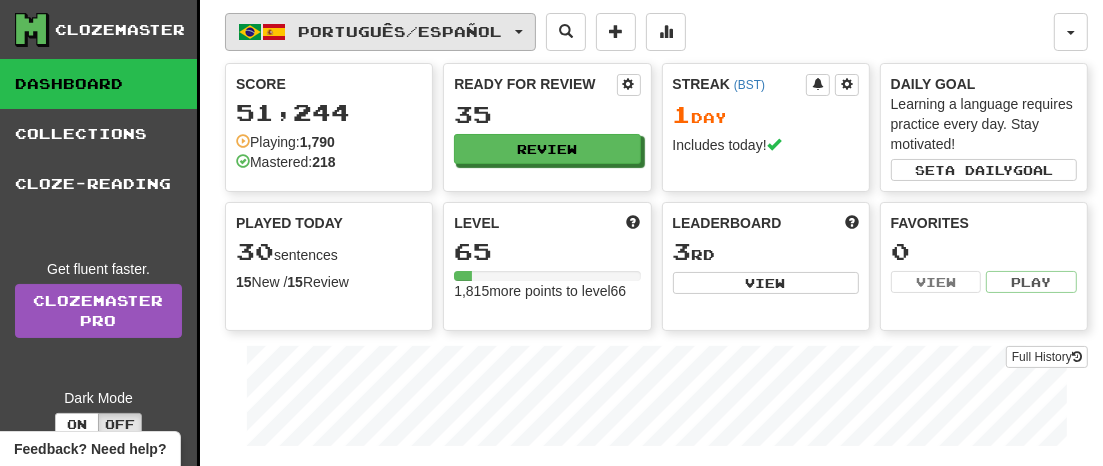 click on "Português  /  Español" at bounding box center (380, 32) 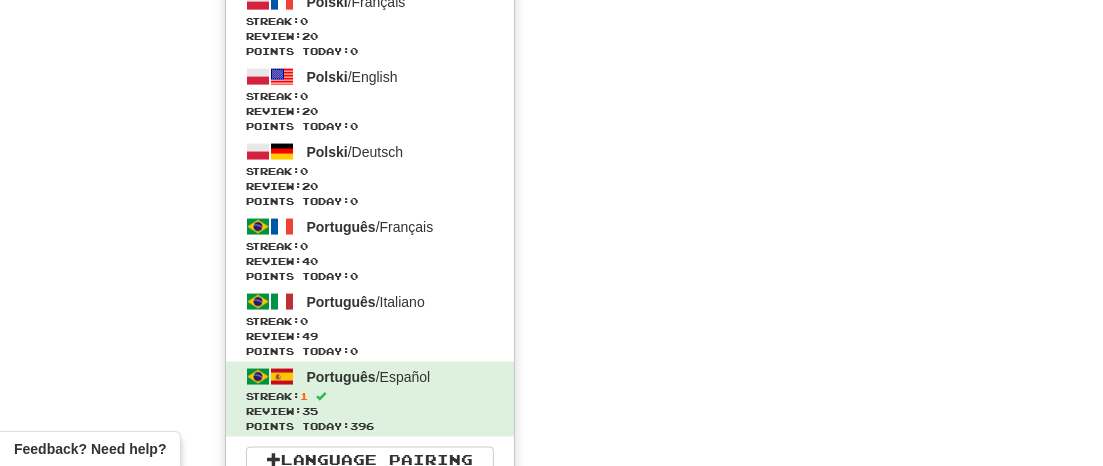 scroll, scrollTop: 2119, scrollLeft: 0, axis: vertical 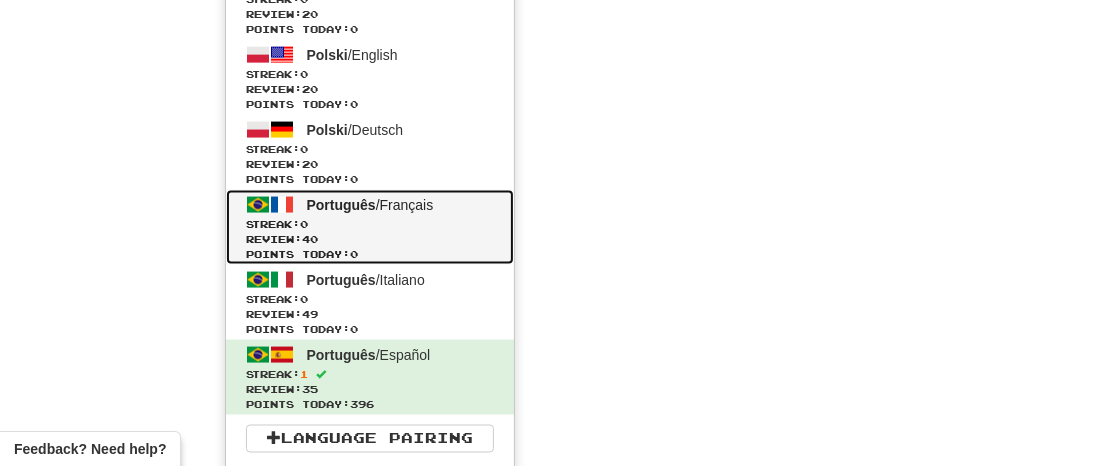 click on "Review:  40" at bounding box center (370, 239) 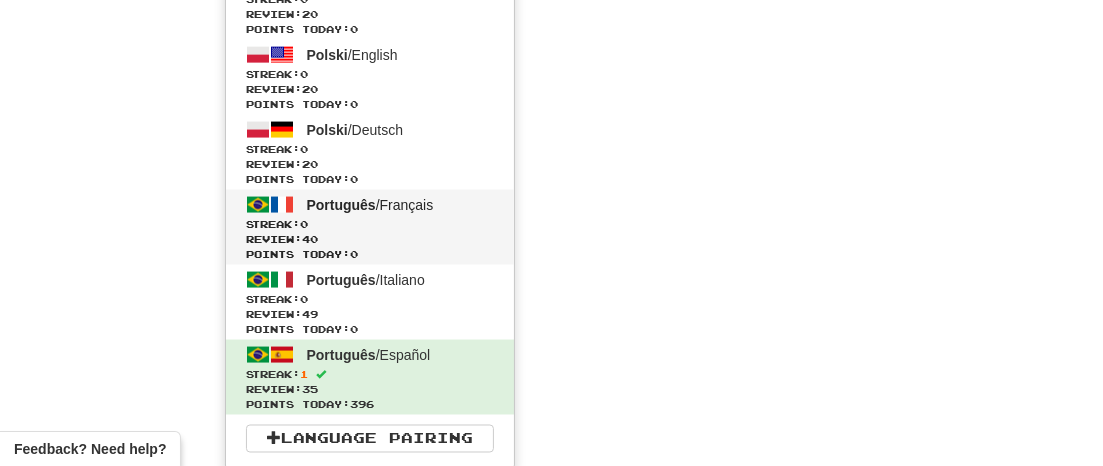 scroll, scrollTop: 1455, scrollLeft: 0, axis: vertical 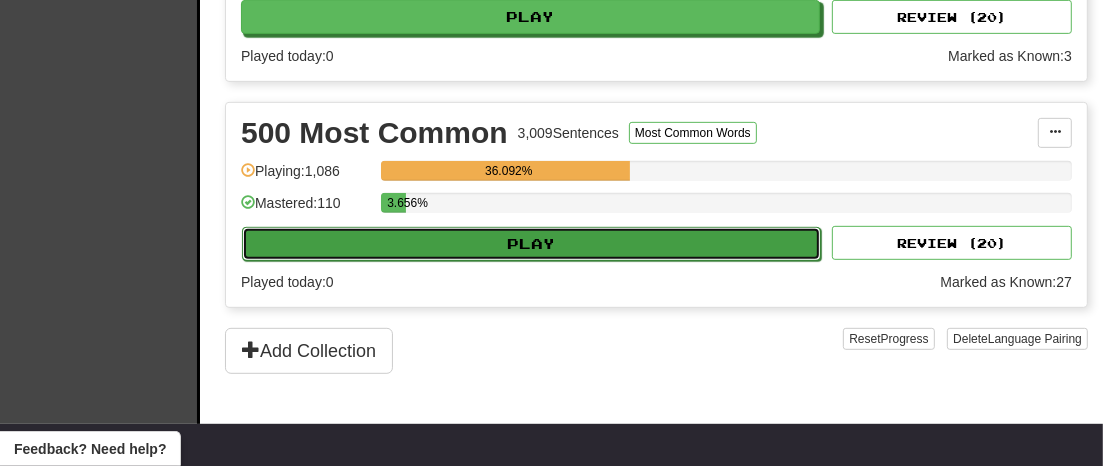 click on "Play" at bounding box center [531, 244] 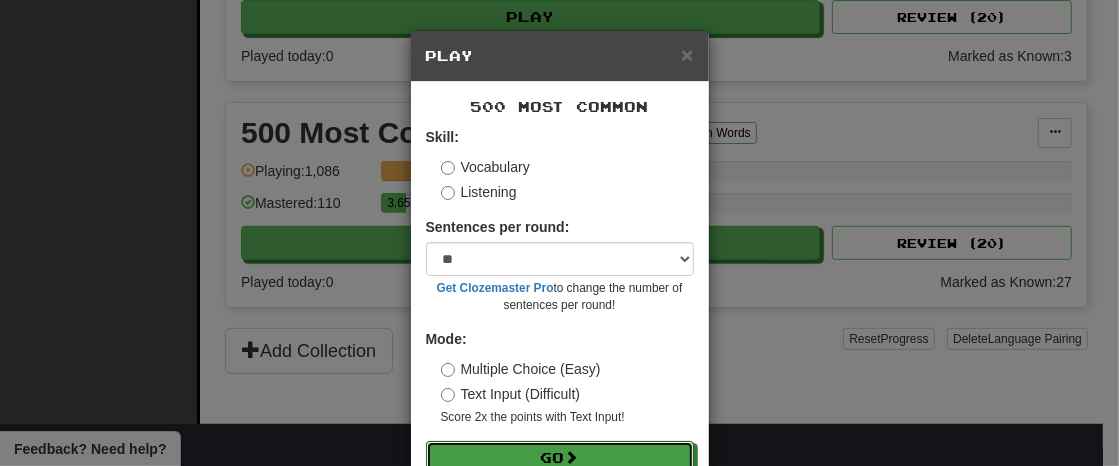 drag, startPoint x: 574, startPoint y: 444, endPoint x: 701, endPoint y: 434, distance: 127.39309 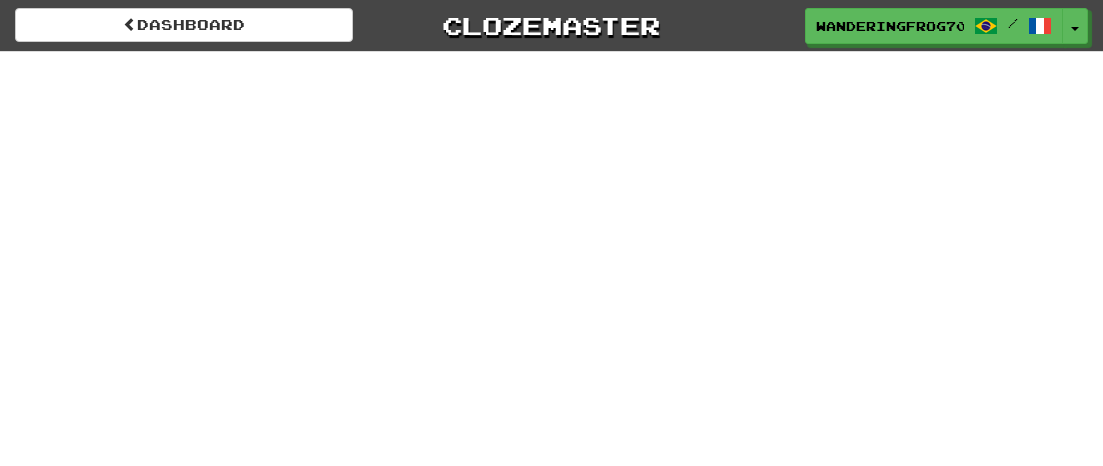 scroll, scrollTop: 0, scrollLeft: 0, axis: both 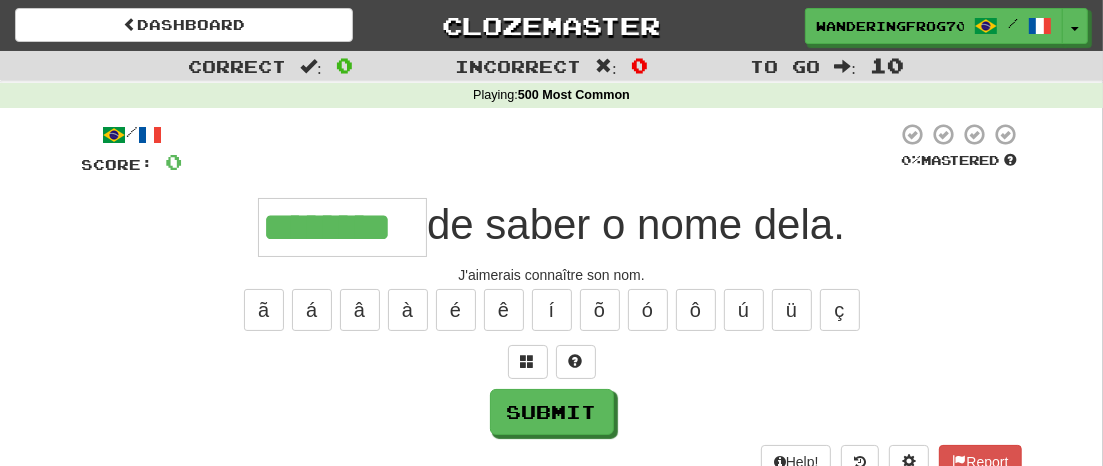 type on "********" 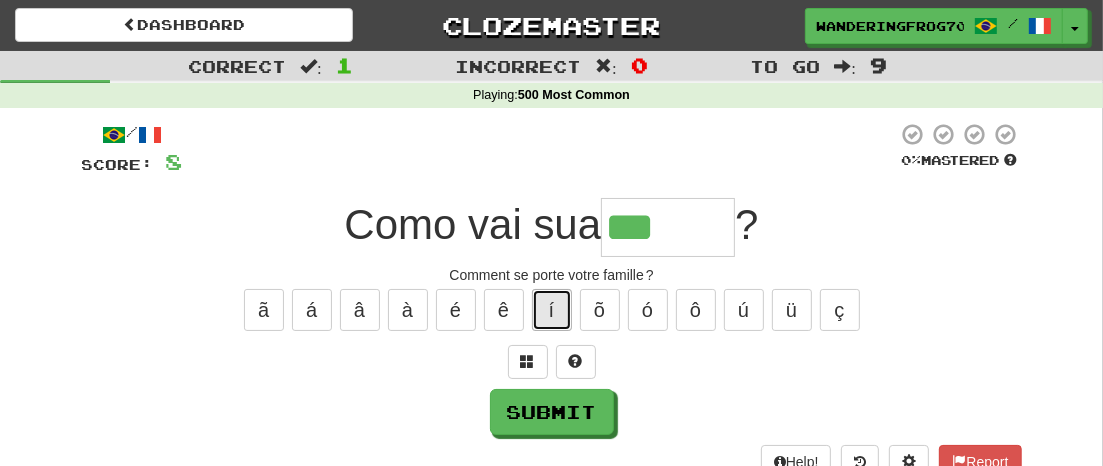click on "í" at bounding box center [552, 310] 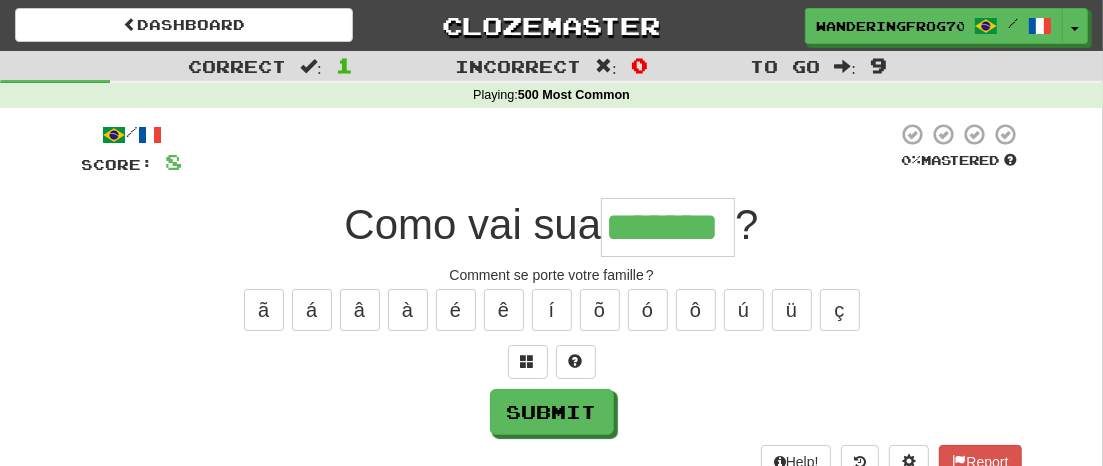 type on "*******" 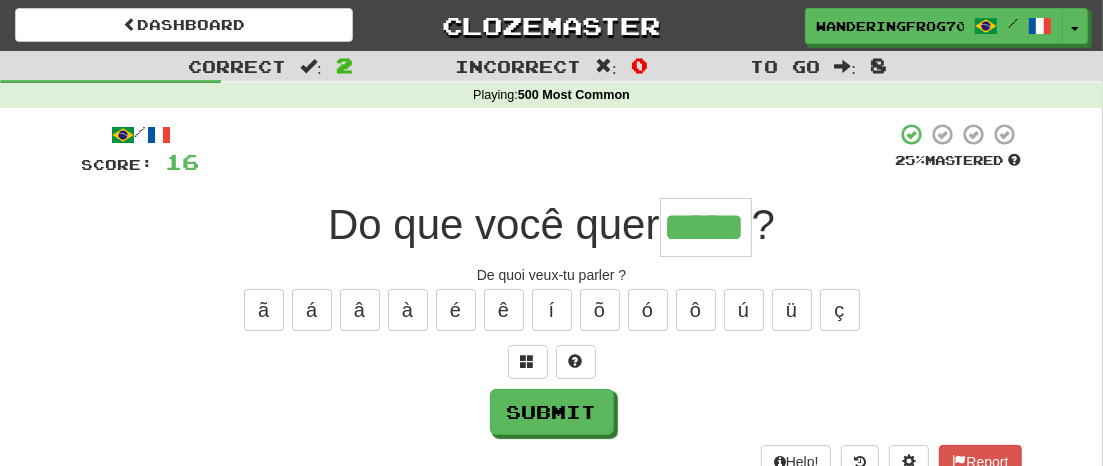 type on "*****" 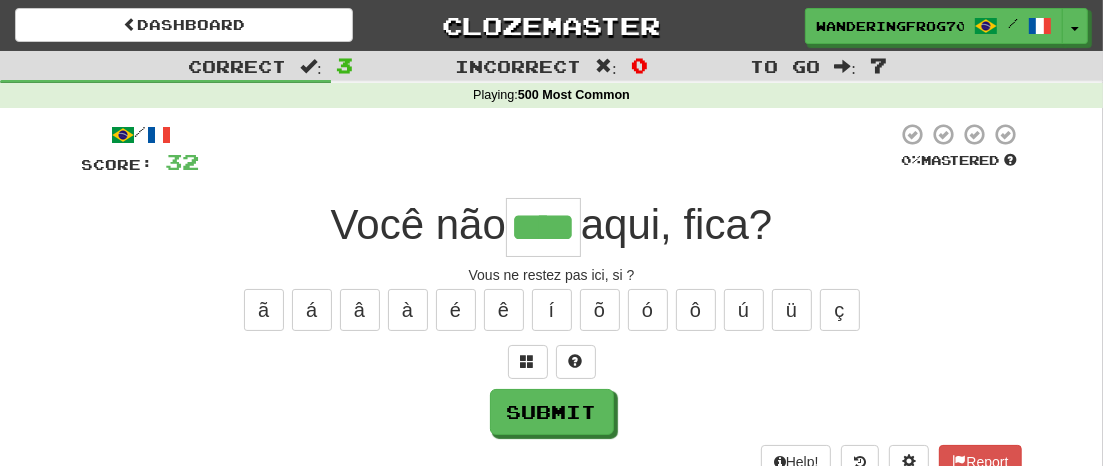 type on "****" 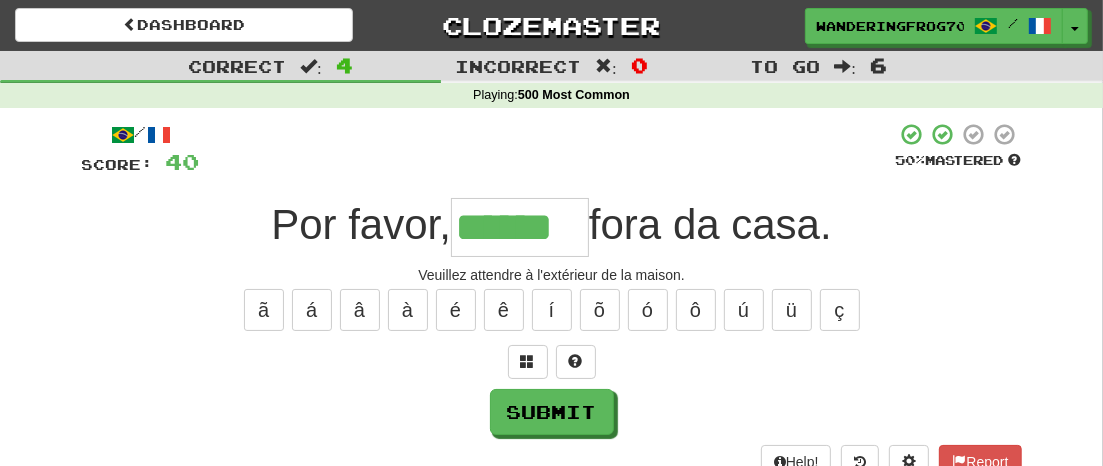 type on "******" 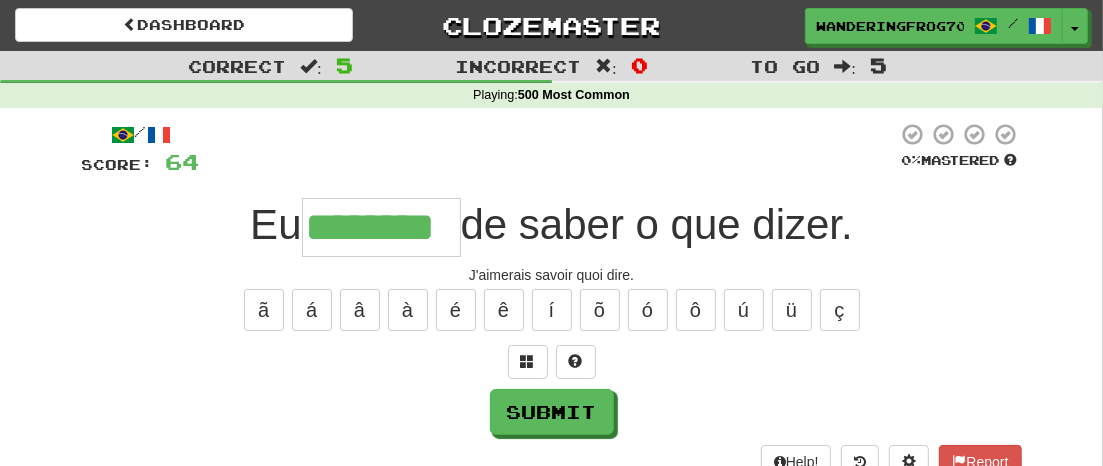 type on "********" 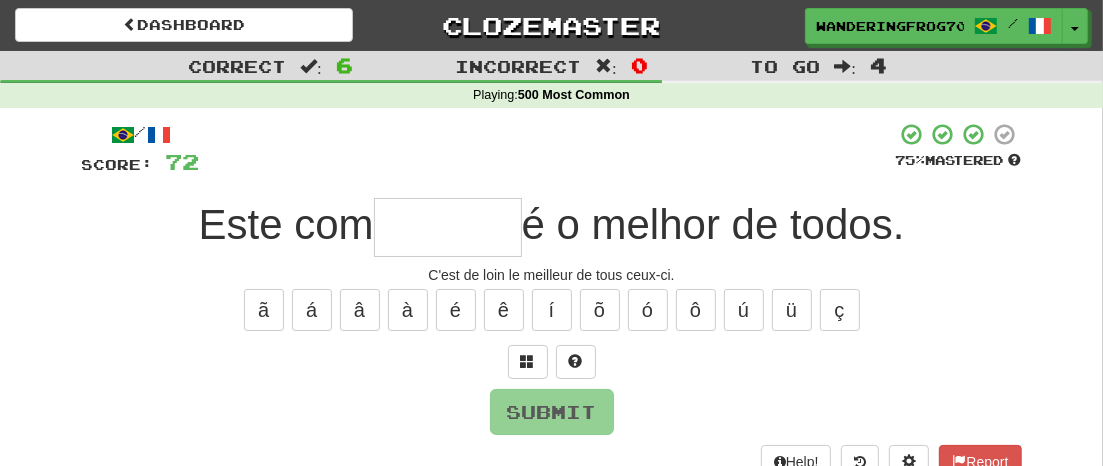 type on "*" 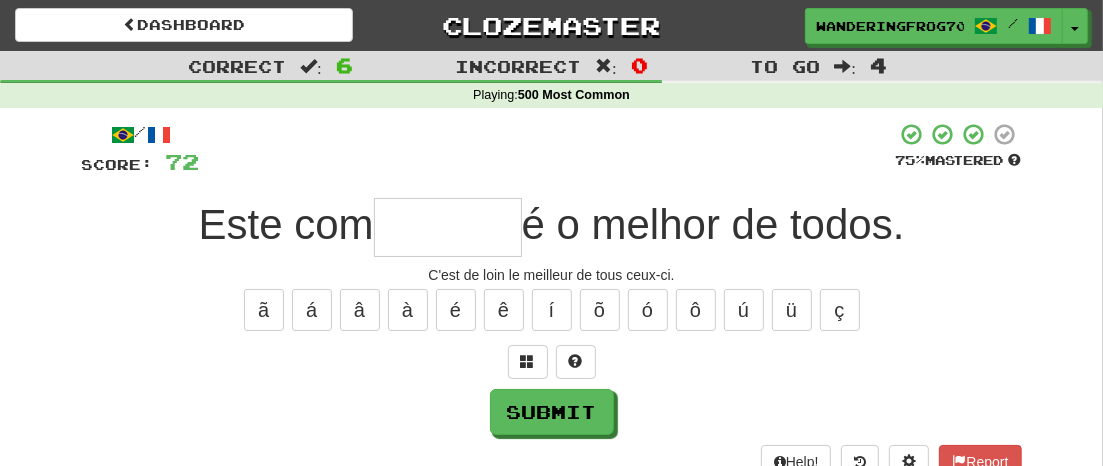 type on "*" 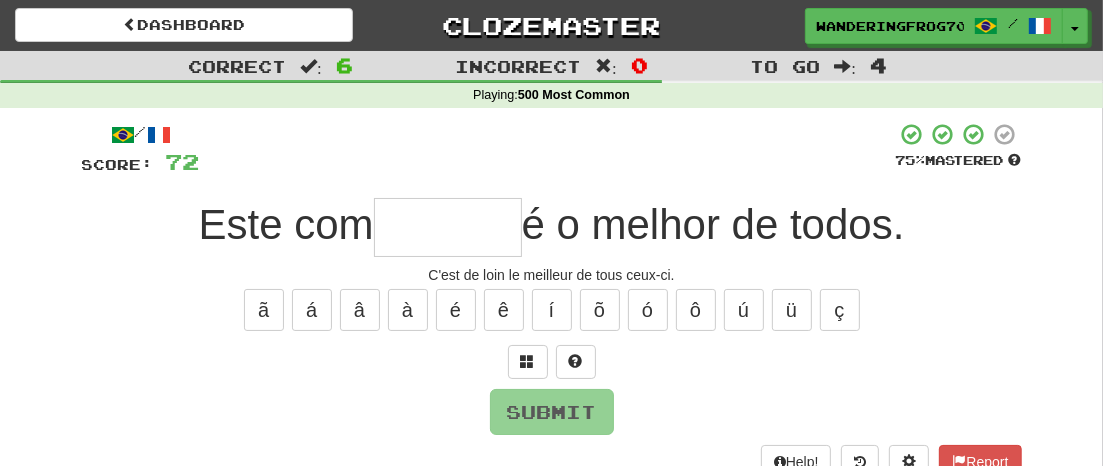 type on "*" 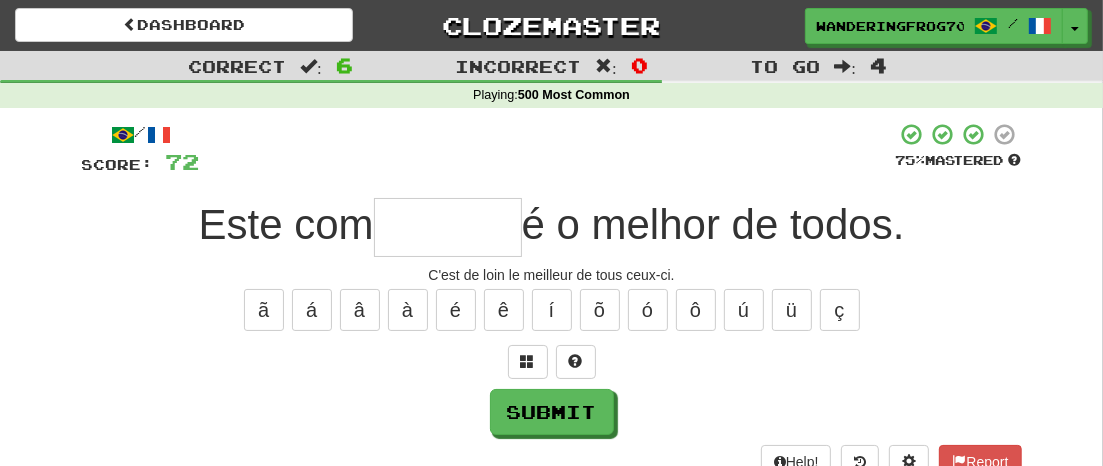 type on "*" 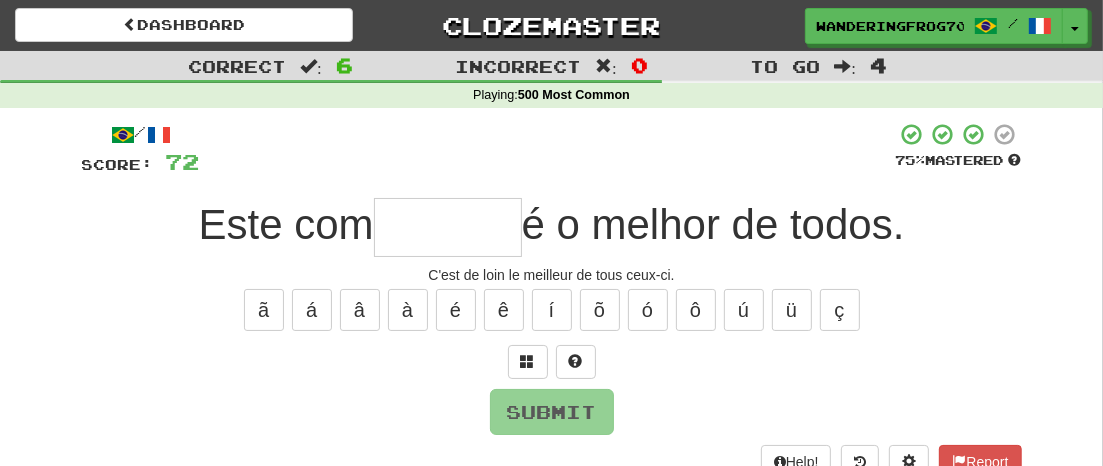 type on "*" 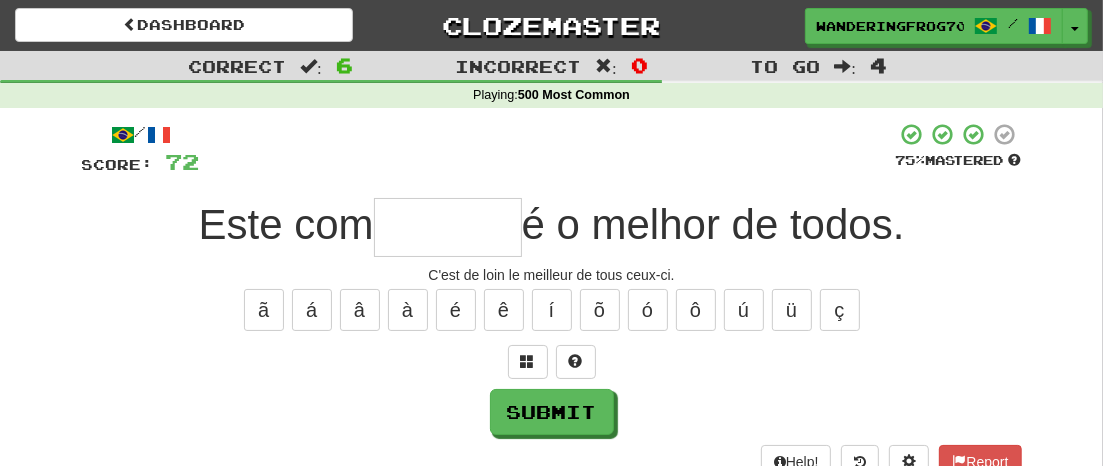 type on "*" 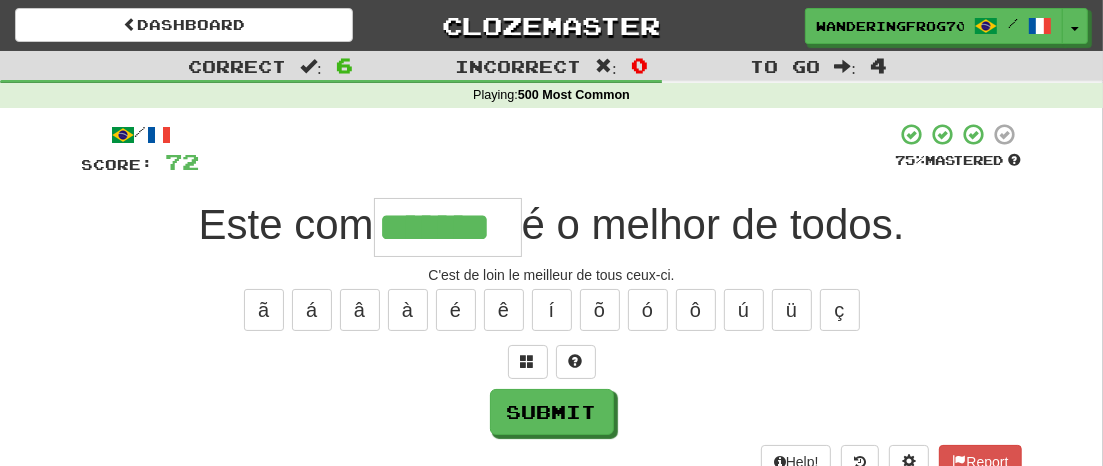 type on "*******" 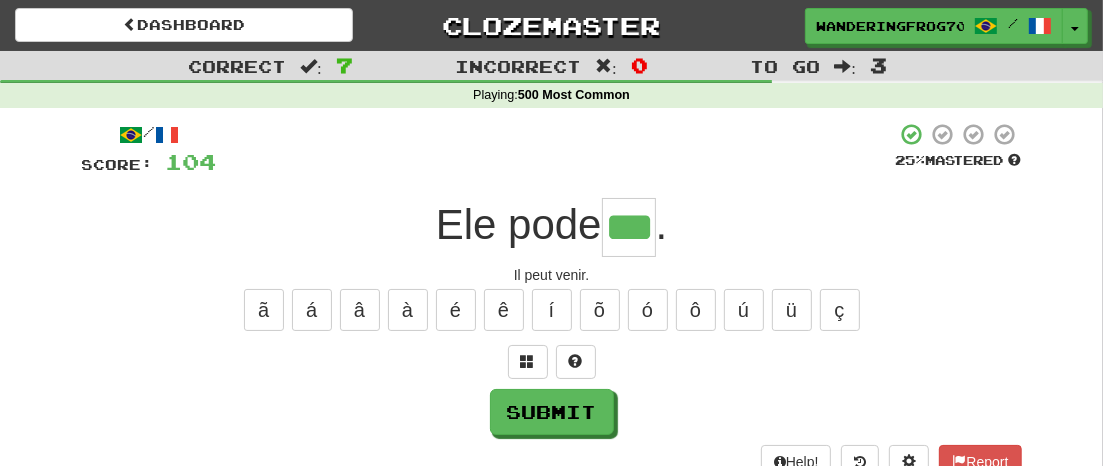 type on "***" 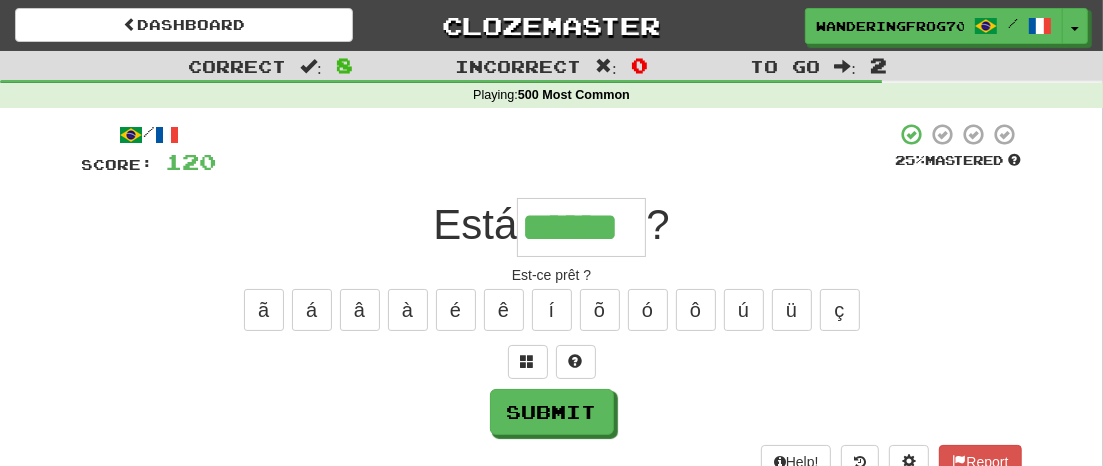 type on "******" 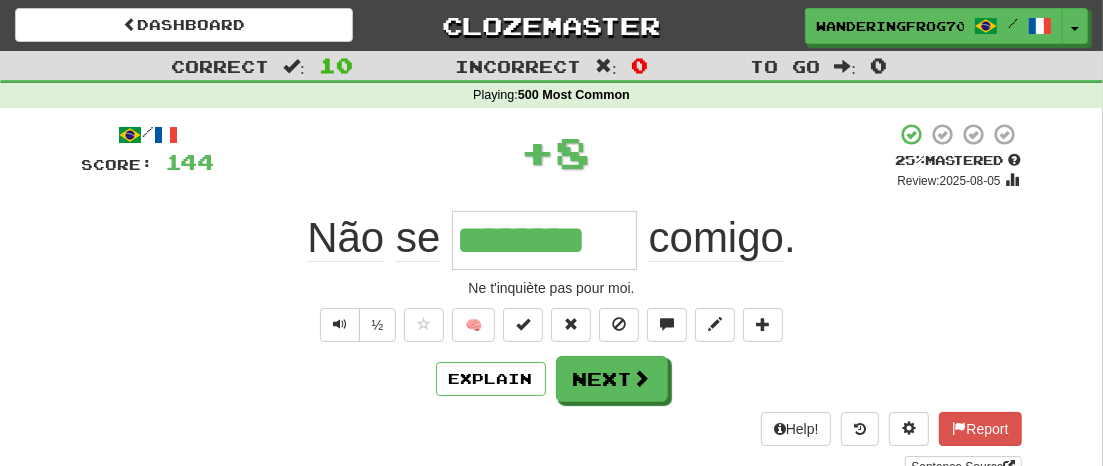 type on "********" 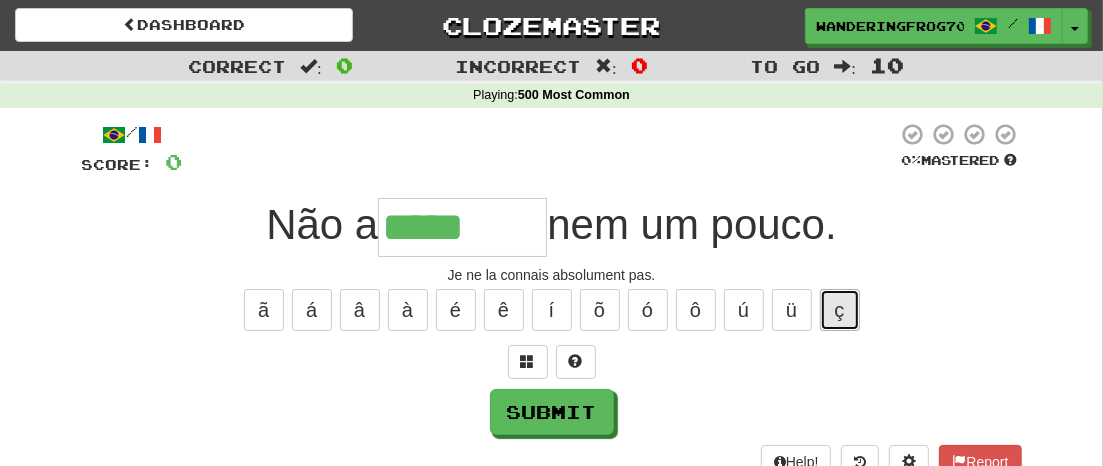 click on "ç" at bounding box center [840, 310] 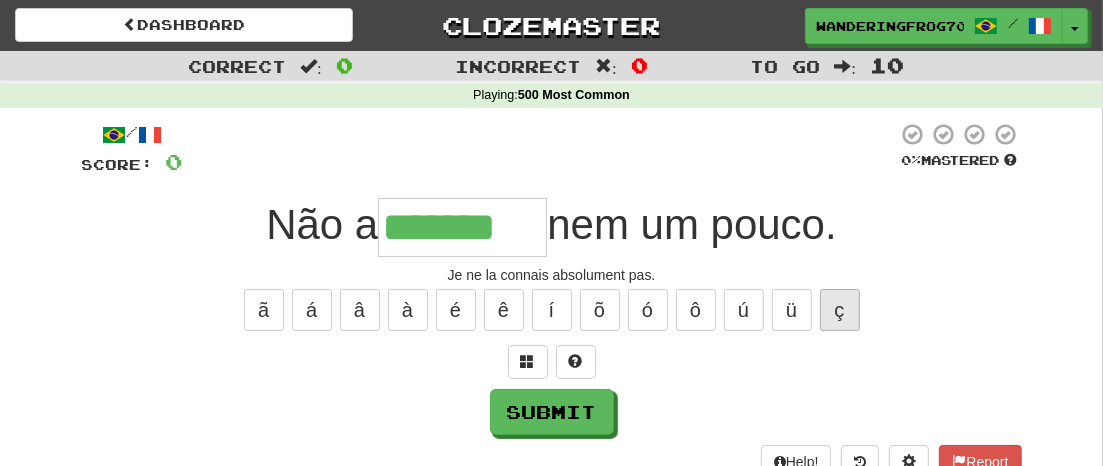 type on "*******" 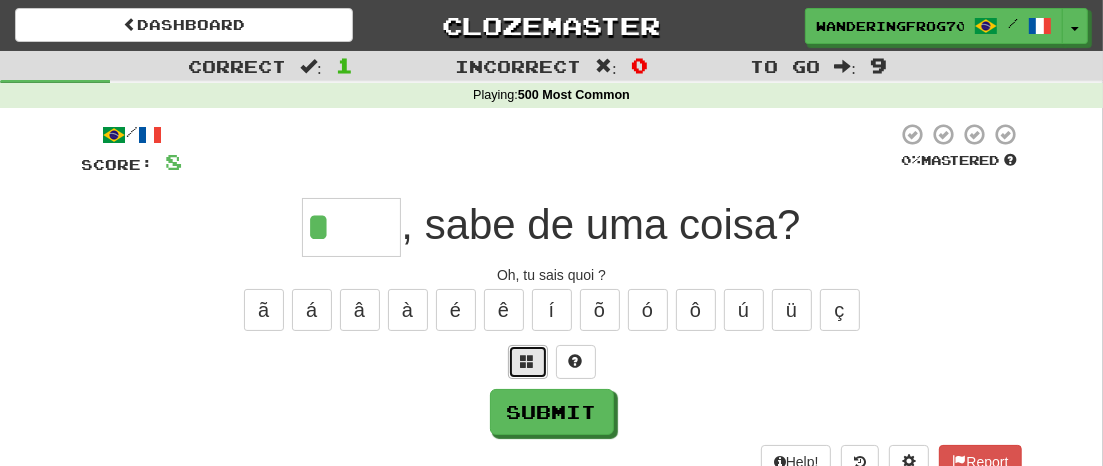 click at bounding box center [528, 362] 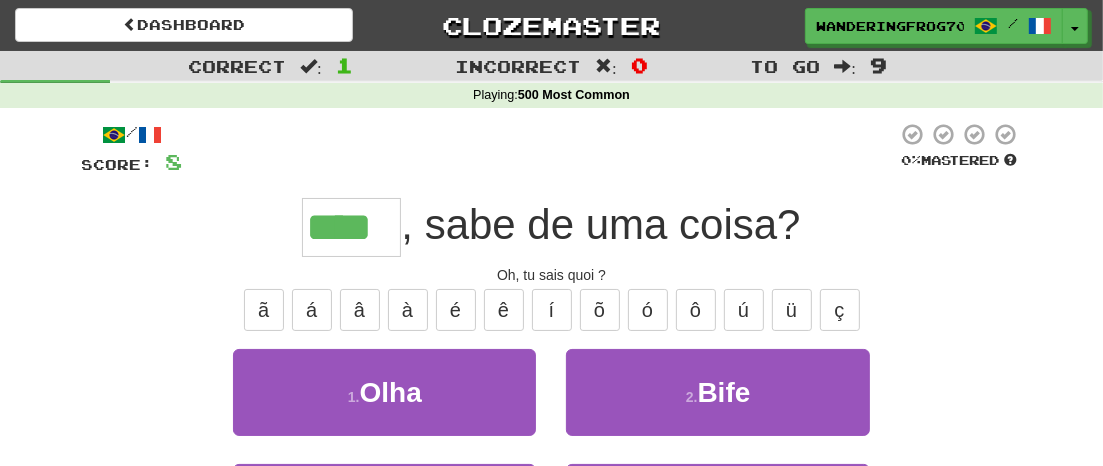 type on "****" 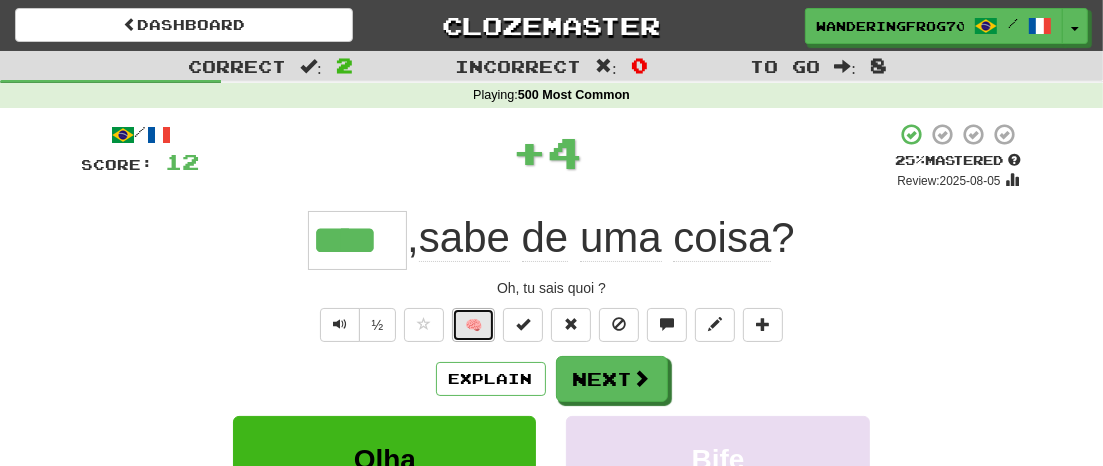 click on "🧠" at bounding box center [473, 325] 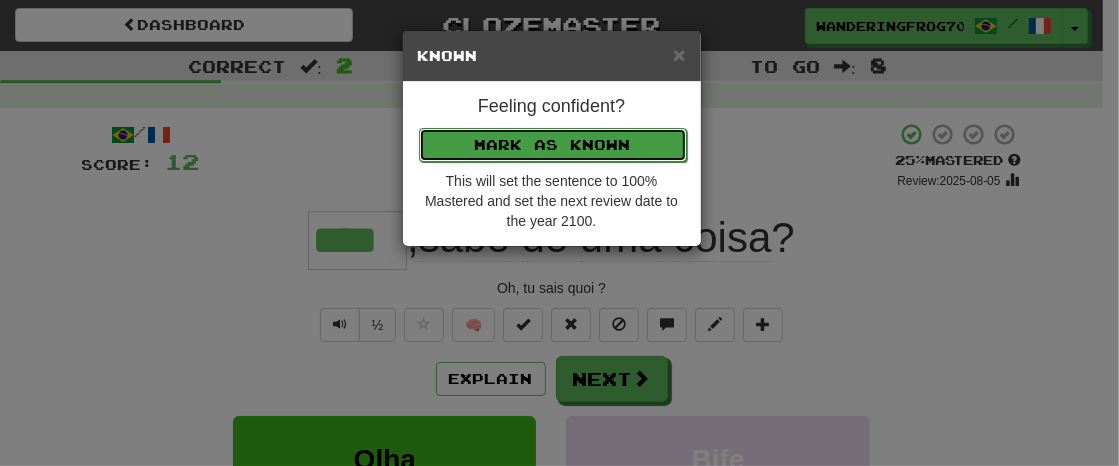 click on "Mark as Known" at bounding box center (553, 145) 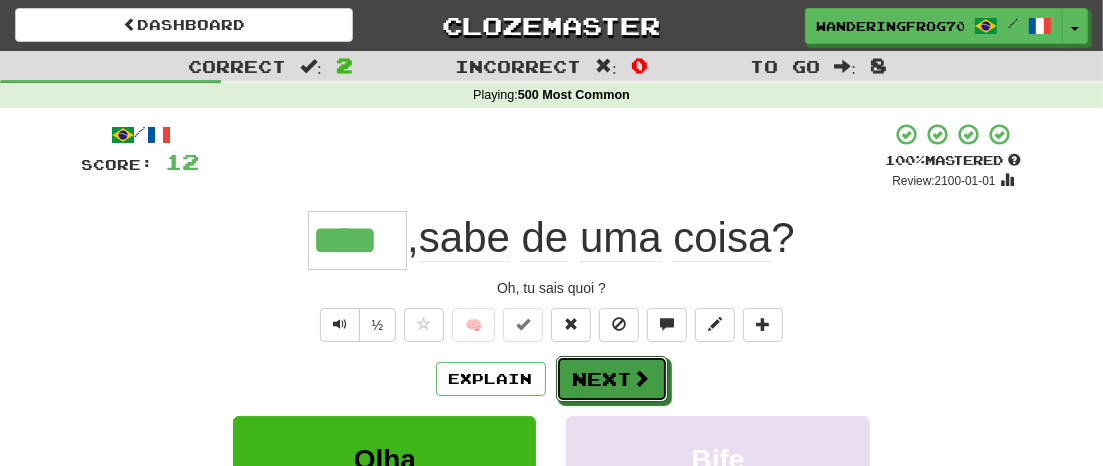 drag, startPoint x: 612, startPoint y: 371, endPoint x: 784, endPoint y: 350, distance: 173.27724 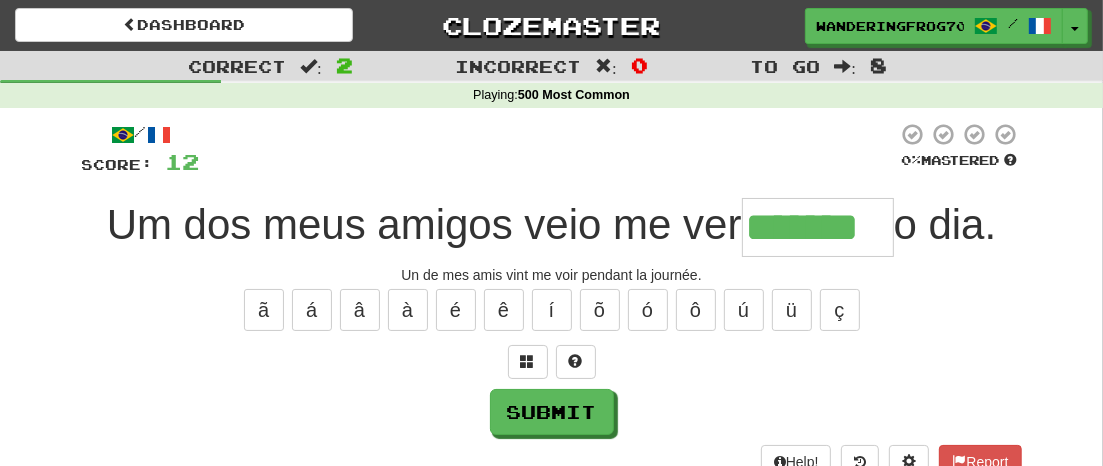 type on "*******" 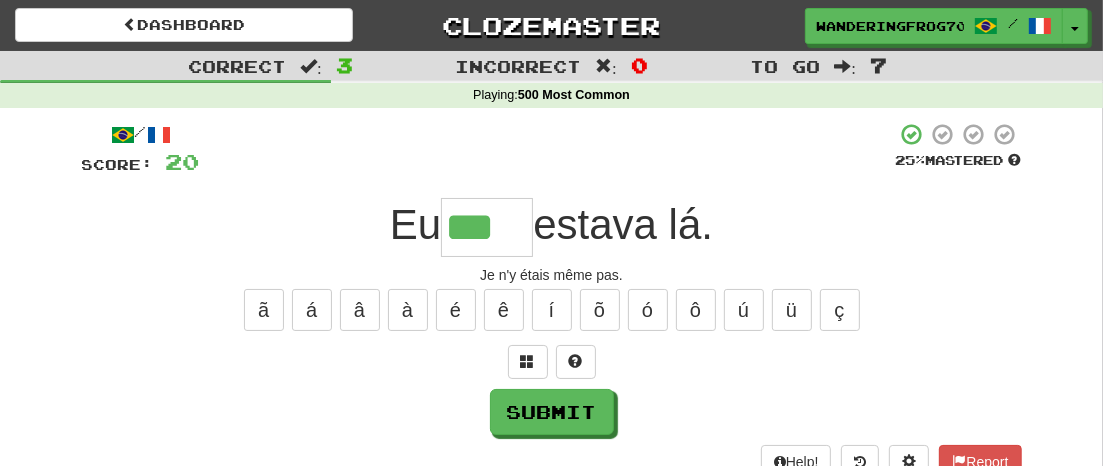 type on "***" 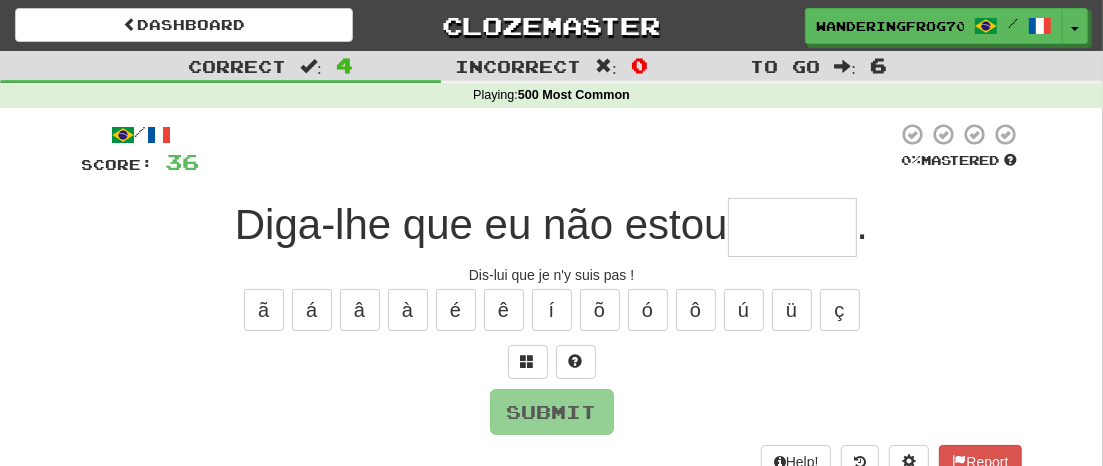 type on "*" 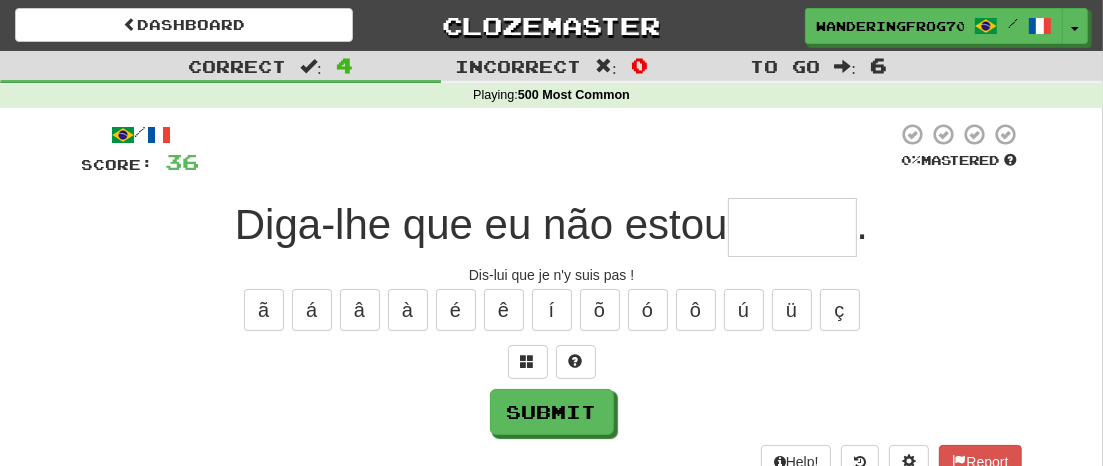 type on "*" 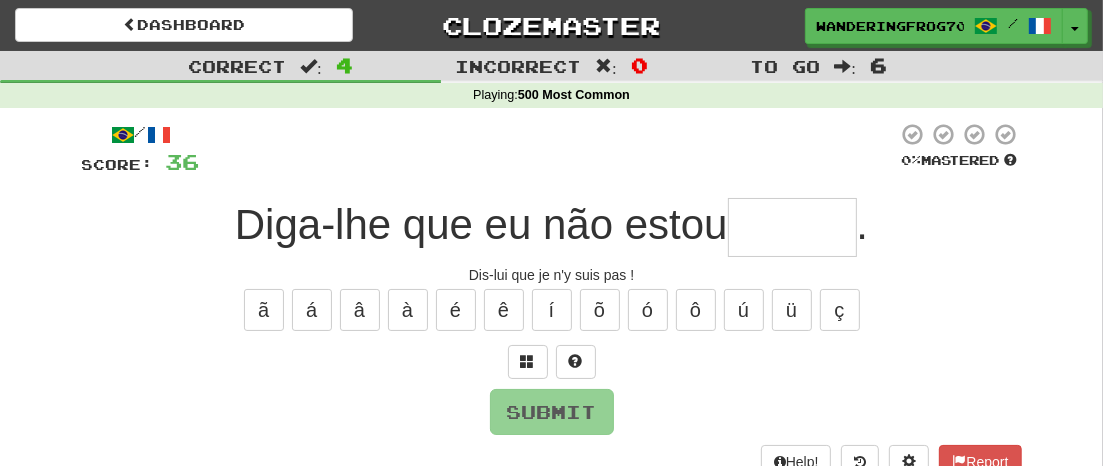 type on "*" 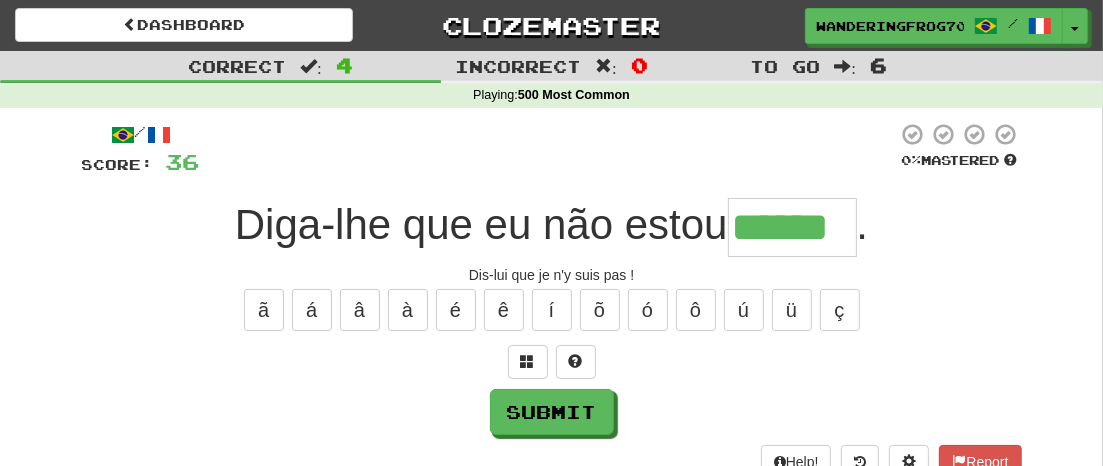 type on "******" 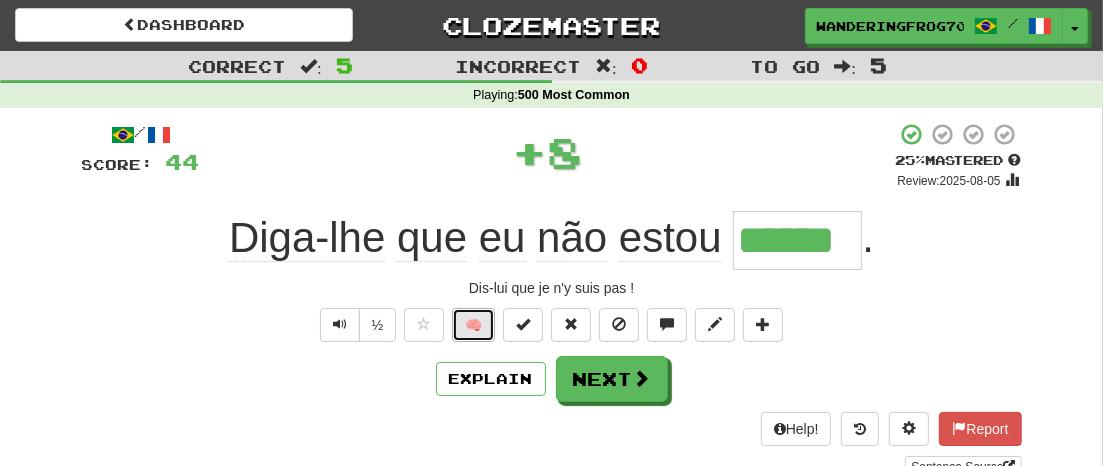 click on "🧠" at bounding box center [473, 325] 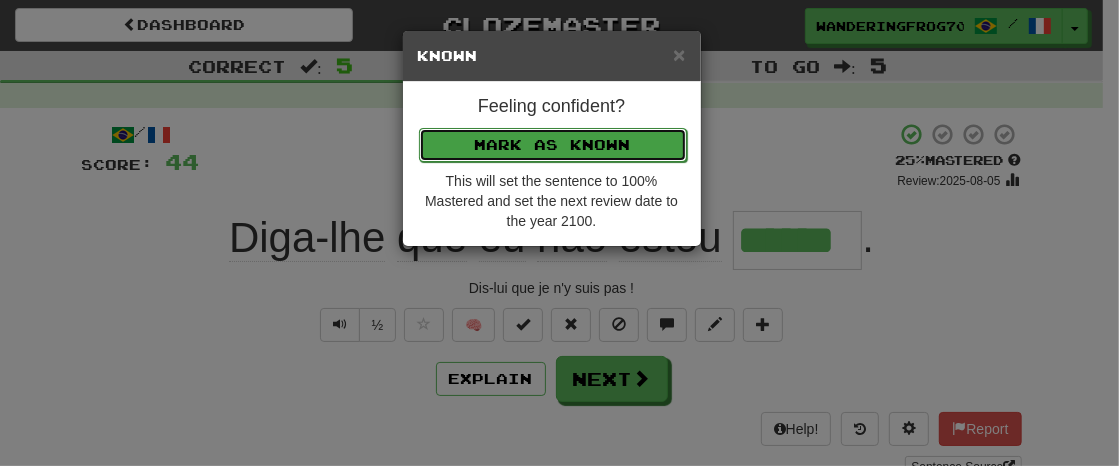 click on "Mark as Known" at bounding box center [553, 145] 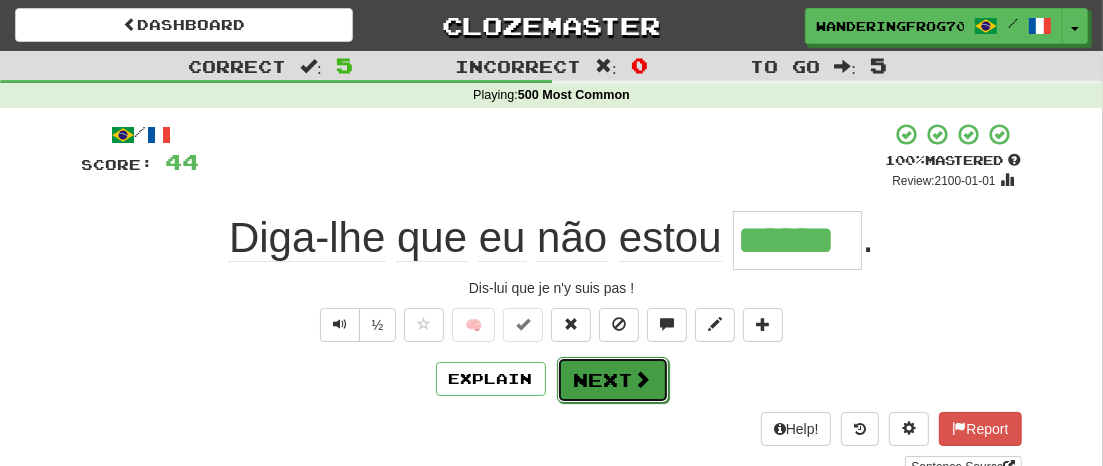 click on "Next" at bounding box center [613, 380] 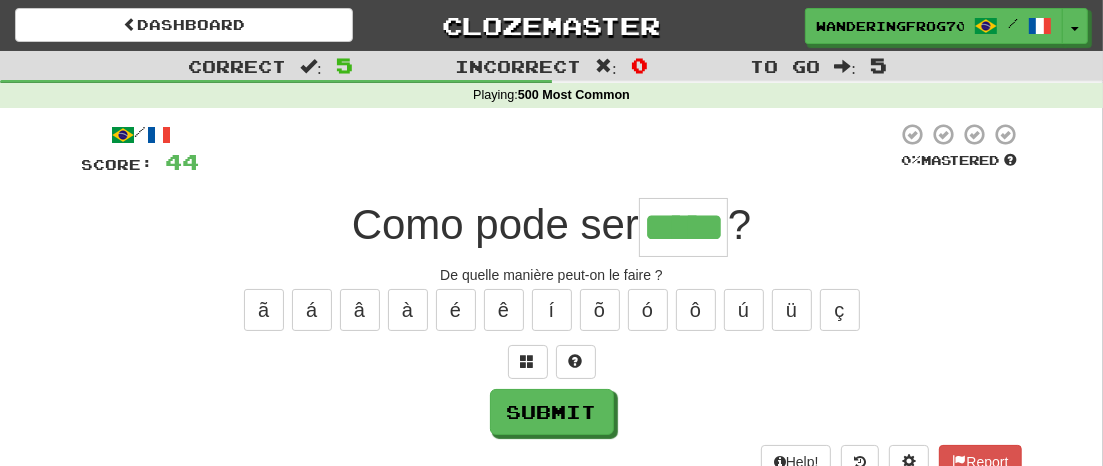 type on "*****" 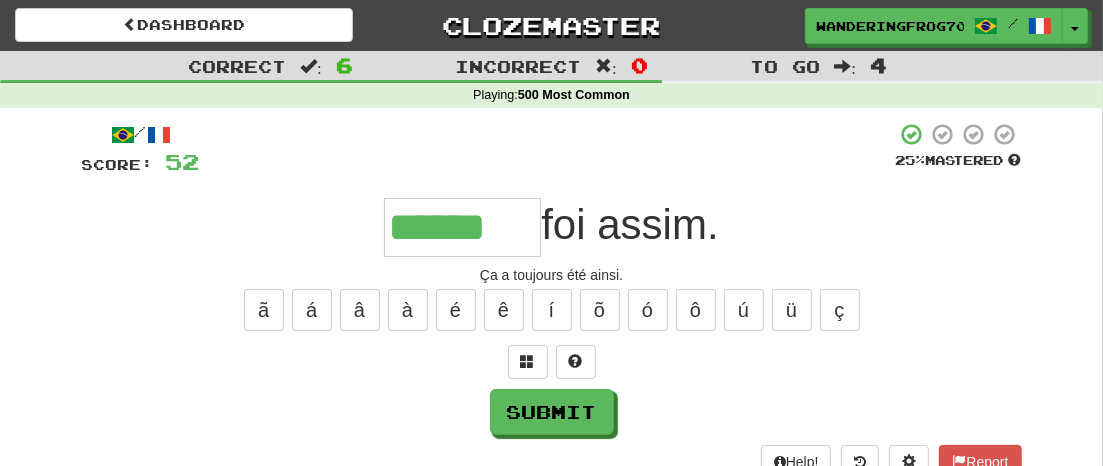 type on "******" 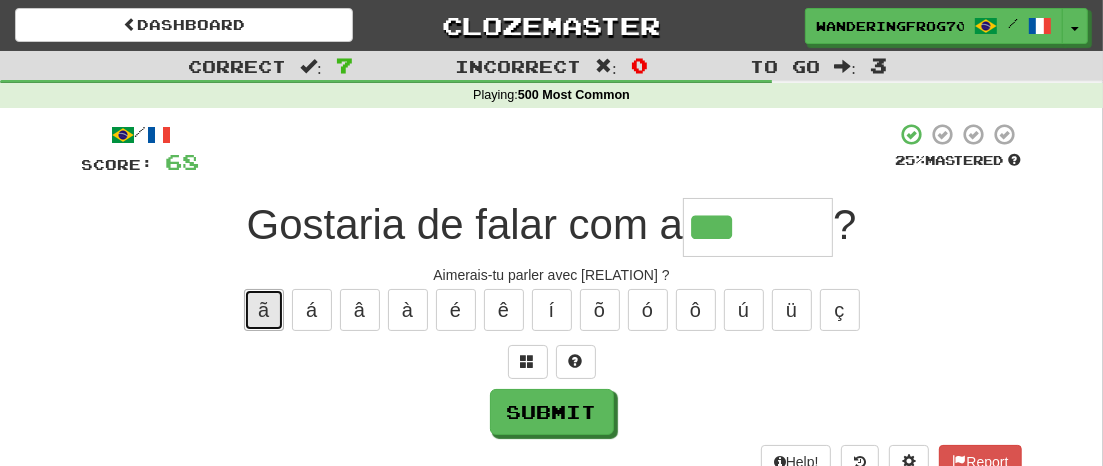 click on "ã" at bounding box center (264, 310) 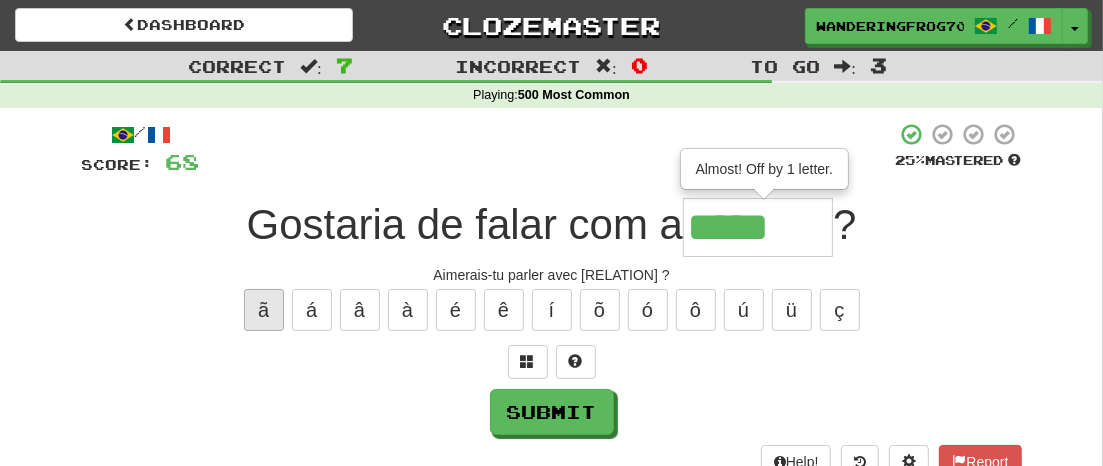 type on "*****" 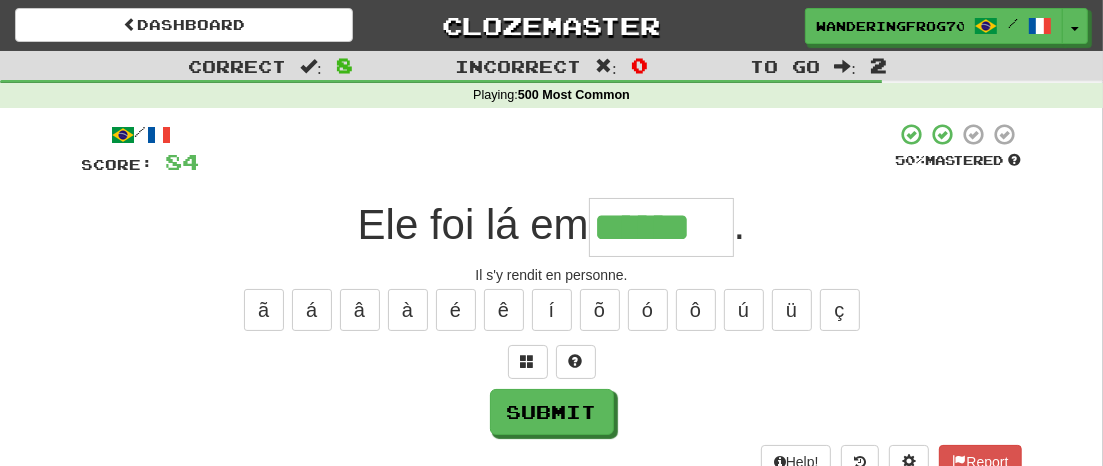 type on "******" 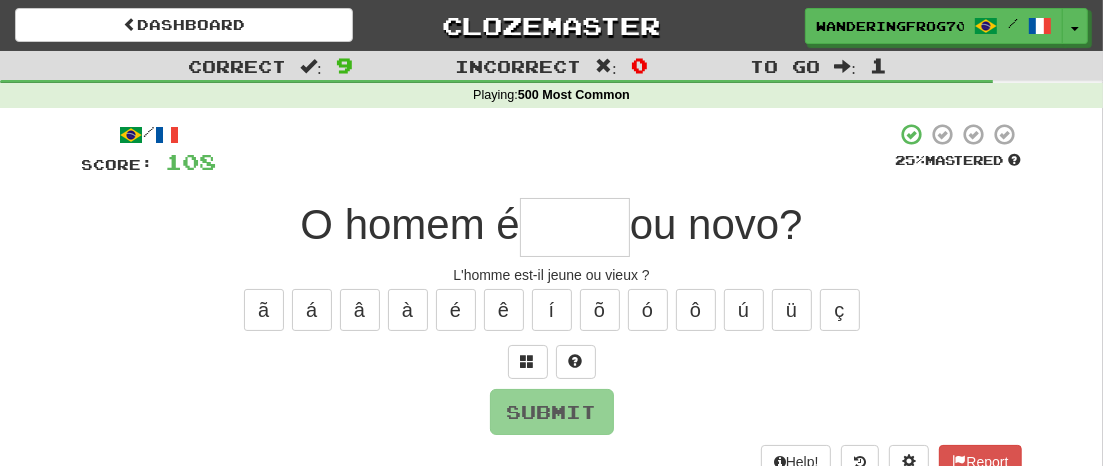type on "*" 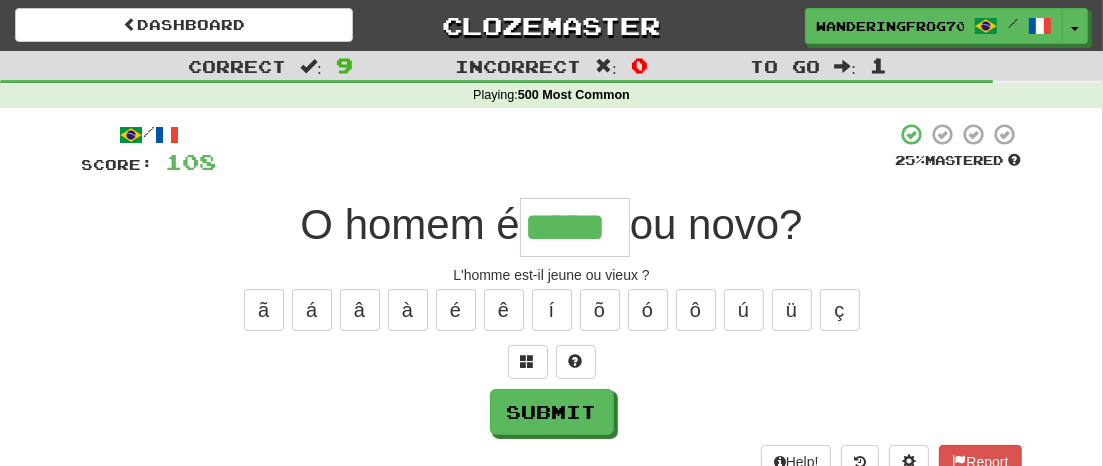type on "*****" 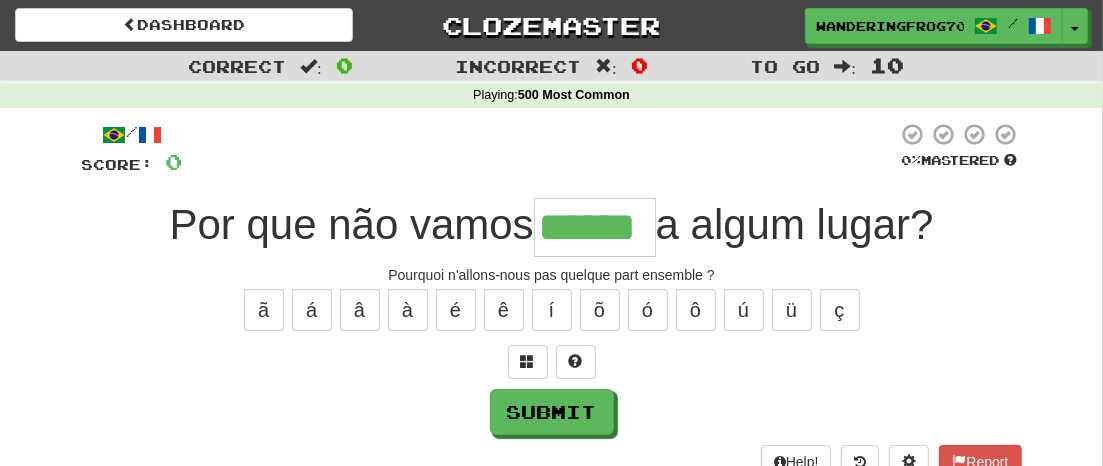 type on "******" 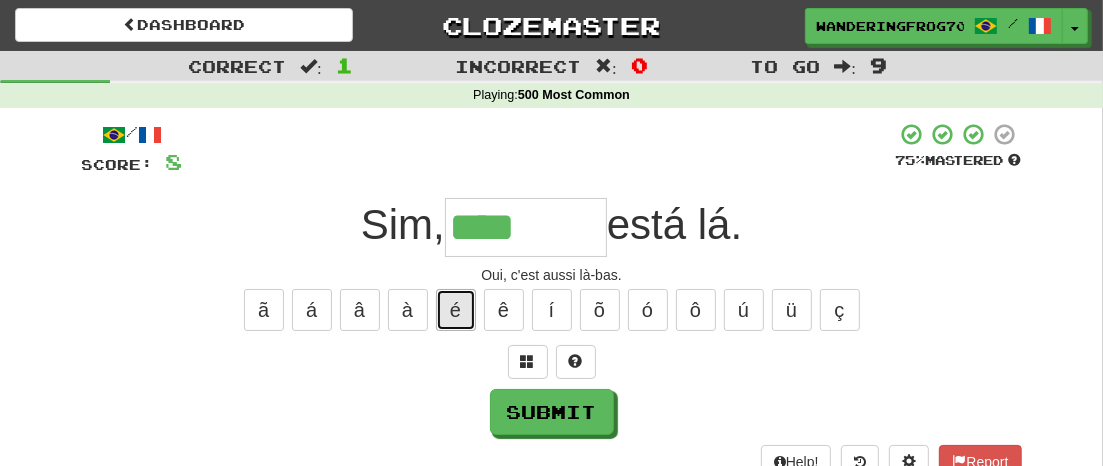 click on "é" at bounding box center (456, 310) 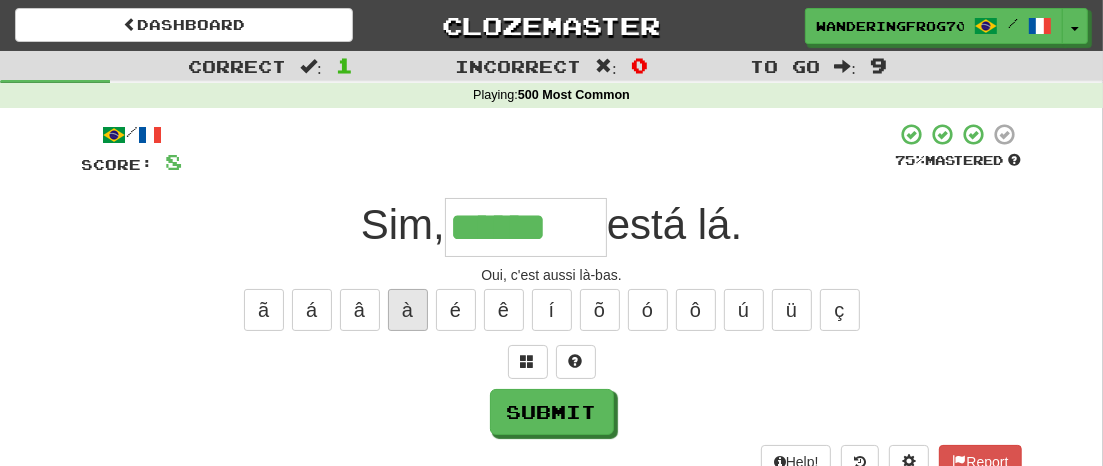 type on "******" 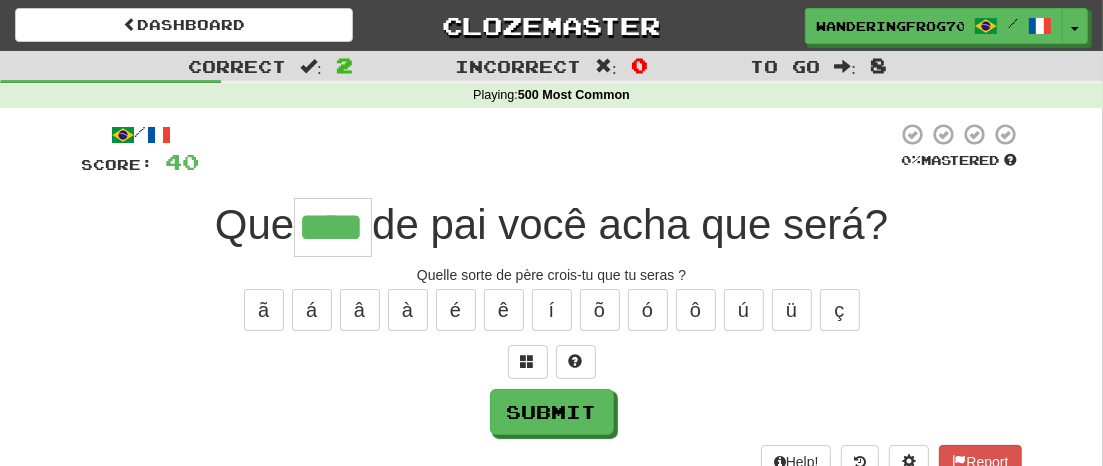 type on "****" 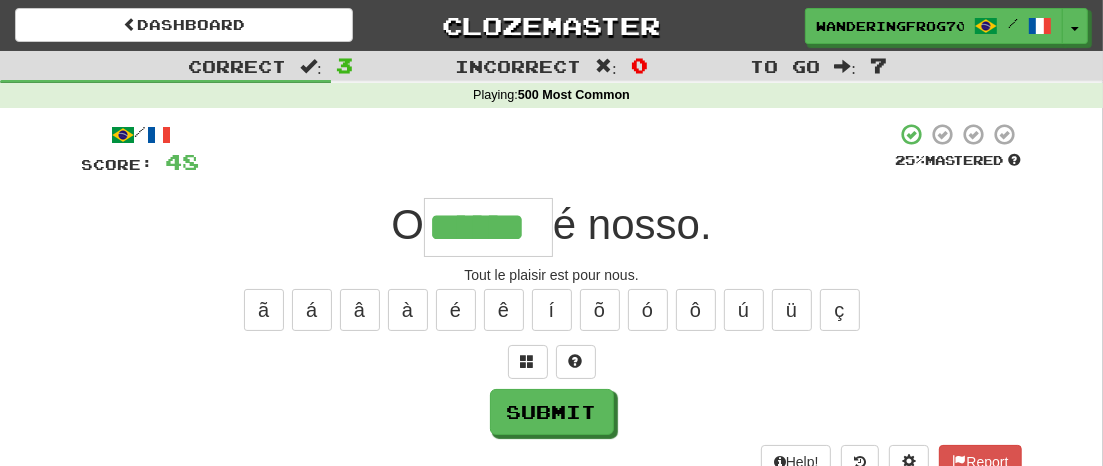 type on "******" 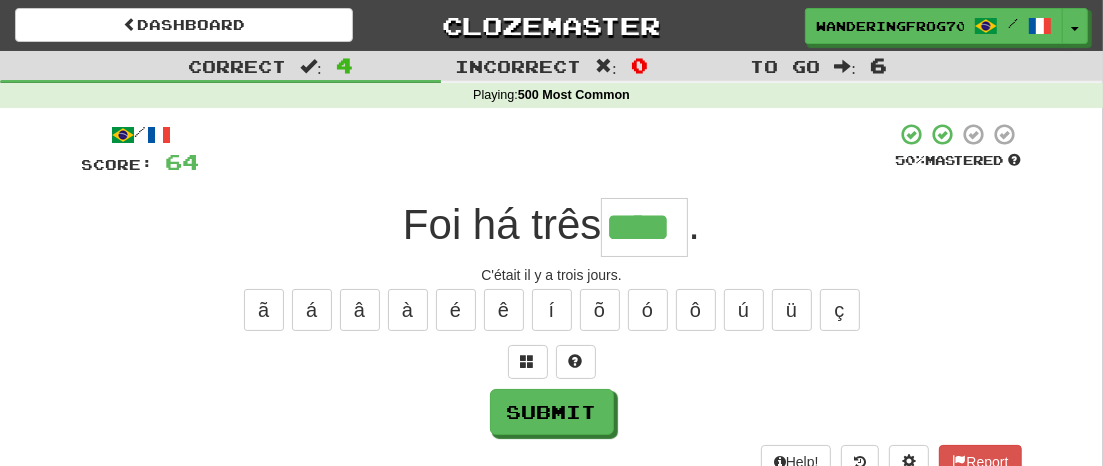 type on "****" 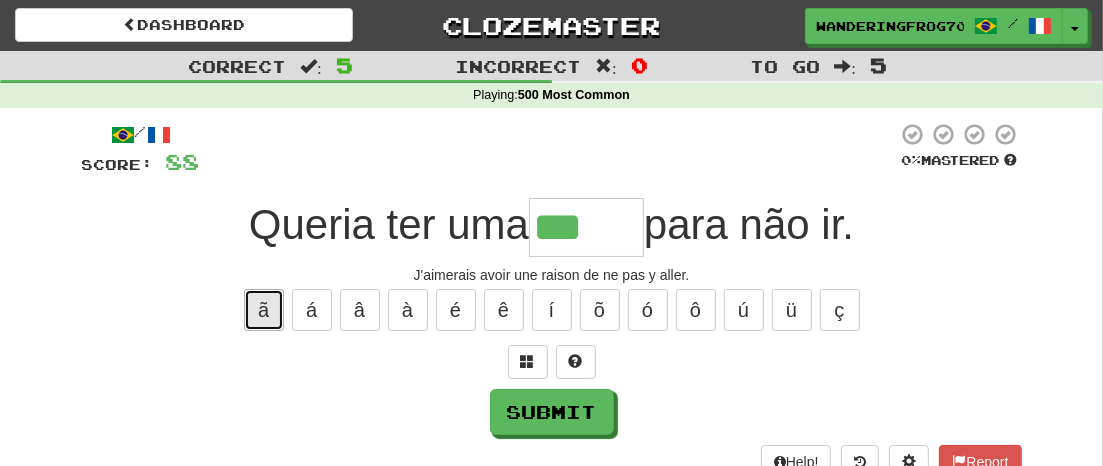 click on "ã" at bounding box center [264, 310] 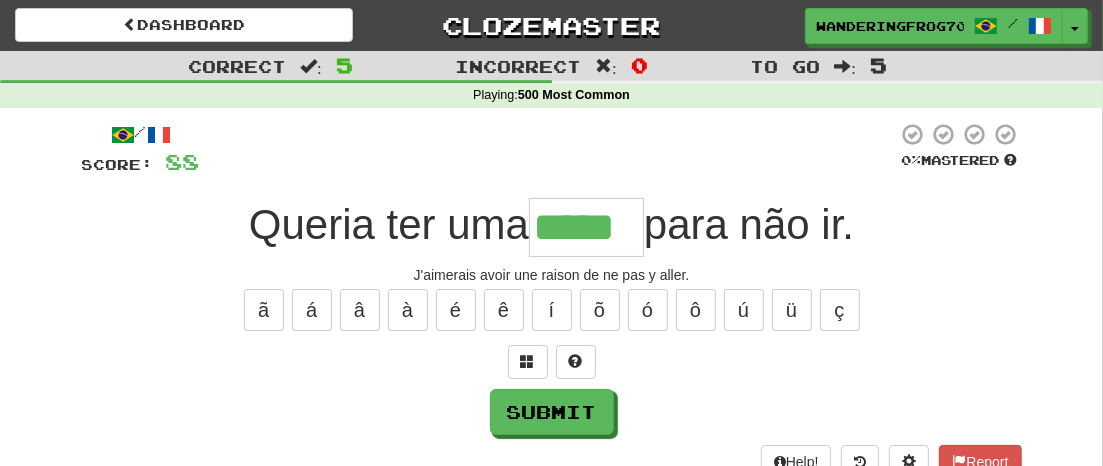 type on "*****" 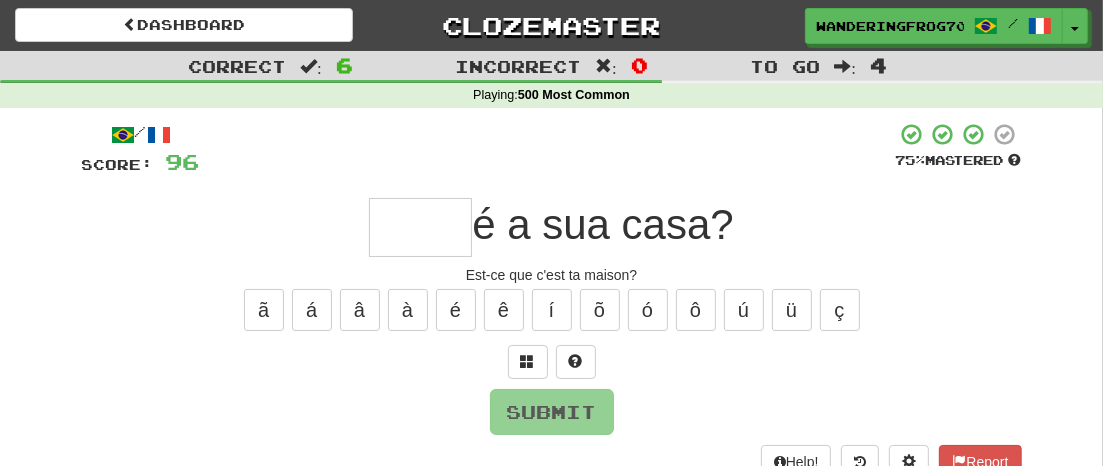 type on "*" 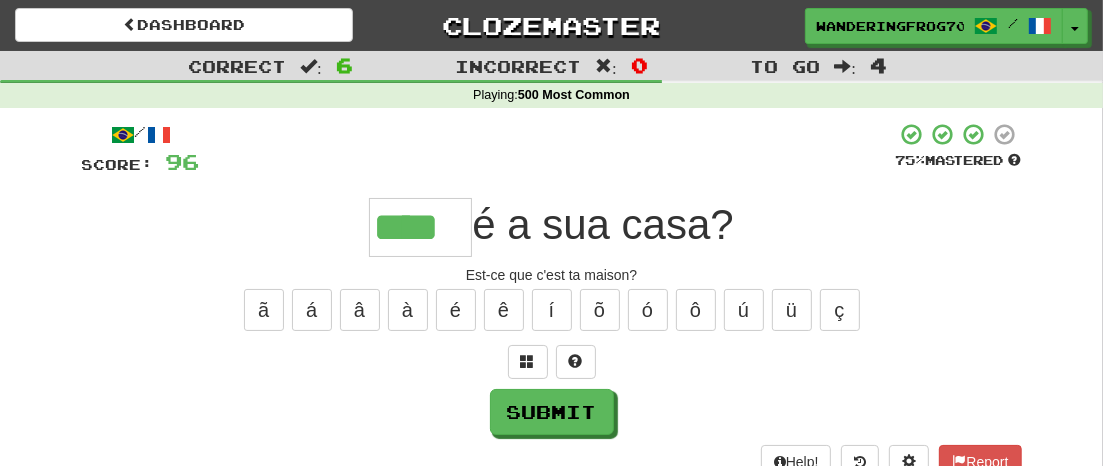 type on "****" 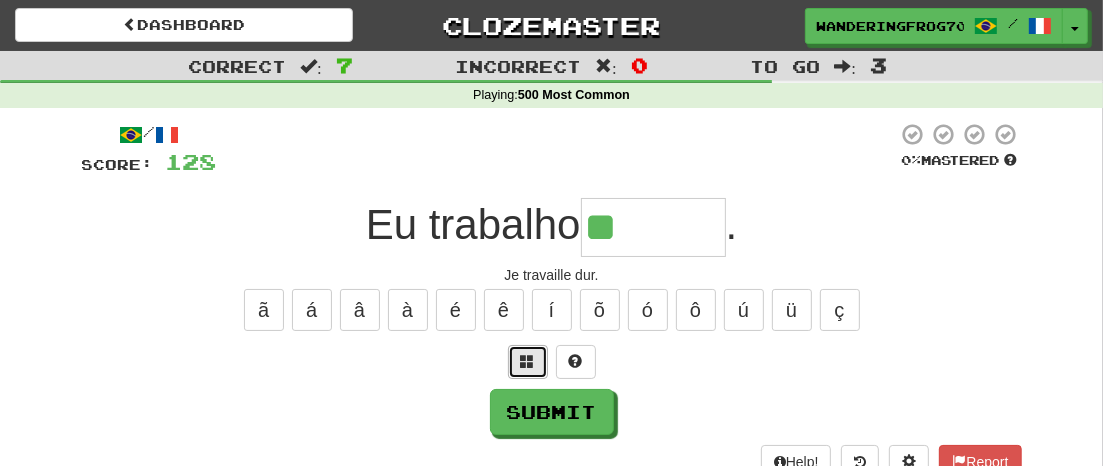 click at bounding box center (528, 361) 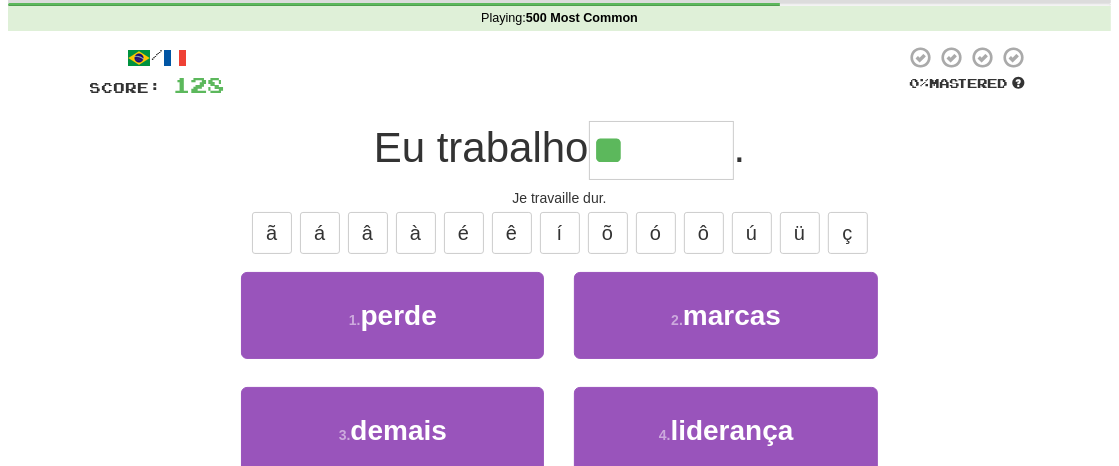 scroll, scrollTop: 0, scrollLeft: 0, axis: both 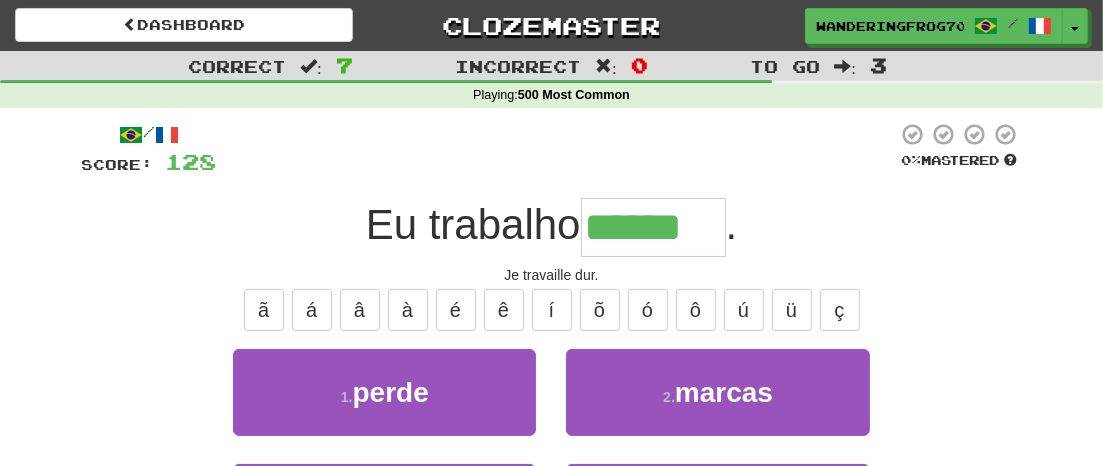 type on "******" 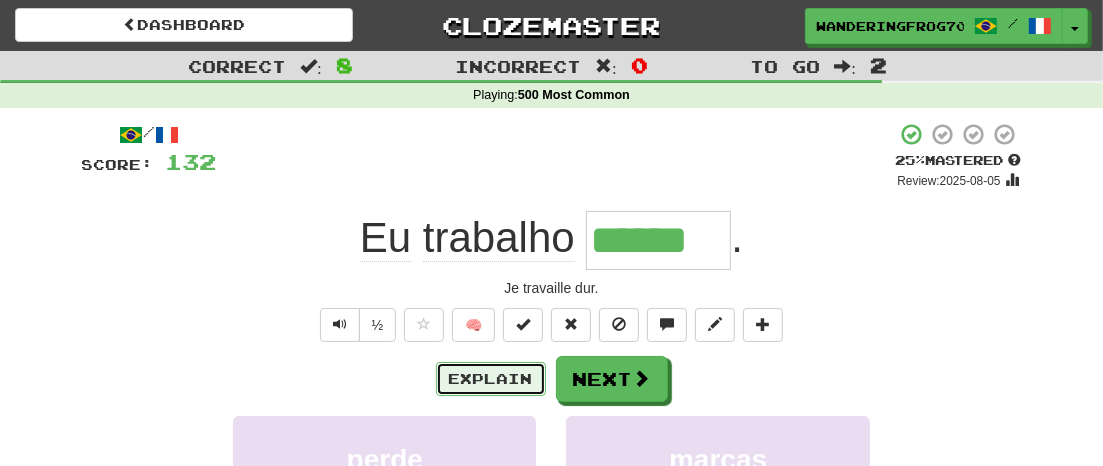 click on "Explain" at bounding box center [491, 379] 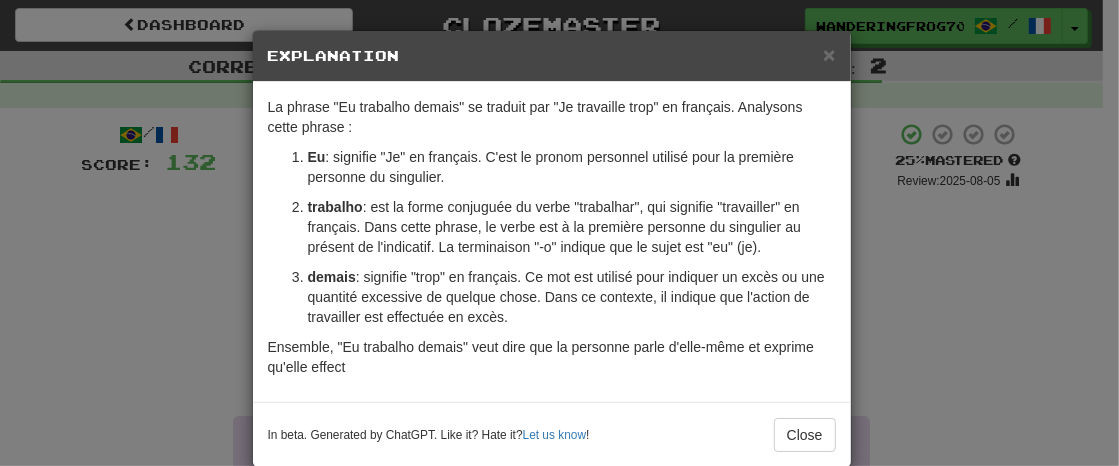 click on "× Explanation La phrase "Eu trabalho demais" se traduit par "Je travaille trop" en français. Analysons cette phrase :
Eu  : signifie "Je" en français. C'est le pronom personnel utilisé pour la première personne du singulier.
trabalho  : est la forme conjuguée du verbe "trabalhar", qui signifie "travailler" en français. Dans cette phrase, le verbe est à la première personne du singulier au présent de l'indicatif. La terminaison "-o" indique que le sujet est "eu" (je).
demais  : signifie "trop" en français. Ce mot est utilisé pour indiquer un excès ou une quantité excessive de quelque chose. Dans ce contexte, il indique que l'action de travailler est effectuée en excès.
Ensemble, "Eu trabalho demais" veut dire que la personne parle d'elle-même et exprime qu'elle effect In beta. Generated by ChatGPT. Like it? Hate it?  Let us know ! Close" at bounding box center (559, 233) 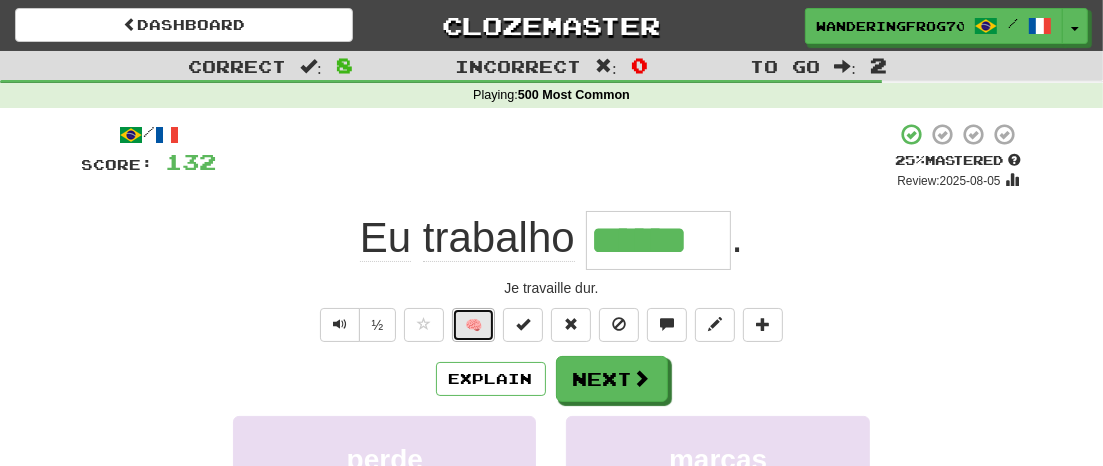 click on "🧠" at bounding box center (473, 325) 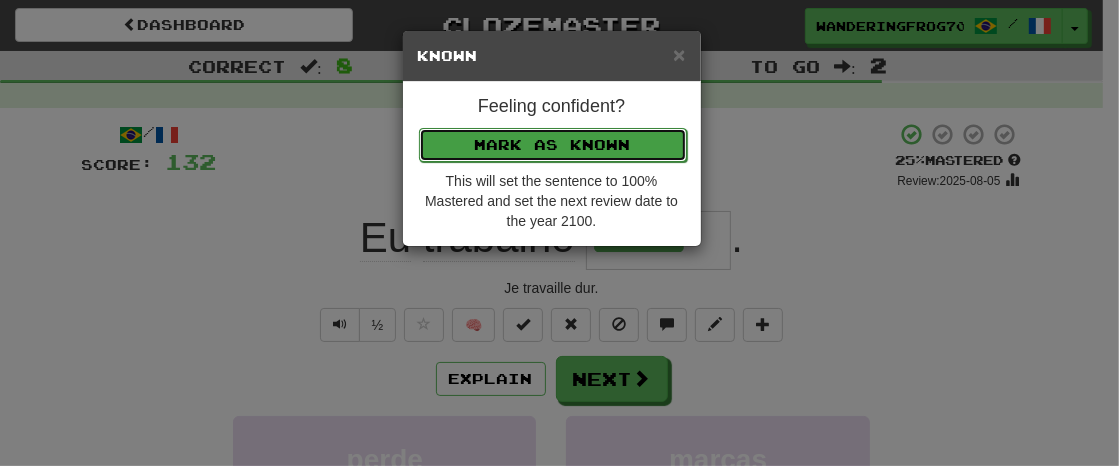 click on "Mark as Known" at bounding box center [553, 145] 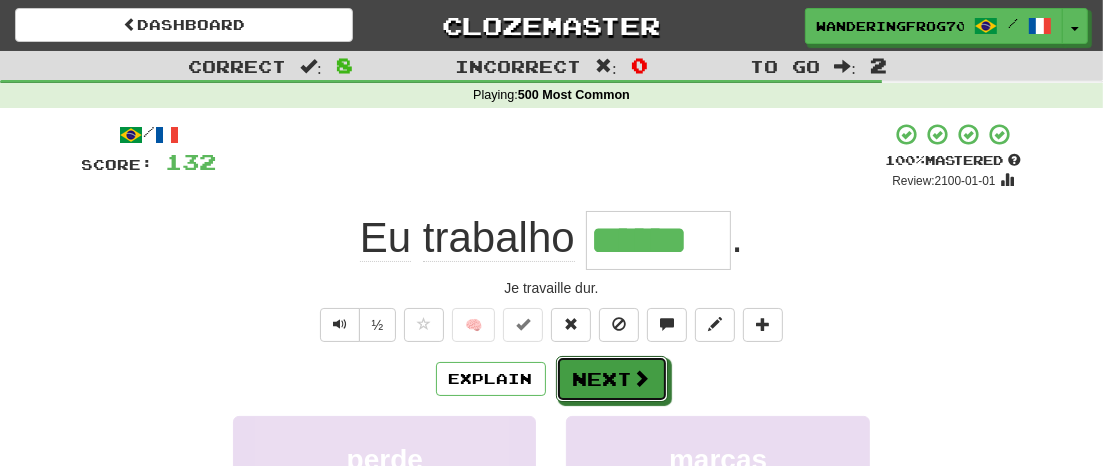 drag, startPoint x: 619, startPoint y: 393, endPoint x: 652, endPoint y: 381, distance: 35.1141 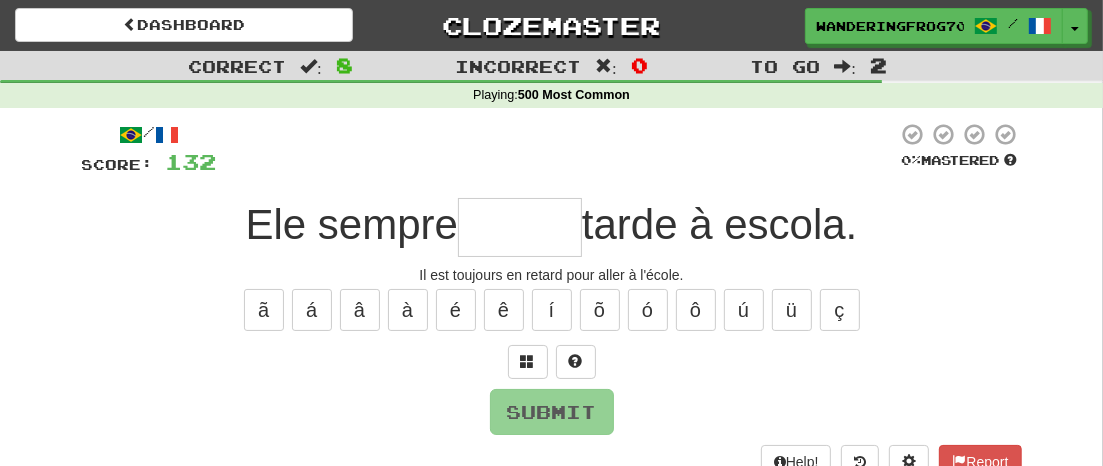 type on "*" 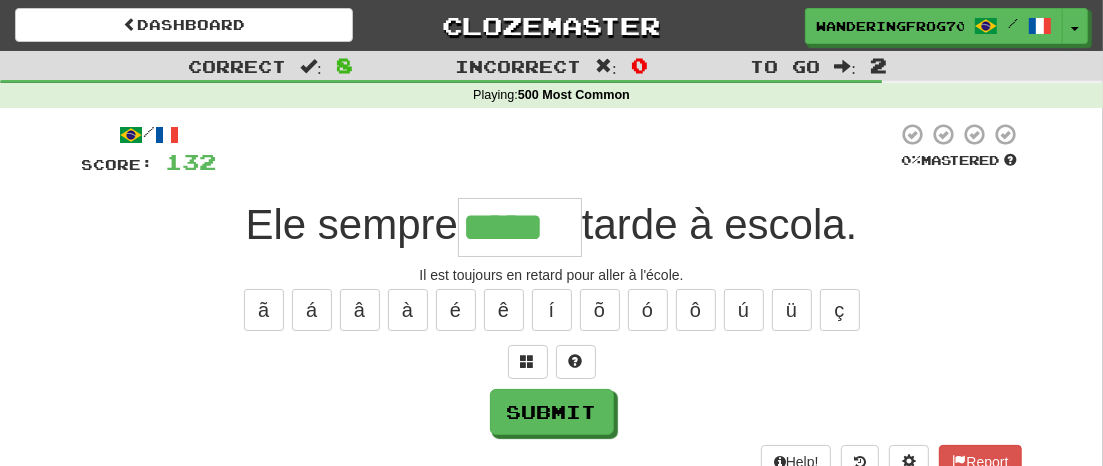 type on "*****" 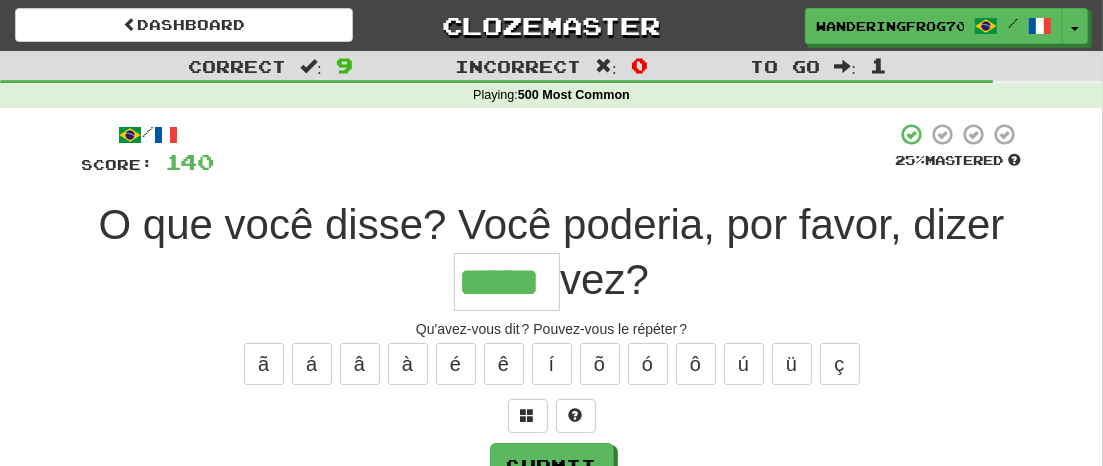 type on "*****" 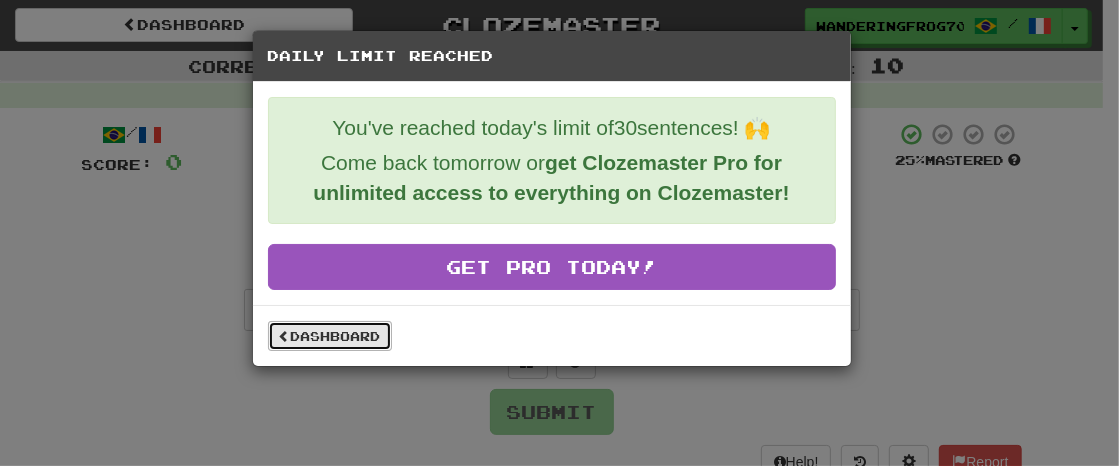 click on "Dashboard" at bounding box center (330, 336) 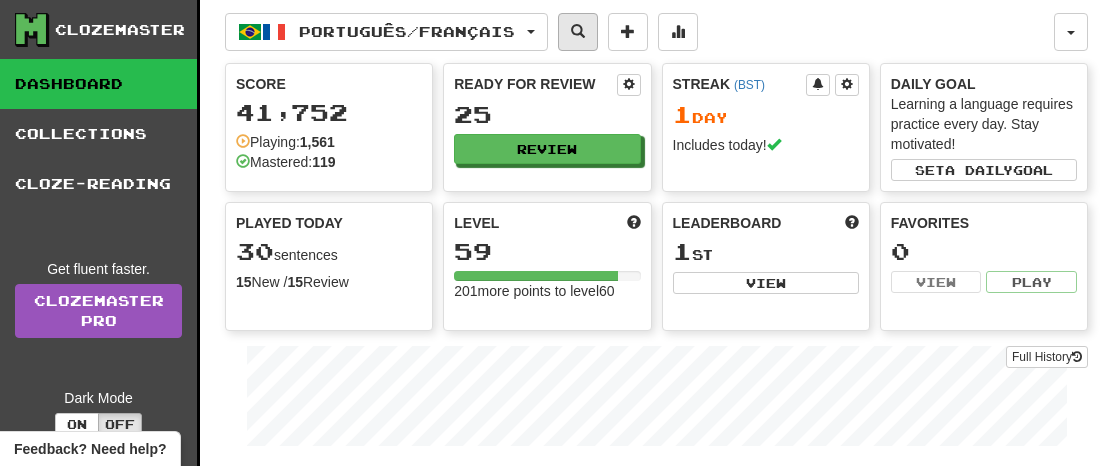 scroll, scrollTop: 0, scrollLeft: 0, axis: both 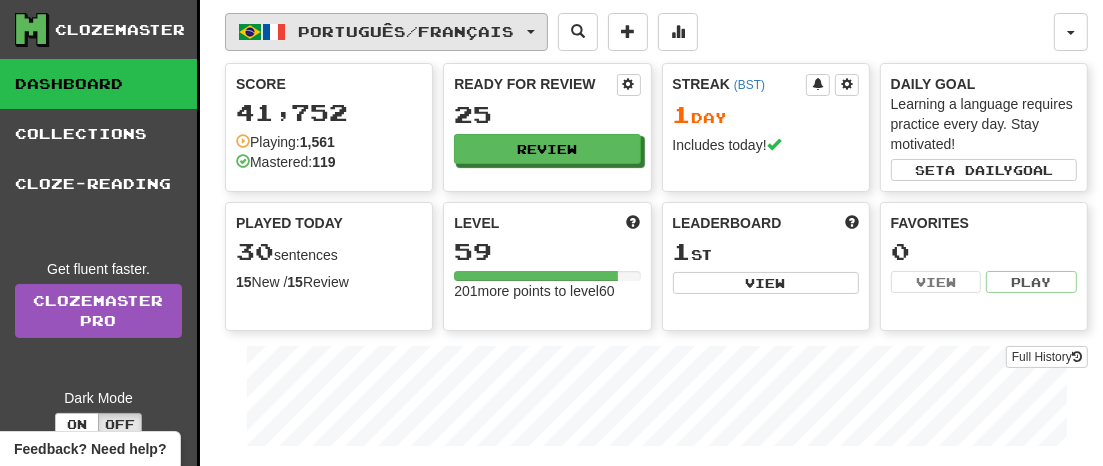 click on "Português  /  Français" at bounding box center (386, 32) 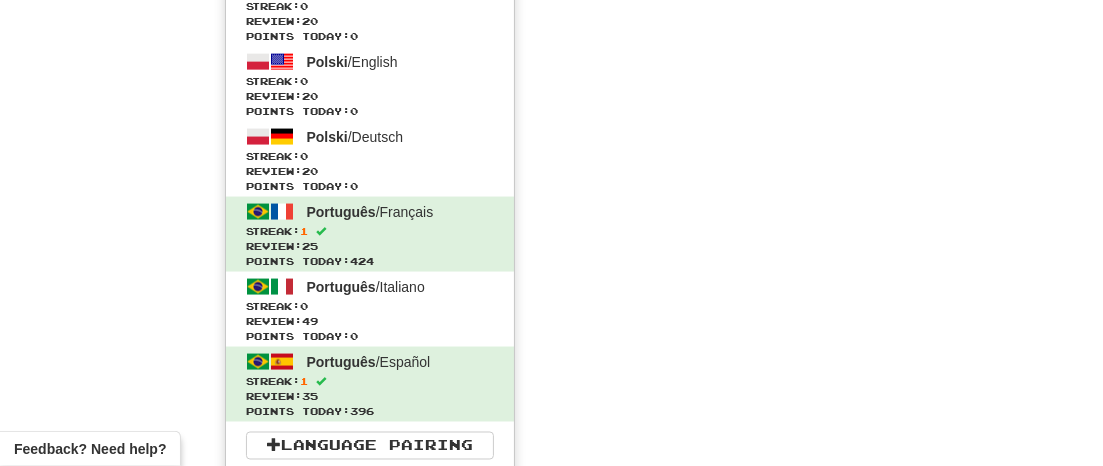 scroll, scrollTop: 2119, scrollLeft: 0, axis: vertical 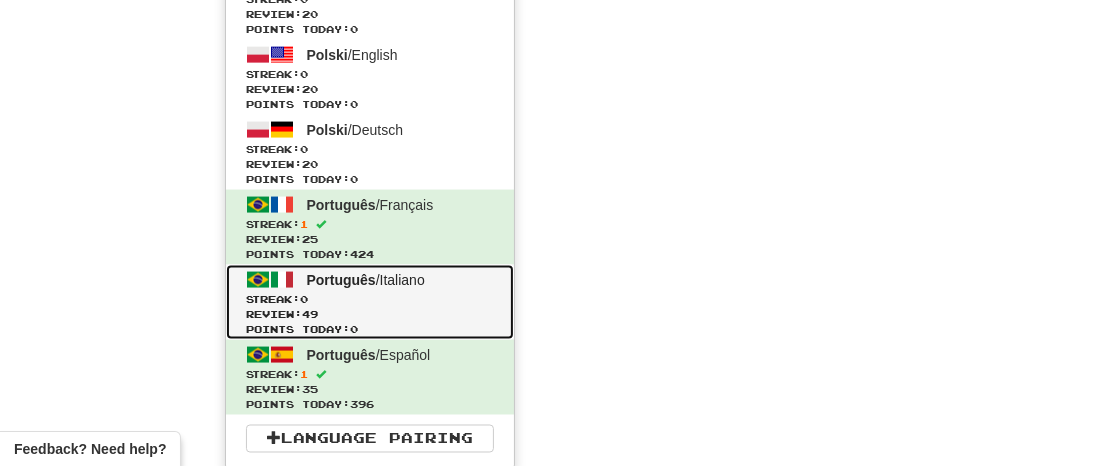 click on "Streak:  0" at bounding box center [370, 299] 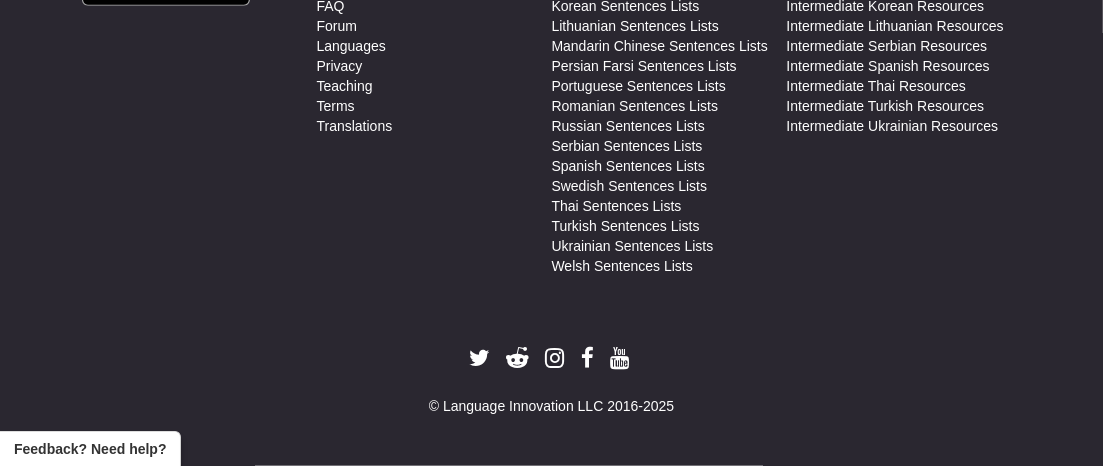 scroll, scrollTop: 1230, scrollLeft: 0, axis: vertical 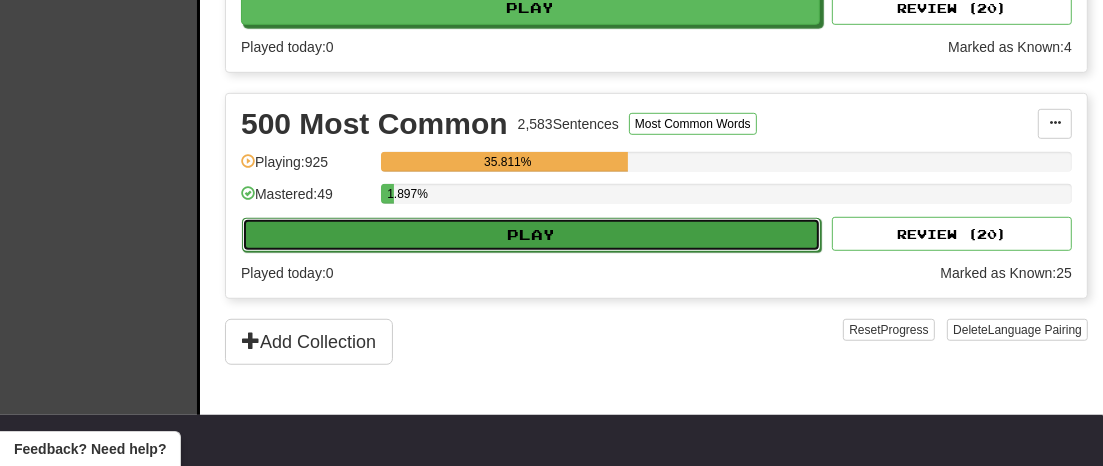 click on "Play" at bounding box center (531, 235) 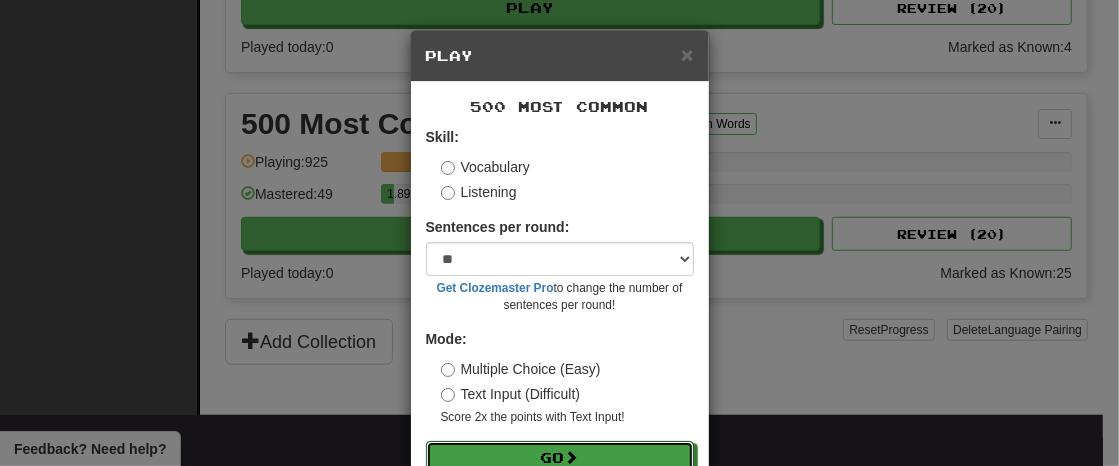 drag, startPoint x: 534, startPoint y: 453, endPoint x: 620, endPoint y: 432, distance: 88.52683 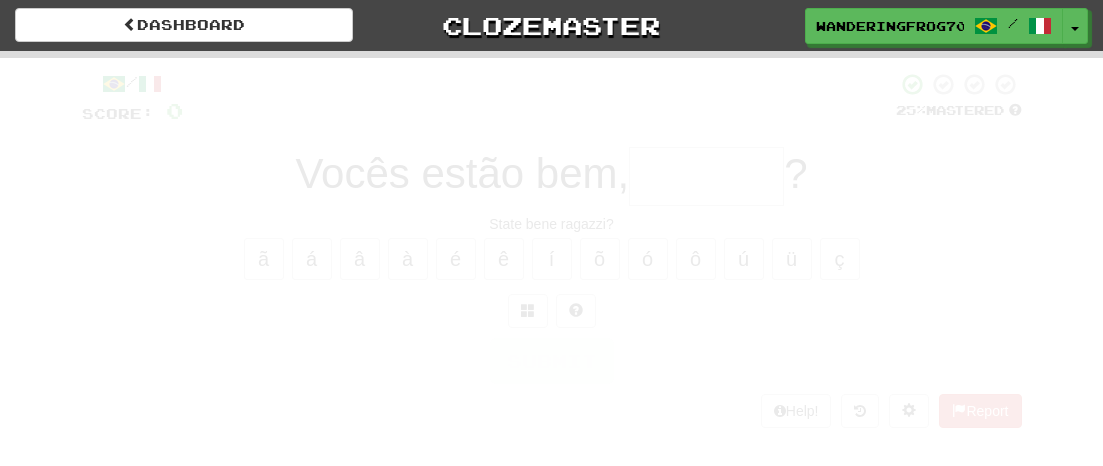 scroll, scrollTop: 0, scrollLeft: 0, axis: both 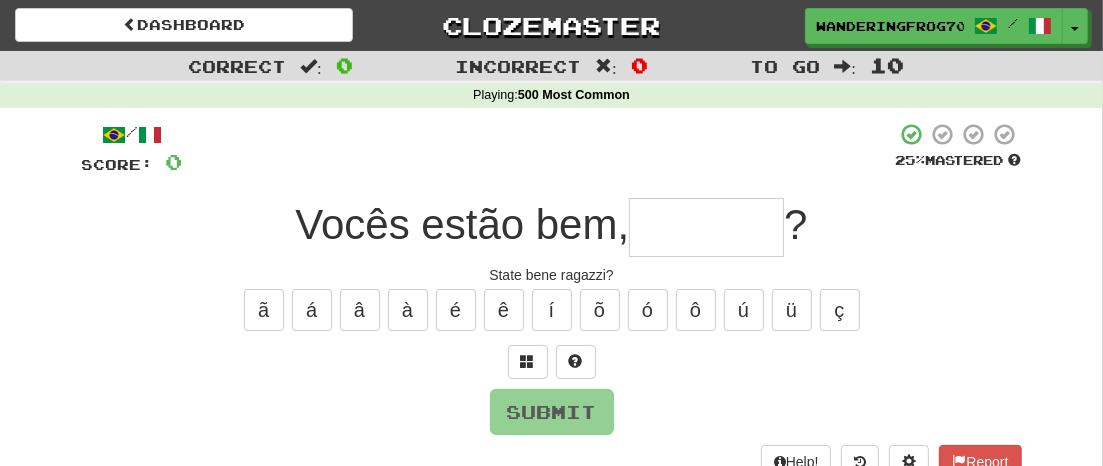 type on "*" 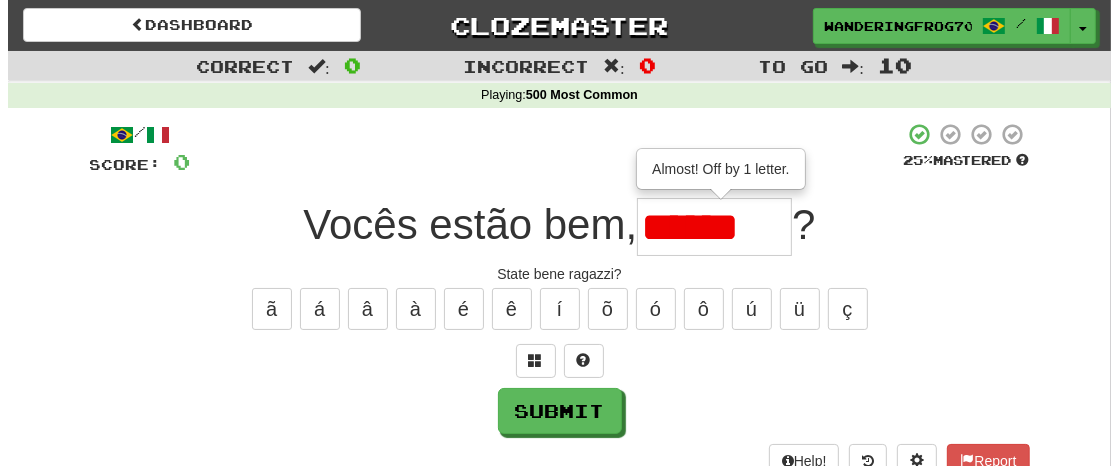 scroll, scrollTop: 0, scrollLeft: 0, axis: both 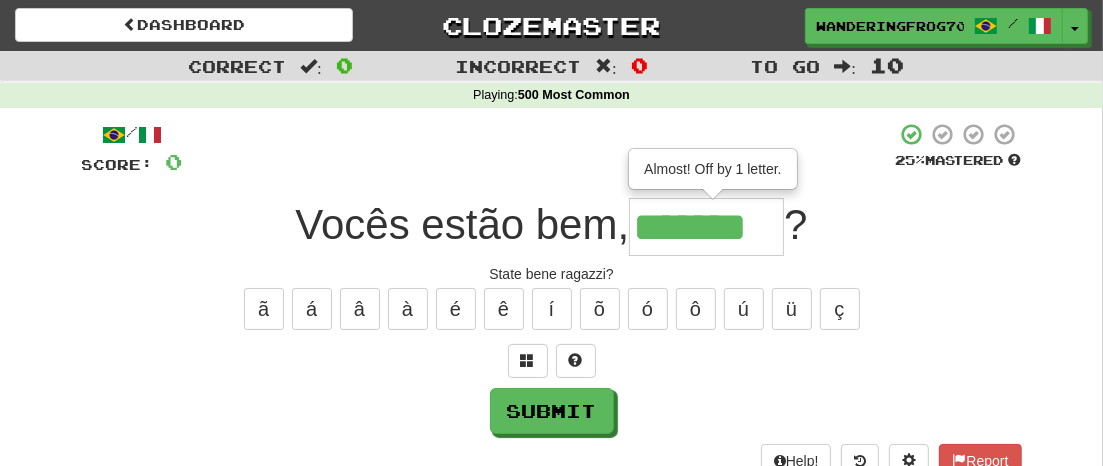 type on "*******" 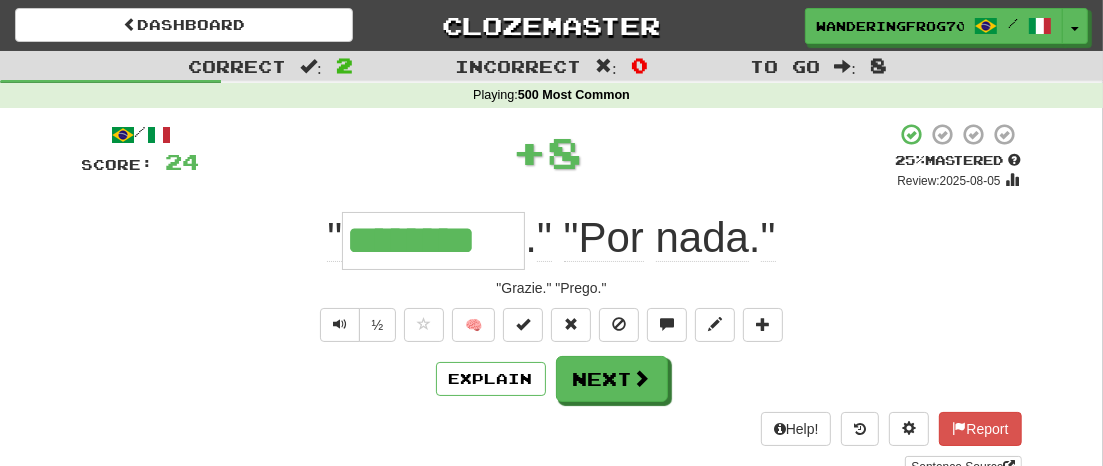 type on "********" 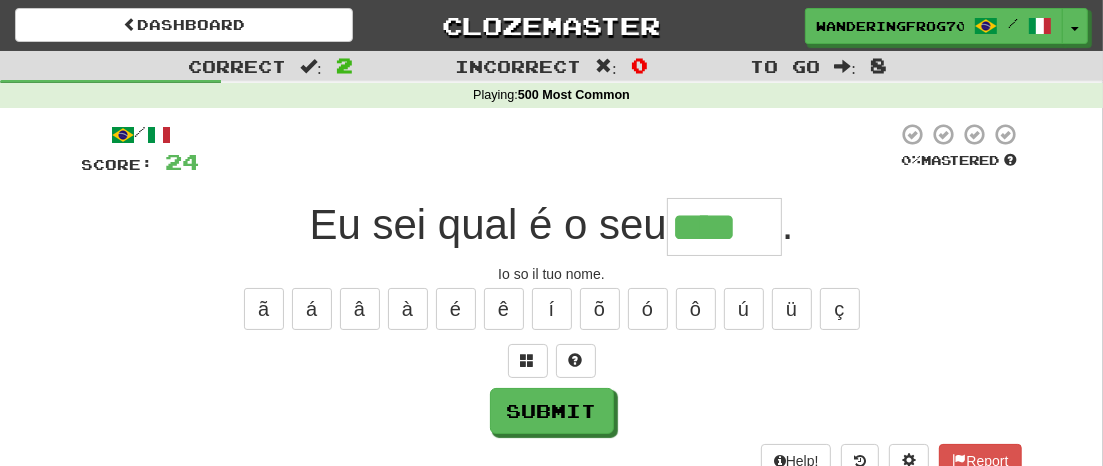 type on "****" 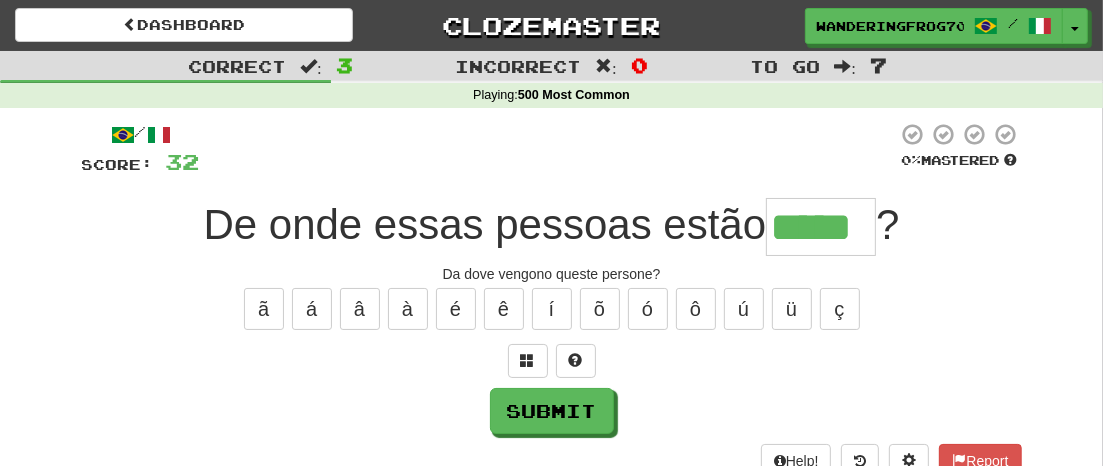 type on "*****" 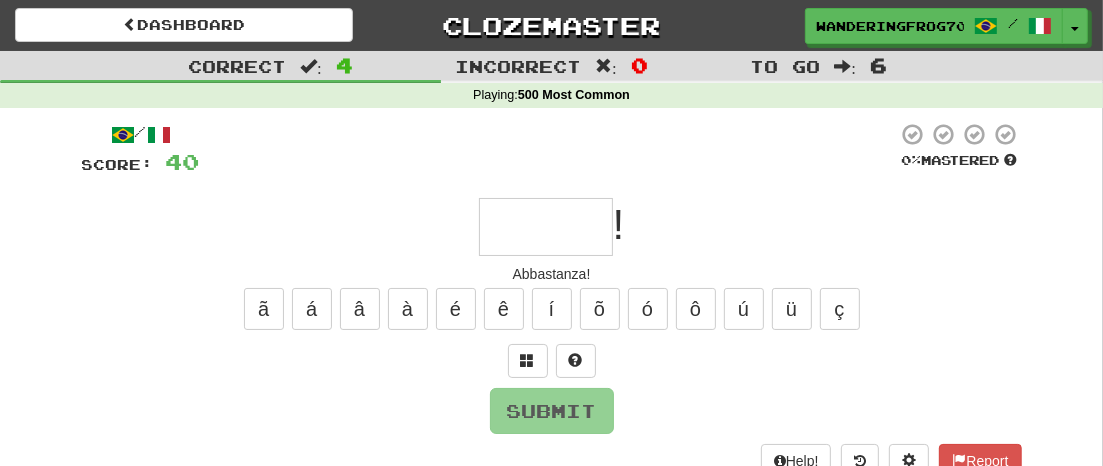 type on "*" 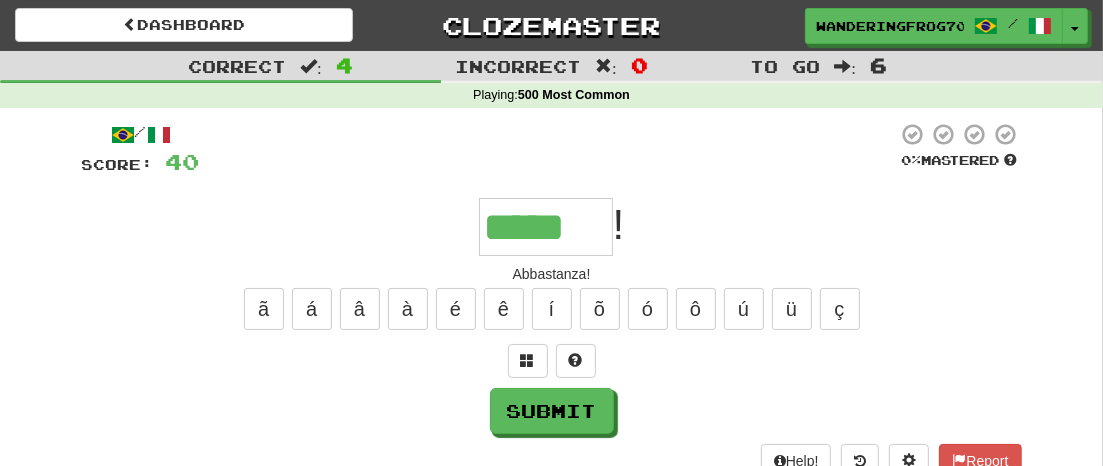 type on "*****" 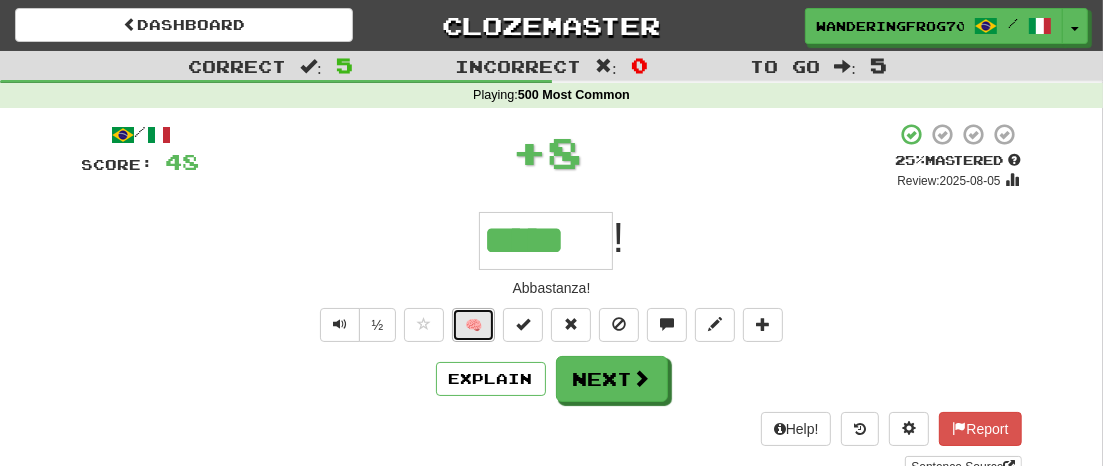 click on "🧠" at bounding box center (473, 325) 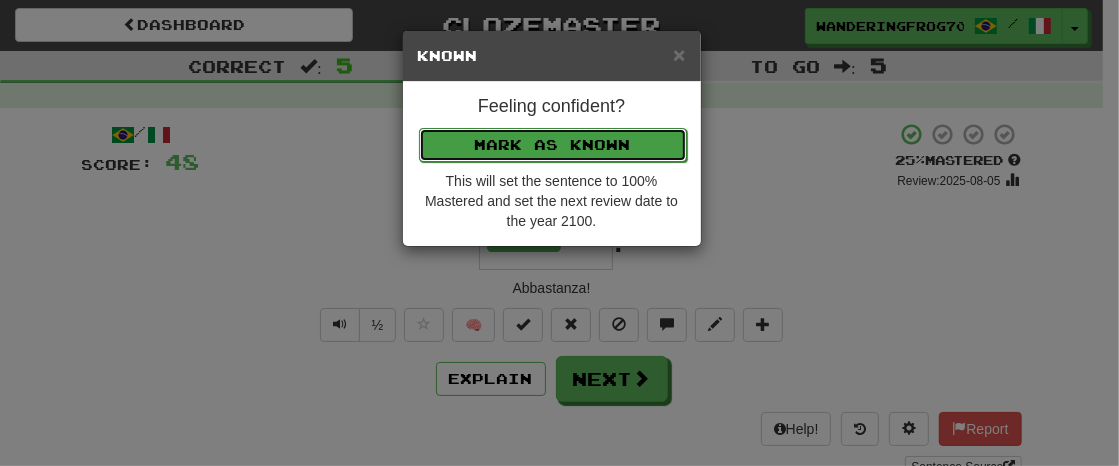 click on "Mark as Known" at bounding box center (553, 145) 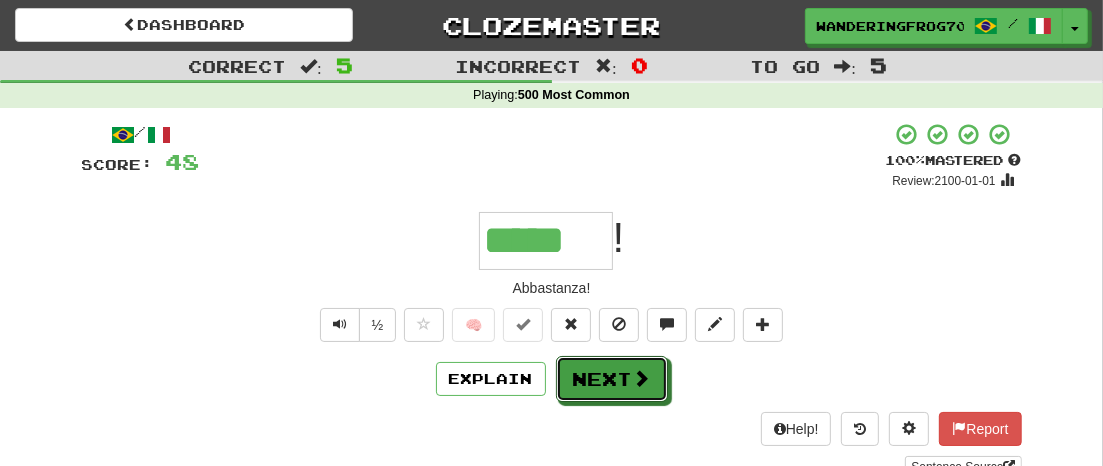 drag, startPoint x: 637, startPoint y: 380, endPoint x: 683, endPoint y: 380, distance: 46 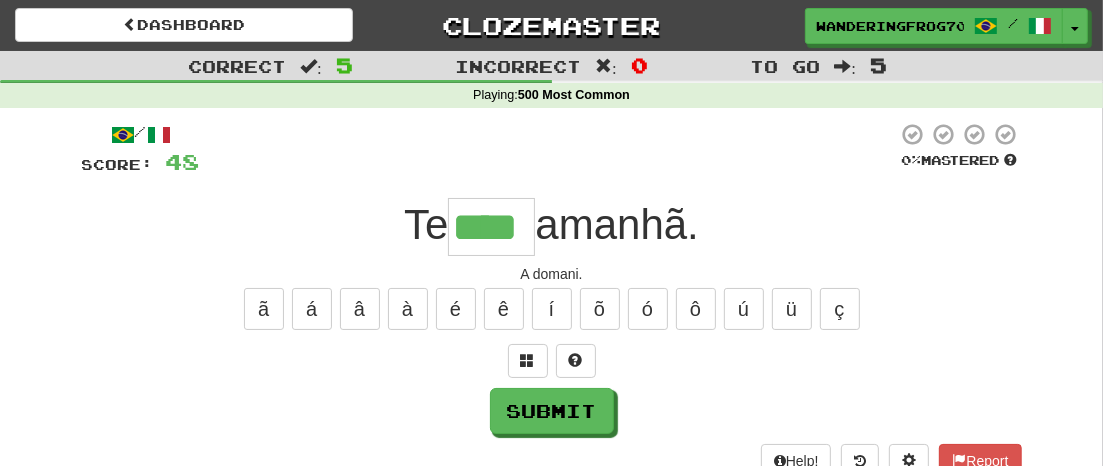 type on "****" 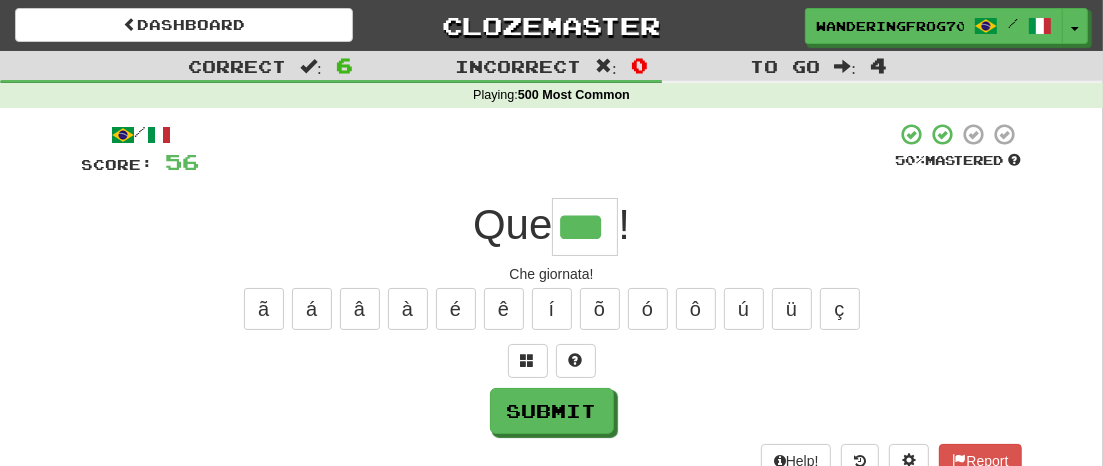 type on "***" 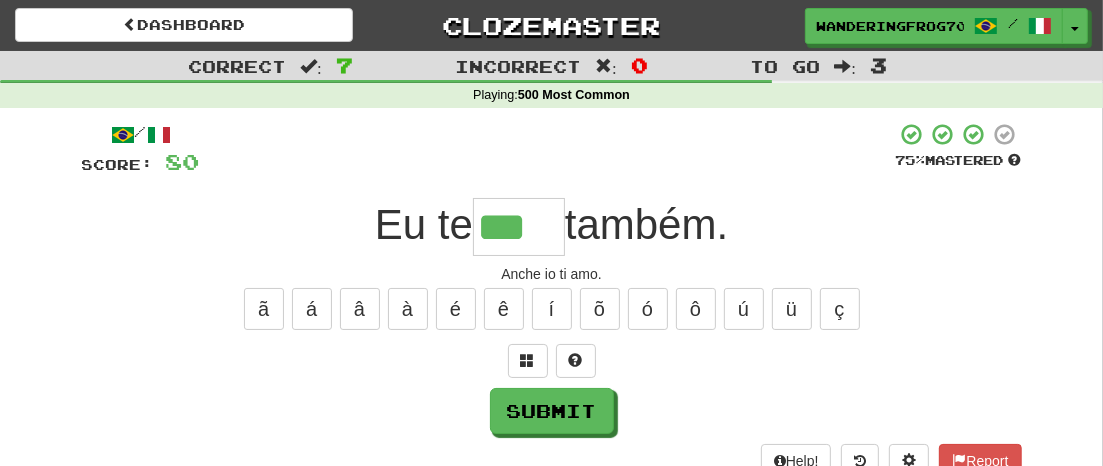 type on "***" 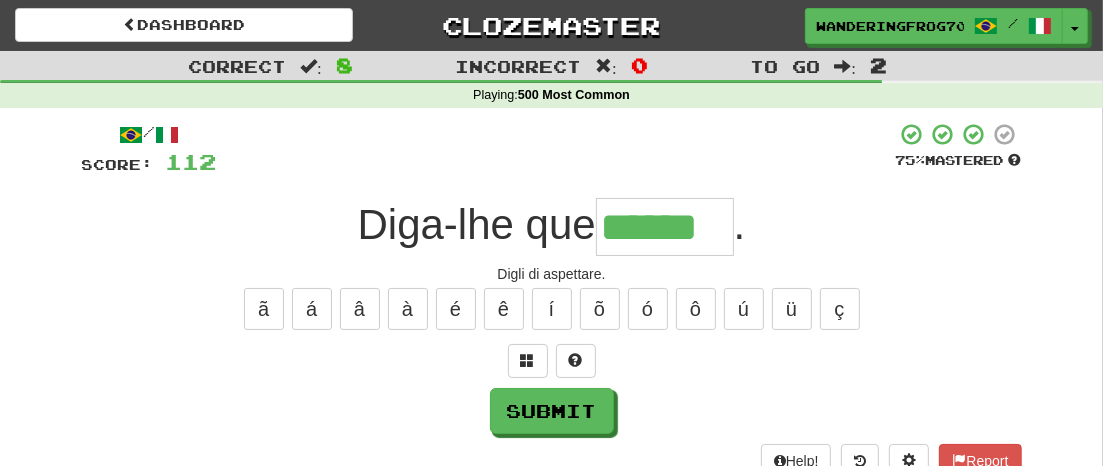 type on "******" 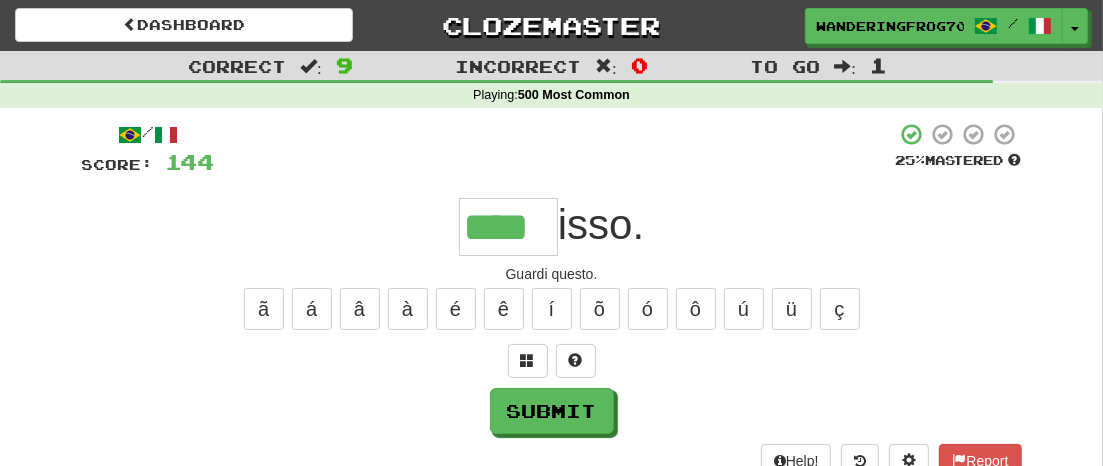 type on "****" 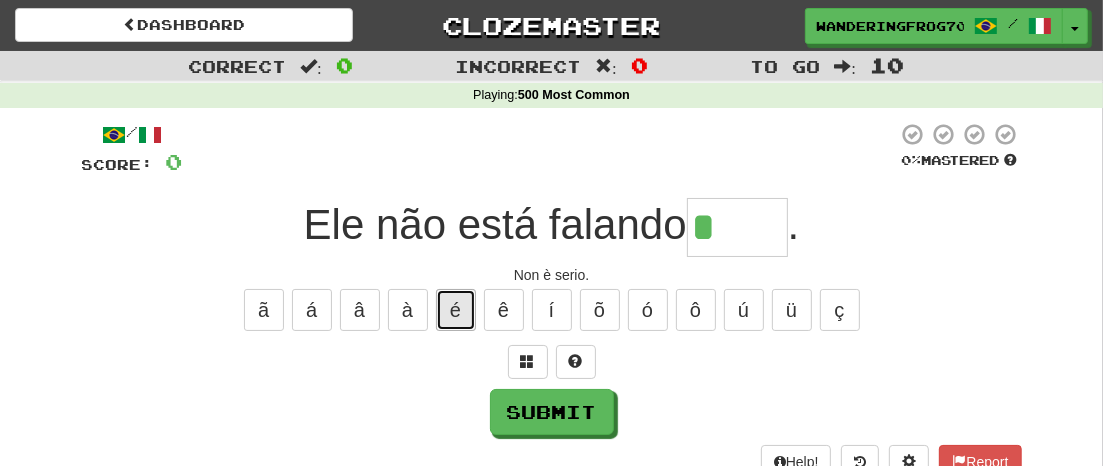 click on "é" at bounding box center [456, 310] 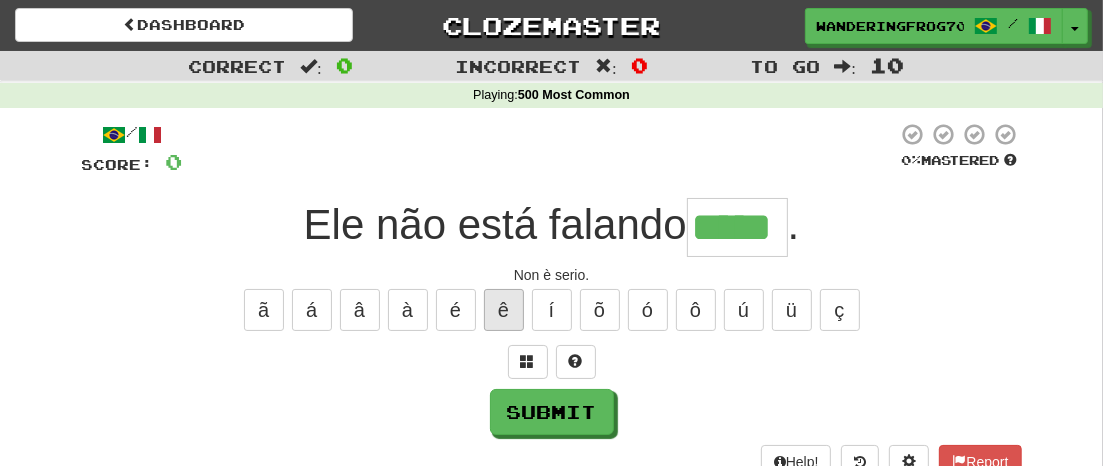 type on "*****" 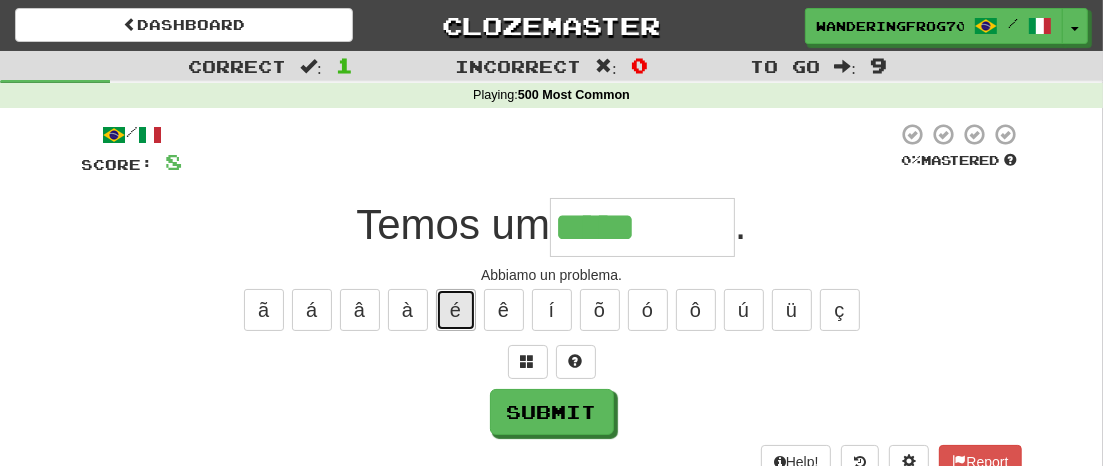 click on "é" at bounding box center (456, 310) 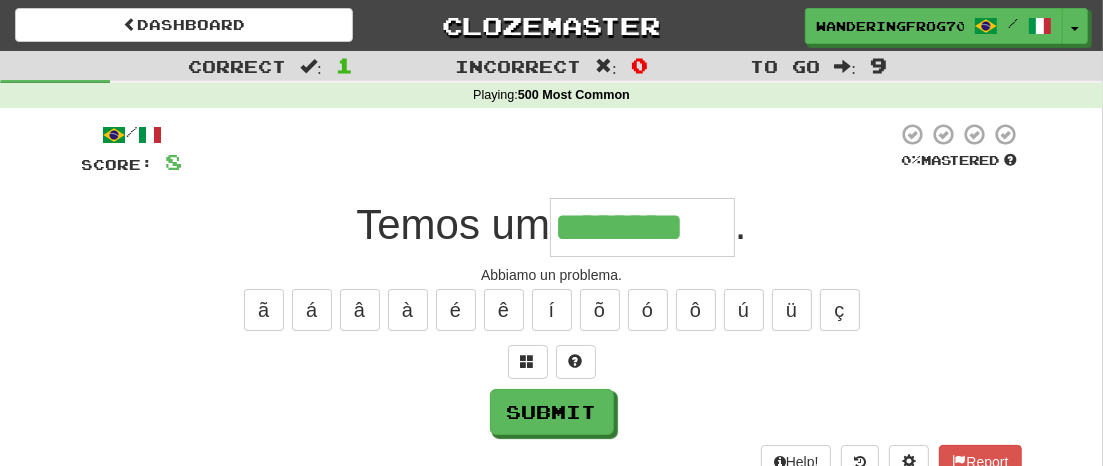 type on "********" 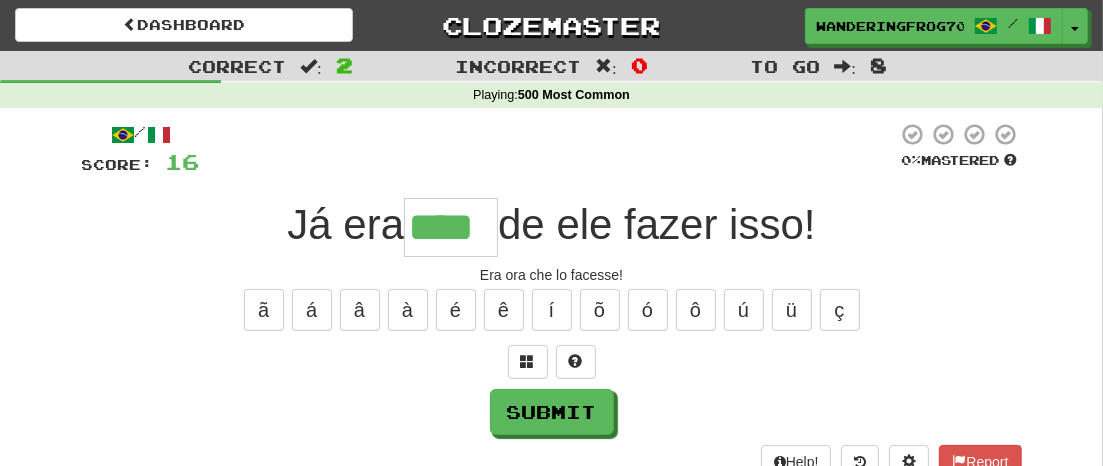 type on "****" 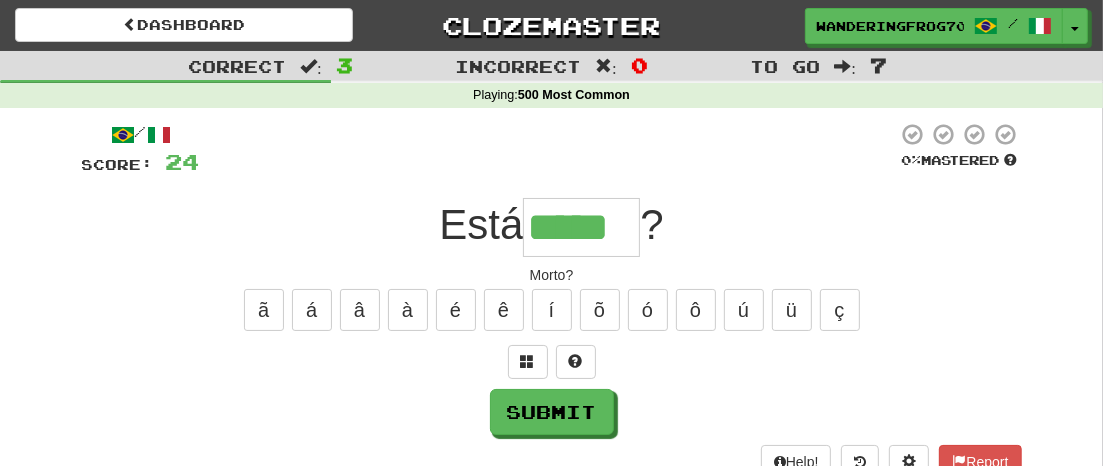 type on "*****" 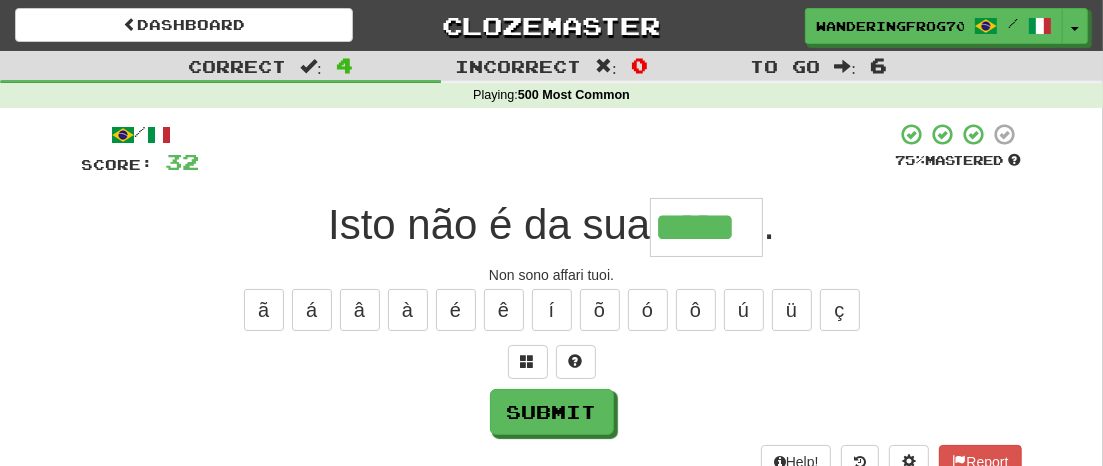 type on "*****" 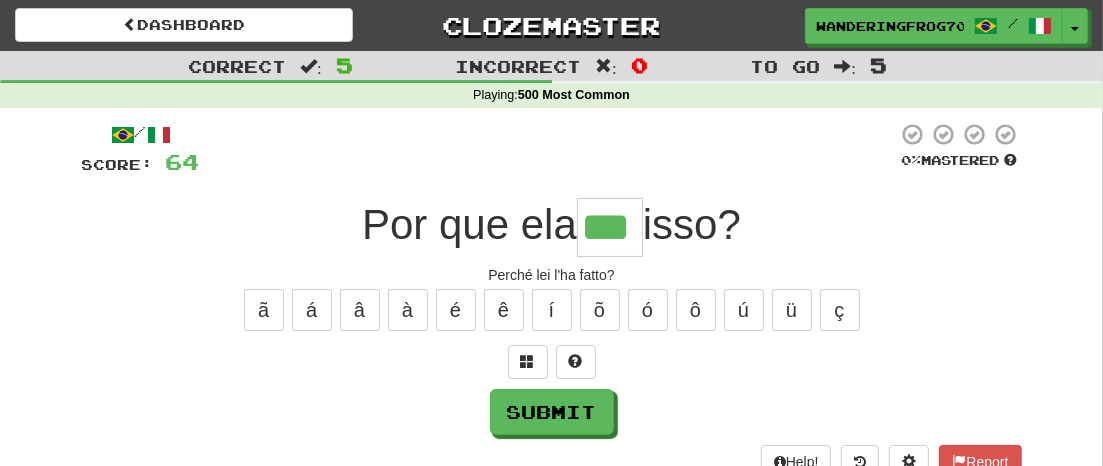 type on "***" 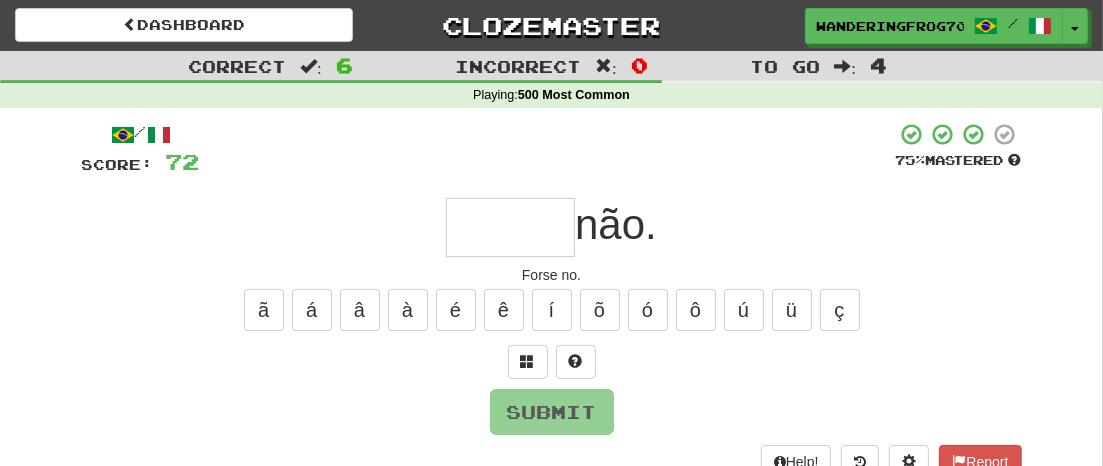type on "*" 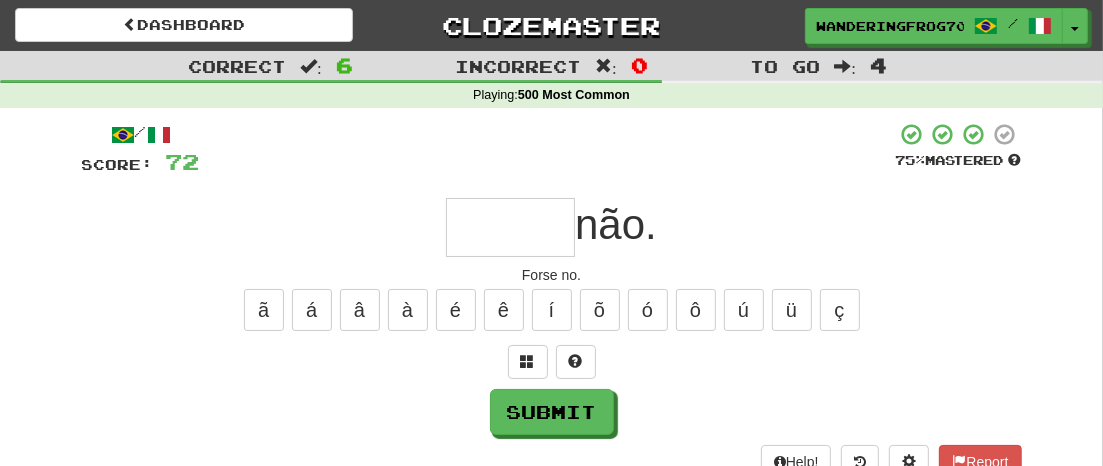 type on "*" 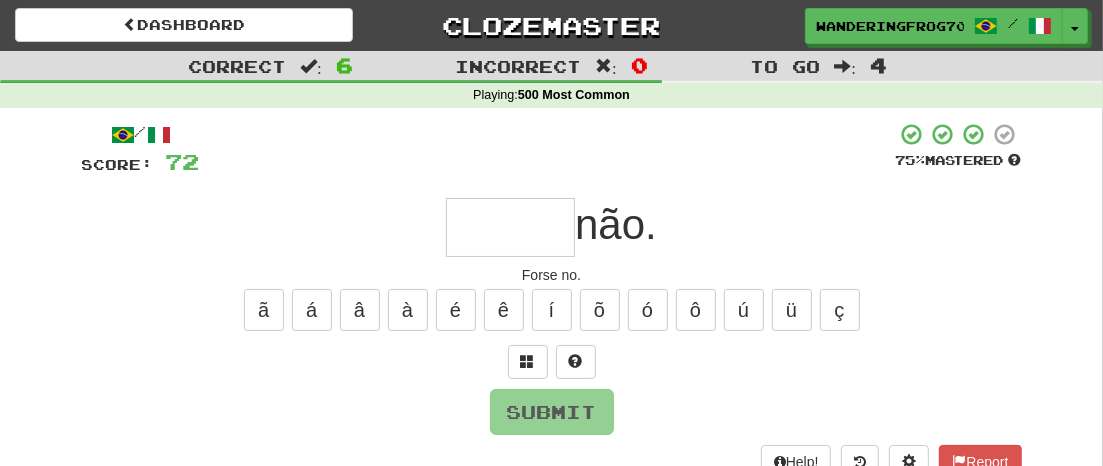 type on "*" 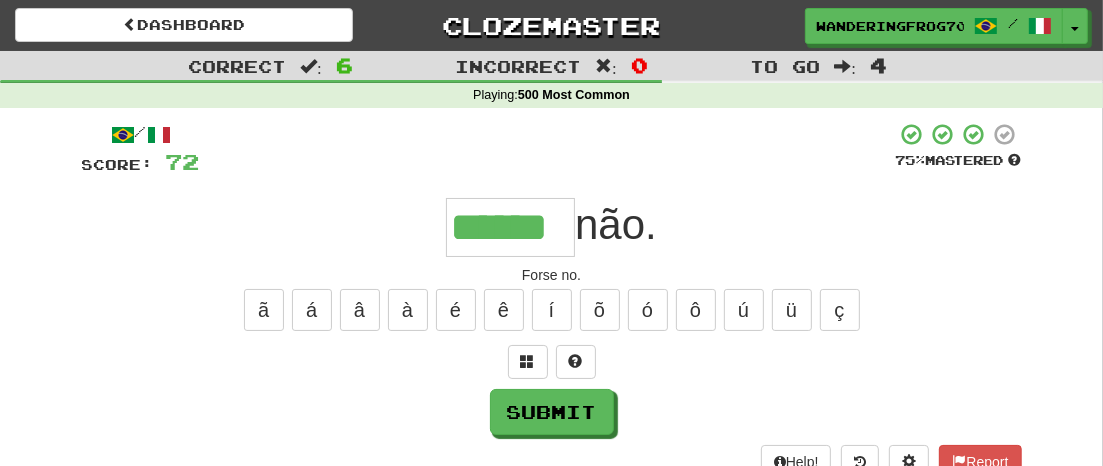 type on "******" 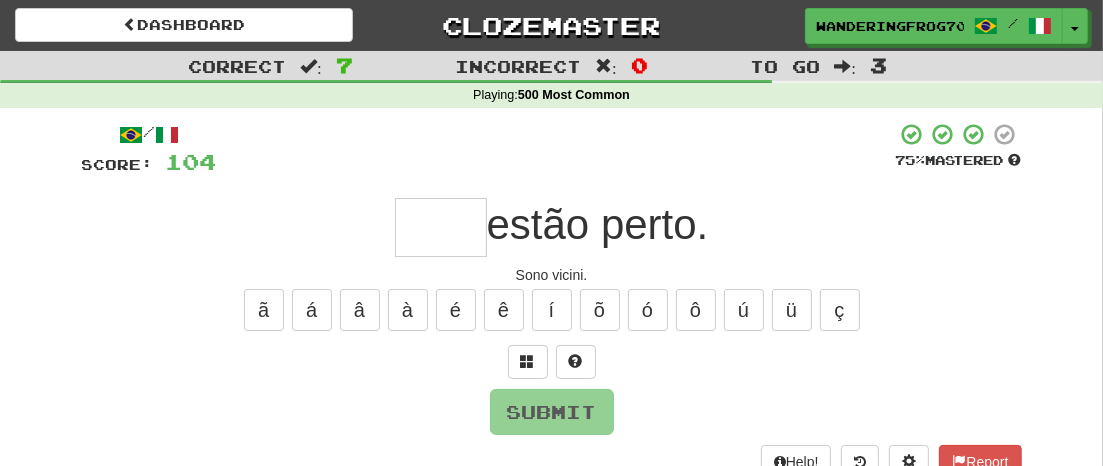 type on "*" 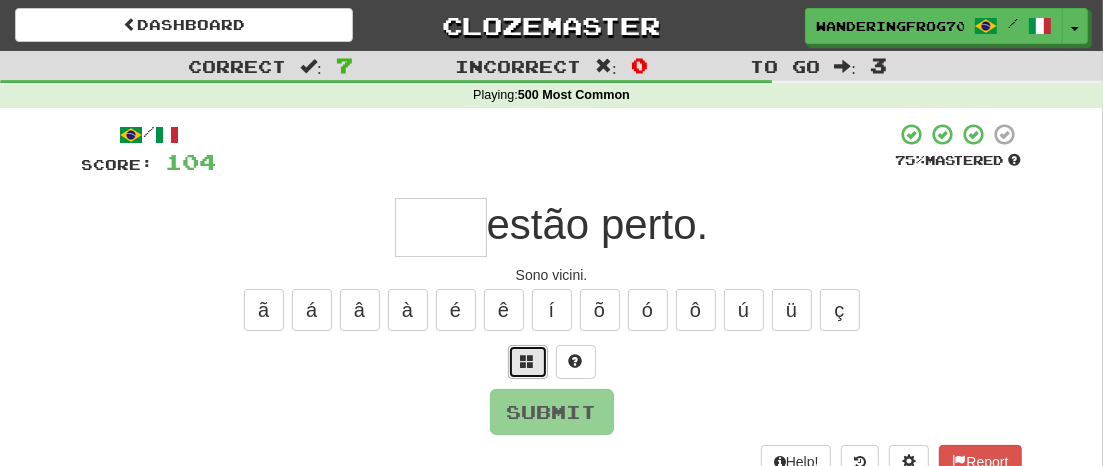 drag, startPoint x: 524, startPoint y: 360, endPoint x: 545, endPoint y: 359, distance: 21.023796 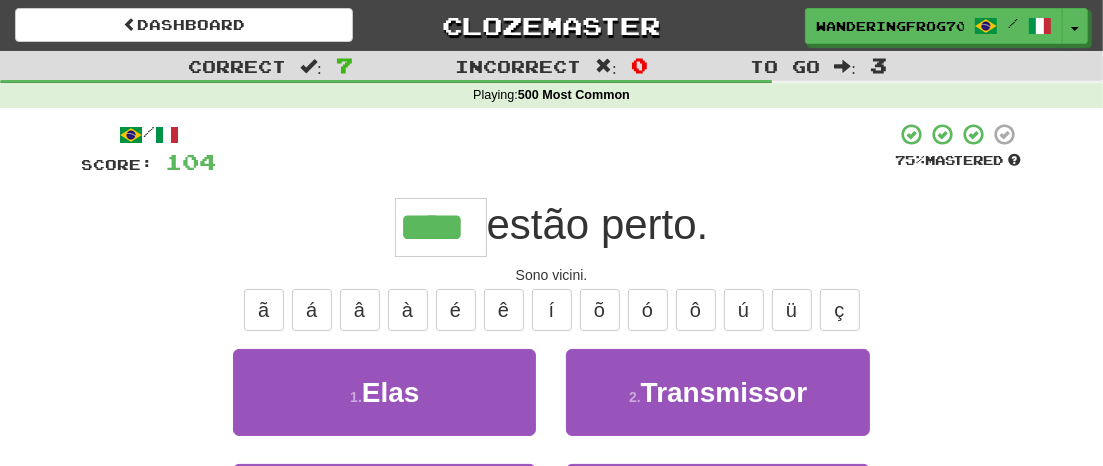 type on "****" 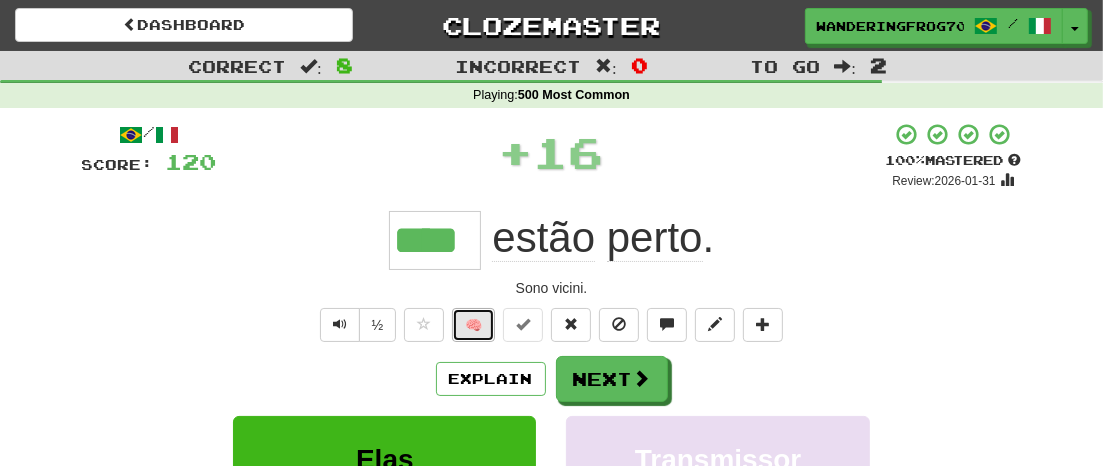 click on "🧠" at bounding box center (473, 325) 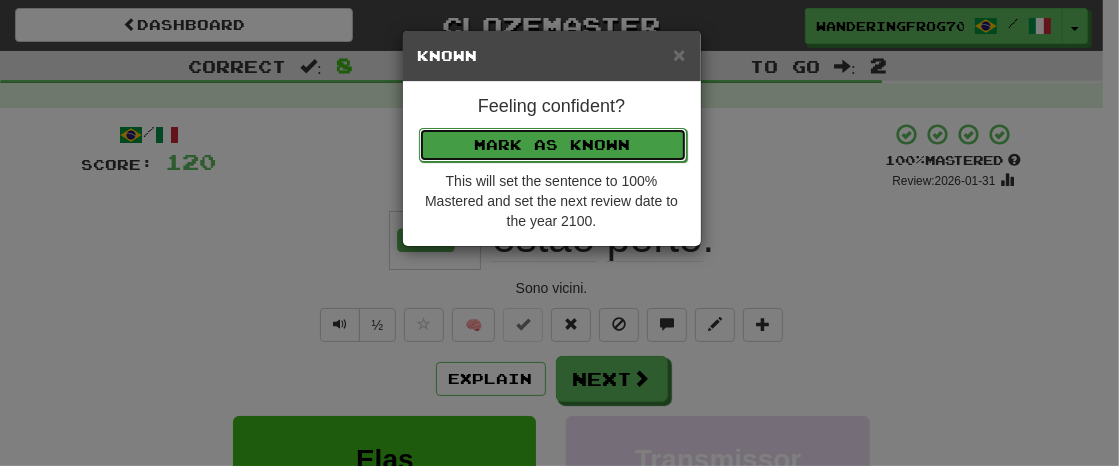 click on "Mark as Known" at bounding box center [553, 145] 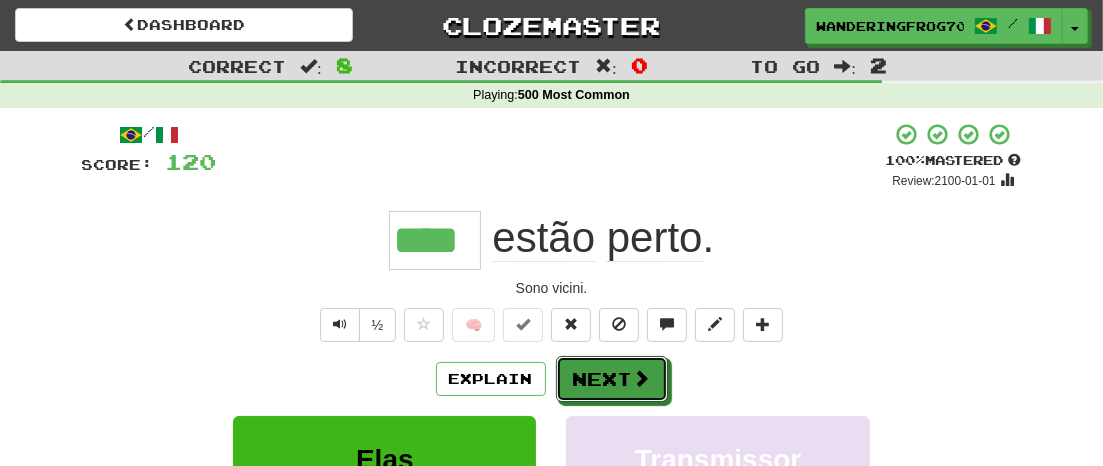 drag, startPoint x: 623, startPoint y: 378, endPoint x: 713, endPoint y: 377, distance: 90.005554 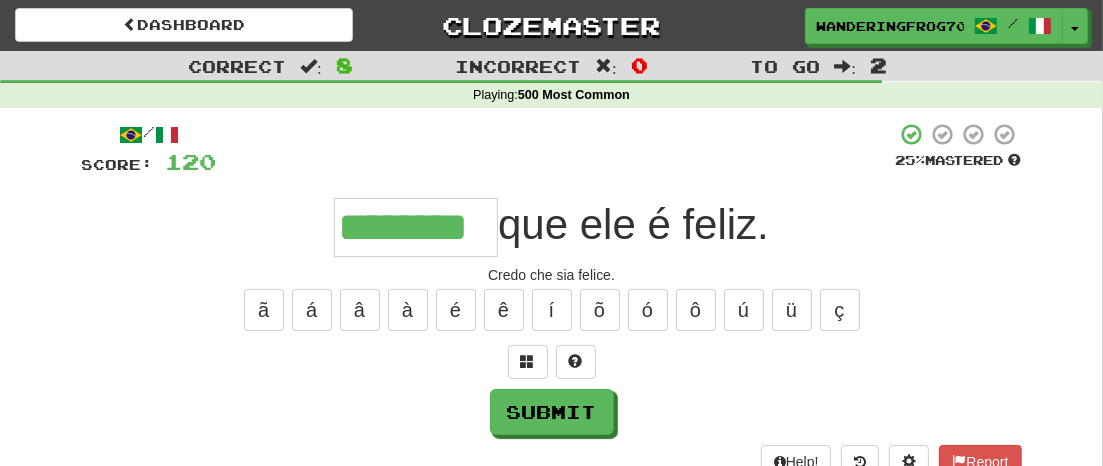 type on "********" 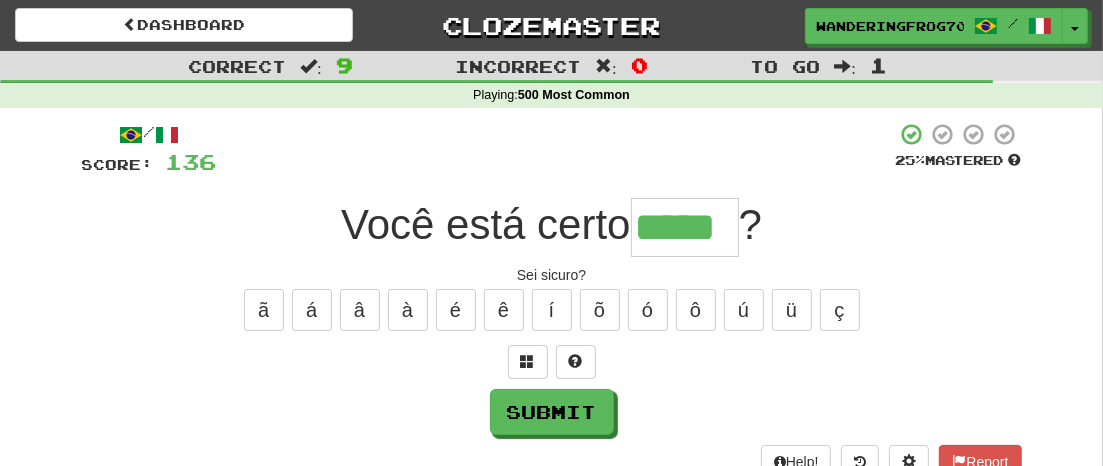 type on "*****" 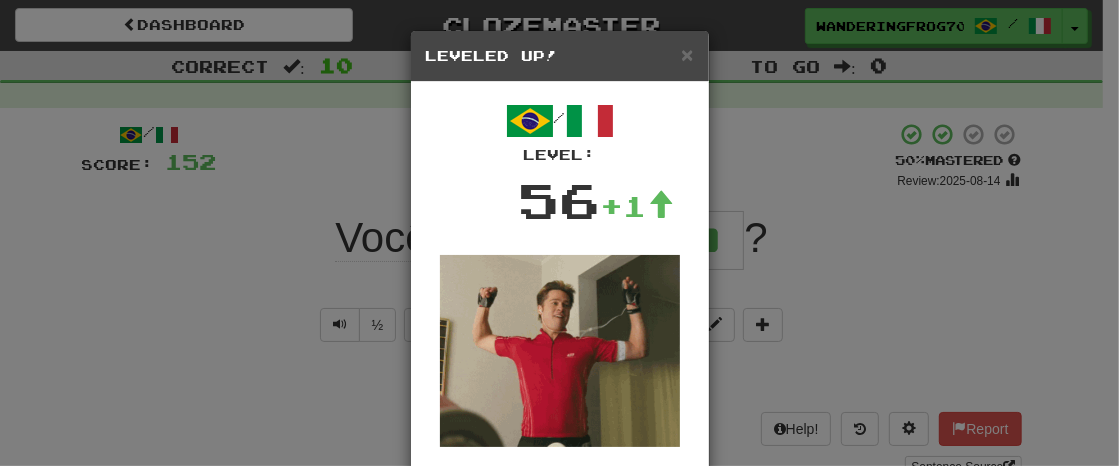 click on "× Leveled Up!  /  Level: 56 +1 Tell the world!  Share  Post Close" at bounding box center (559, 233) 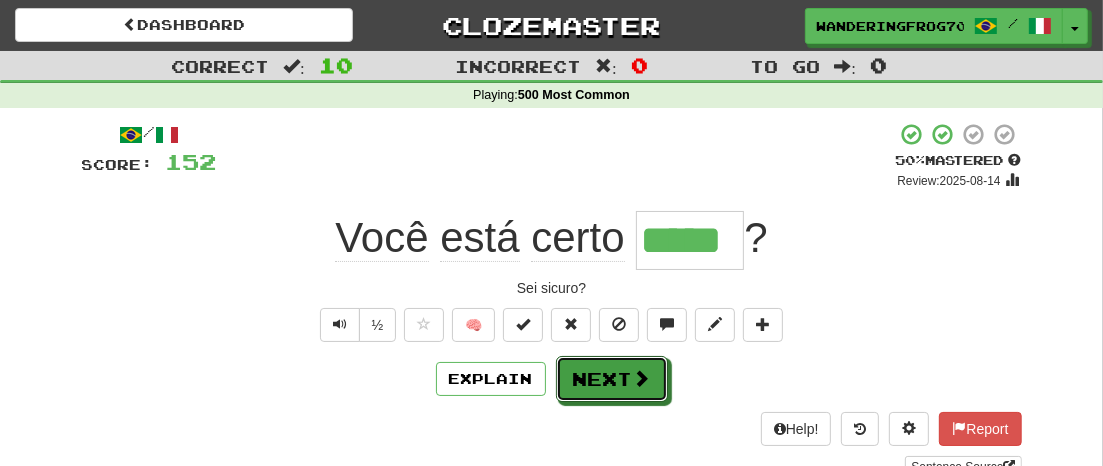 drag, startPoint x: 616, startPoint y: 373, endPoint x: 686, endPoint y: 371, distance: 70.028564 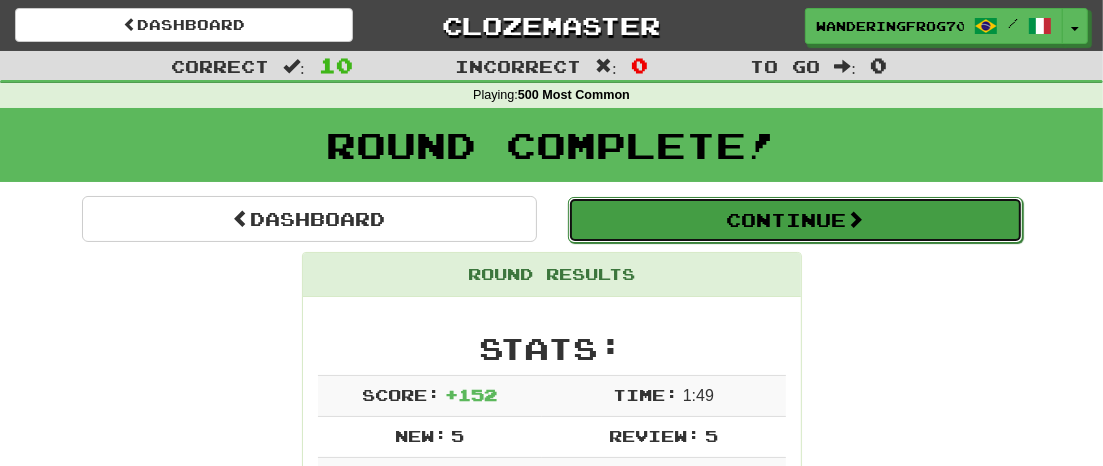 click on "Continue" at bounding box center (795, 220) 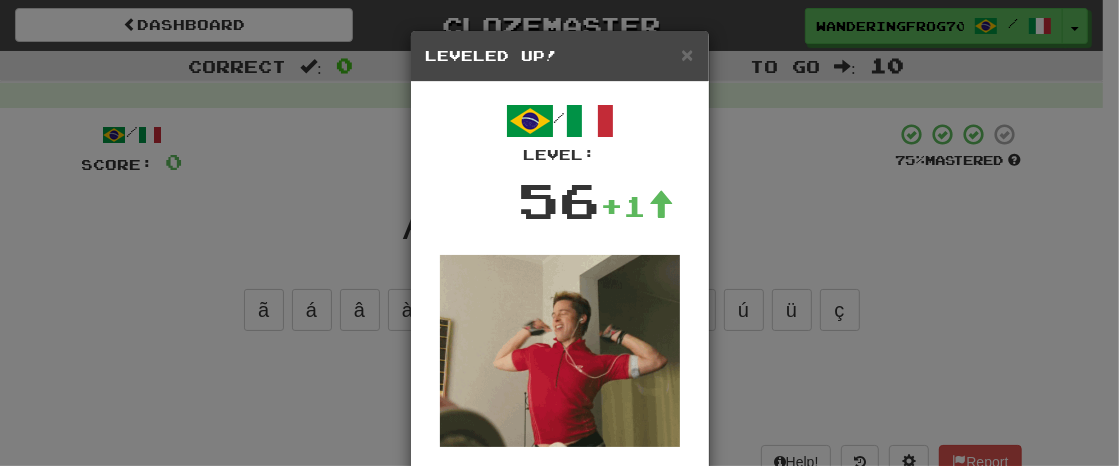 click on "× Leveled Up!  /  Level: 56 +1 Tell the world!  Share Tweet  Post Close" at bounding box center [559, 233] 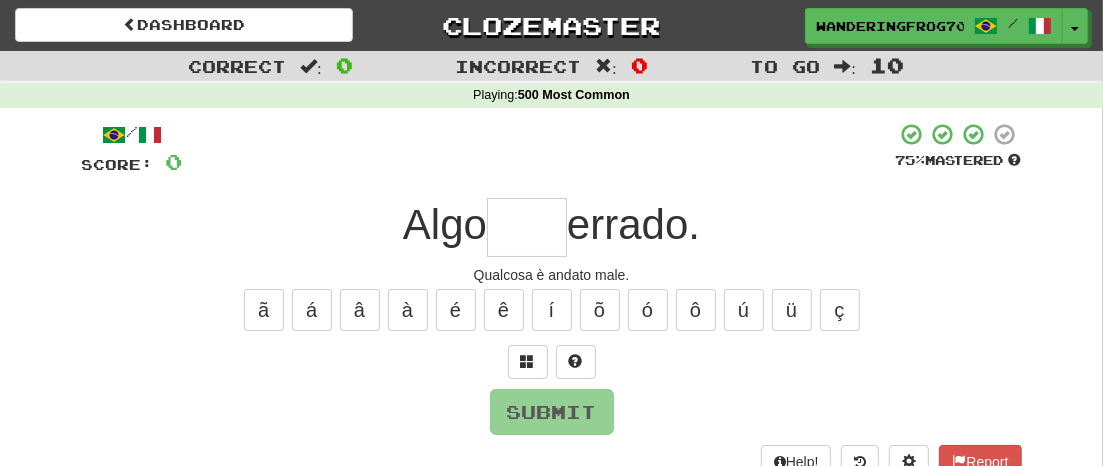 click at bounding box center (527, 227) 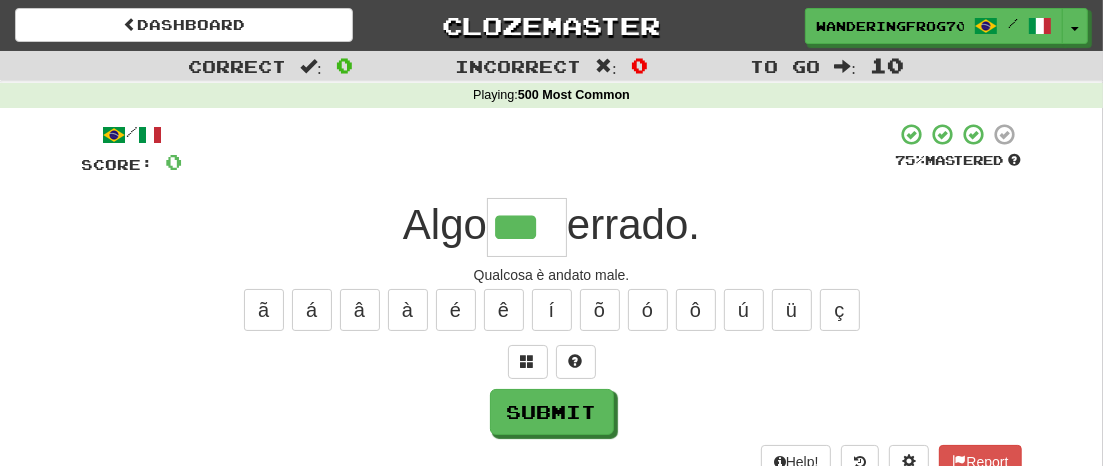 type on "***" 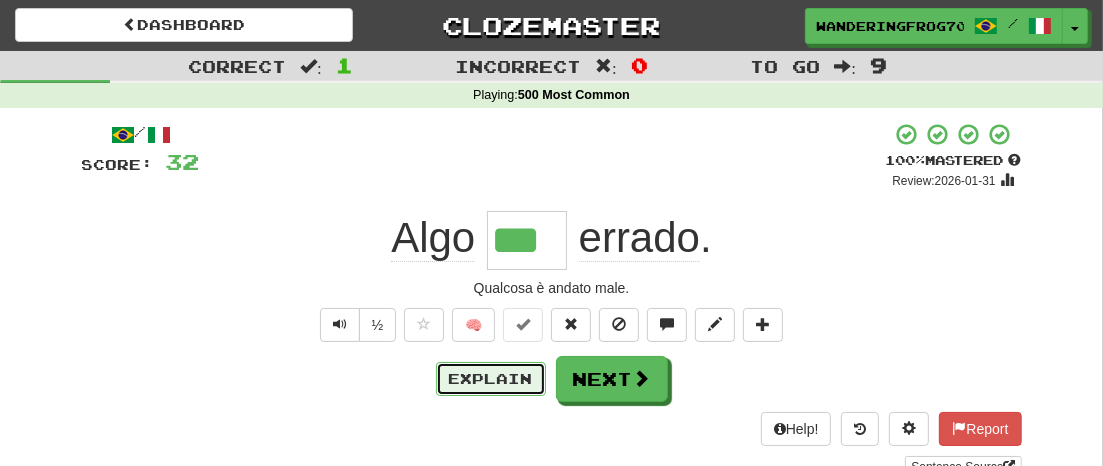 click on "Explain" at bounding box center (491, 379) 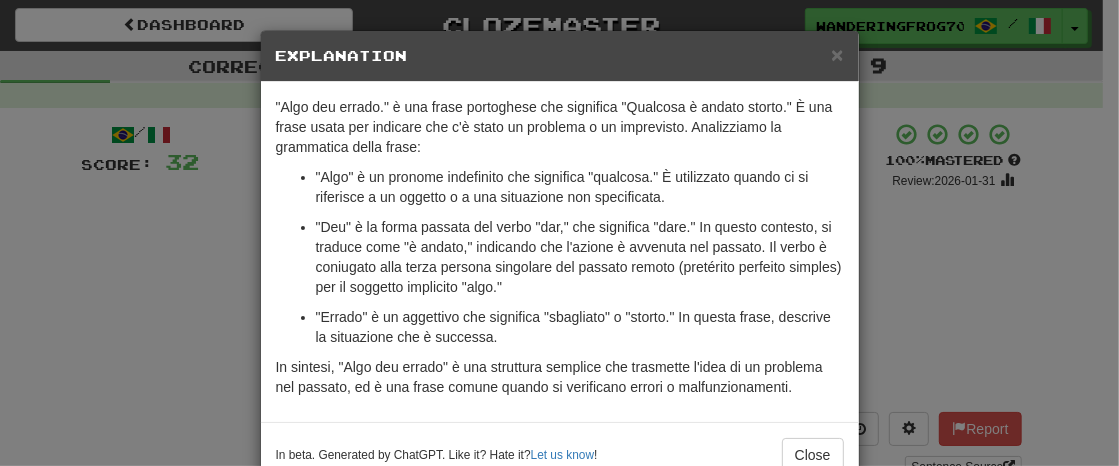 click on "× Explanation "Algo deu errado." è una frase portoghese che significa "Qualcosa è andato storto." È una frase usata per indicare che c'è stato un problema o un imprevisto. Analizziamo la grammatica della frase:
"Algo" è un pronome indefinito che significa "qualcosa." È utilizzato quando ci si riferisce a un oggetto o a una situazione non specificata.
"Deu" è la forma passata del verbo "dar," che significa "dare." In questo contesto, si traduce come "è andato," indicando che l'azione è avvenuta nel passato. Il verbo è coniugato alla terza persona singolare del passato remoto (pretérito perfeito simples) per il soggetto implicito "algo."
"Errado" è un aggettivo che significa "sbagliato" o "storto." In questa frase, descrive la situazione che è successa.
In sintesi, "Algo deu errado" è una struttura semplice che trasmette l'idea di un problema nel passato, ed è una frase comune quando si verificano errori o malfunzionamenti. Let us know ! Close" at bounding box center (559, 233) 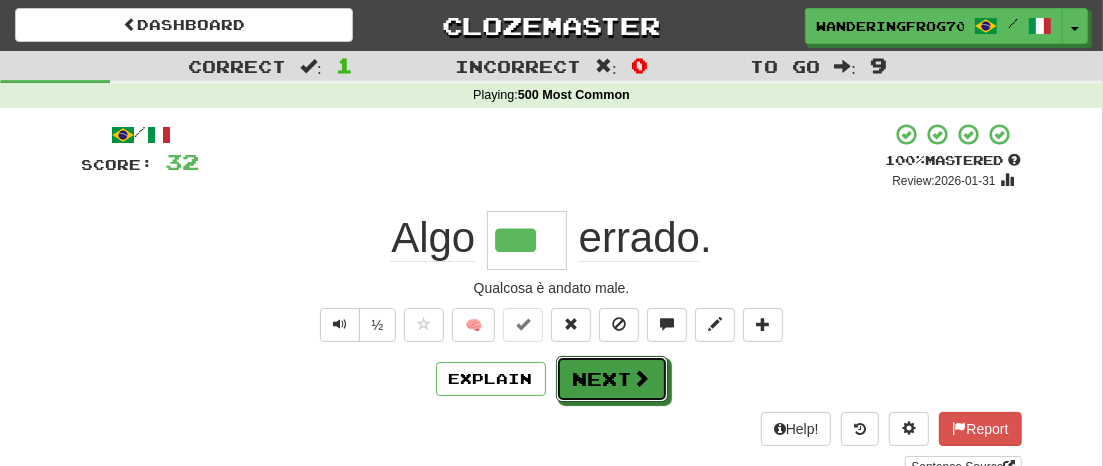 drag, startPoint x: 646, startPoint y: 385, endPoint x: 705, endPoint y: 379, distance: 59.3043 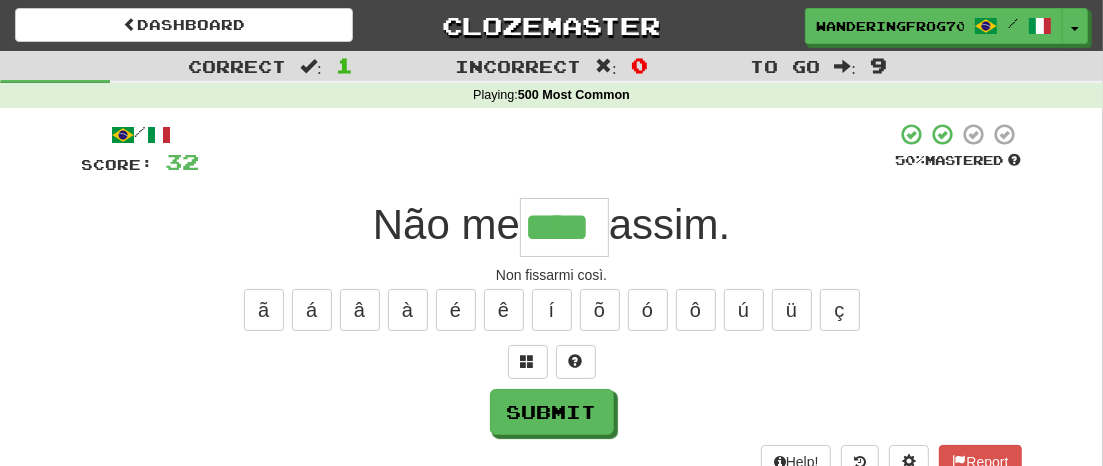 type on "****" 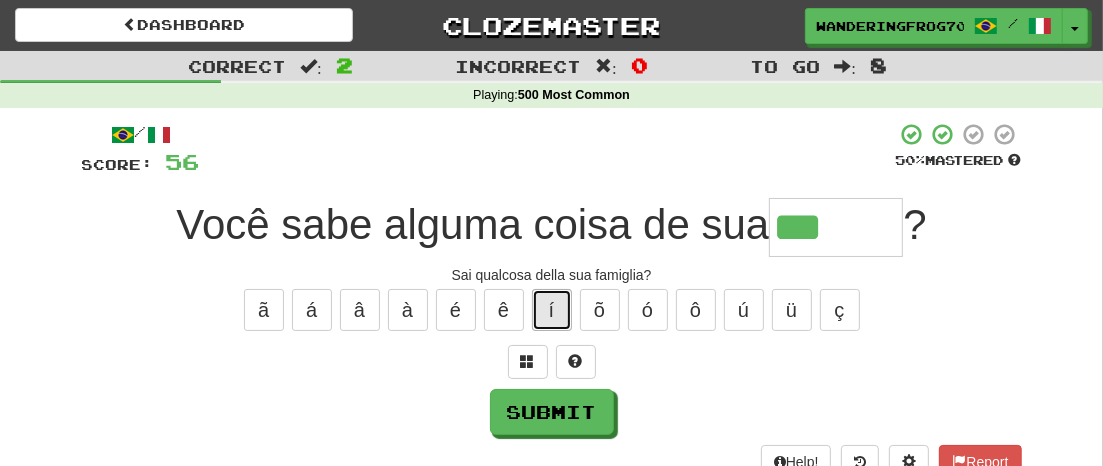click on "í" at bounding box center [552, 310] 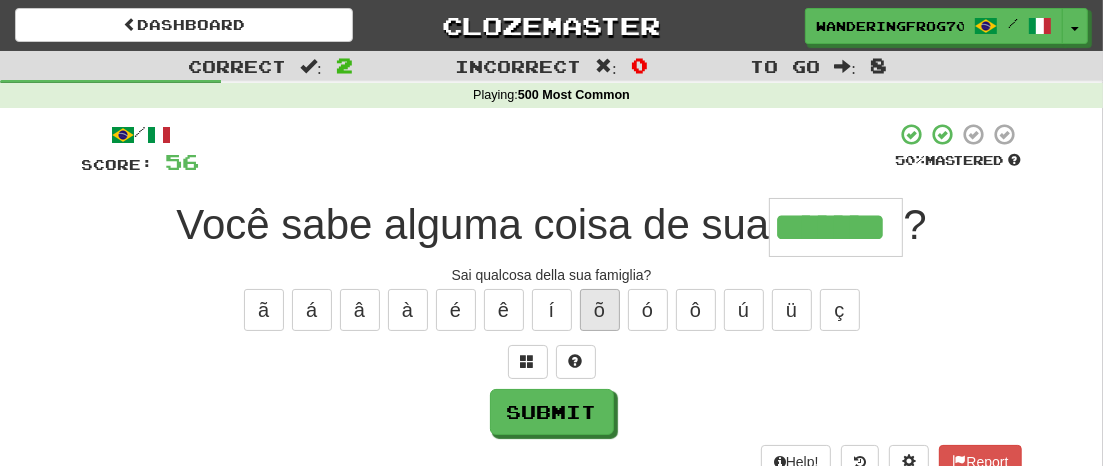 type on "*******" 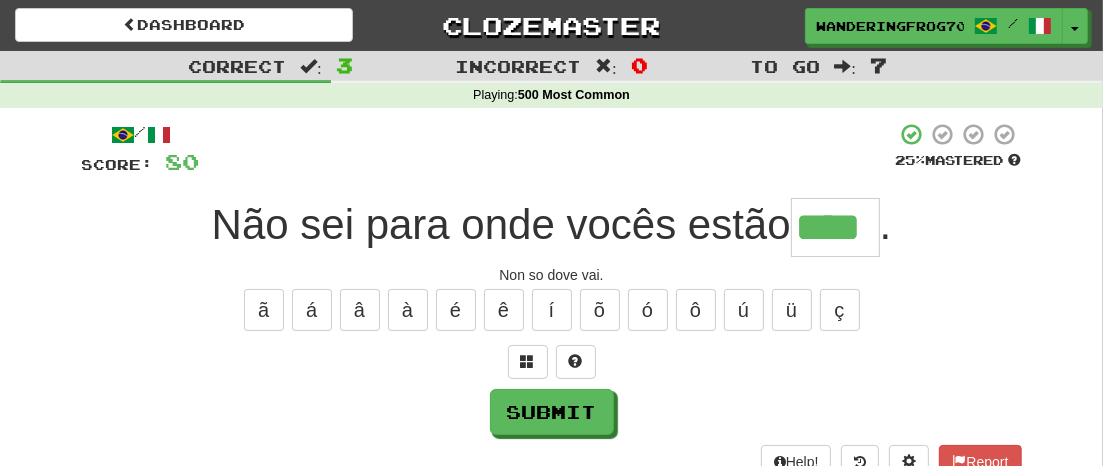 type on "****" 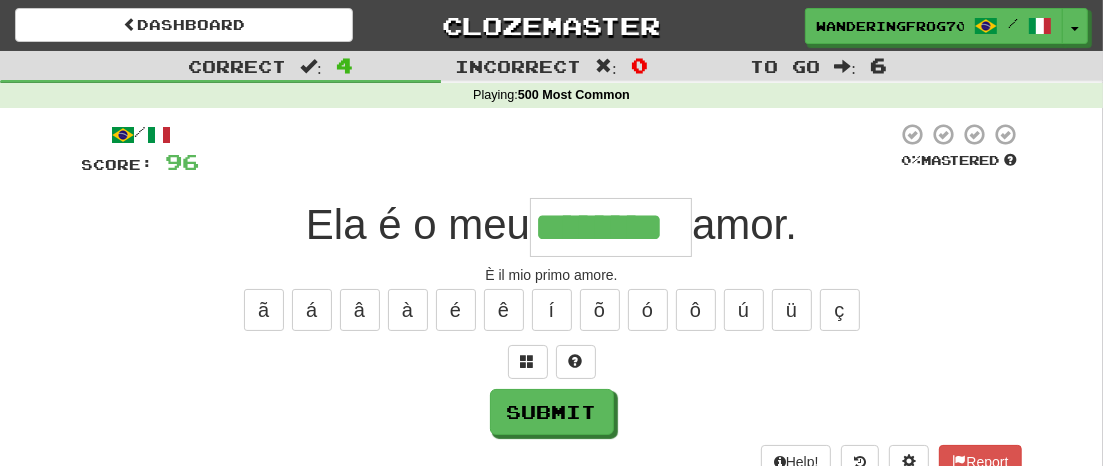 type on "********" 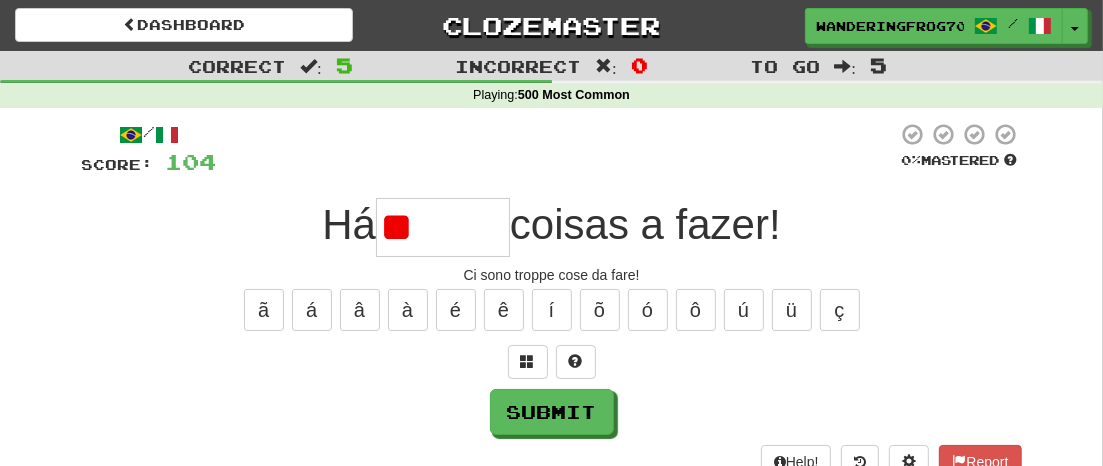 type on "*" 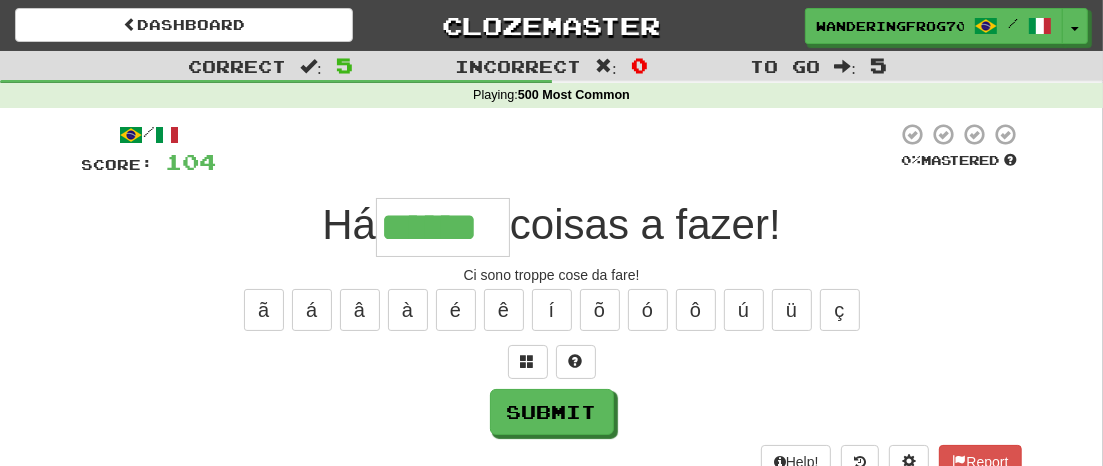 type on "******" 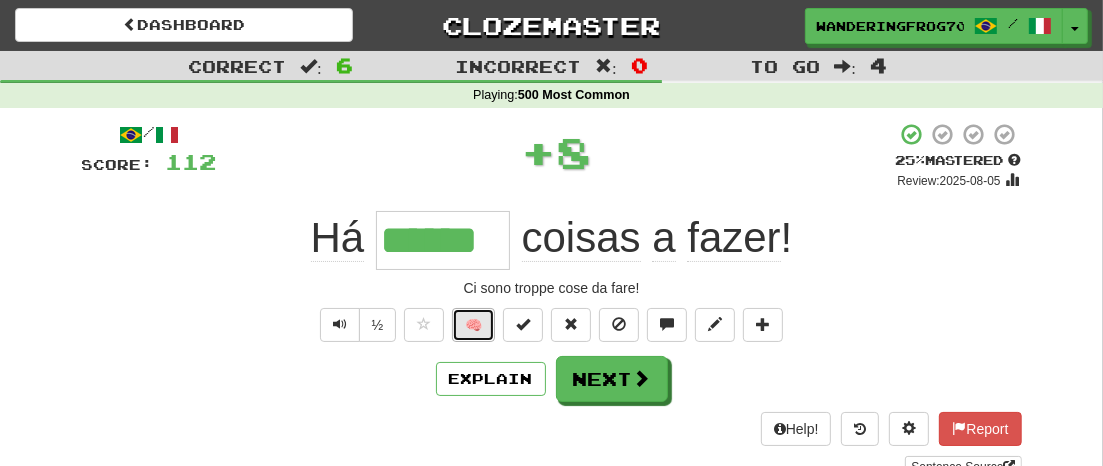 click on "🧠" at bounding box center [473, 325] 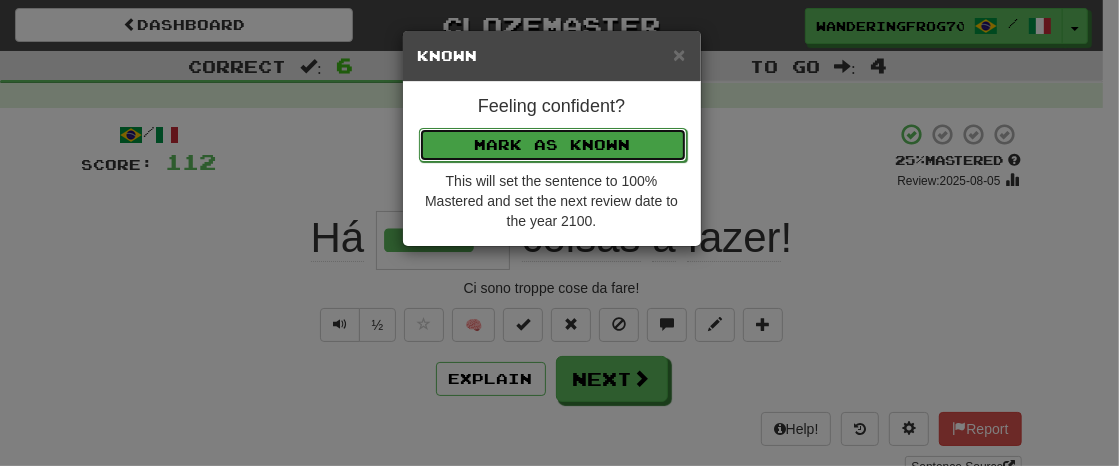 click on "Mark as Known" at bounding box center [553, 145] 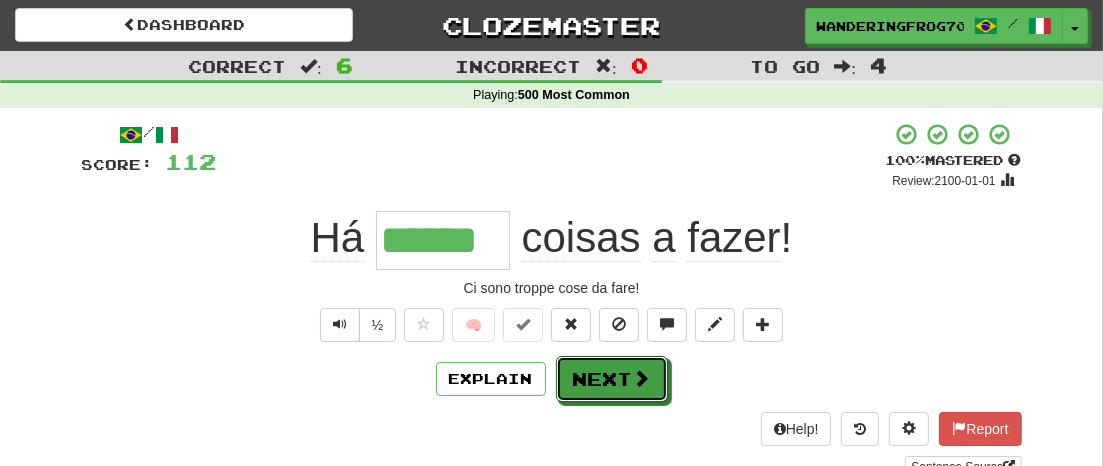 drag, startPoint x: 628, startPoint y: 373, endPoint x: 661, endPoint y: 366, distance: 33.734257 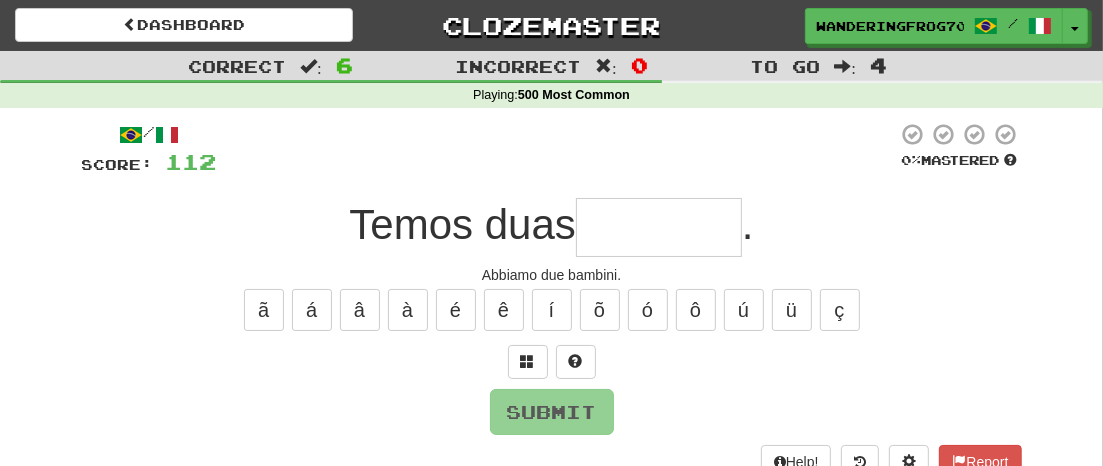type on "*" 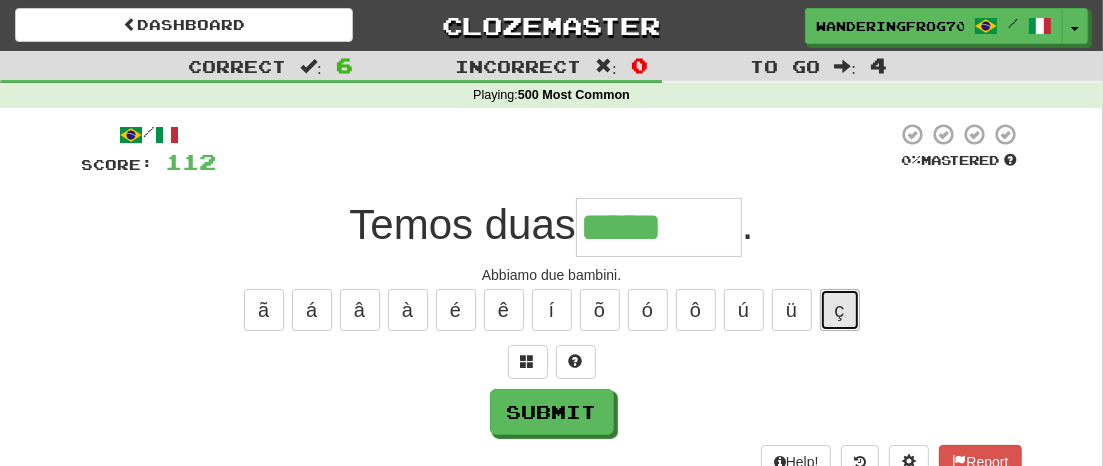 click on "ç" at bounding box center [840, 310] 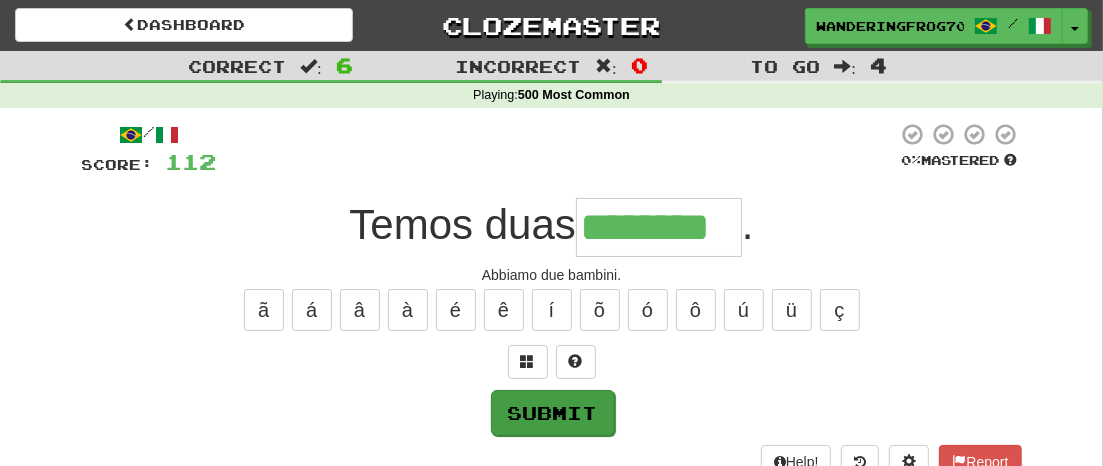 type on "********" 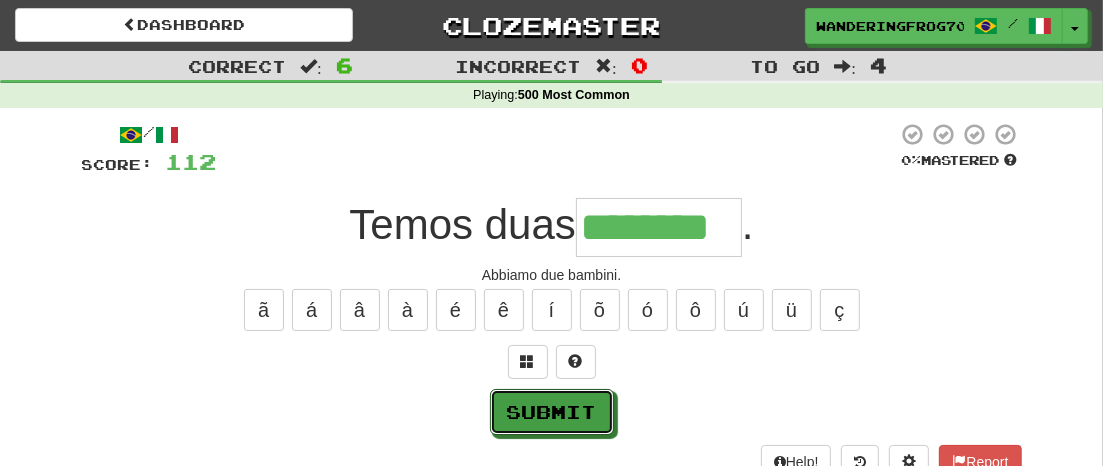 drag, startPoint x: 557, startPoint y: 402, endPoint x: 695, endPoint y: 401, distance: 138.00362 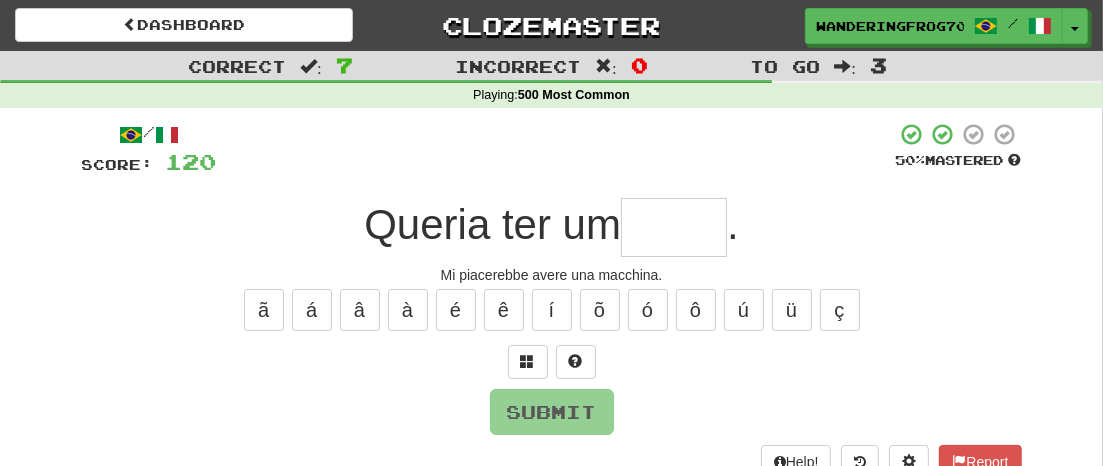 type on "*" 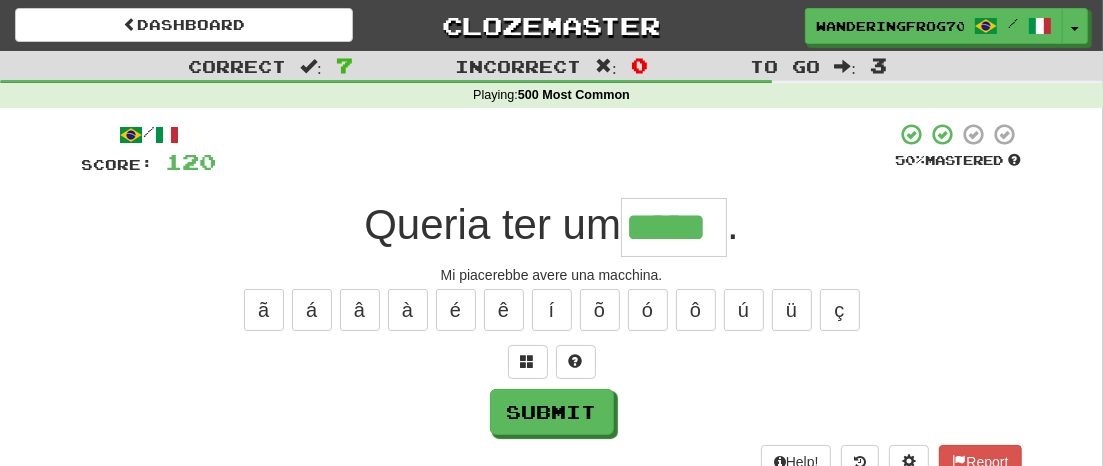 type on "*****" 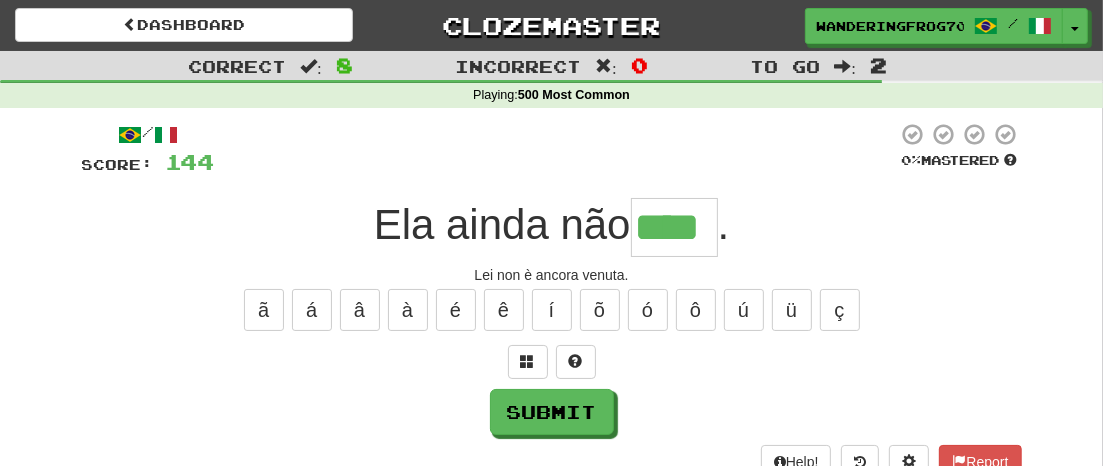 type on "****" 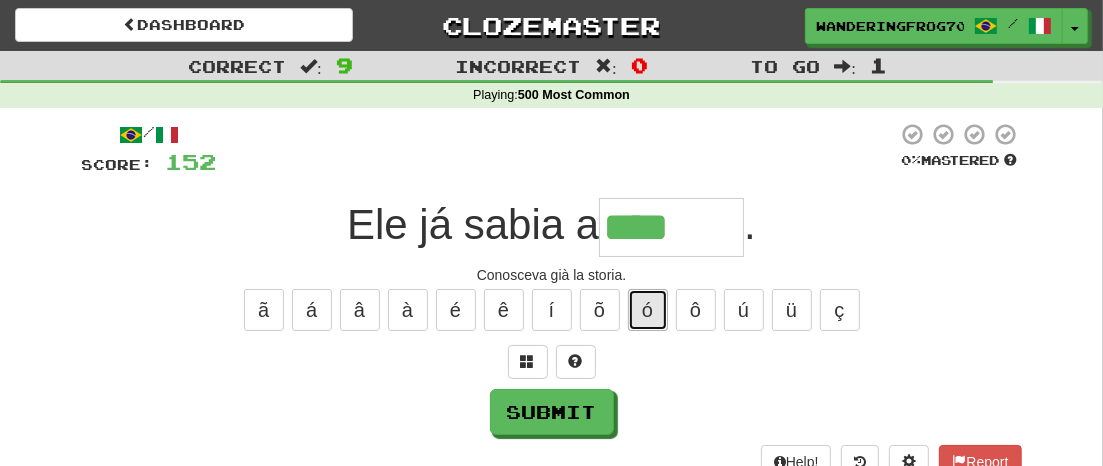click on "ó" at bounding box center (648, 310) 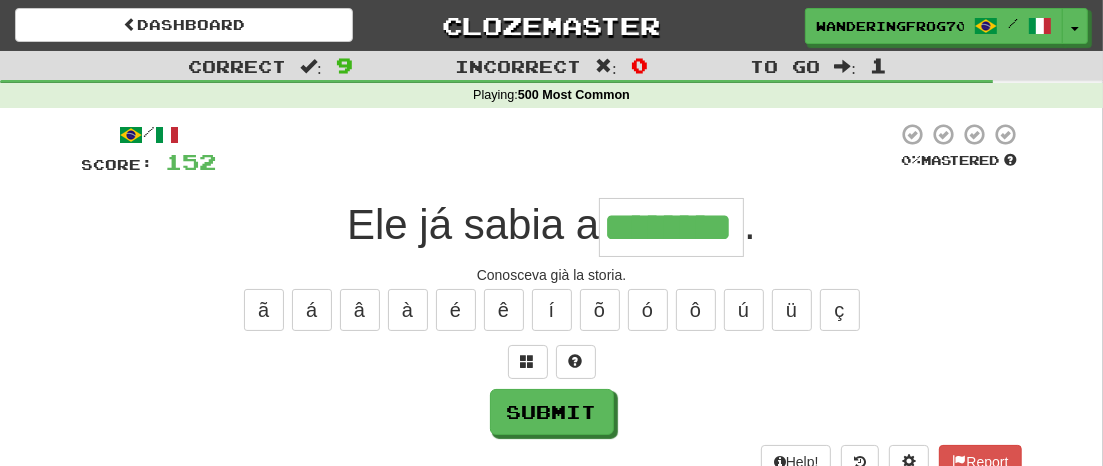 type on "********" 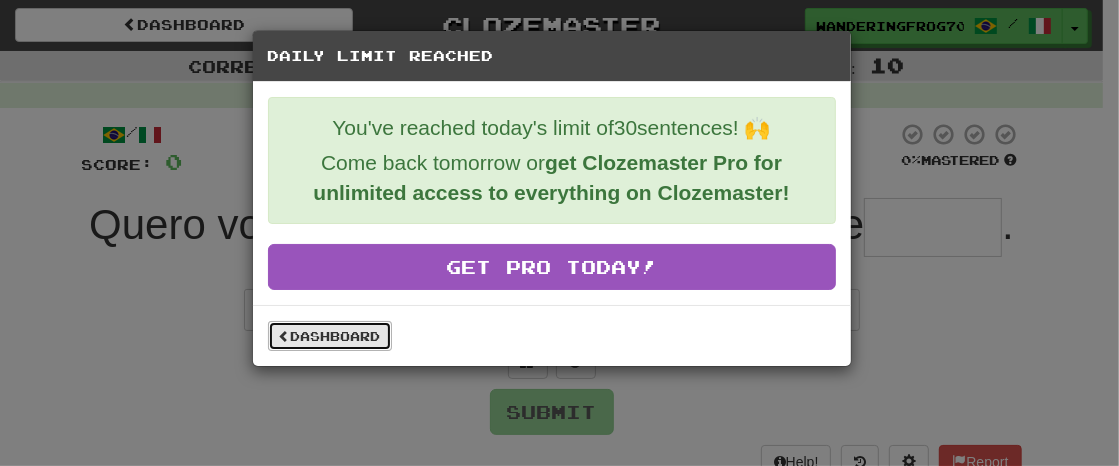 click on "Dashboard" at bounding box center (330, 336) 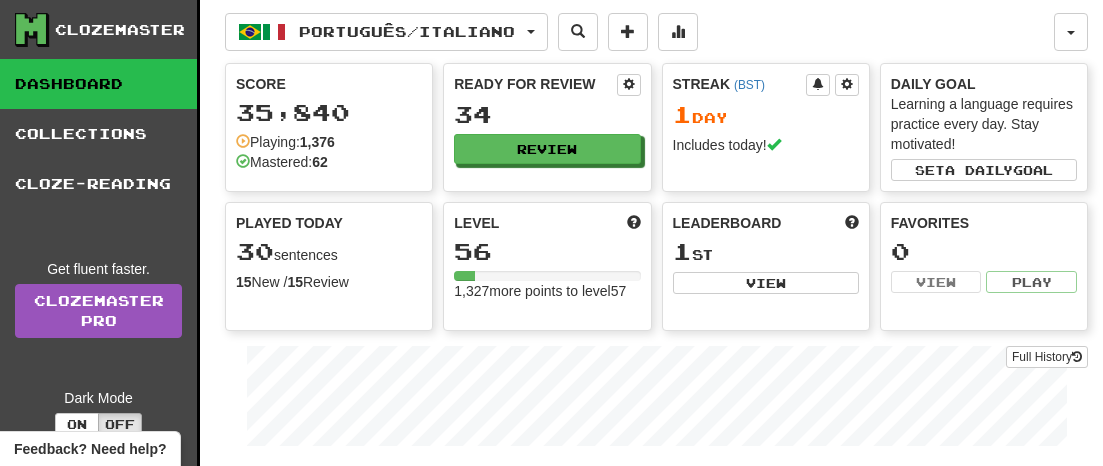 scroll, scrollTop: 0, scrollLeft: 0, axis: both 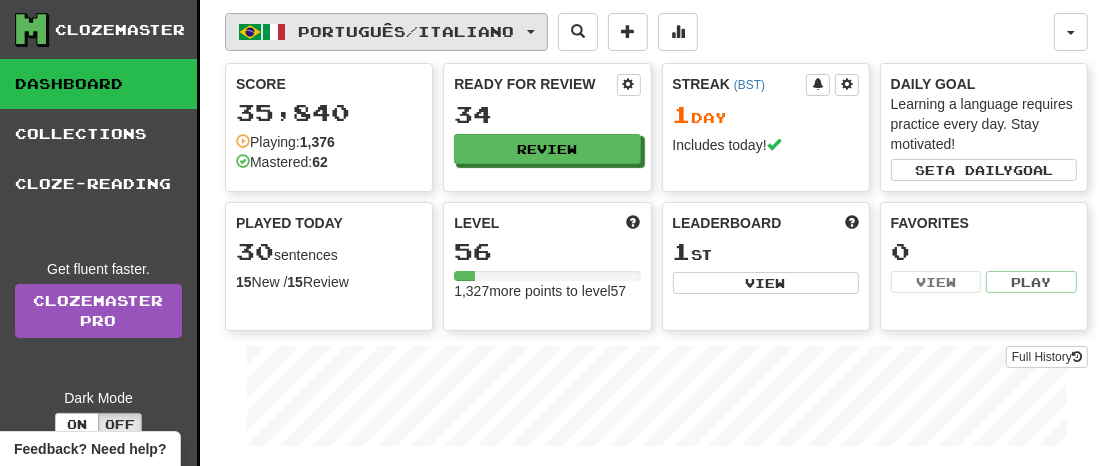 click on "Português  /  Italiano" at bounding box center (386, 32) 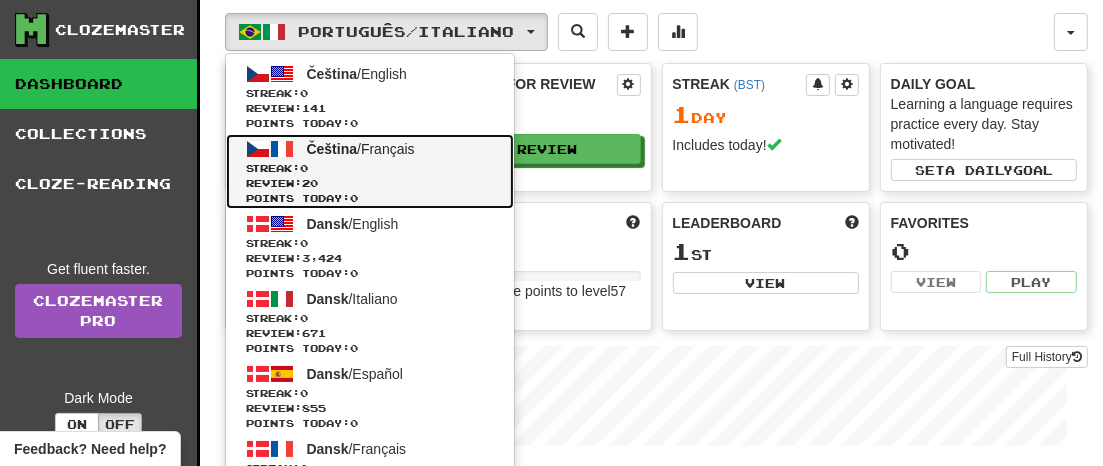 click on "Streak:  0" at bounding box center [370, 168] 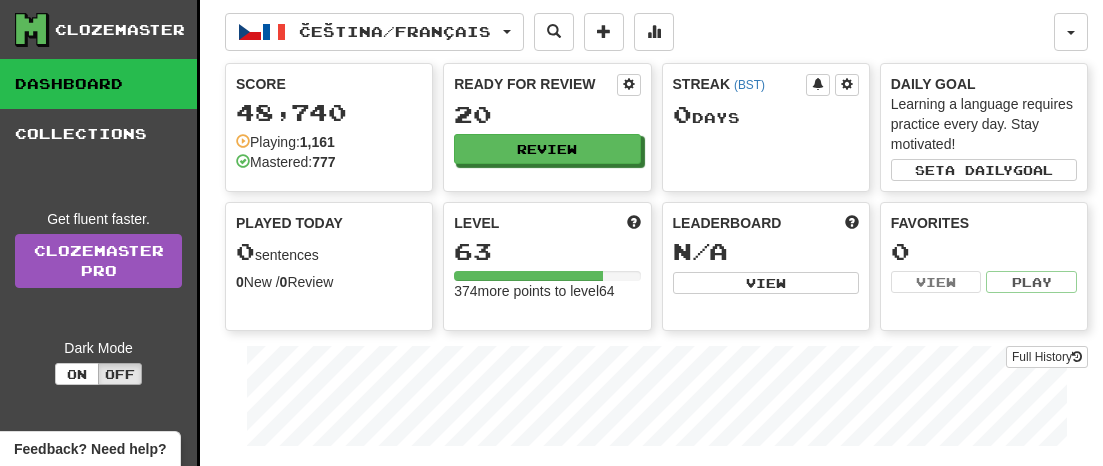 scroll, scrollTop: 0, scrollLeft: 0, axis: both 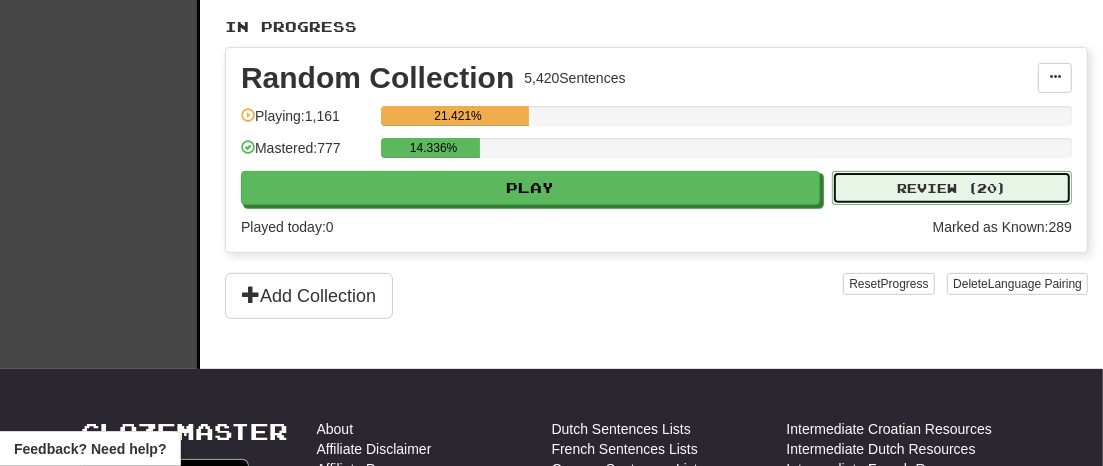 click on "Review ( 20 )" at bounding box center [952, 188] 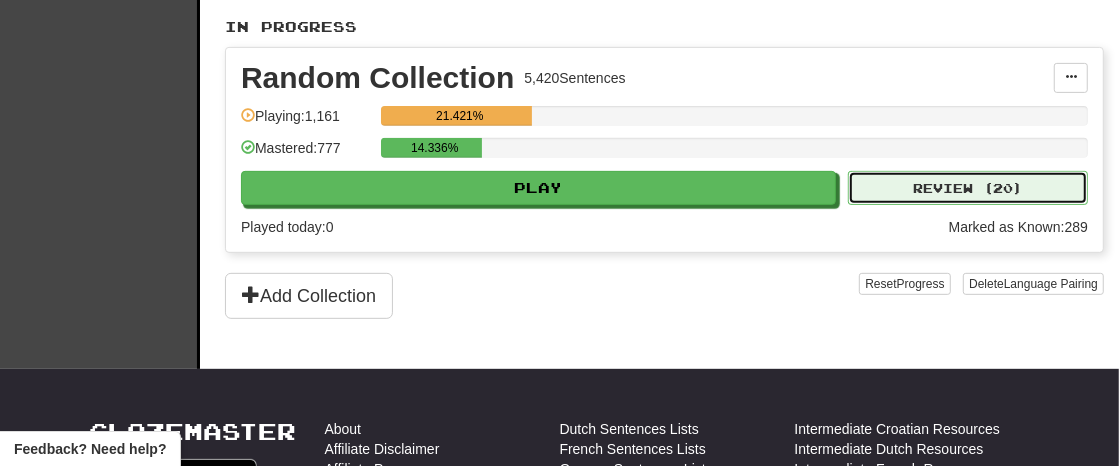 select on "**" 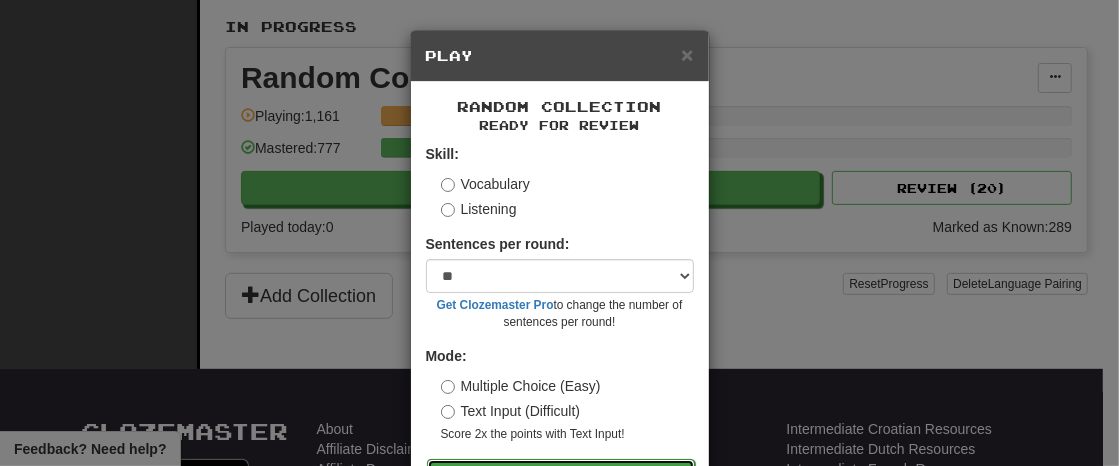 click on "Go" at bounding box center (561, 476) 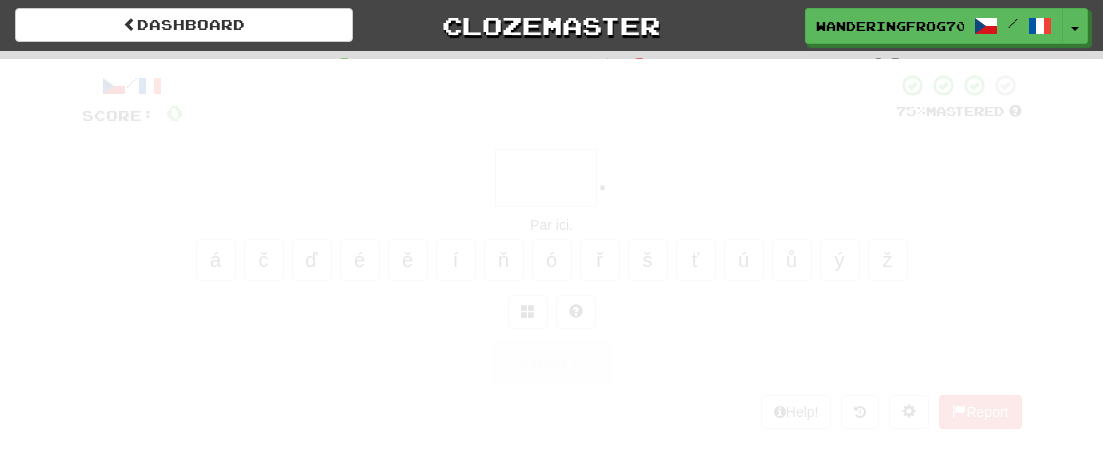 scroll, scrollTop: 0, scrollLeft: 0, axis: both 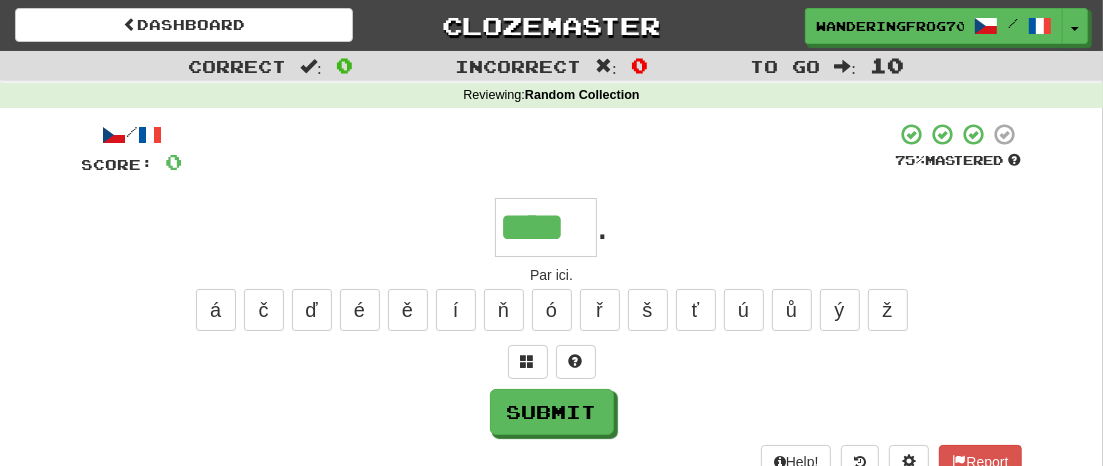 type on "****" 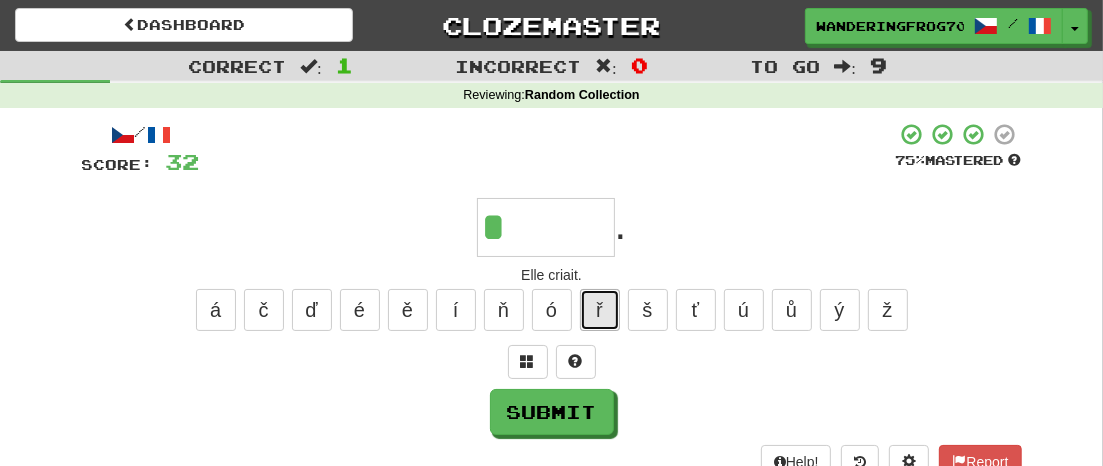 click on "ř" at bounding box center (600, 310) 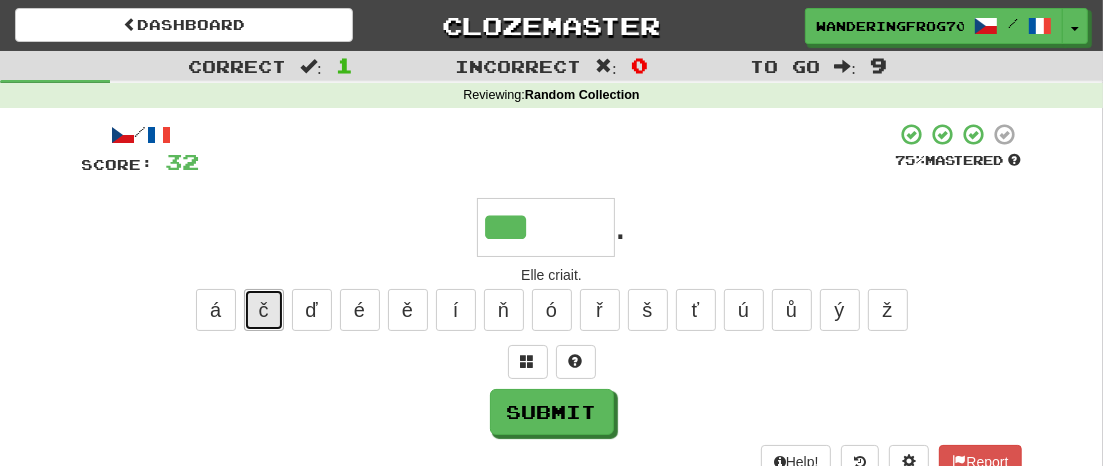 click on "č" at bounding box center [264, 310] 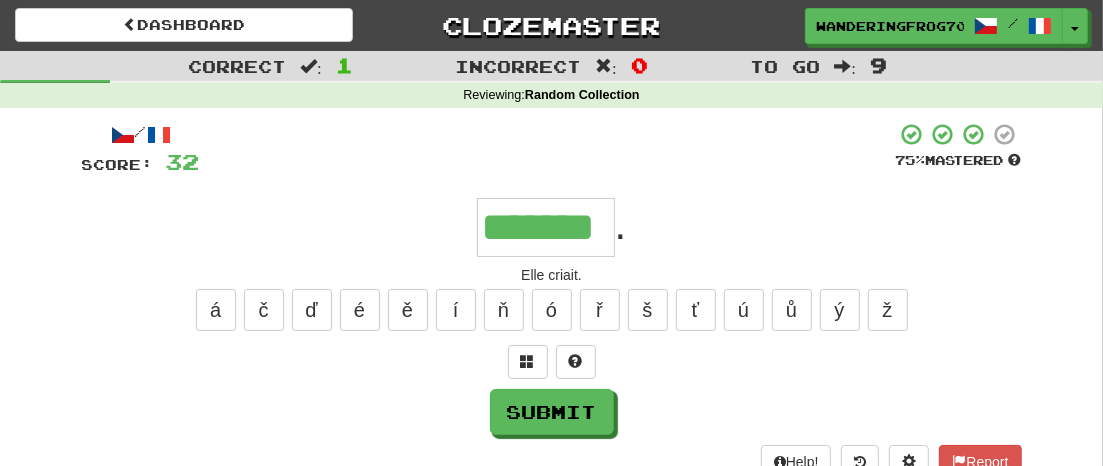 type on "*******" 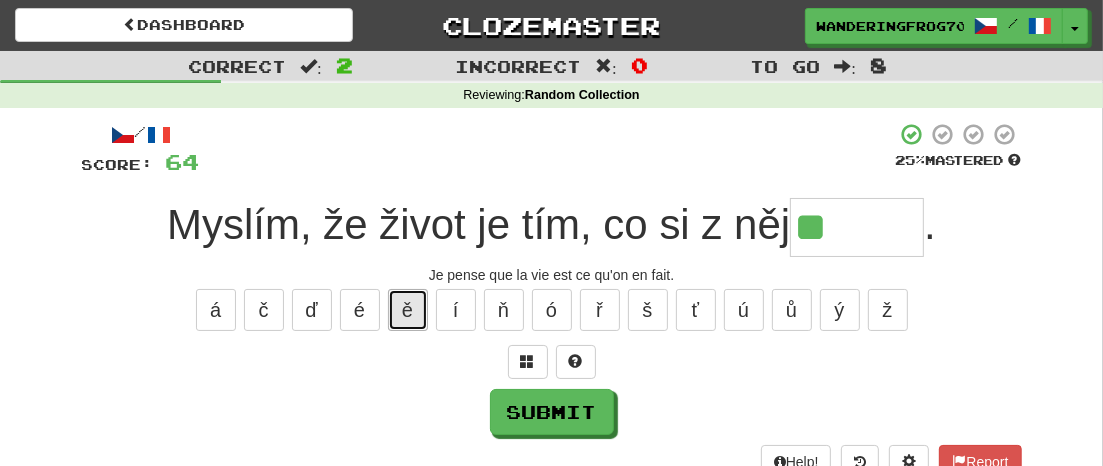click on "ě" at bounding box center (408, 310) 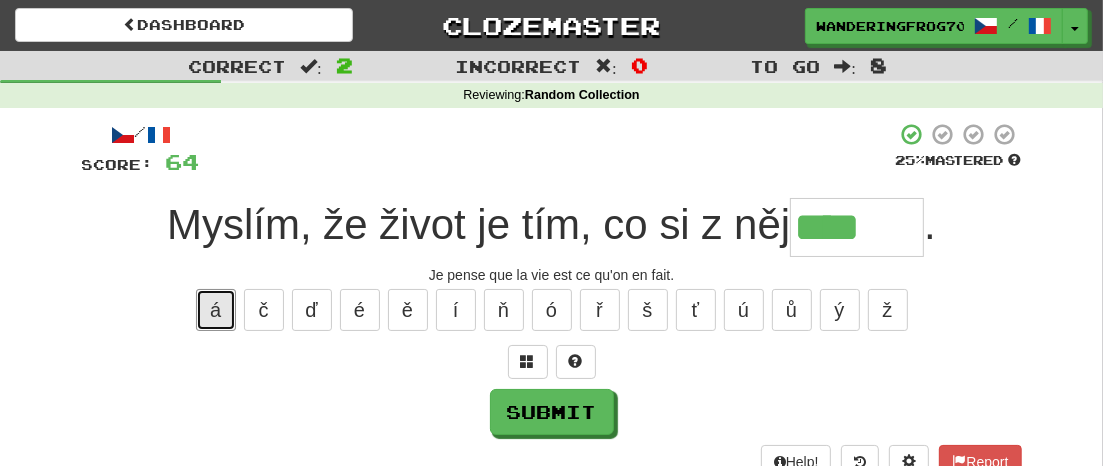 drag, startPoint x: 216, startPoint y: 310, endPoint x: 451, endPoint y: 335, distance: 236.32605 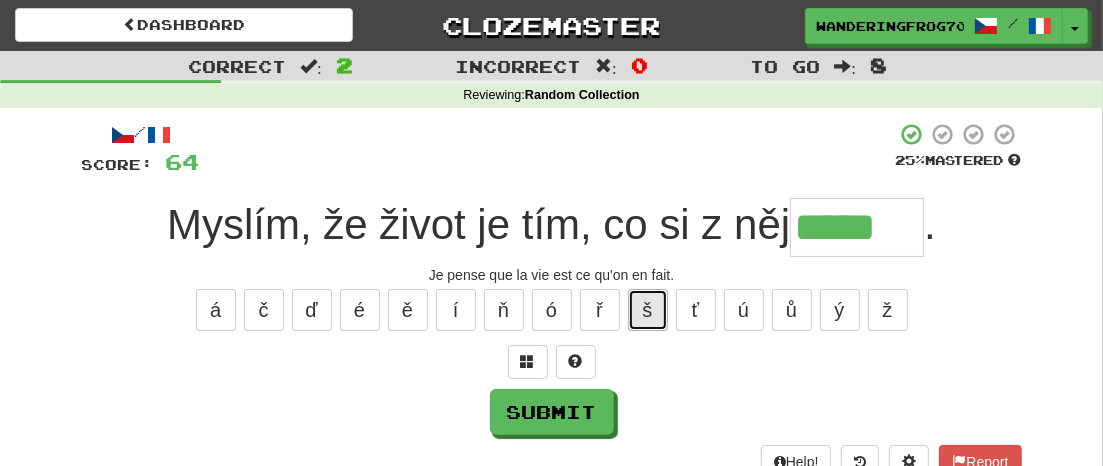 click on "š" at bounding box center [648, 310] 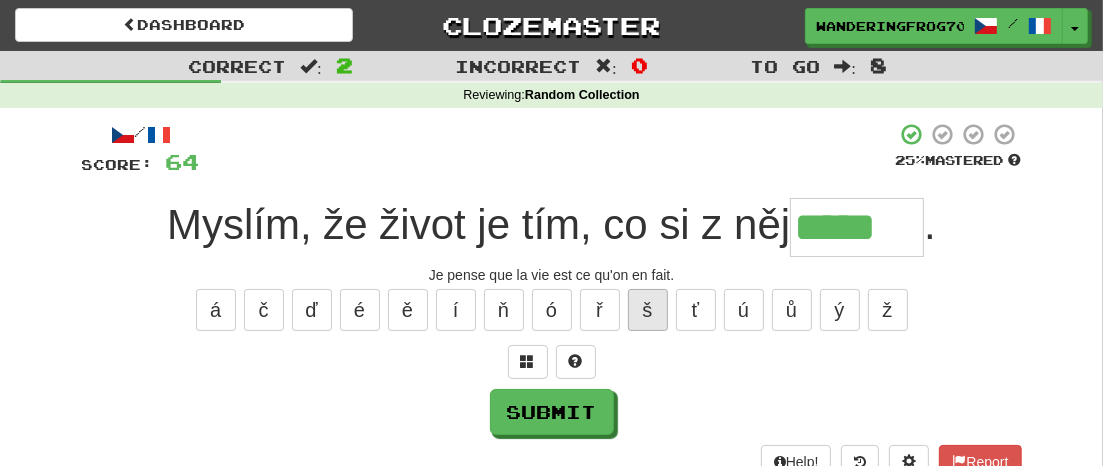 type on "******" 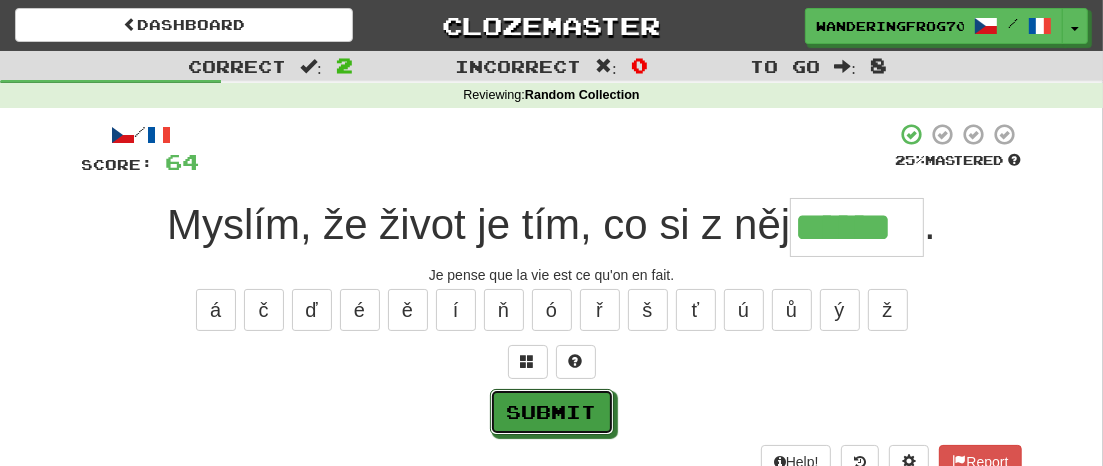 click on "Submit" at bounding box center (552, 412) 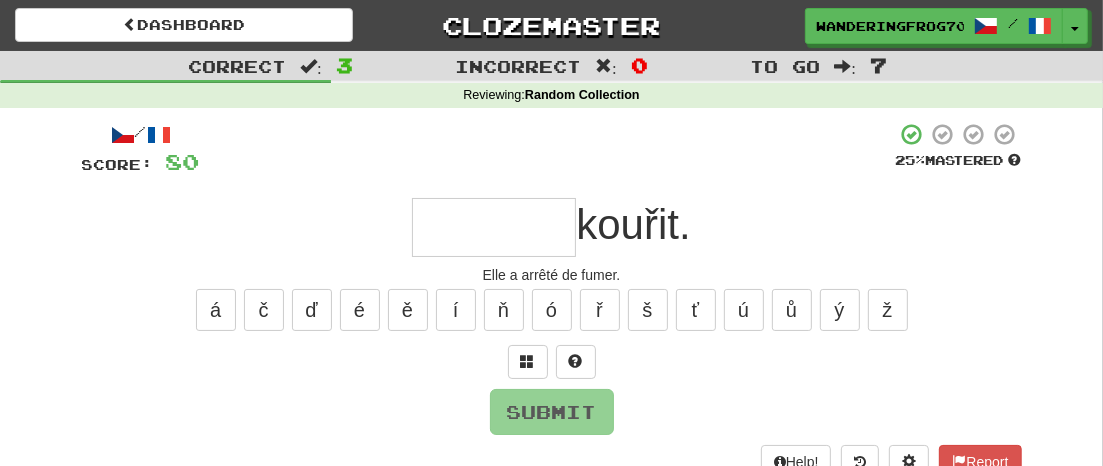 type on "*" 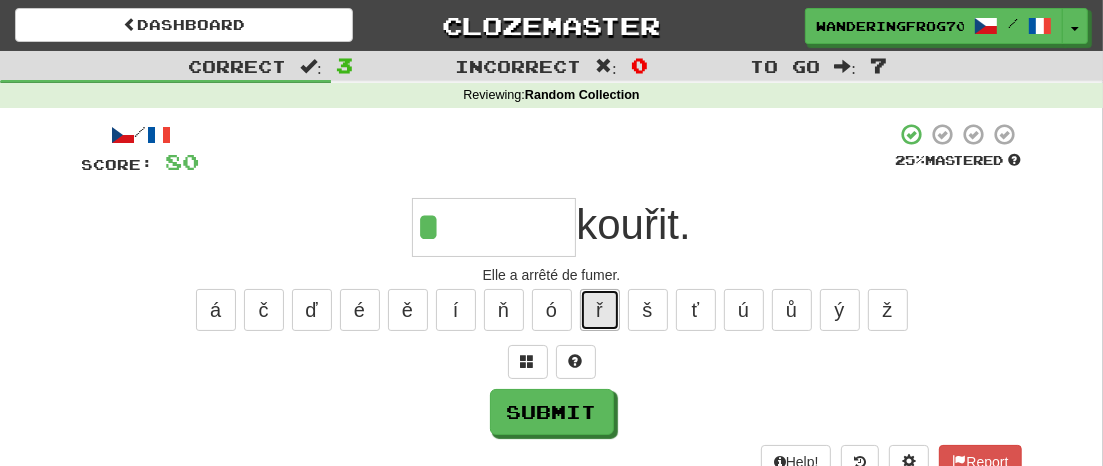 click on "ř" at bounding box center (600, 310) 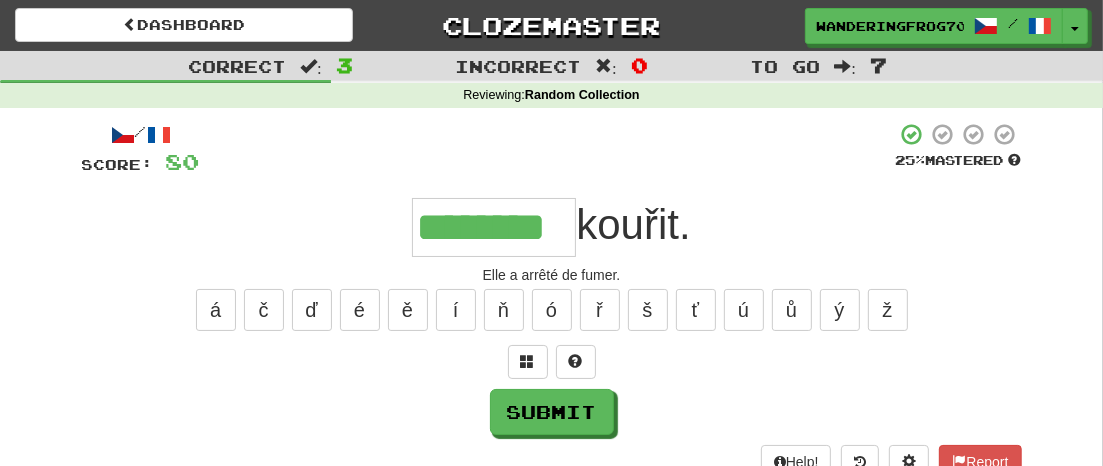 type on "********" 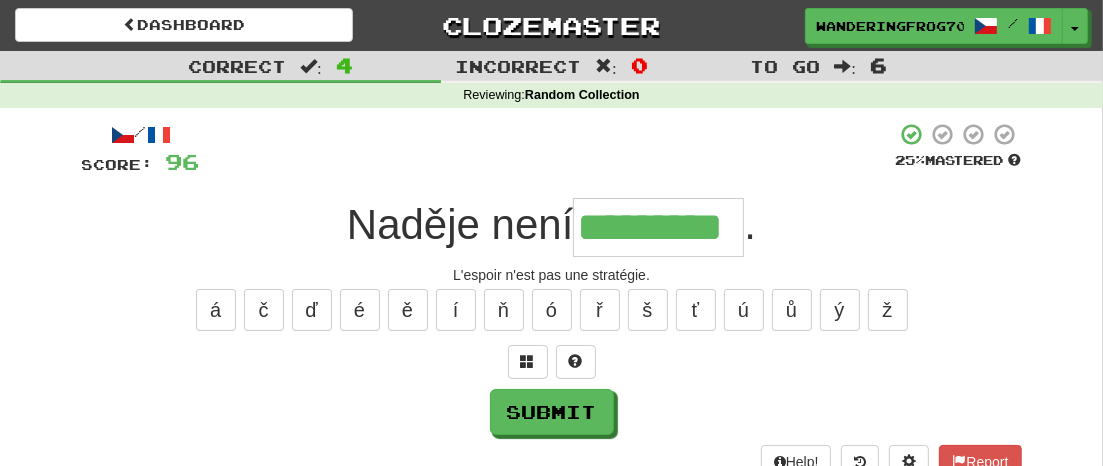 type on "*********" 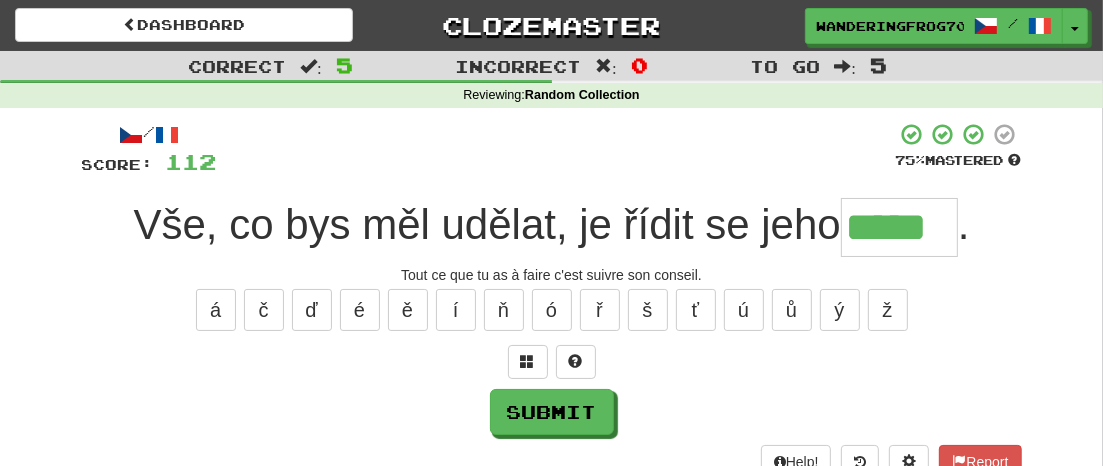 type on "*****" 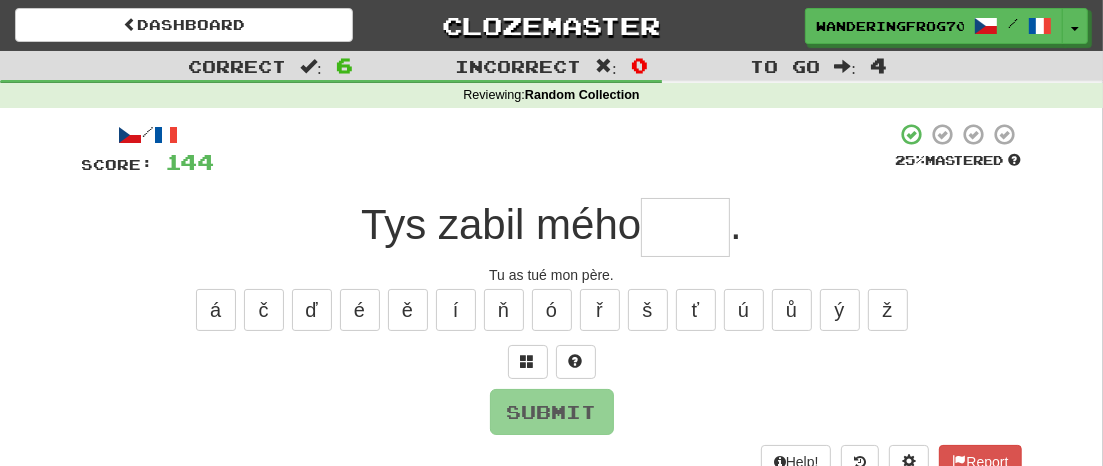 type on "*" 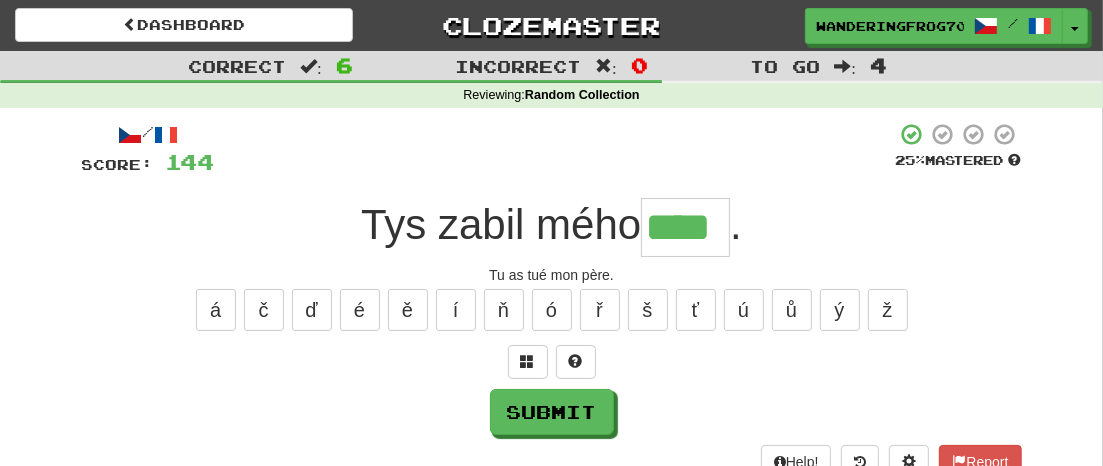 type on "****" 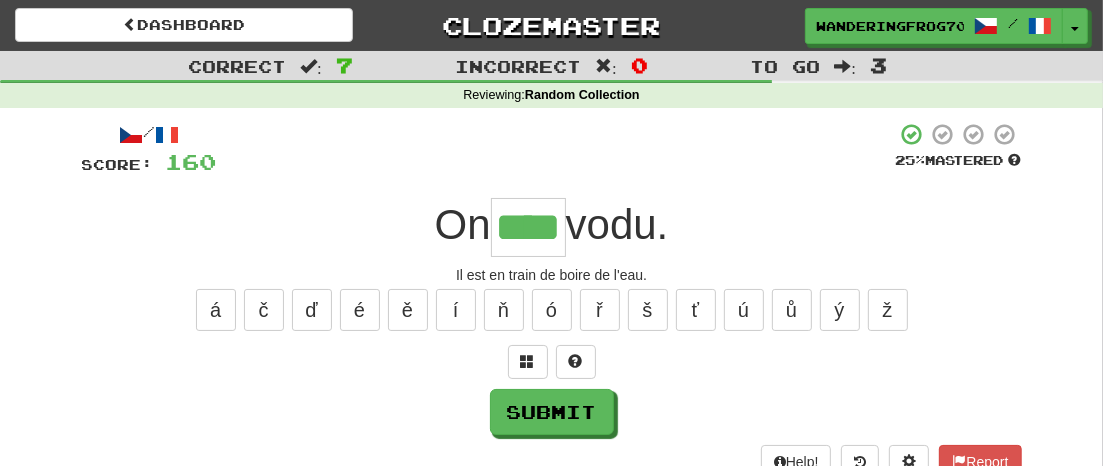 type on "****" 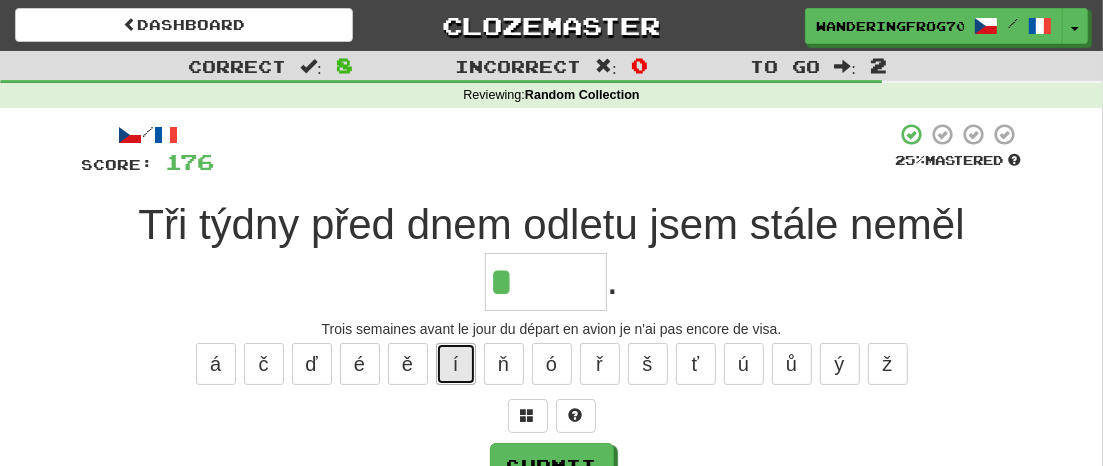 click on "í" at bounding box center [456, 364] 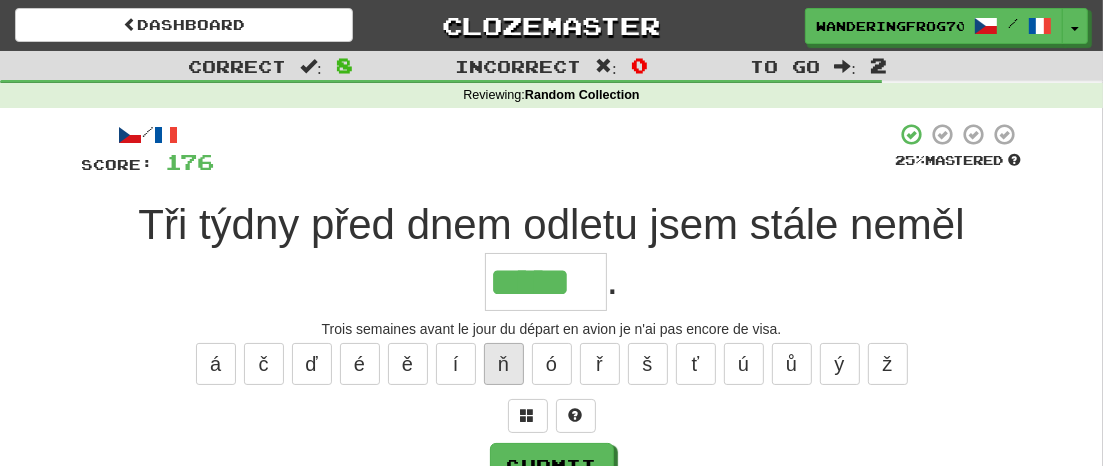 type on "*****" 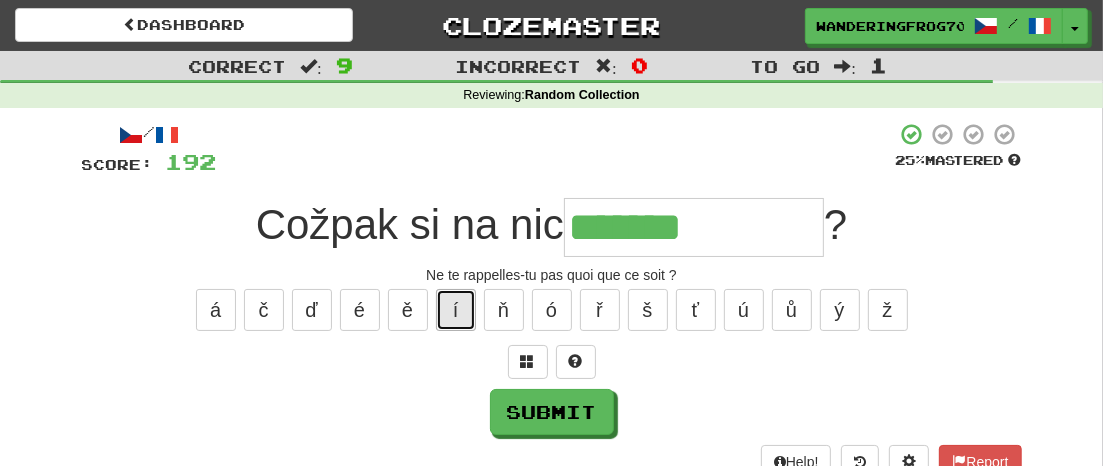 click on "í" at bounding box center [456, 310] 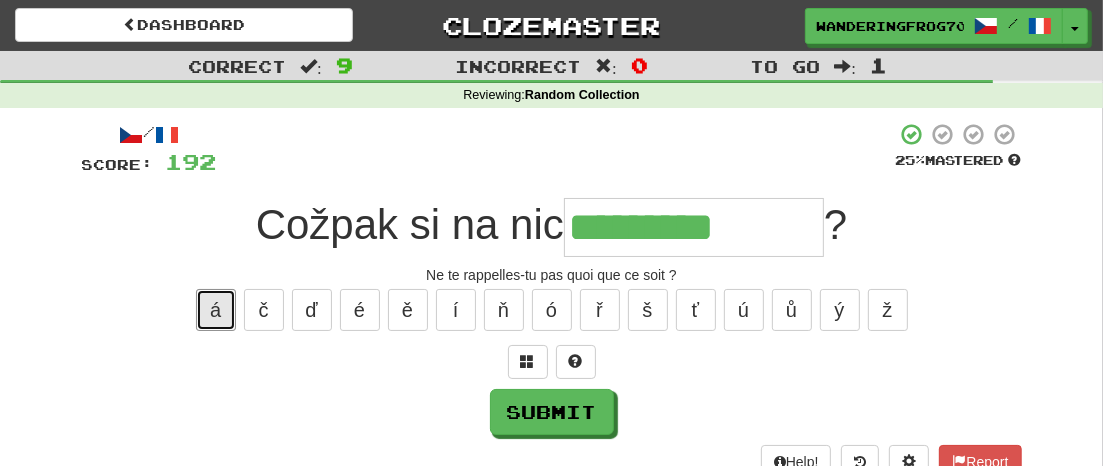 drag, startPoint x: 224, startPoint y: 310, endPoint x: 425, endPoint y: 342, distance: 203.53133 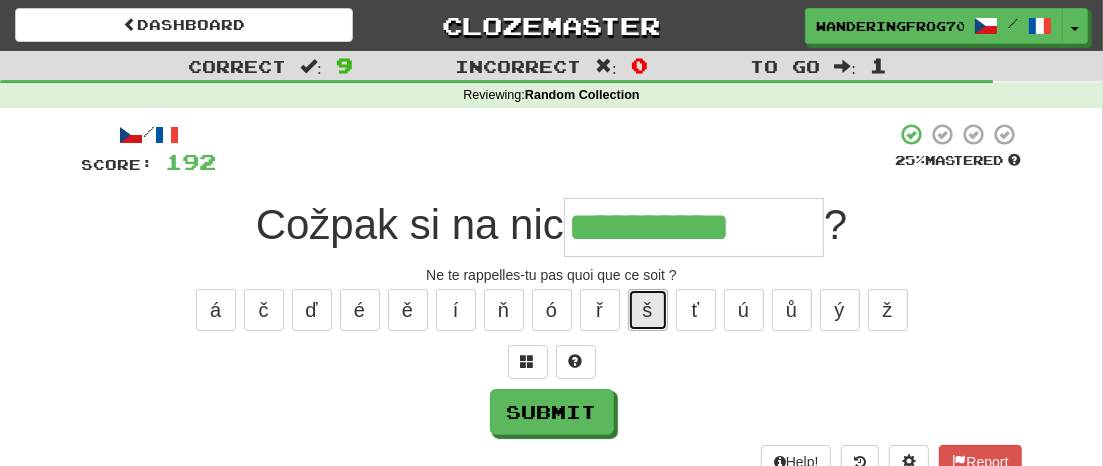 click on "š" at bounding box center [648, 310] 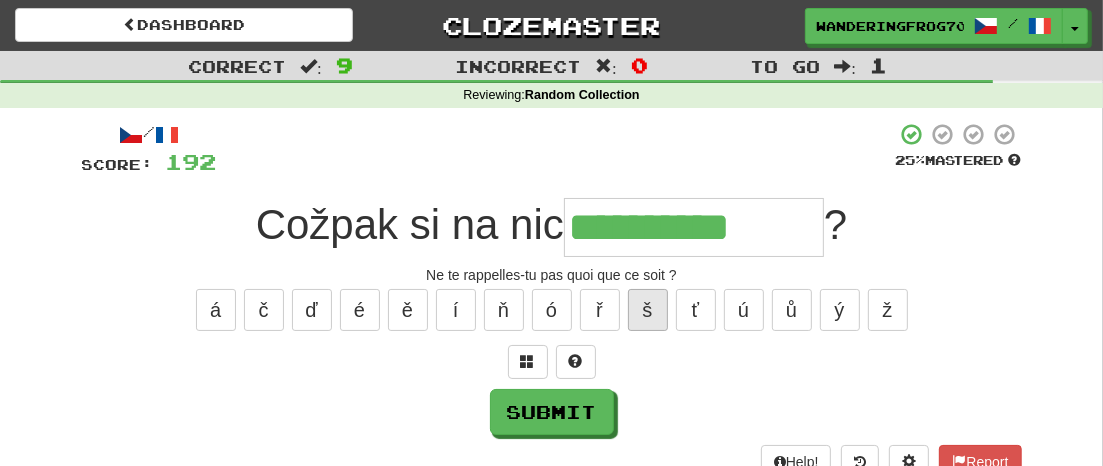 type on "**********" 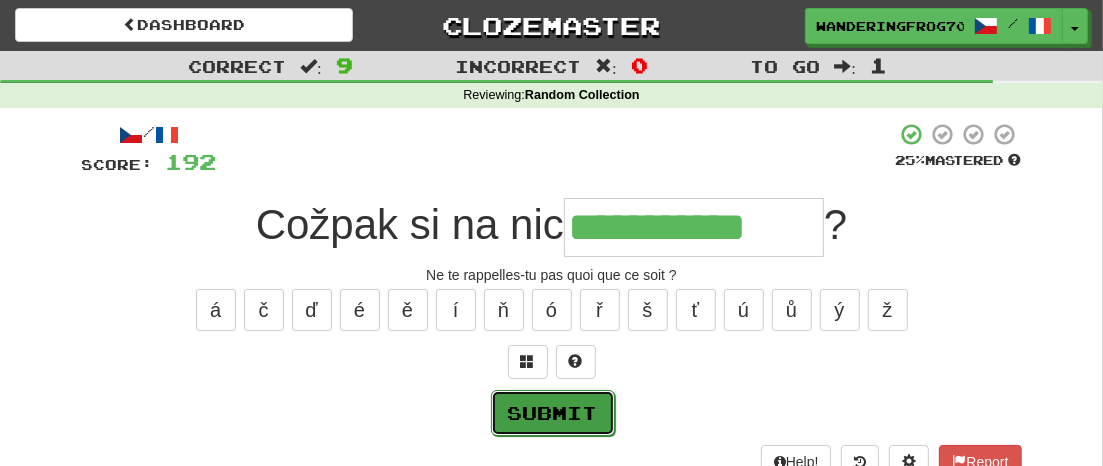 click on "Submit" at bounding box center (553, 413) 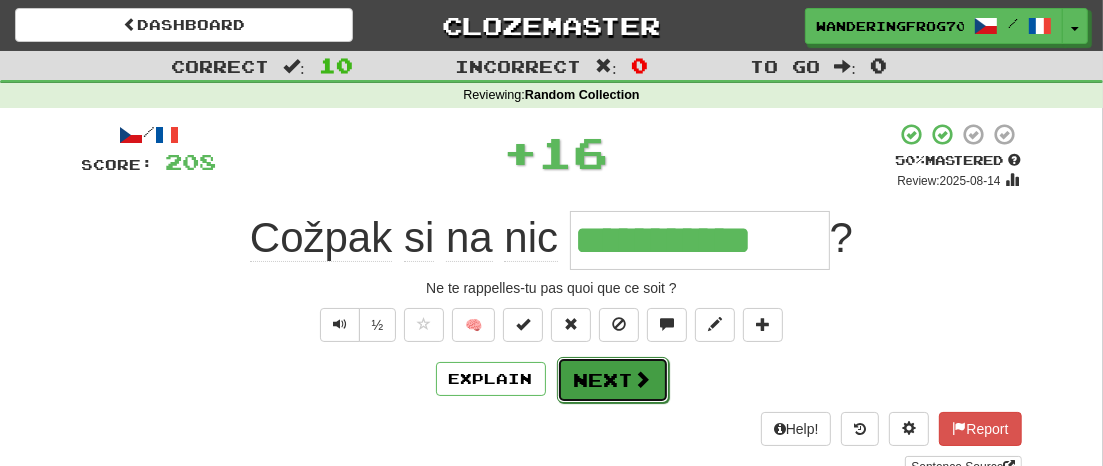 click on "Next" at bounding box center [613, 380] 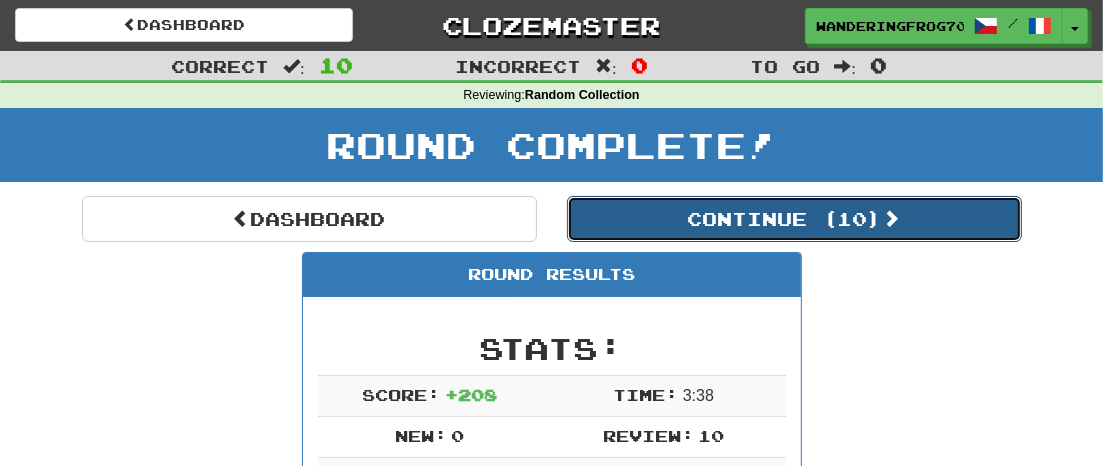 click on "Continue ( 10 )" at bounding box center [794, 219] 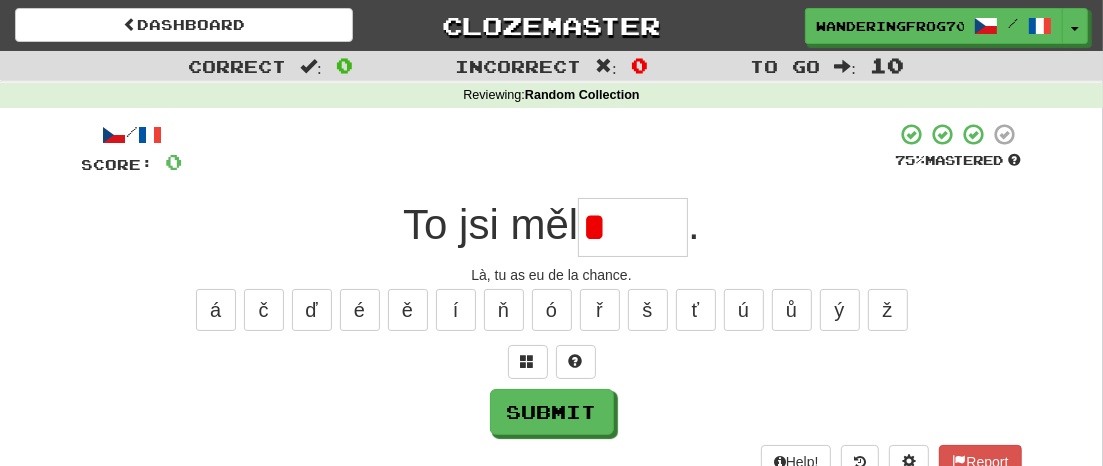 type on "*" 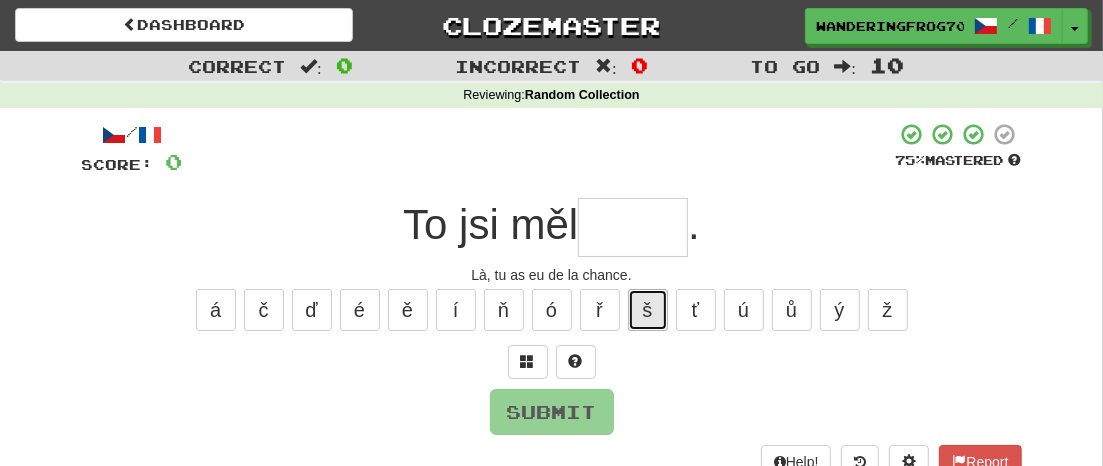 click on "š" at bounding box center (648, 310) 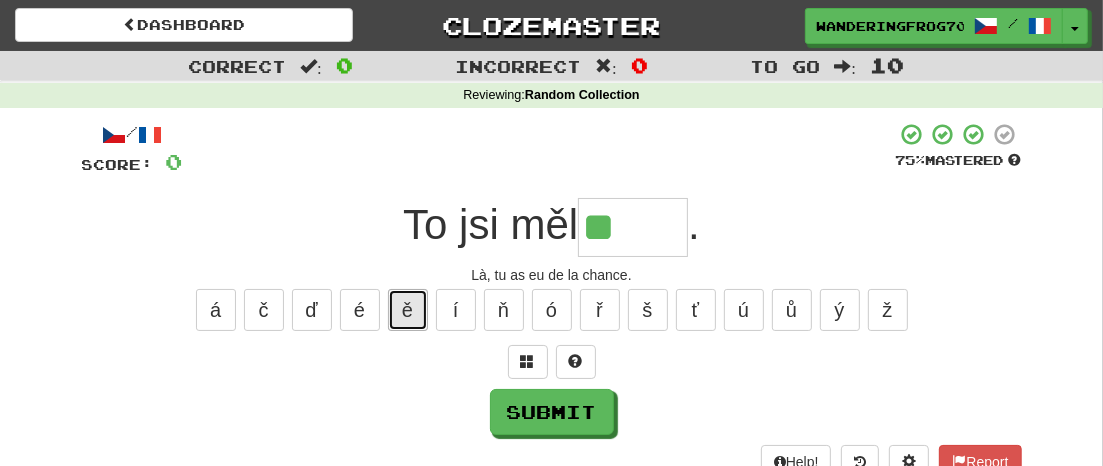 click on "ě" at bounding box center (408, 310) 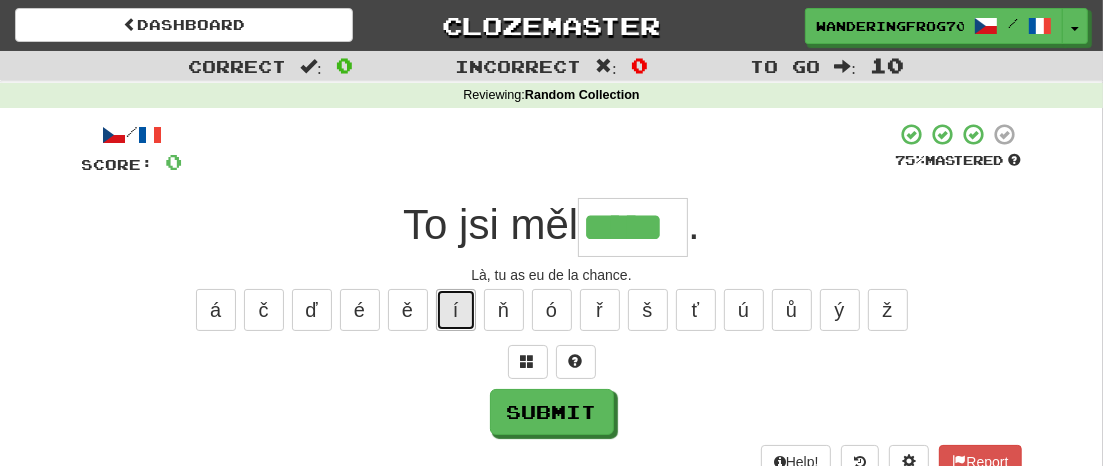 click on "í" at bounding box center (456, 310) 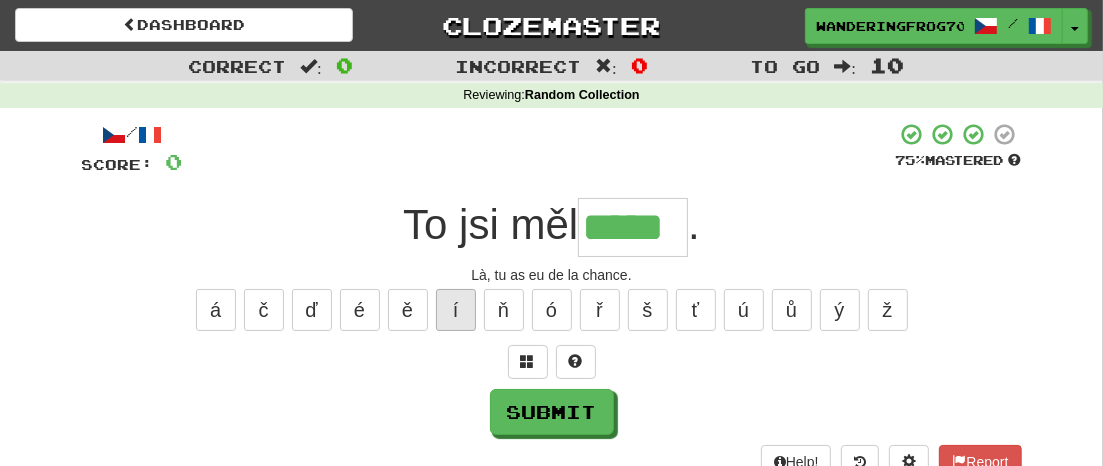 type on "******" 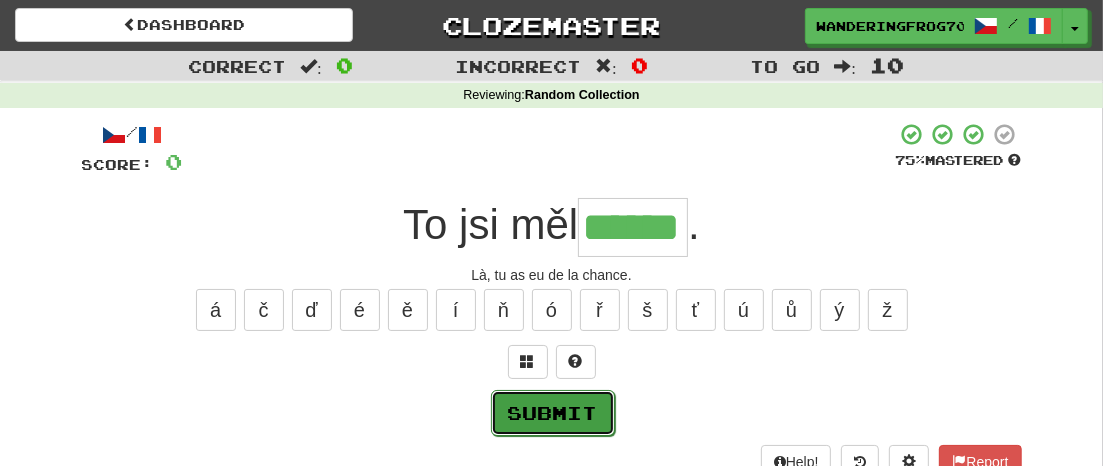 click on "Submit" at bounding box center (553, 413) 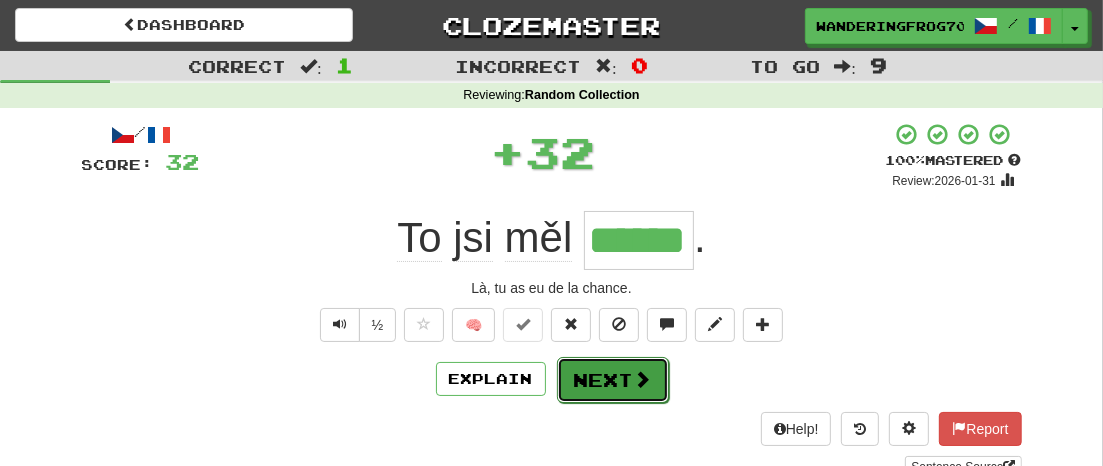 click on "Next" at bounding box center [613, 380] 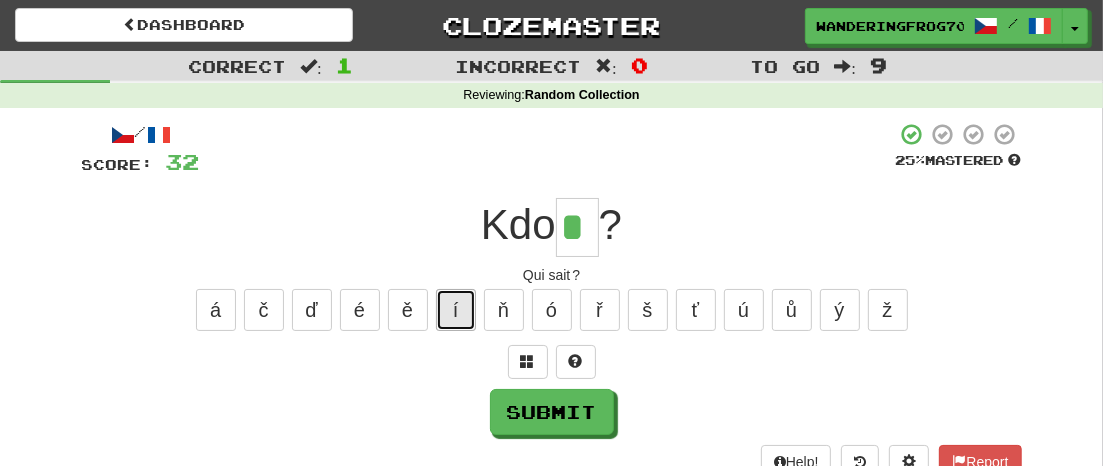 click on "í" at bounding box center [456, 310] 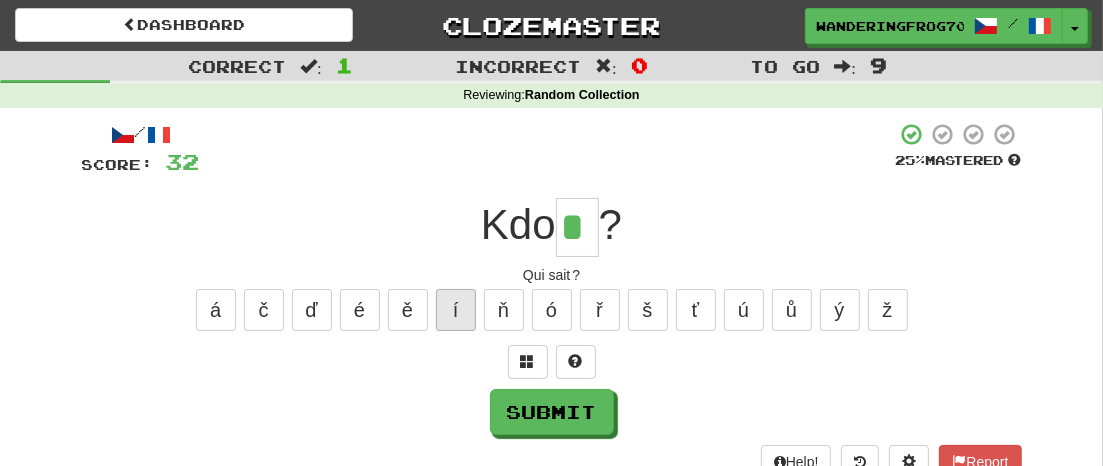 type on "**" 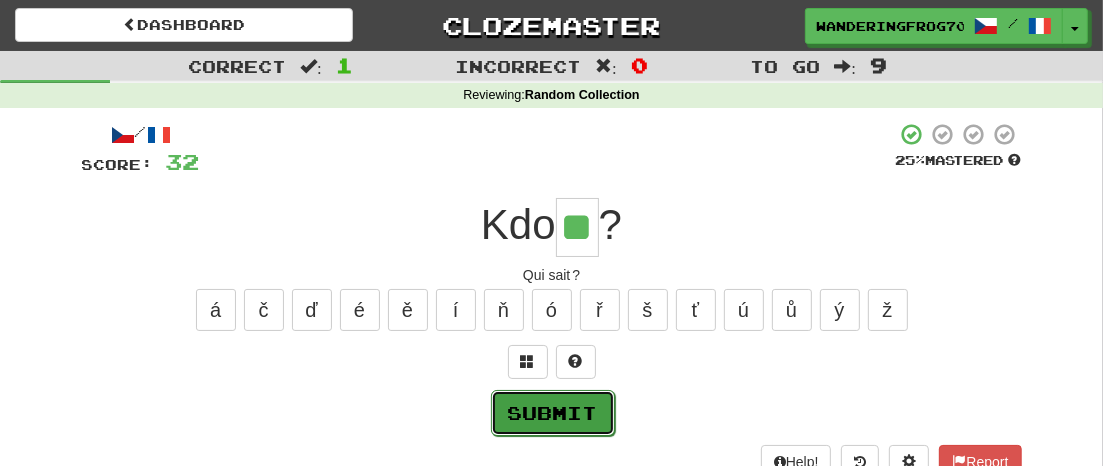 click on "Submit" at bounding box center (553, 413) 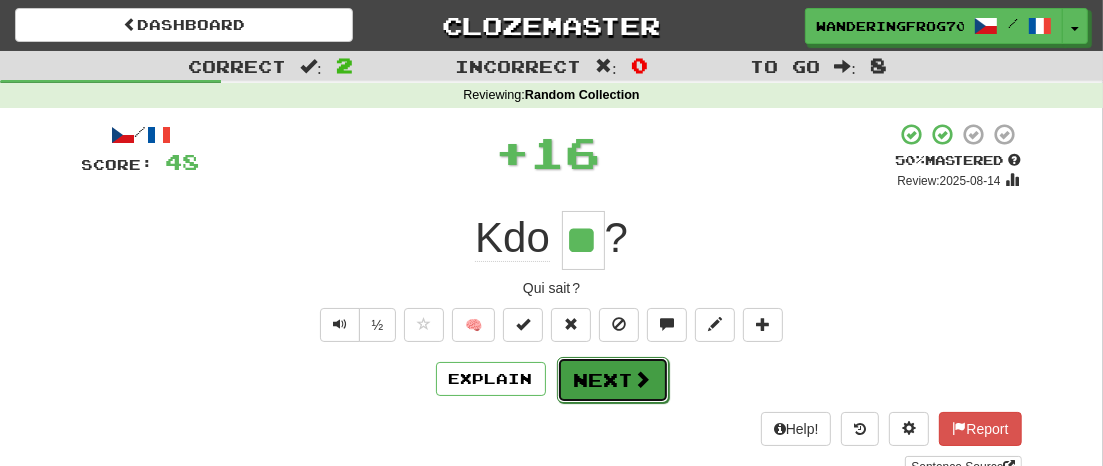 drag, startPoint x: 632, startPoint y: 388, endPoint x: 653, endPoint y: 388, distance: 21 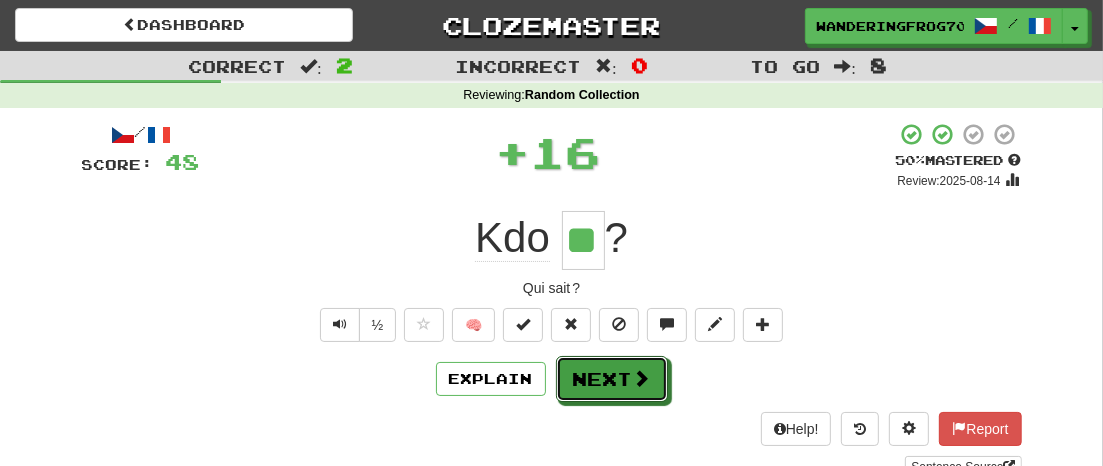click at bounding box center [642, 378] 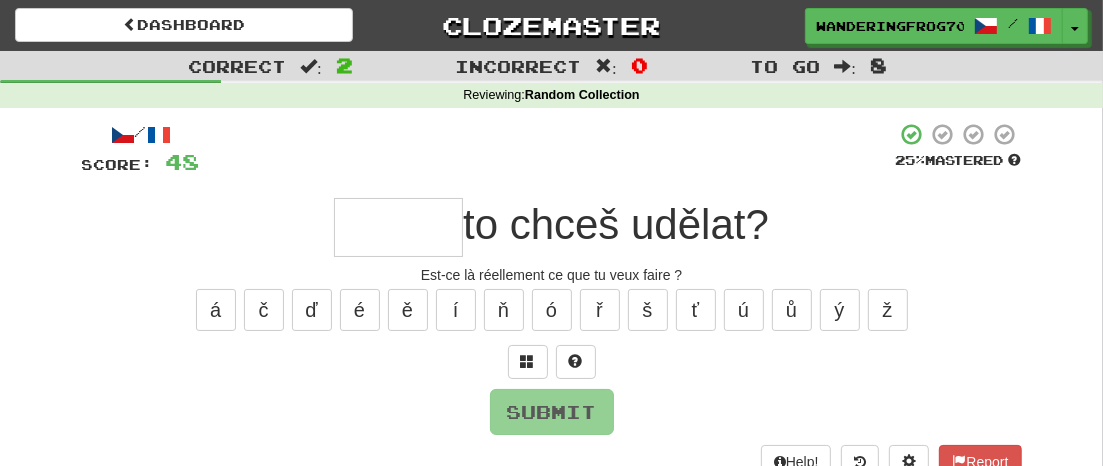 type on "*" 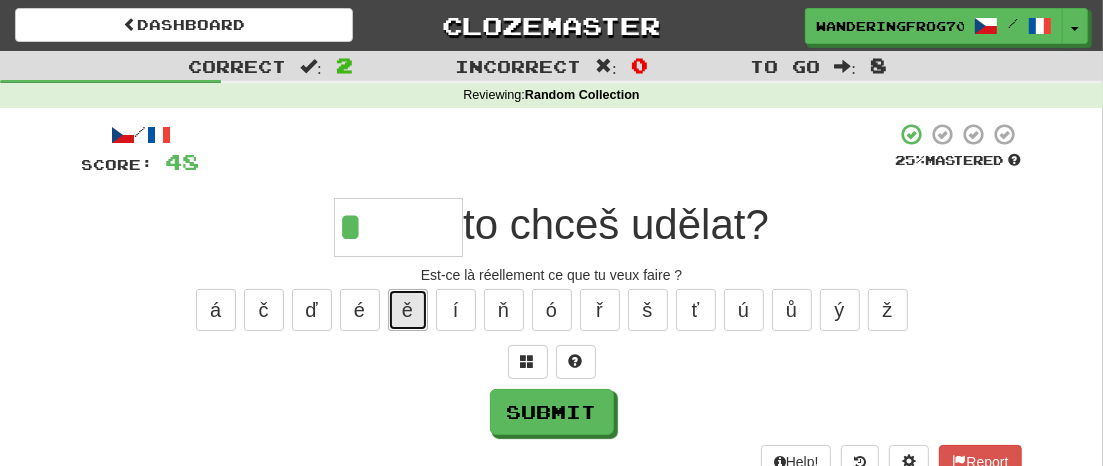 click on "ě" at bounding box center [408, 310] 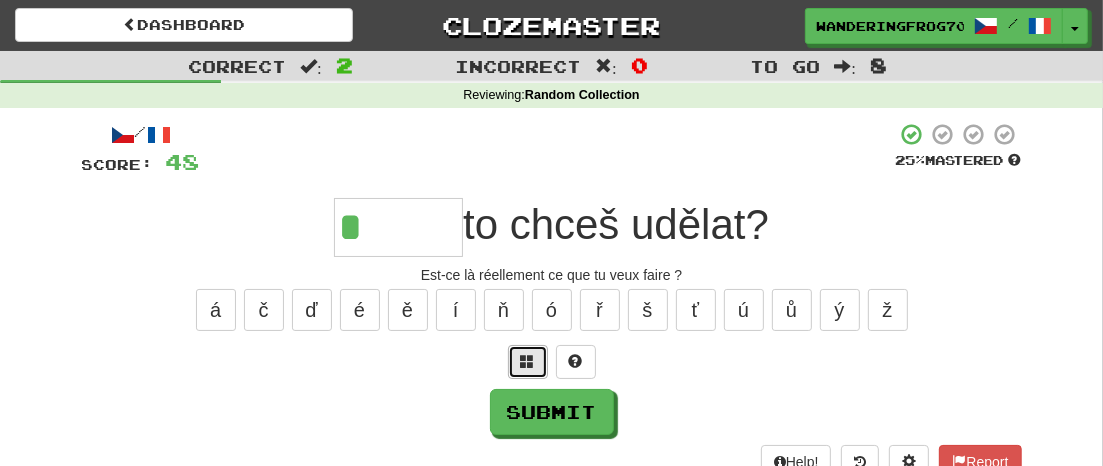 click at bounding box center [528, 362] 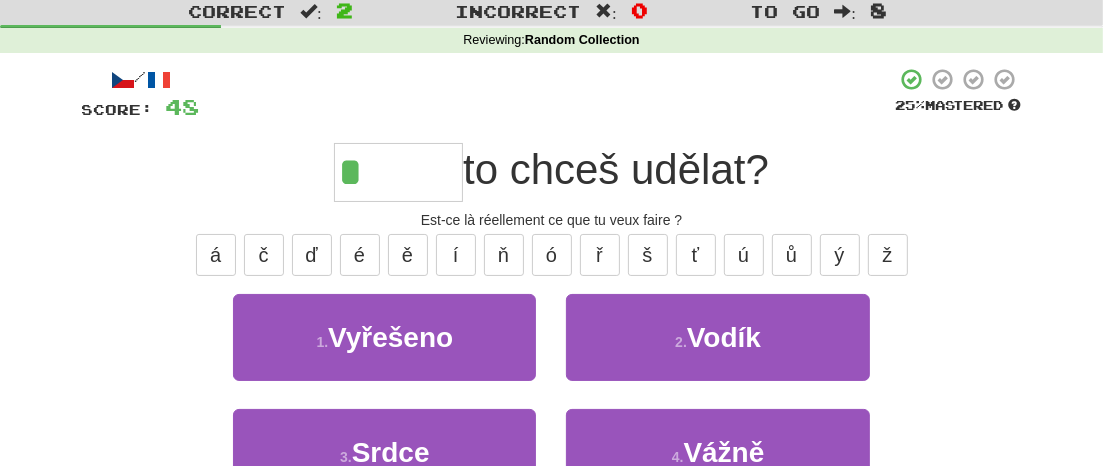 scroll, scrollTop: 53, scrollLeft: 0, axis: vertical 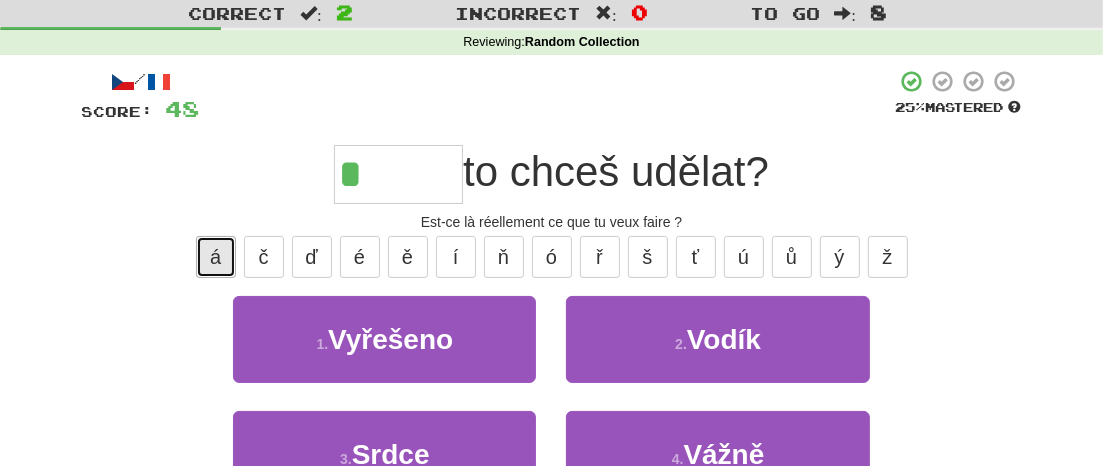 click on "á" at bounding box center [216, 257] 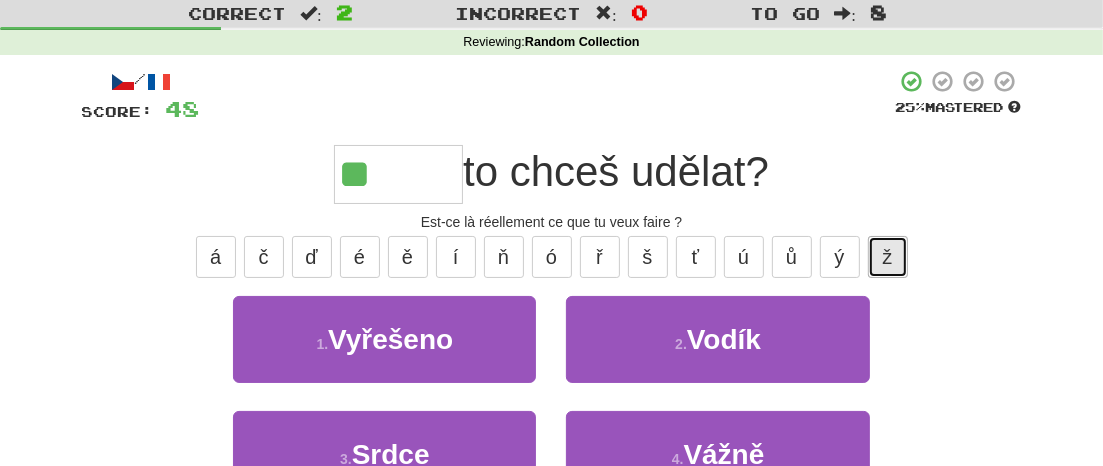 click on "ž" at bounding box center [888, 257] 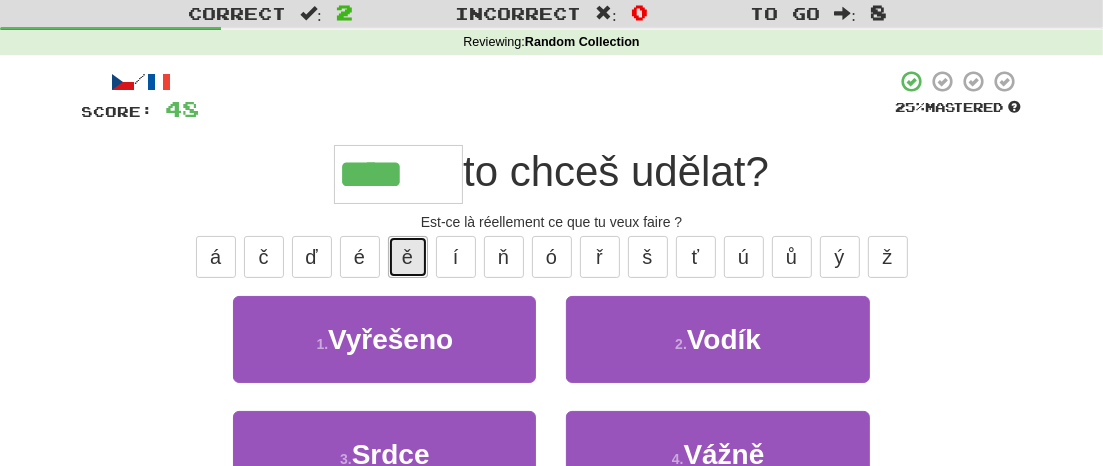 click on "ě" at bounding box center [408, 257] 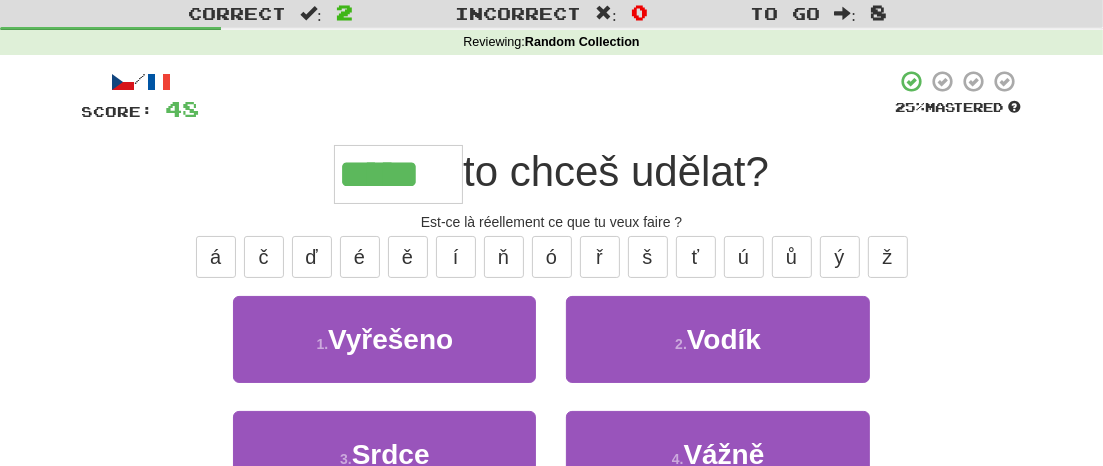 type on "*****" 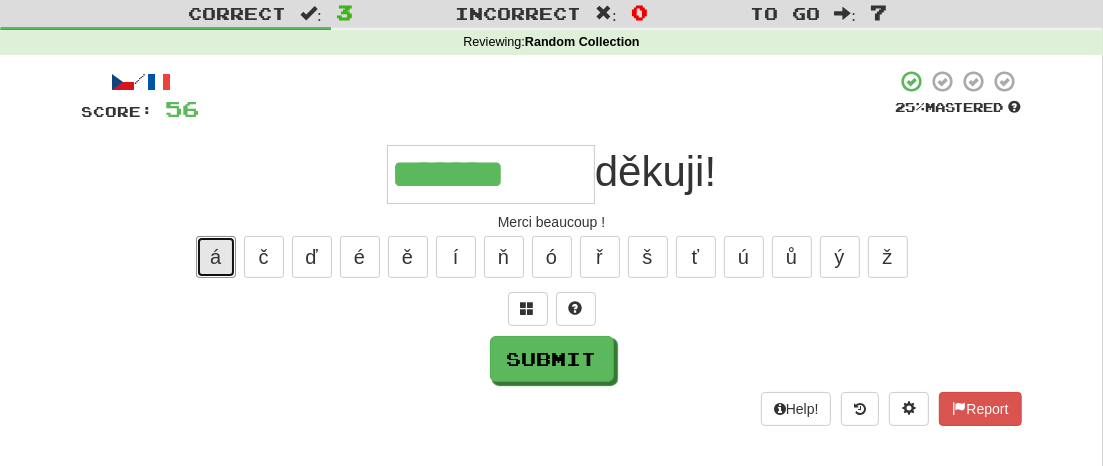 drag, startPoint x: 216, startPoint y: 272, endPoint x: 237, endPoint y: 272, distance: 21 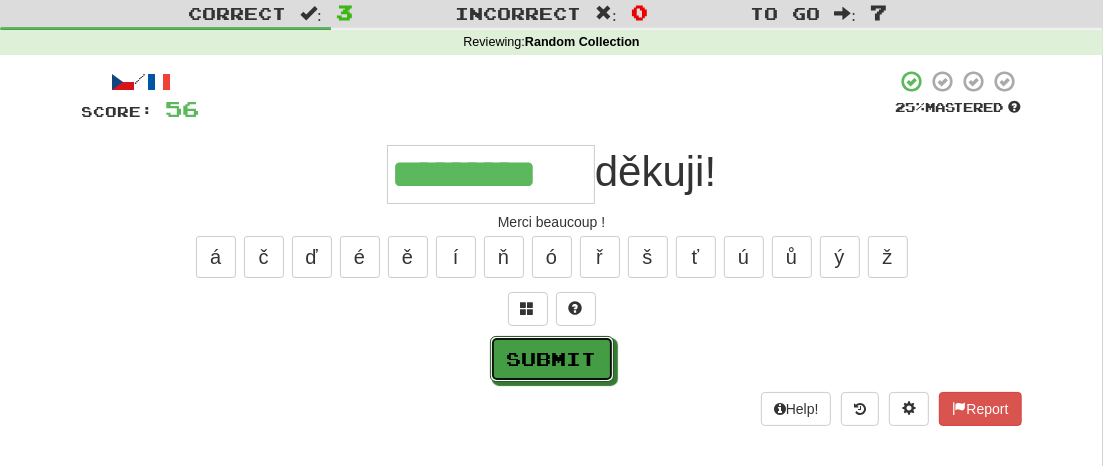 drag, startPoint x: 593, startPoint y: 351, endPoint x: 841, endPoint y: 353, distance: 248.00807 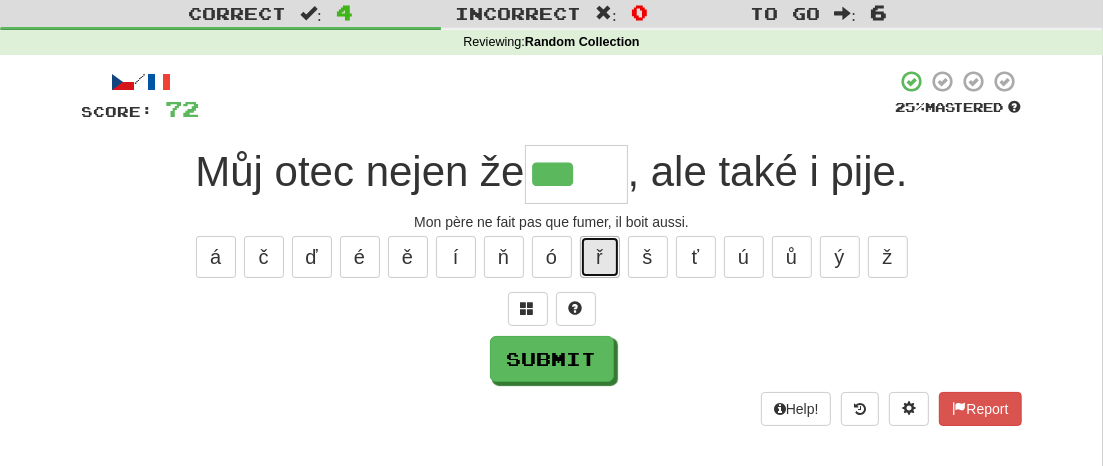 click on "ř" at bounding box center [600, 257] 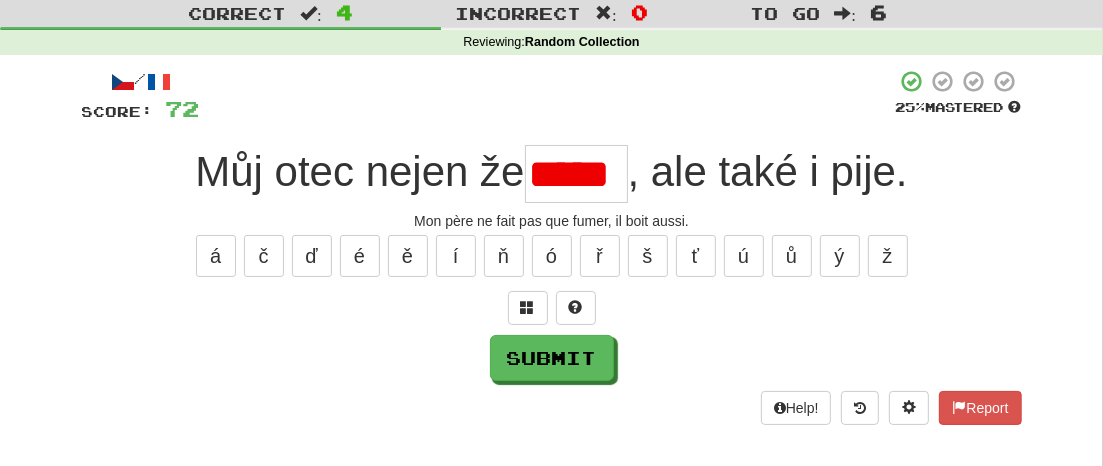 scroll, scrollTop: 0, scrollLeft: 0, axis: both 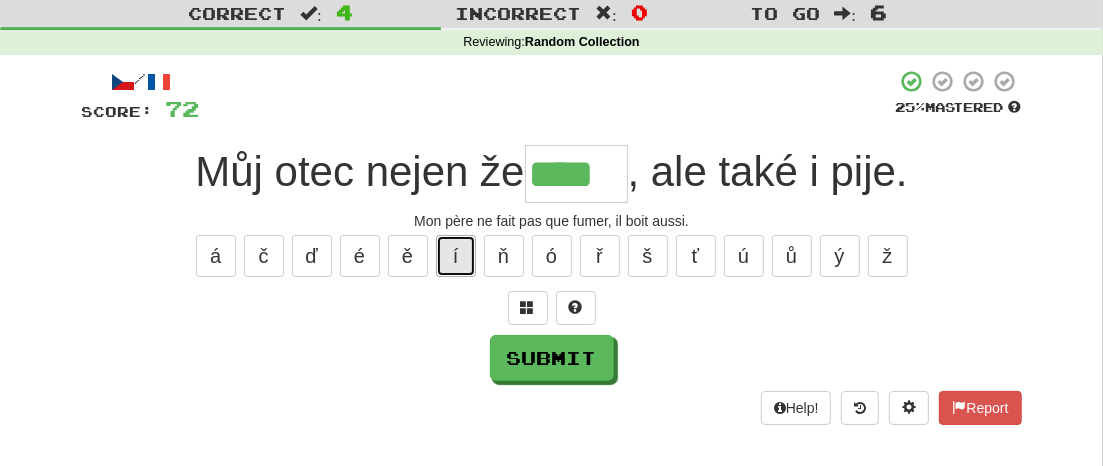 click on "í" at bounding box center (456, 256) 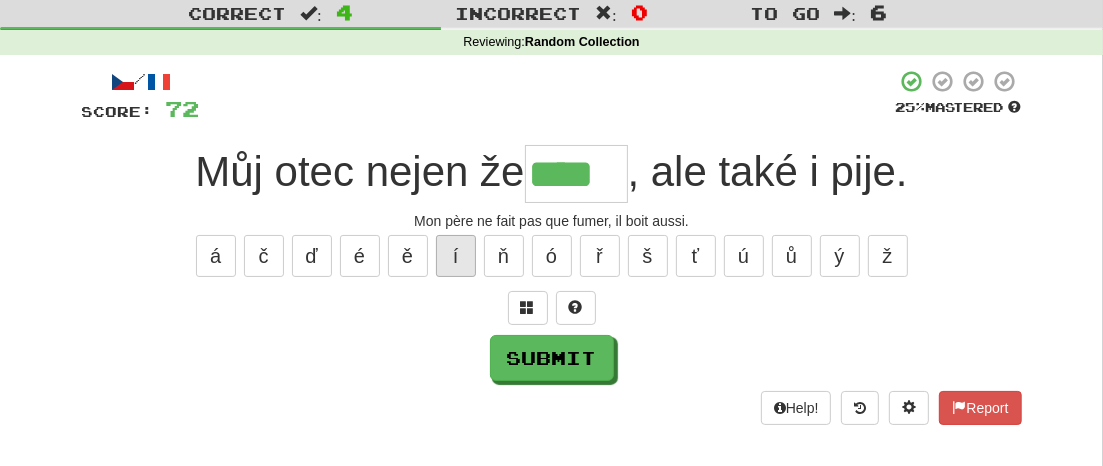 type on "*****" 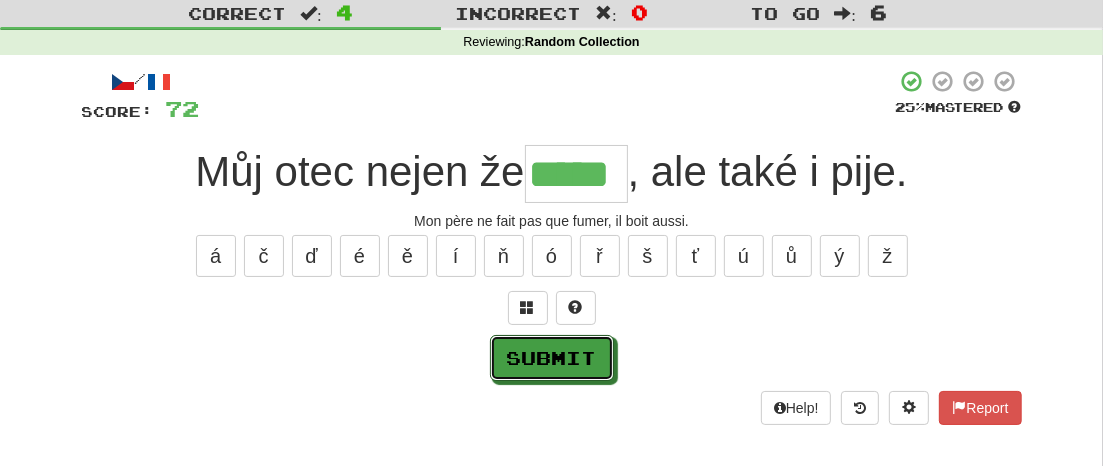 drag, startPoint x: 549, startPoint y: 363, endPoint x: 699, endPoint y: 363, distance: 150 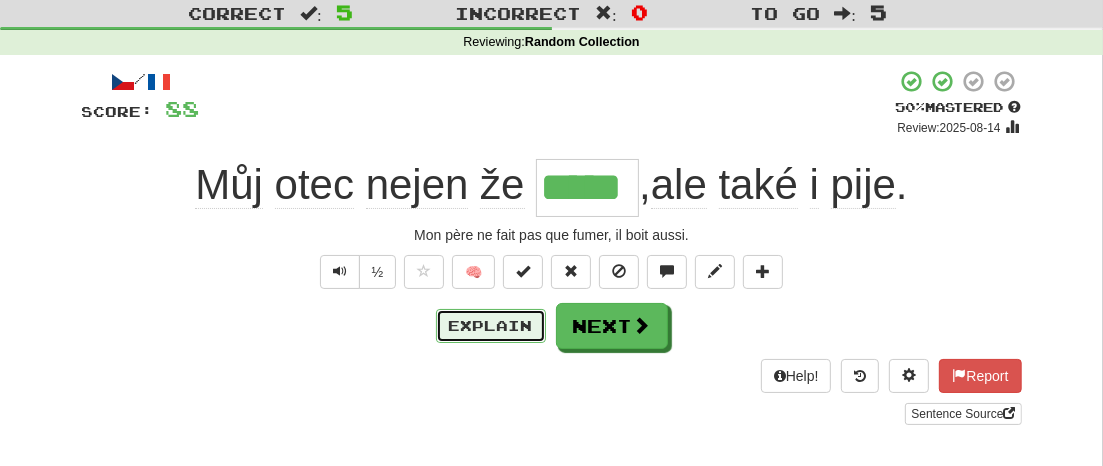 click on "Explain" at bounding box center [491, 326] 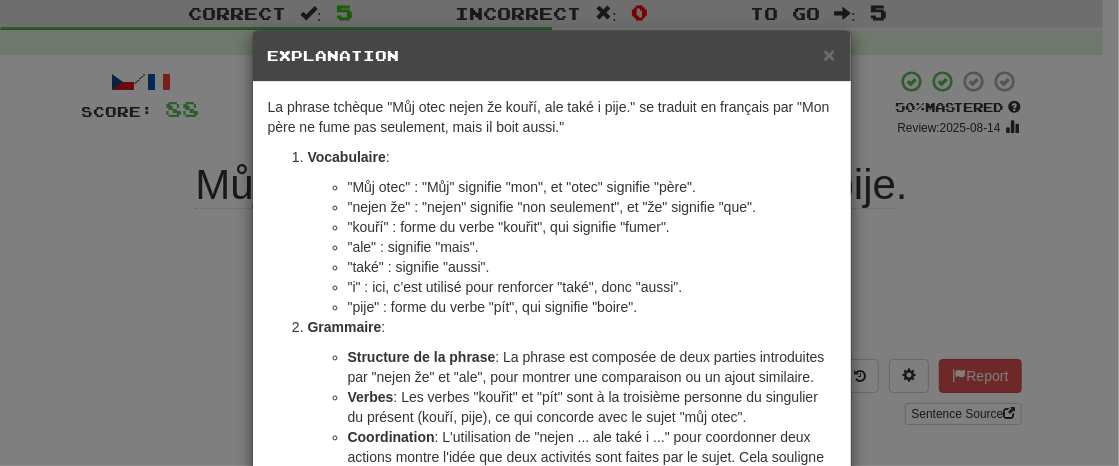 click on "× Explanation La phrase tchèque "Můj otec nejen že kouří, ale také i pije." se traduit en français par "Mon père ne fume pas seulement, mais il boit aussi."
Vocabulaire  :
"Můj otec" : "Můj" signifie "mon", et "otec" signifie "père".
"nejen že" : "nejen" signifie "non seulement", et "že" signifie "que".
"kouří" : forme du verbe "kouřit", qui signifie "fumer".
"ale" : signifie "mais".
"také" : signifie "aussi".
"i" : ici, c’est utilisé pour renforcer "také", donc "aussi".
"pije" : forme du verbe "pít", qui signifie "boire".
Grammaire  :
Structure de la phrase  : La phrase est composée de deux parties introduites par "nejen že" et "ale", pour montrer une comparaison ou un ajout similaire.
Verbes  : Les verbes "kouřit" et "pít" sont à la troisième personne du singulier du présent (kouří, pije), ce qui concorde avec le sujet "můj otec".
Coordination
Cette phrase montre donc une caractéristique de style pour exprimer et accentuer que !" at bounding box center [559, 233] 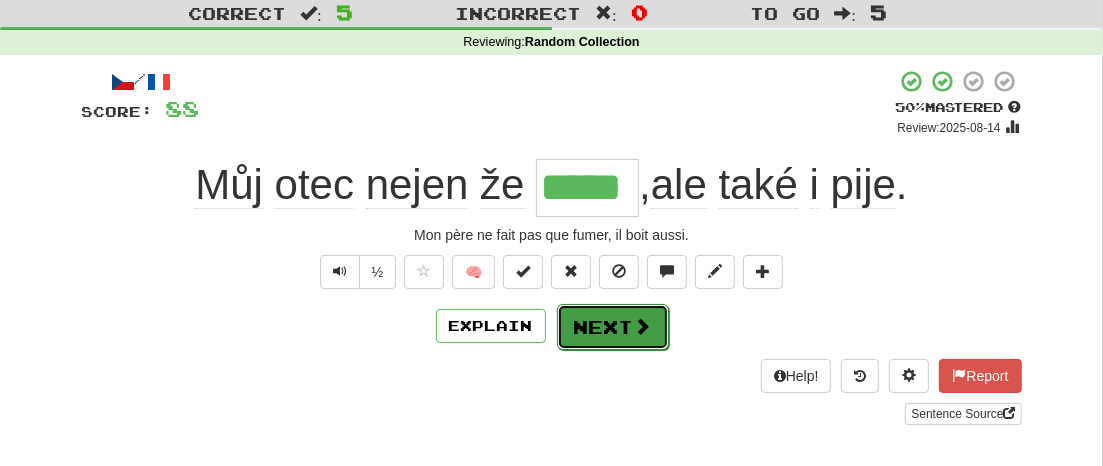 click on "Next" at bounding box center (613, 327) 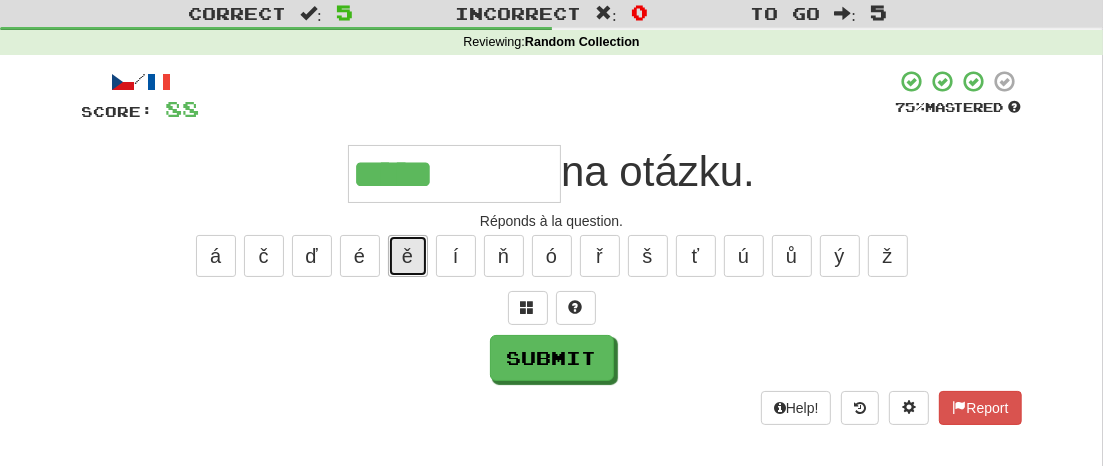 click on "ě" at bounding box center (408, 256) 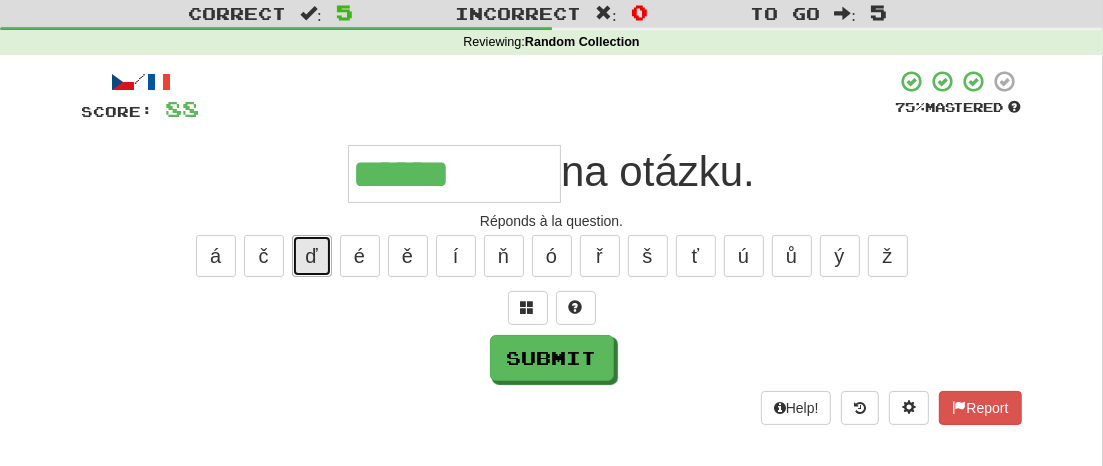 click on "ď" at bounding box center (312, 256) 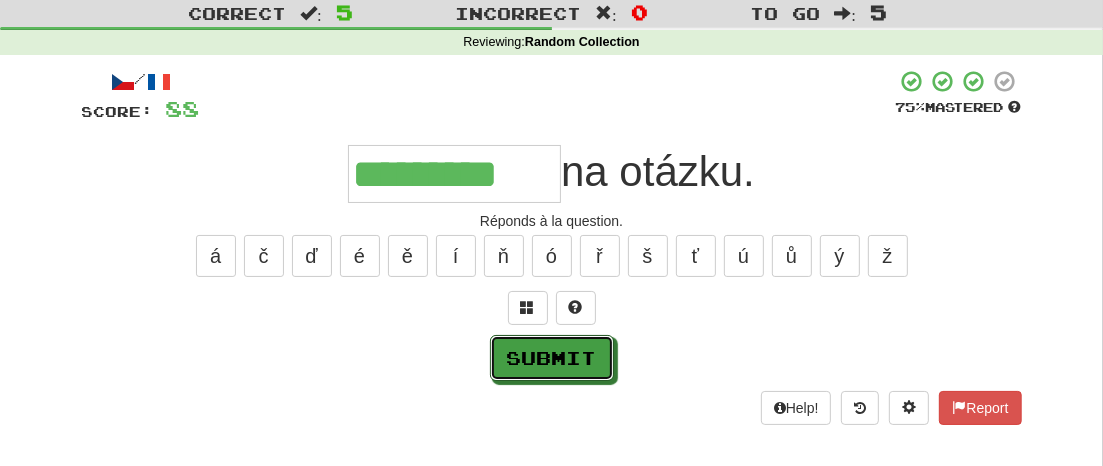 click on "Submit" at bounding box center [552, 358] 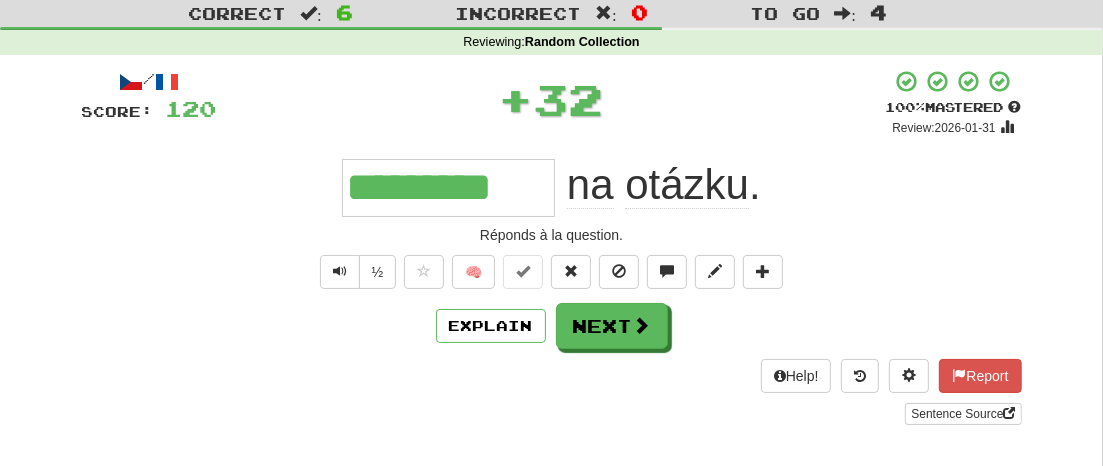 type on "*********" 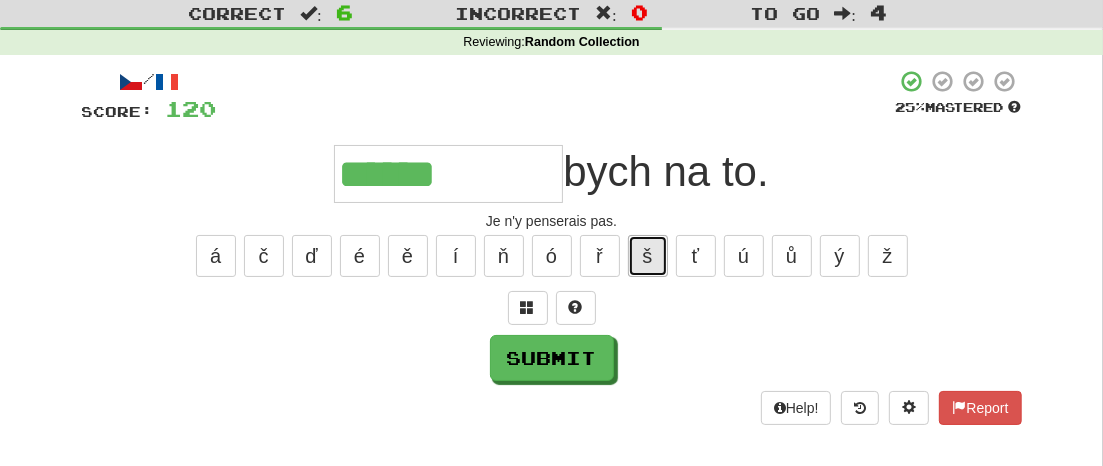 click on "š" at bounding box center [648, 256] 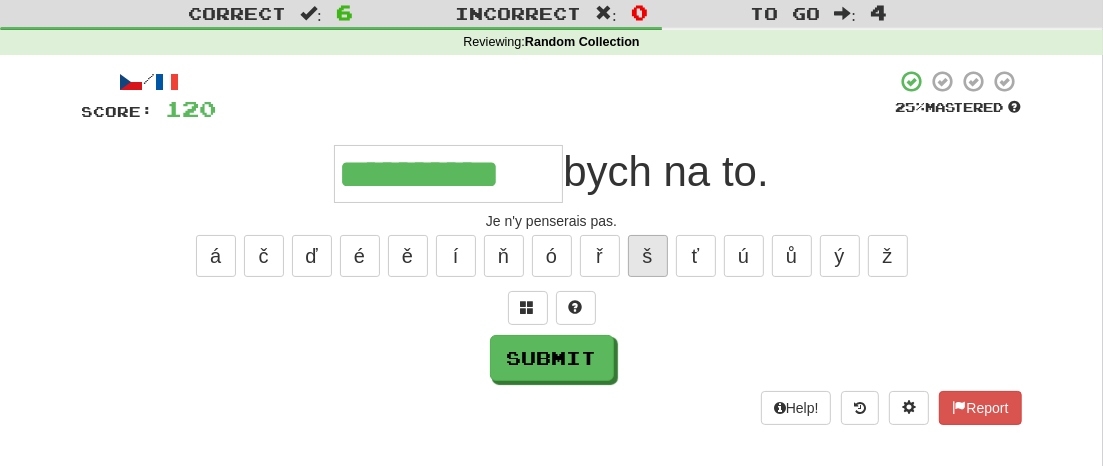 type on "**********" 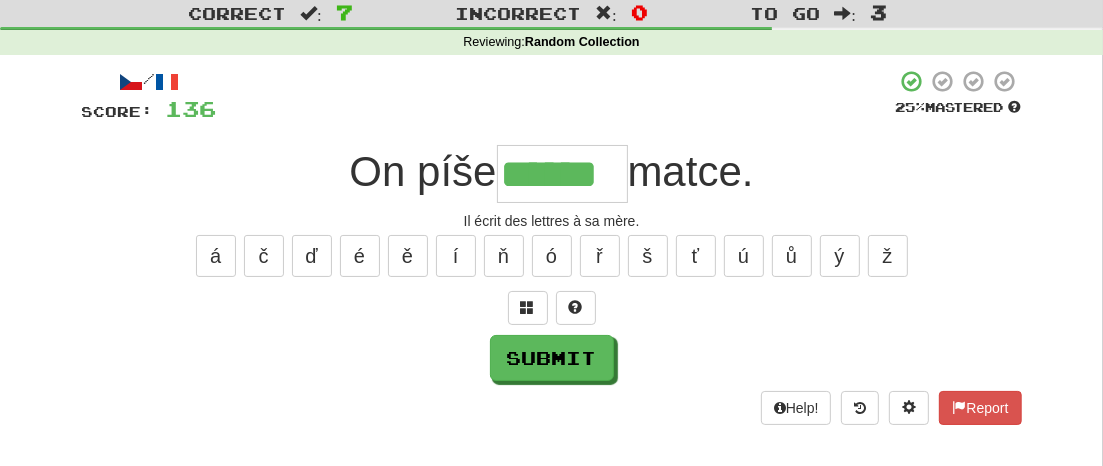 type on "******" 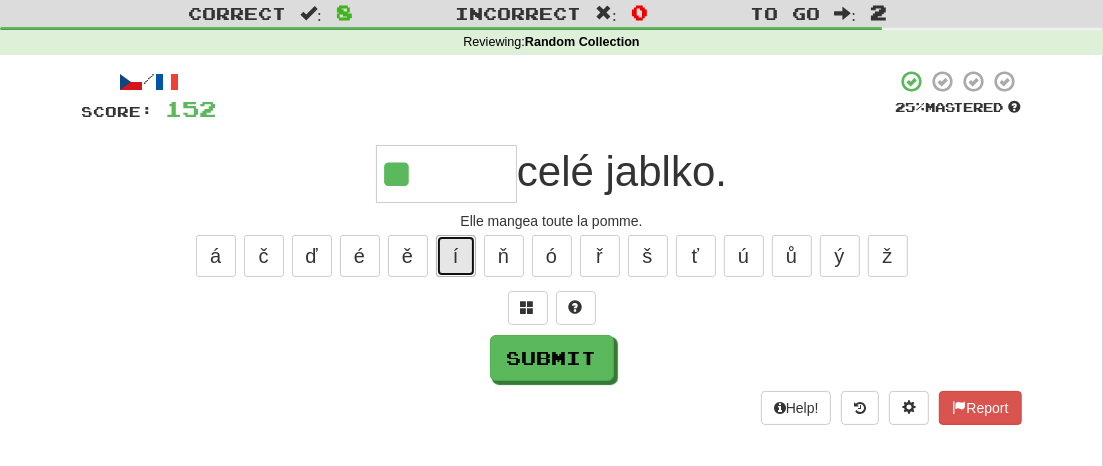 click on "í" at bounding box center [456, 256] 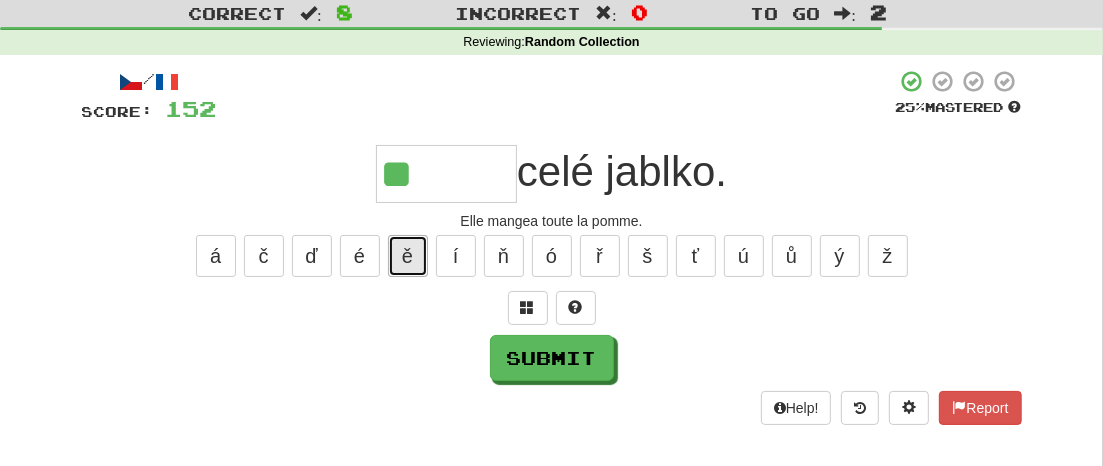click on "ě" at bounding box center (408, 256) 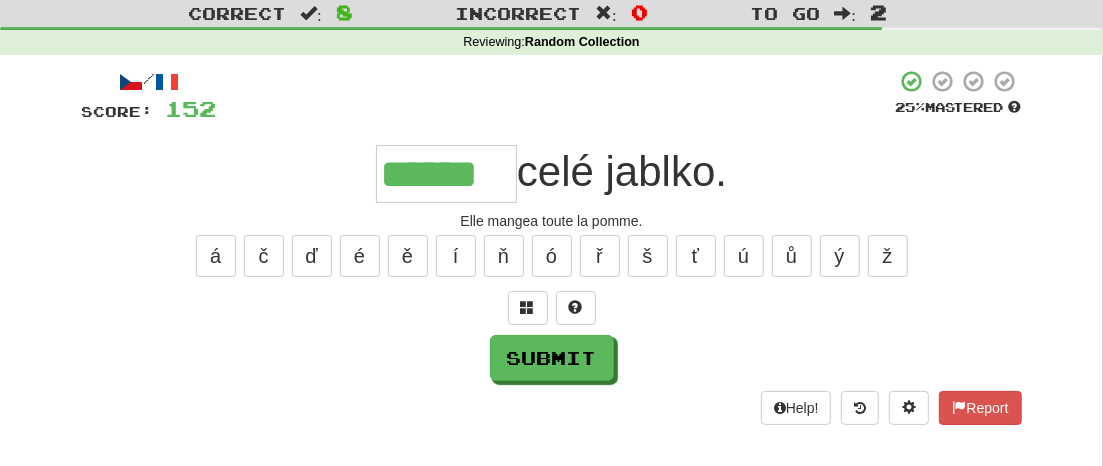 type on "******" 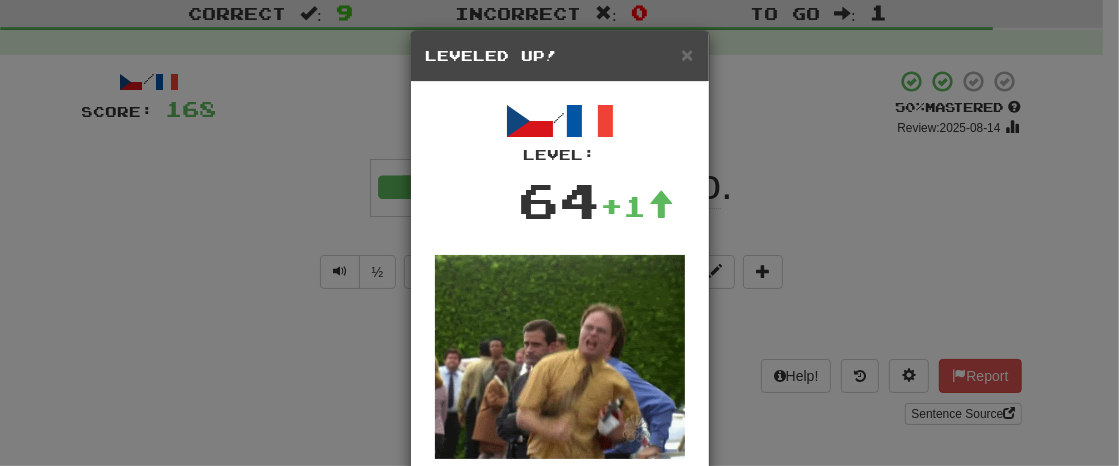 click on "× Leveled Up!  /  Level: 64 +1 Tell the world!  Share  Post Close" at bounding box center [559, 233] 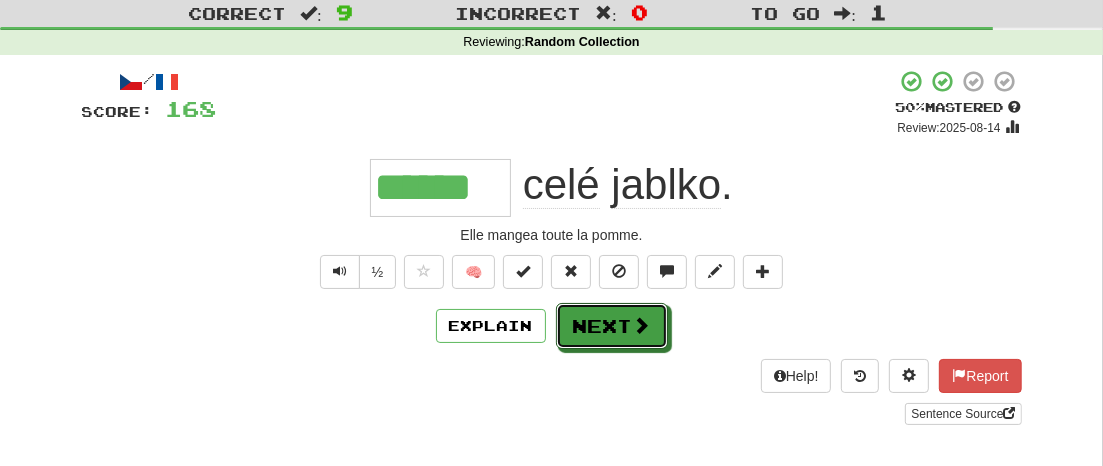drag, startPoint x: 602, startPoint y: 318, endPoint x: 631, endPoint y: 317, distance: 29.017237 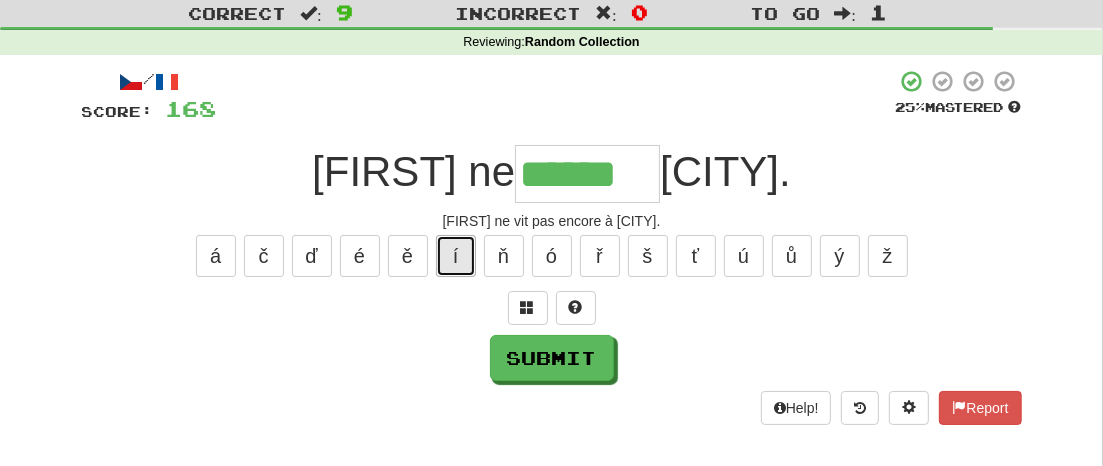 click on "í" at bounding box center (456, 256) 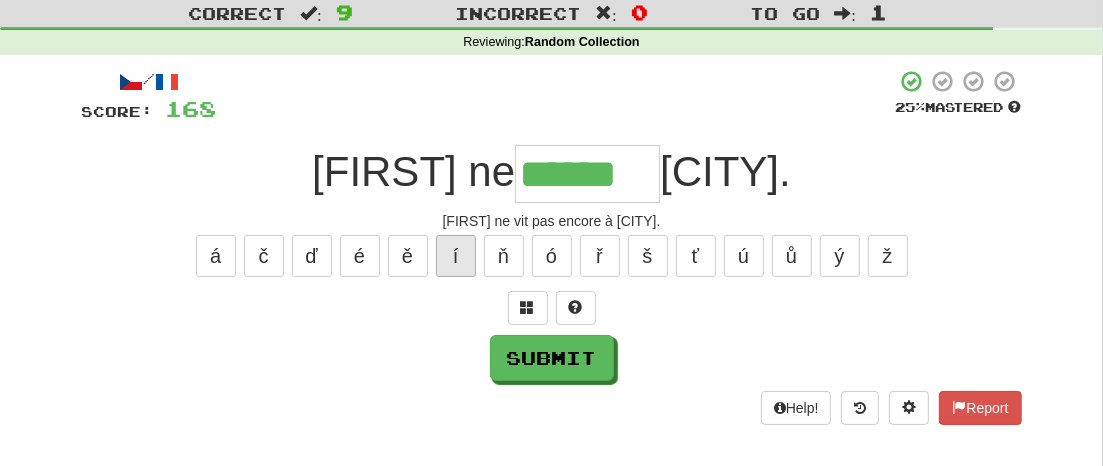 type on "*******" 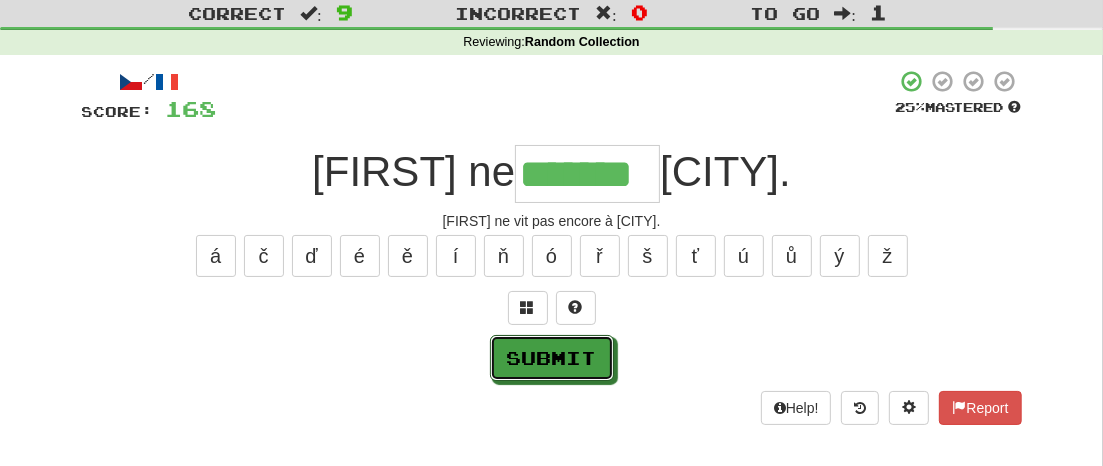drag, startPoint x: 584, startPoint y: 350, endPoint x: 598, endPoint y: 352, distance: 14.142136 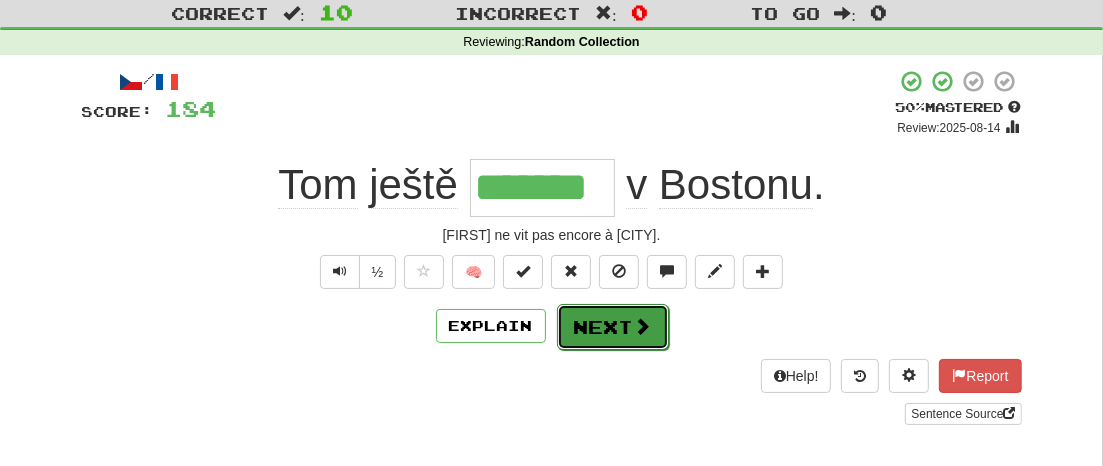 click on "Next" at bounding box center [613, 327] 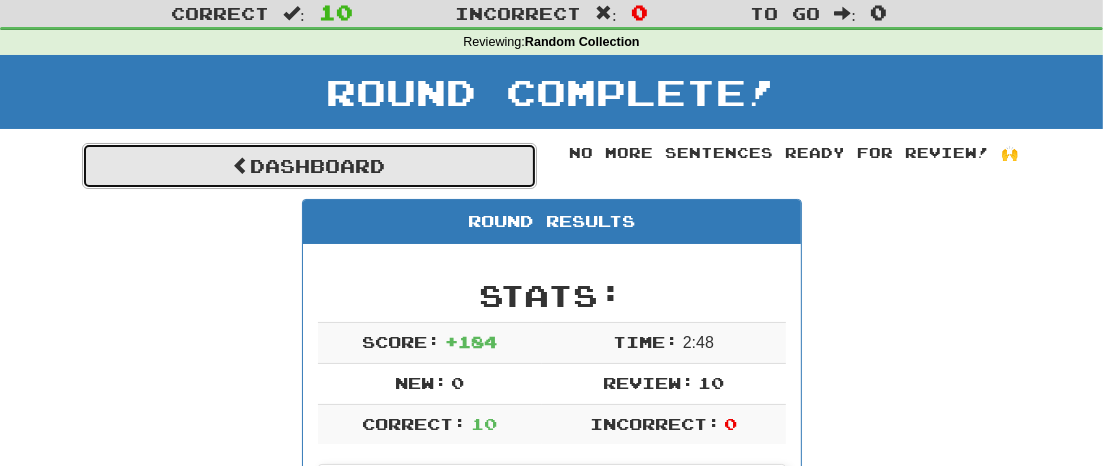 click on "Dashboard" at bounding box center (309, 166) 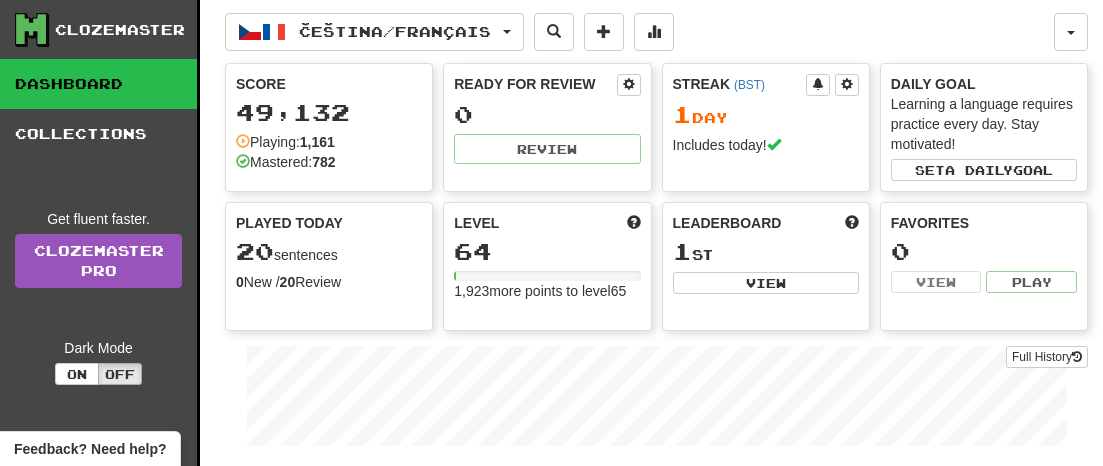 scroll, scrollTop: 0, scrollLeft: 0, axis: both 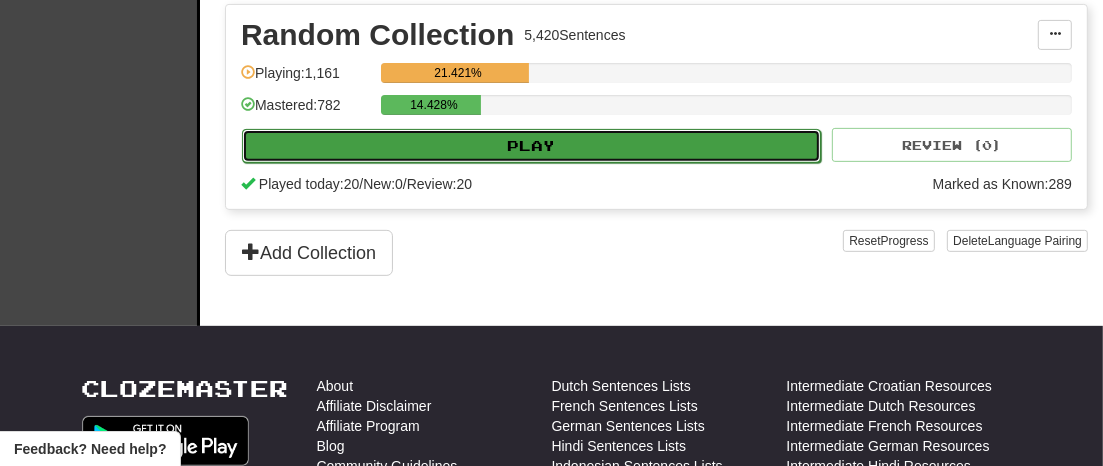 click on "Play" at bounding box center (531, 146) 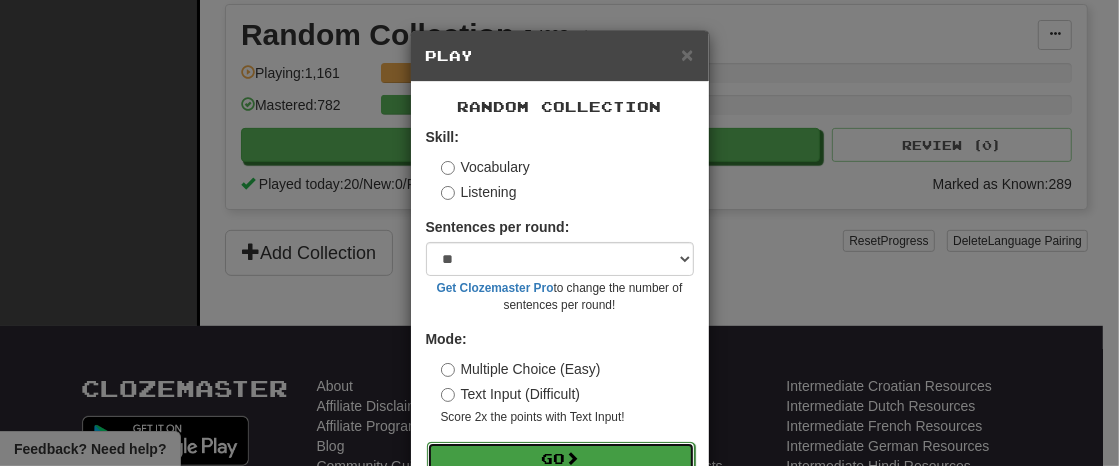 click at bounding box center (573, 458) 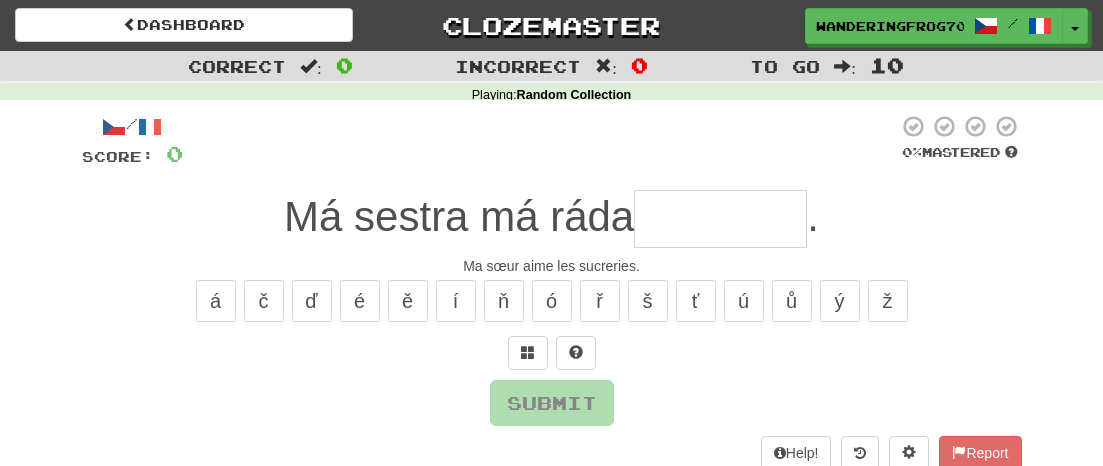 scroll, scrollTop: 0, scrollLeft: 0, axis: both 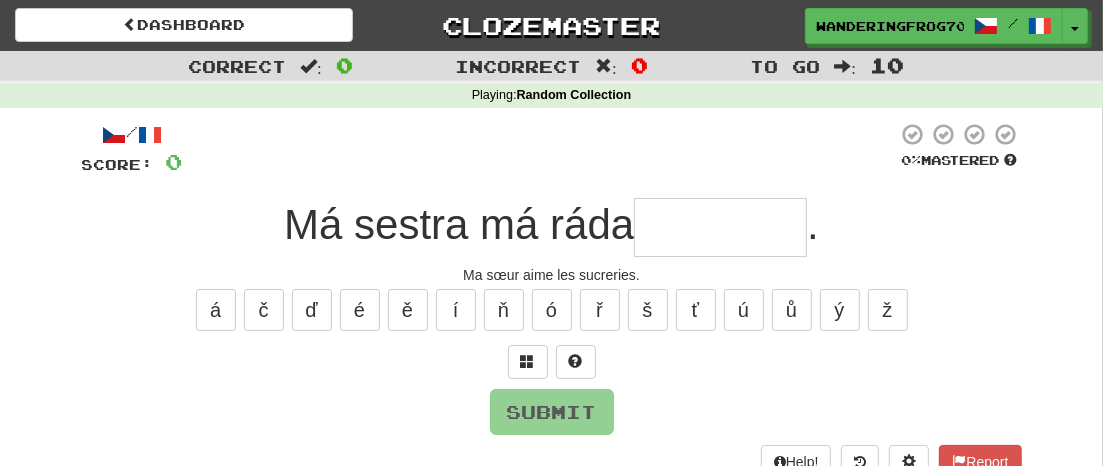 type on "*" 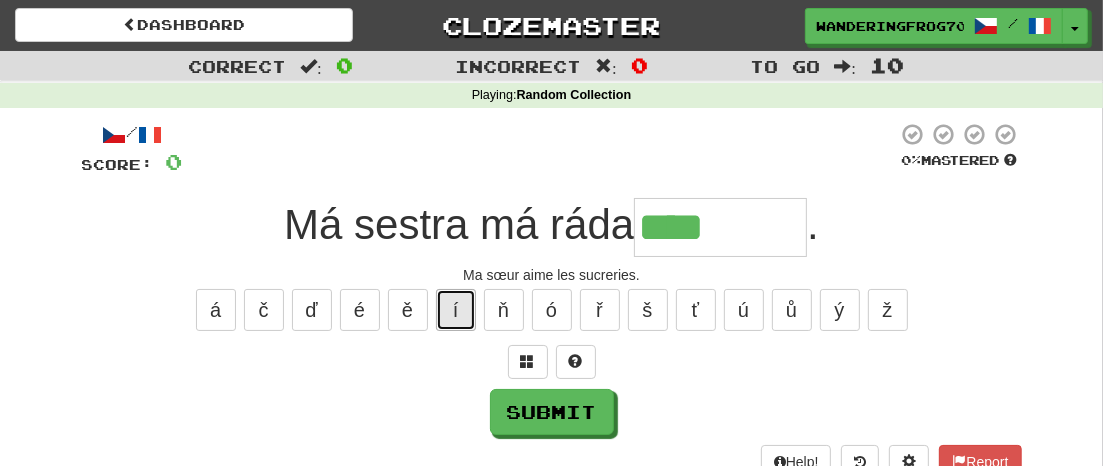 click on "í" at bounding box center (456, 310) 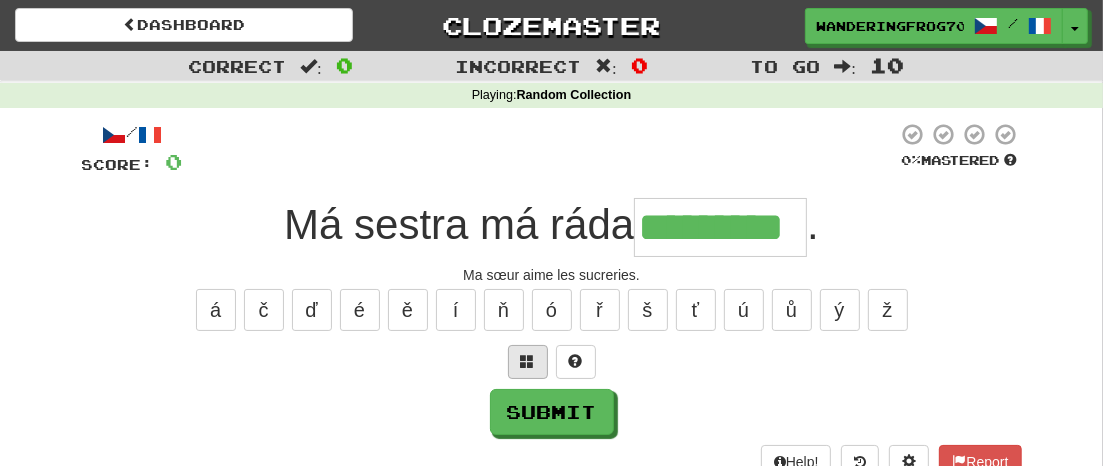 type on "*********" 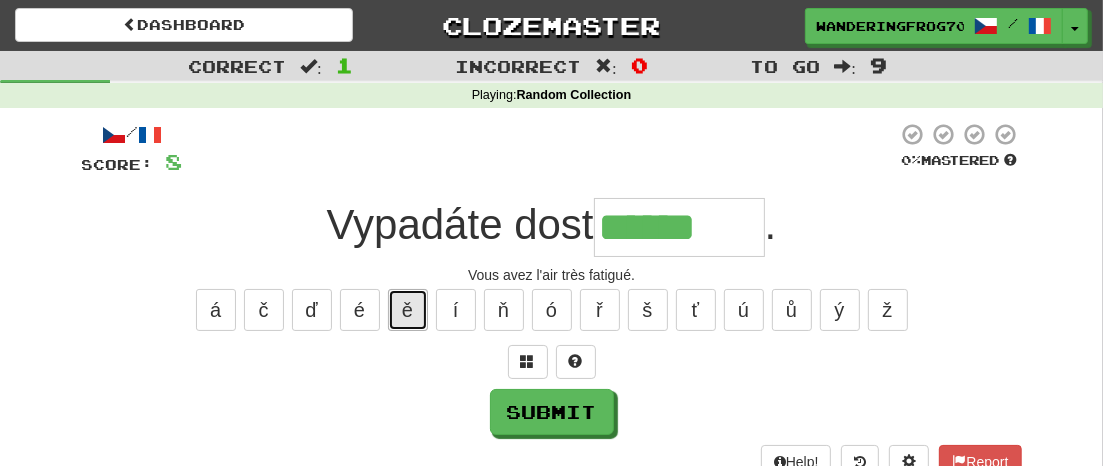 click on "ě" at bounding box center (408, 310) 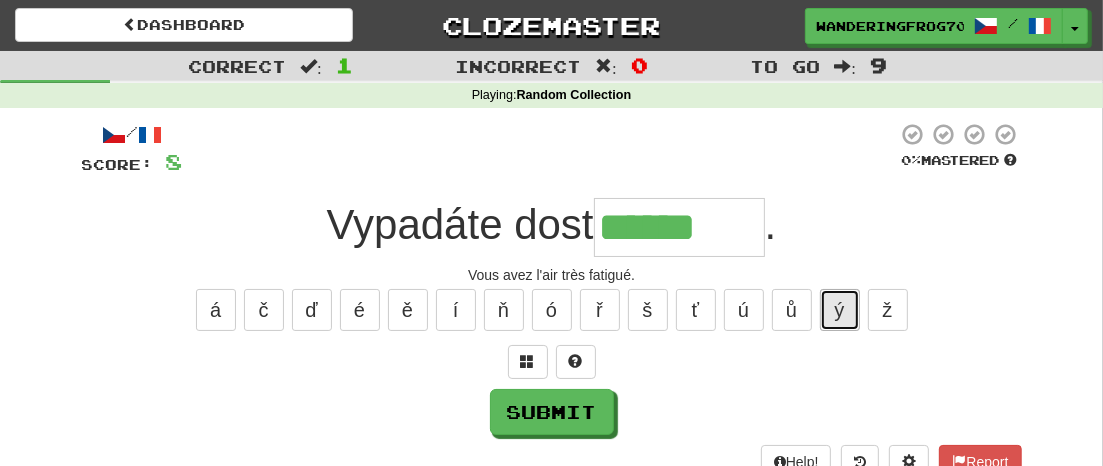 click on "ý" at bounding box center [840, 310] 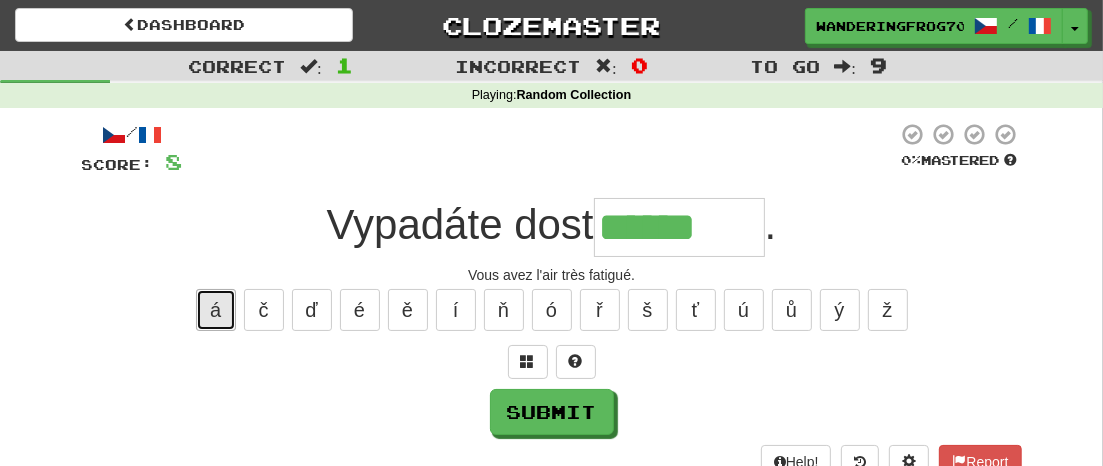click on "á" at bounding box center [216, 310] 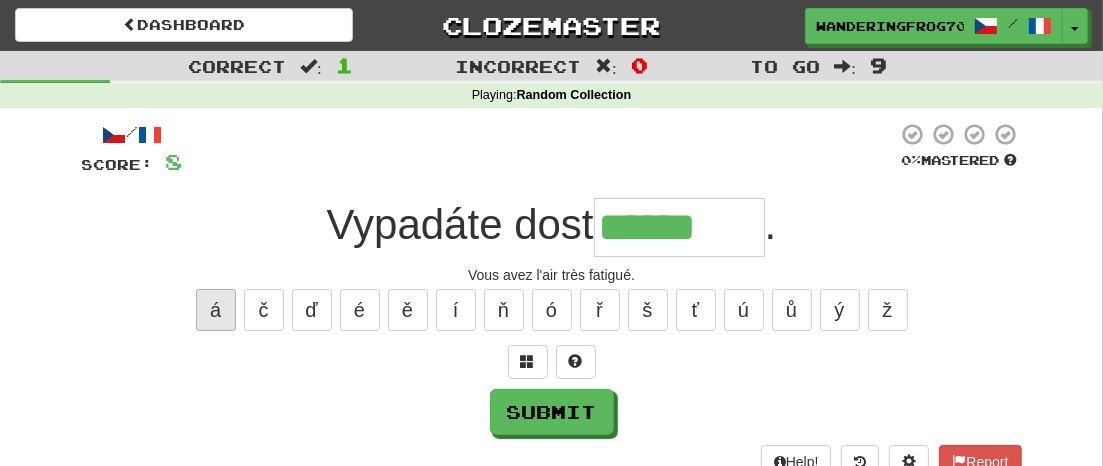 type on "*******" 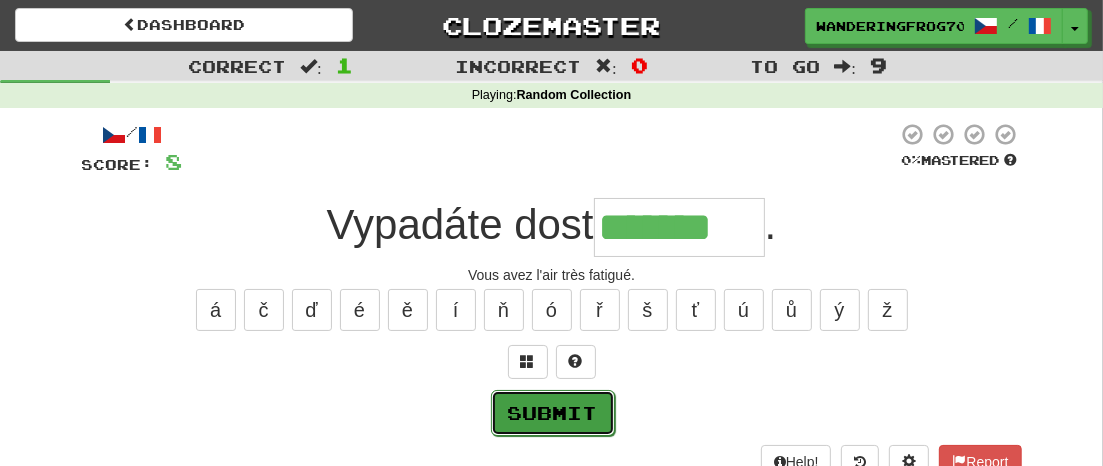 drag, startPoint x: 575, startPoint y: 413, endPoint x: 698, endPoint y: 400, distance: 123.68508 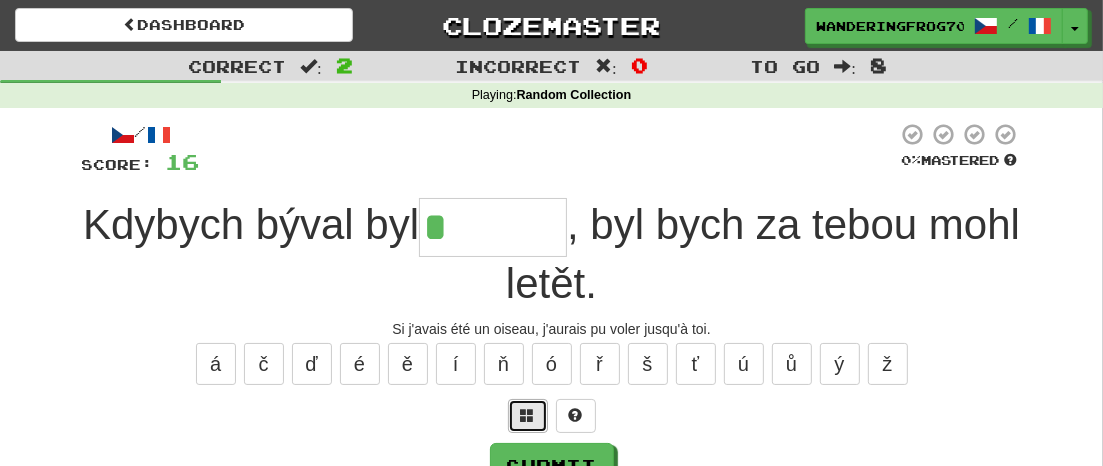 click at bounding box center [528, 415] 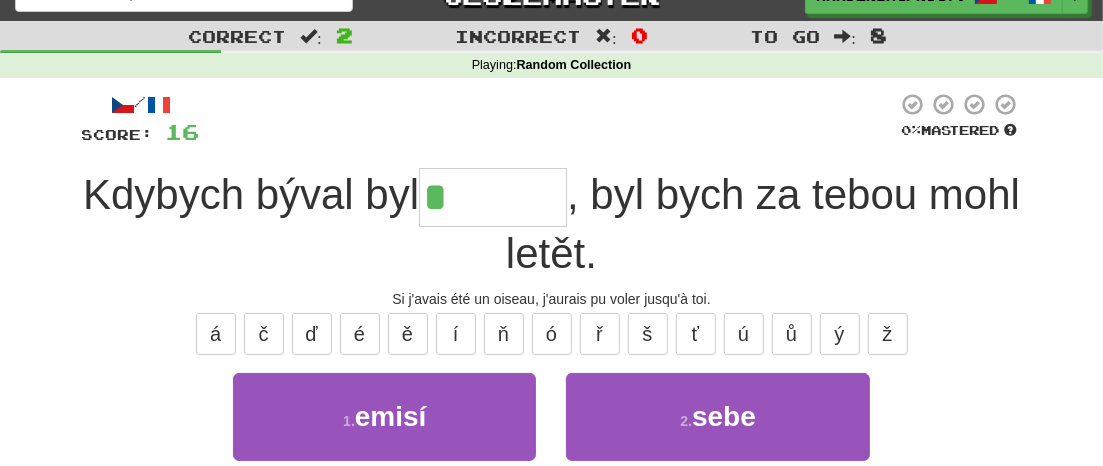 scroll, scrollTop: 15, scrollLeft: 0, axis: vertical 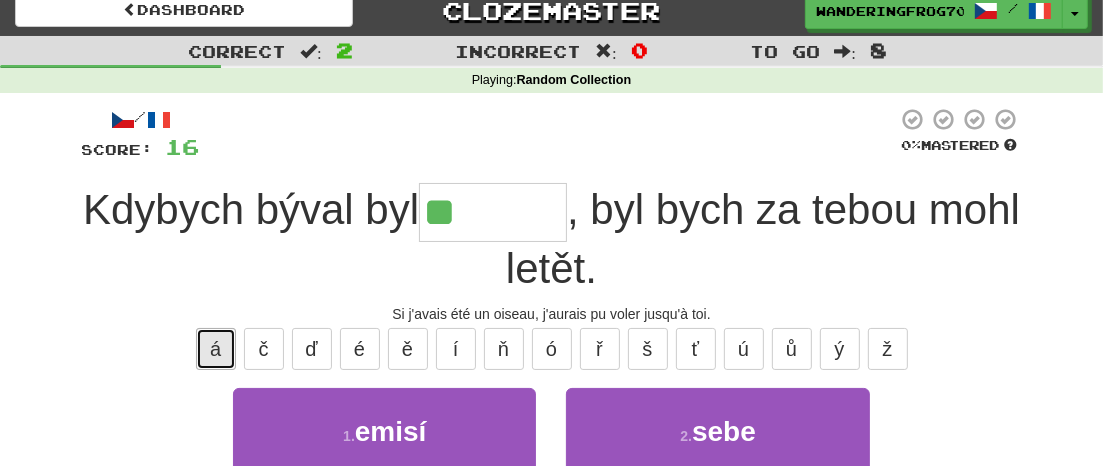 click on "á" at bounding box center [216, 349] 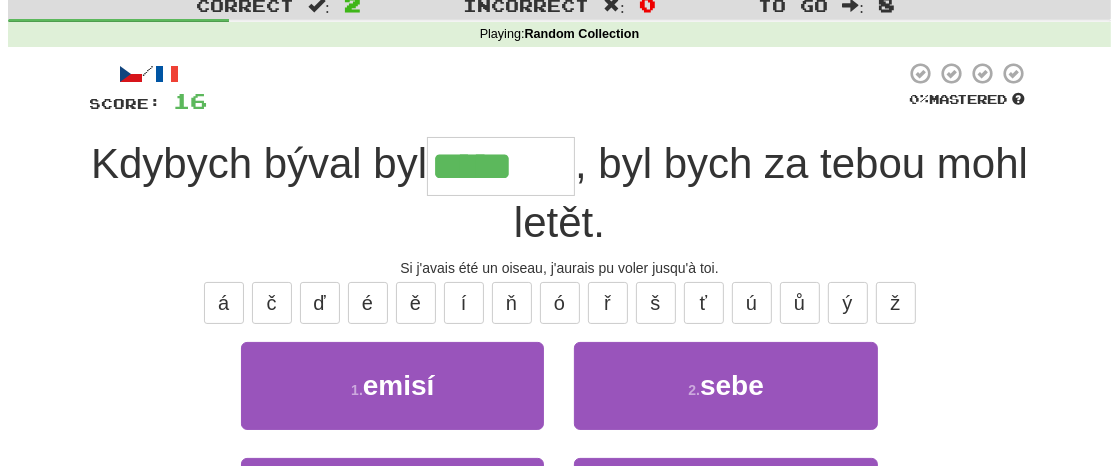 scroll, scrollTop: 59, scrollLeft: 0, axis: vertical 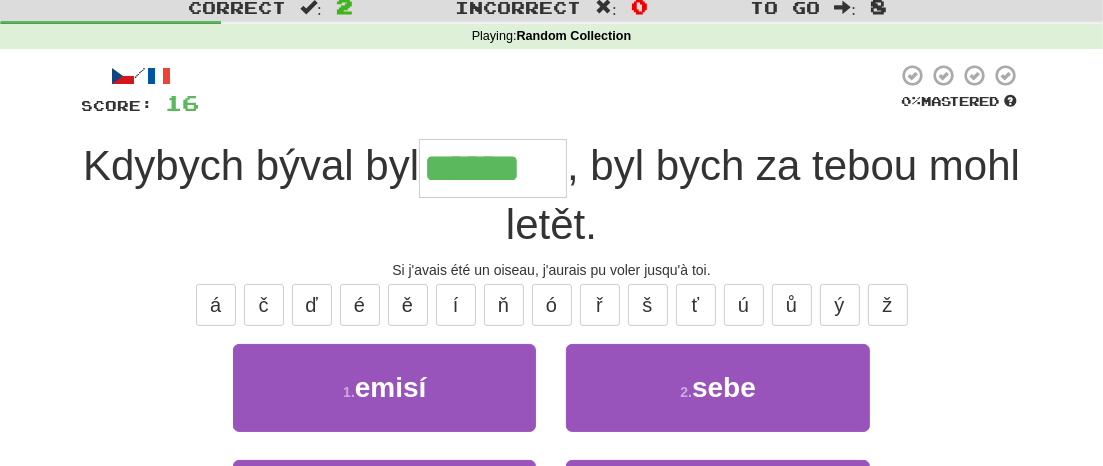 type on "******" 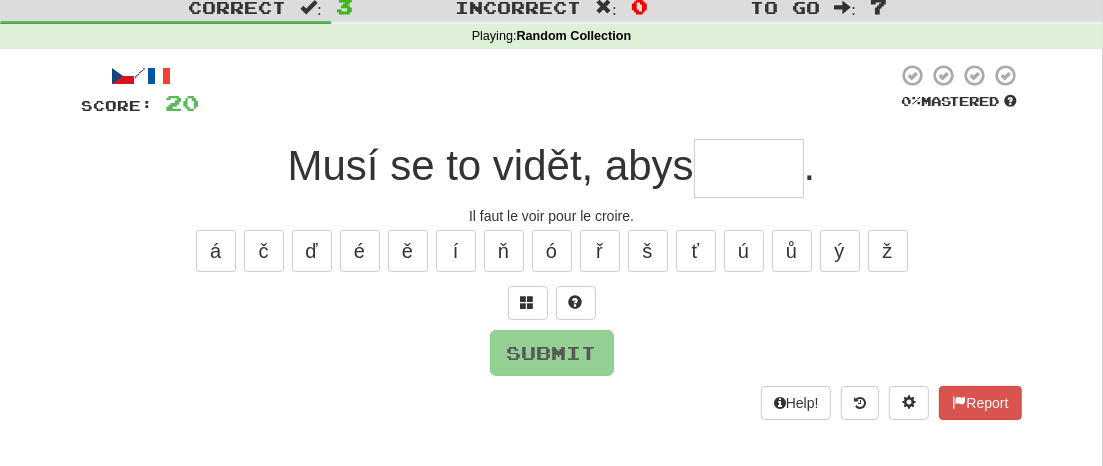 type on "*" 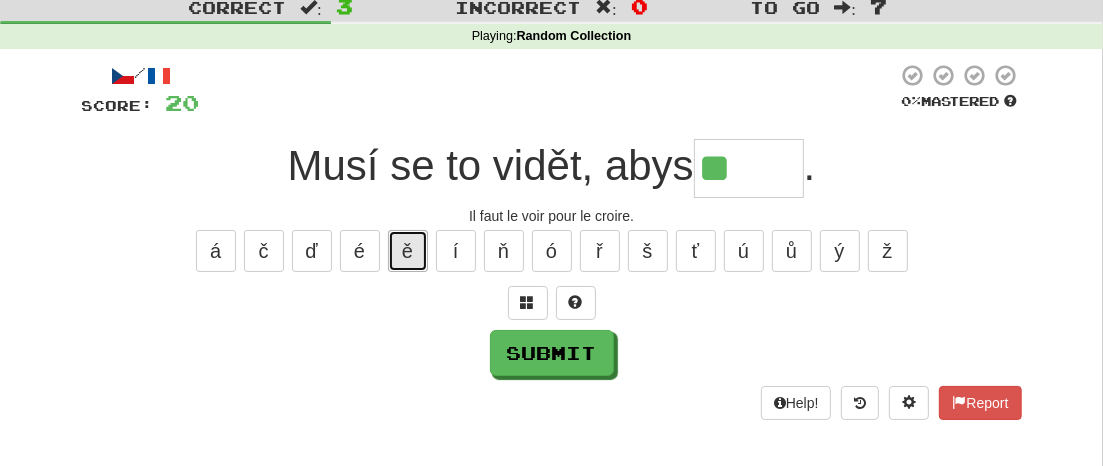 click on "ě" at bounding box center [408, 251] 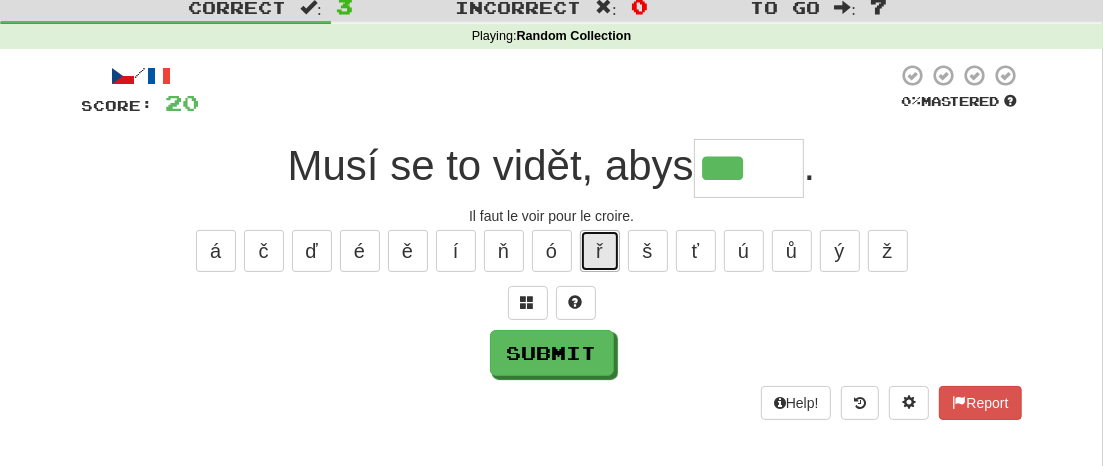 click on "ř" at bounding box center [600, 251] 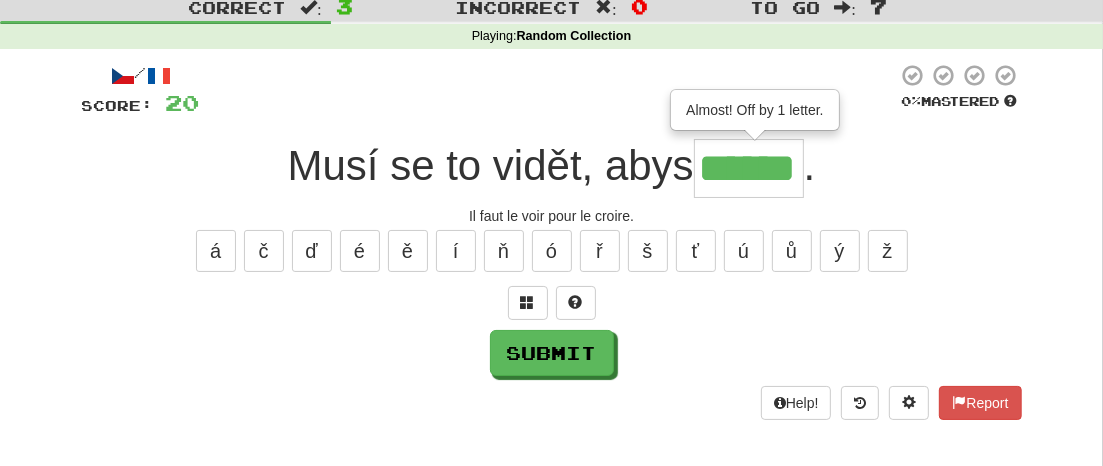 type on "******" 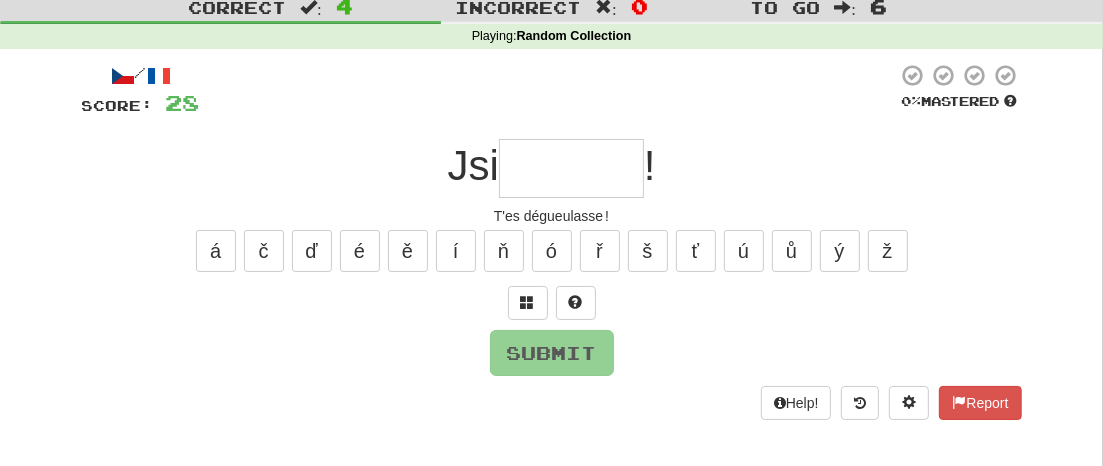 type on "*" 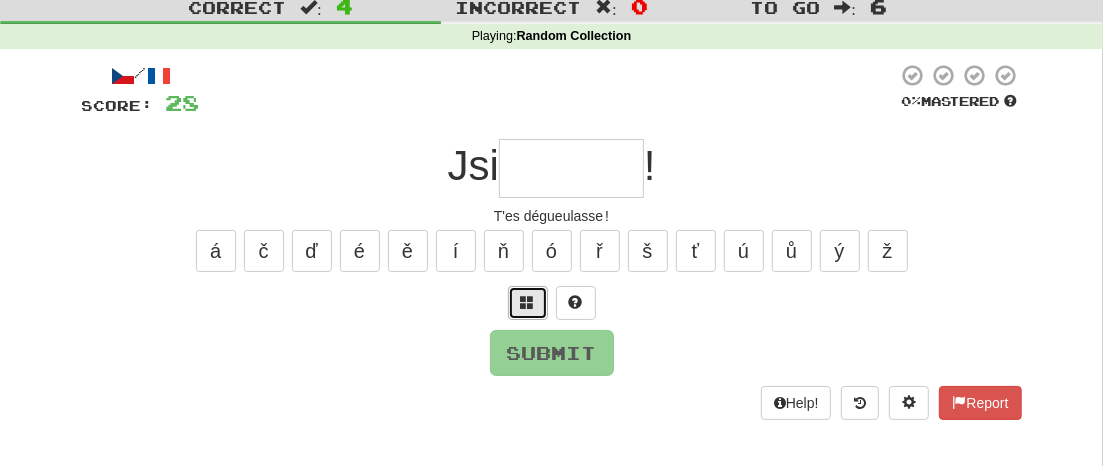 click at bounding box center [528, 303] 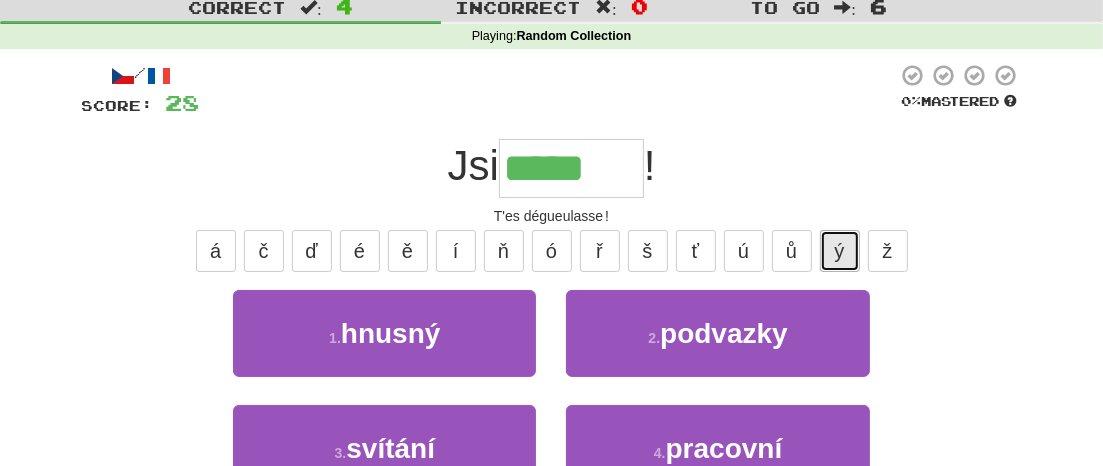 click on "ý" at bounding box center (840, 251) 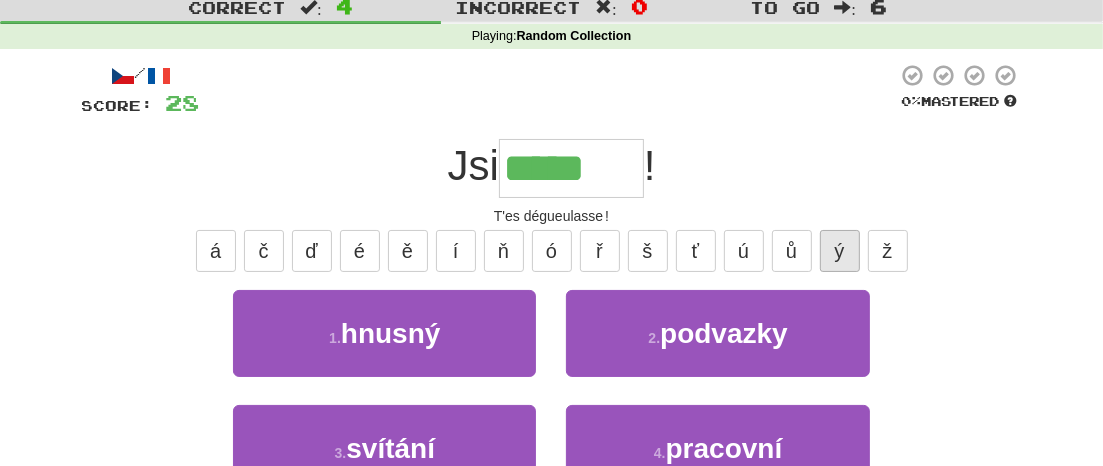 type on "******" 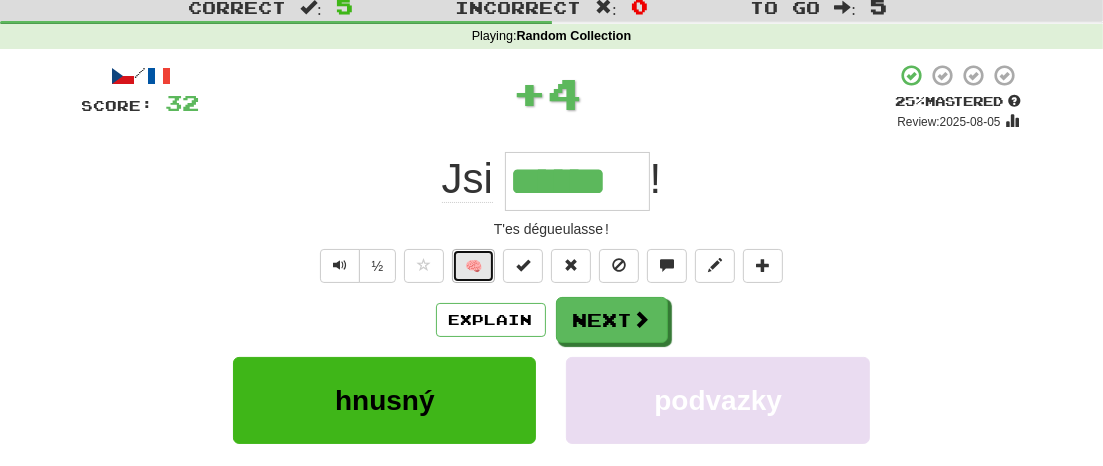 click on "🧠" at bounding box center [473, 266] 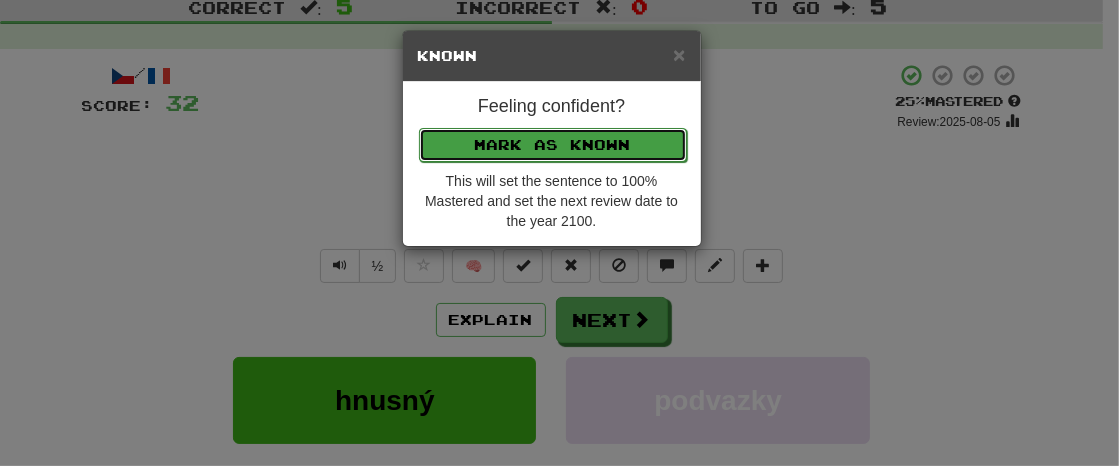 click on "Mark as Known" at bounding box center (553, 145) 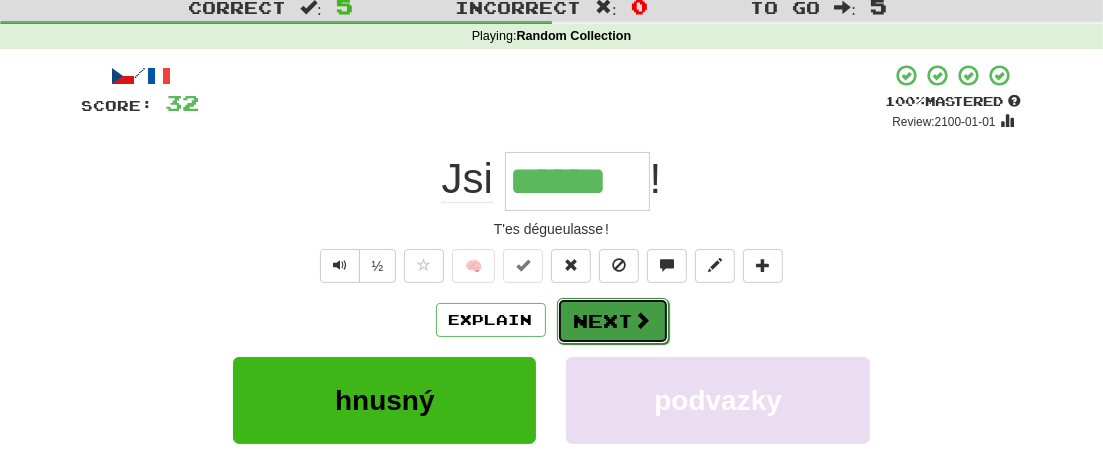 click at bounding box center [643, 320] 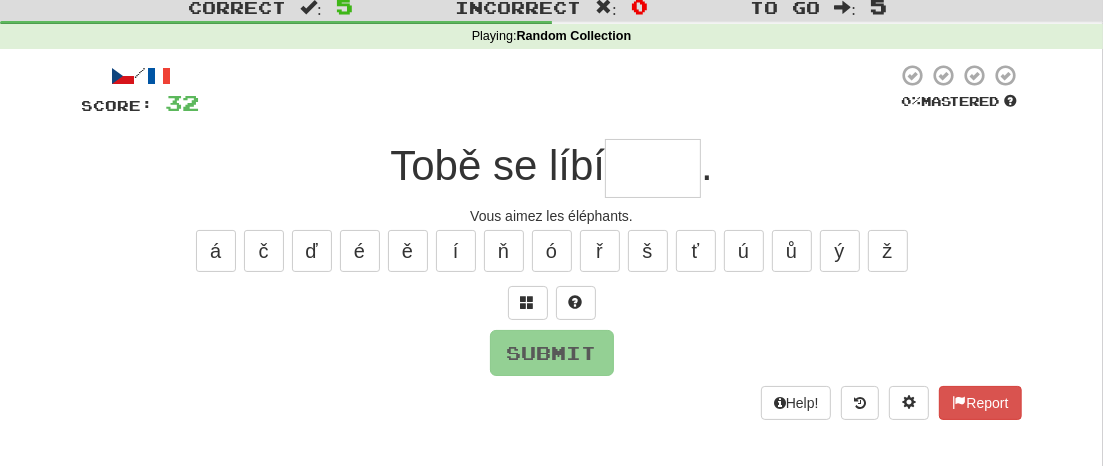 type on "*" 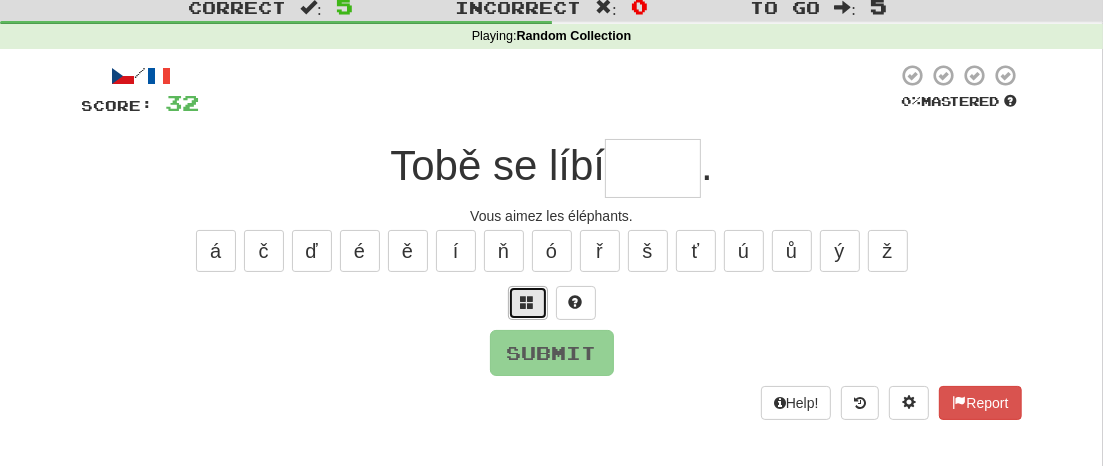 click at bounding box center [528, 302] 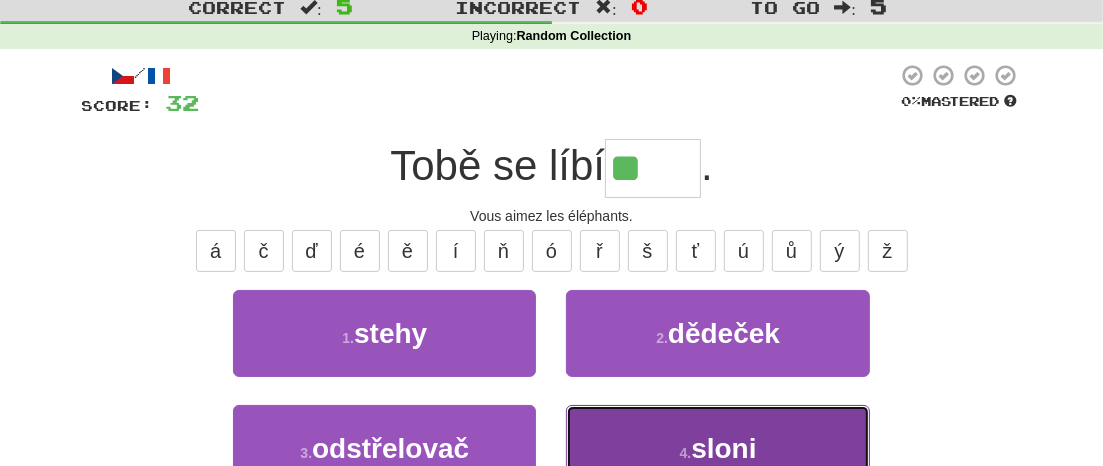 click on "sloni" at bounding box center (723, 448) 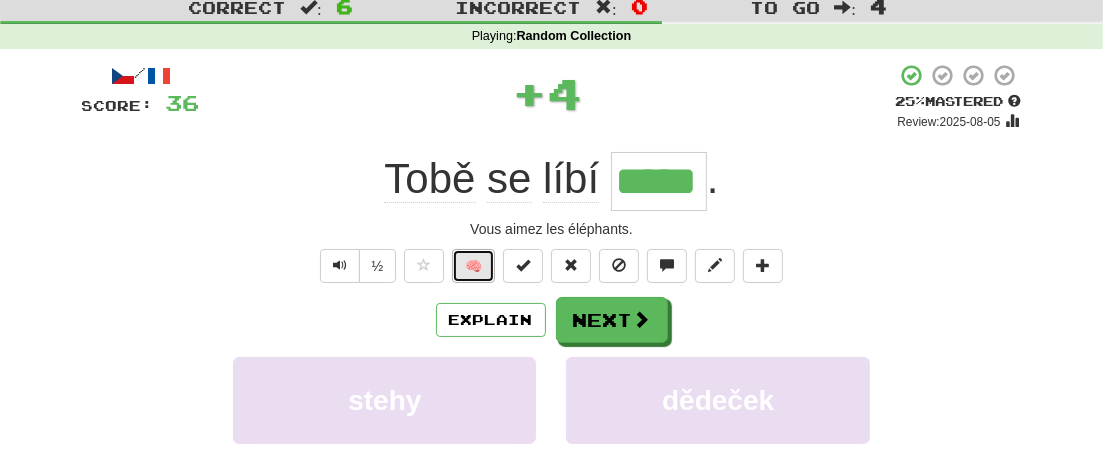 click on "🧠" at bounding box center (473, 266) 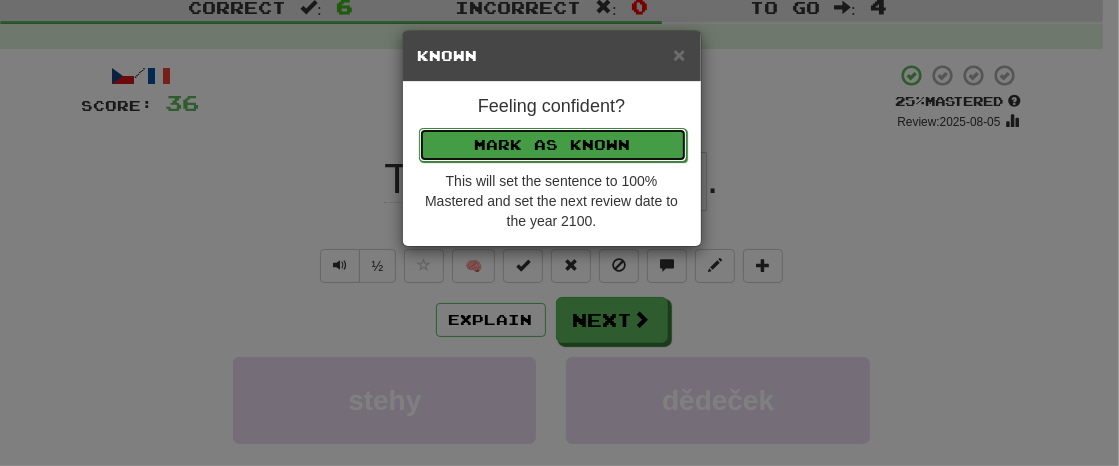 click on "Mark as Known" at bounding box center (553, 145) 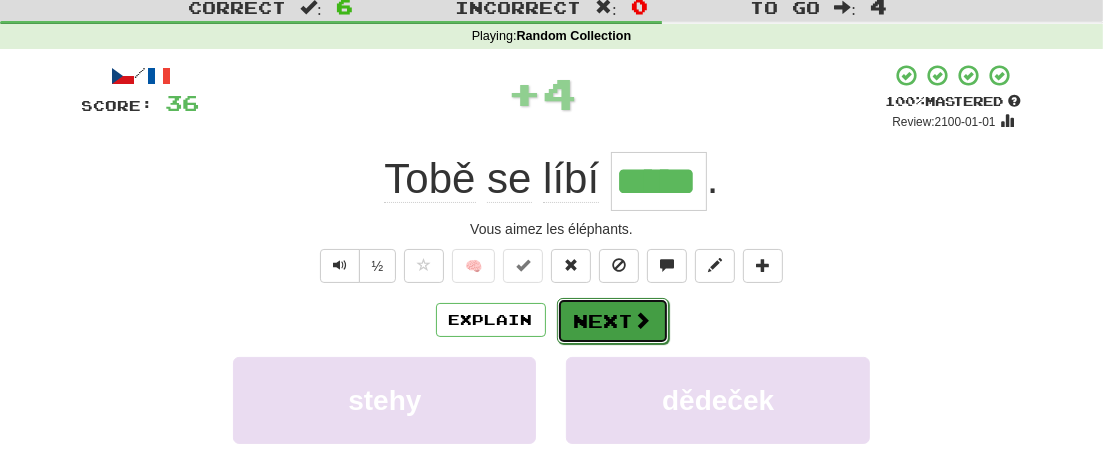 click on "Next" at bounding box center [613, 321] 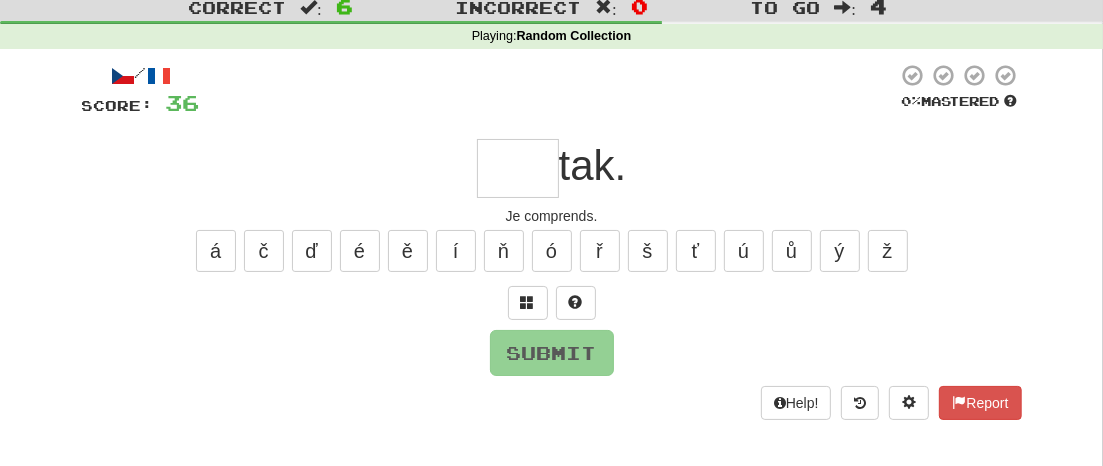 type on "*" 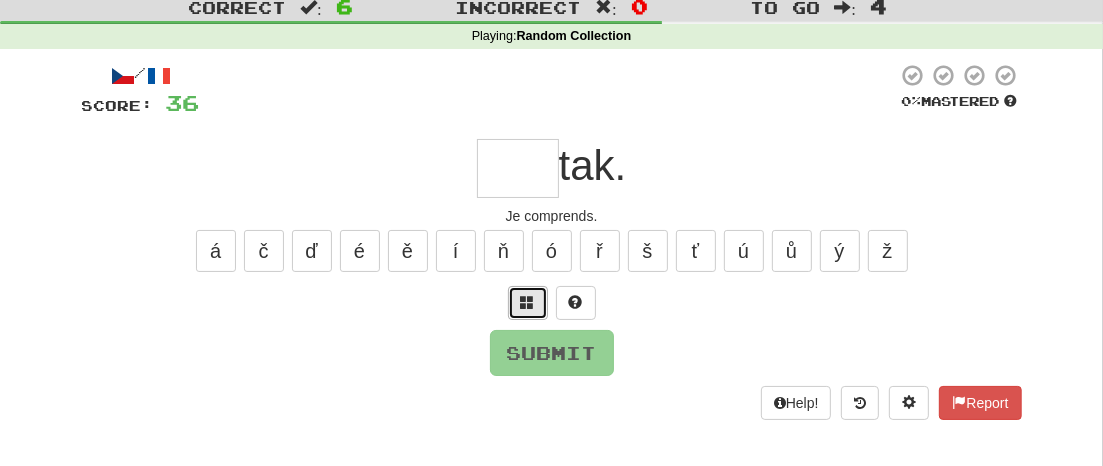 click at bounding box center [528, 302] 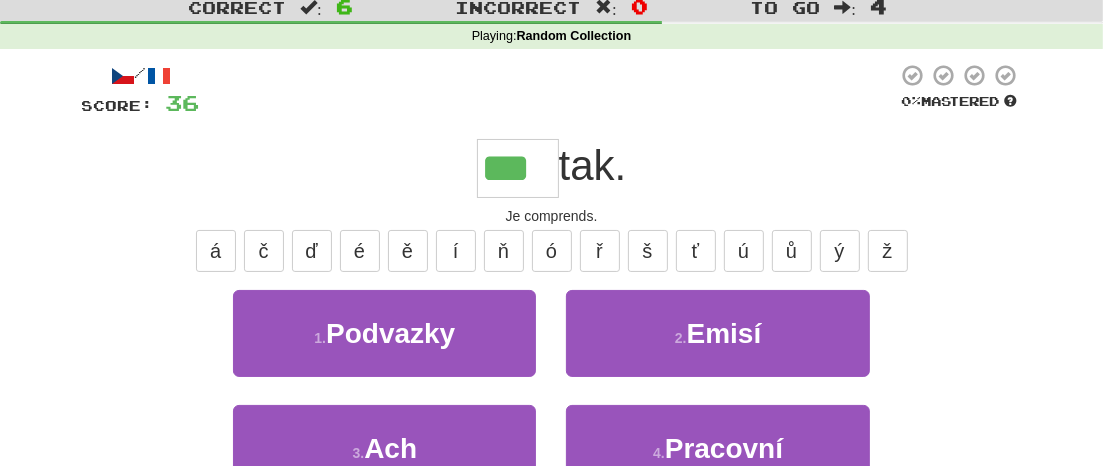 type on "***" 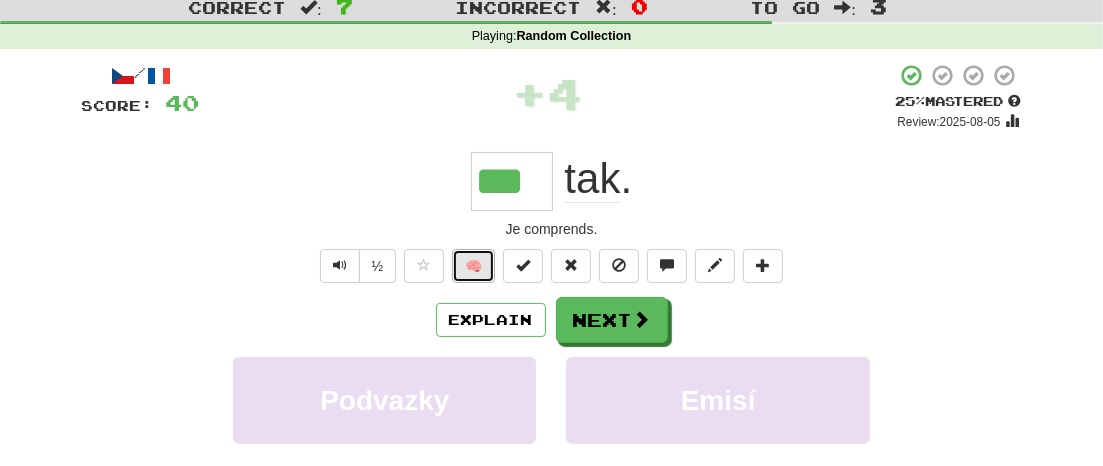 click on "🧠" at bounding box center (473, 266) 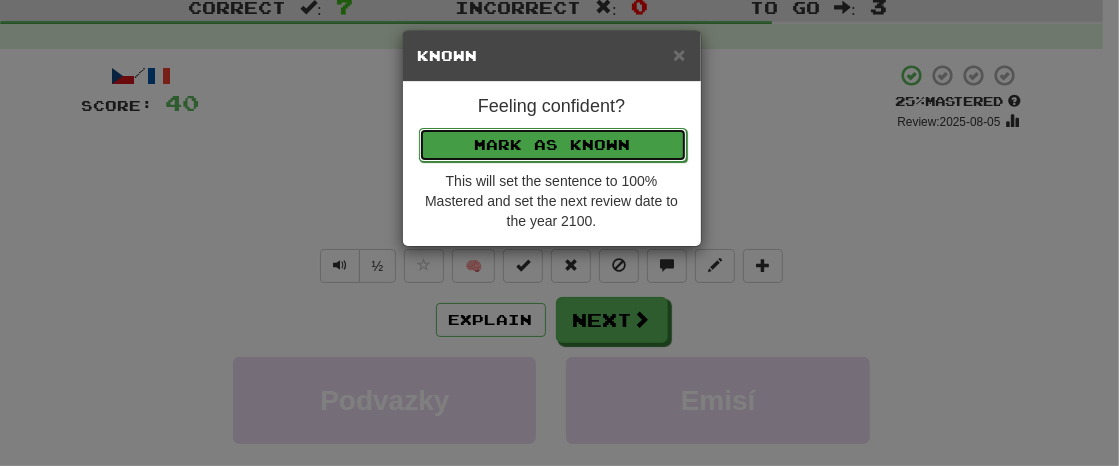 click on "Mark as Known" at bounding box center (553, 145) 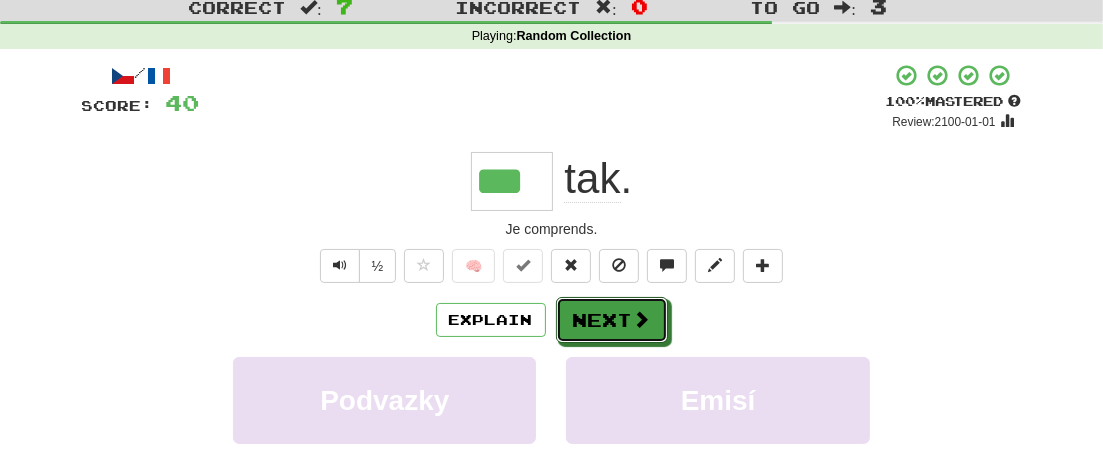 drag, startPoint x: 623, startPoint y: 321, endPoint x: 644, endPoint y: 320, distance: 21.023796 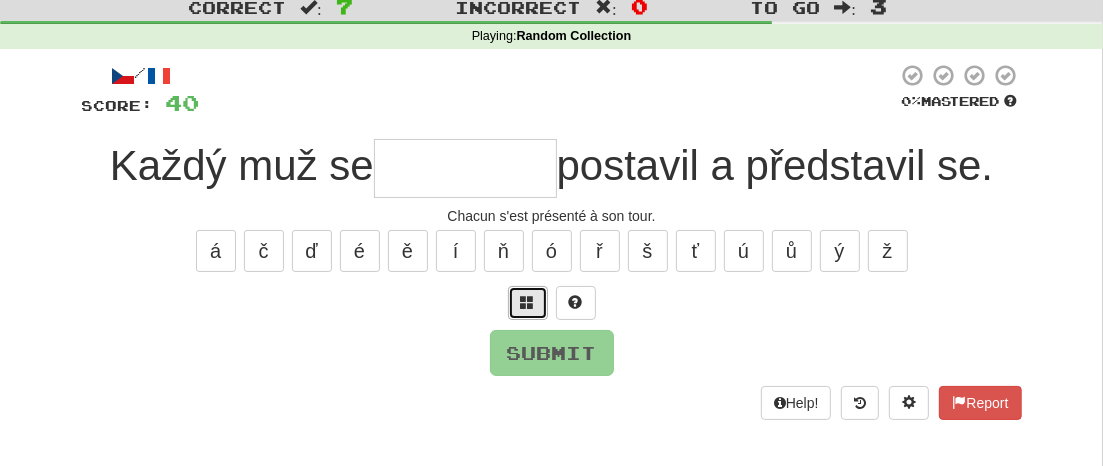 click at bounding box center (528, 303) 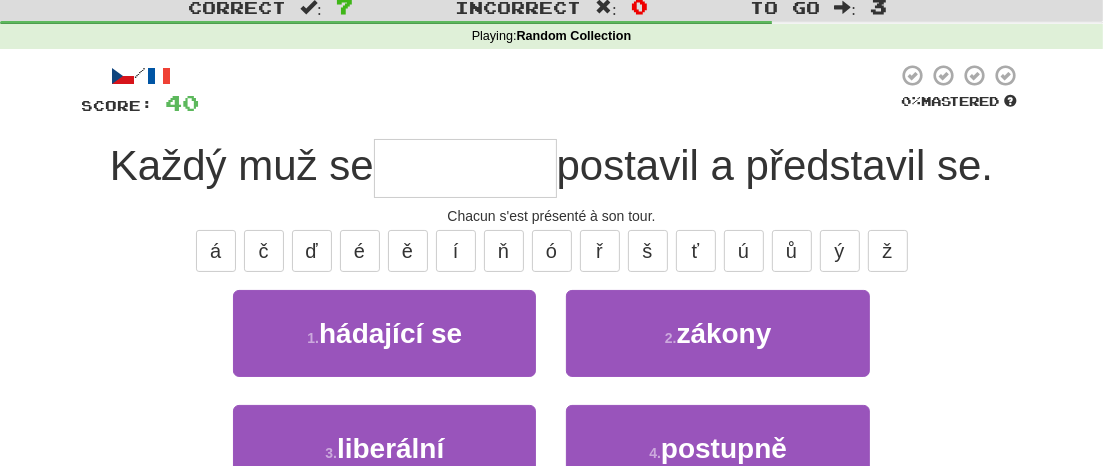 type on "*" 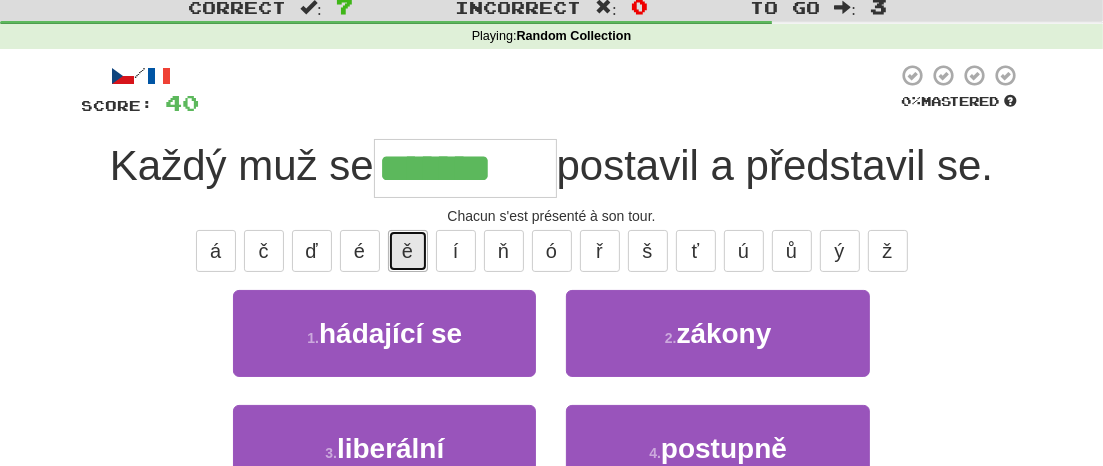 drag, startPoint x: 411, startPoint y: 245, endPoint x: 425, endPoint y: 233, distance: 18.439089 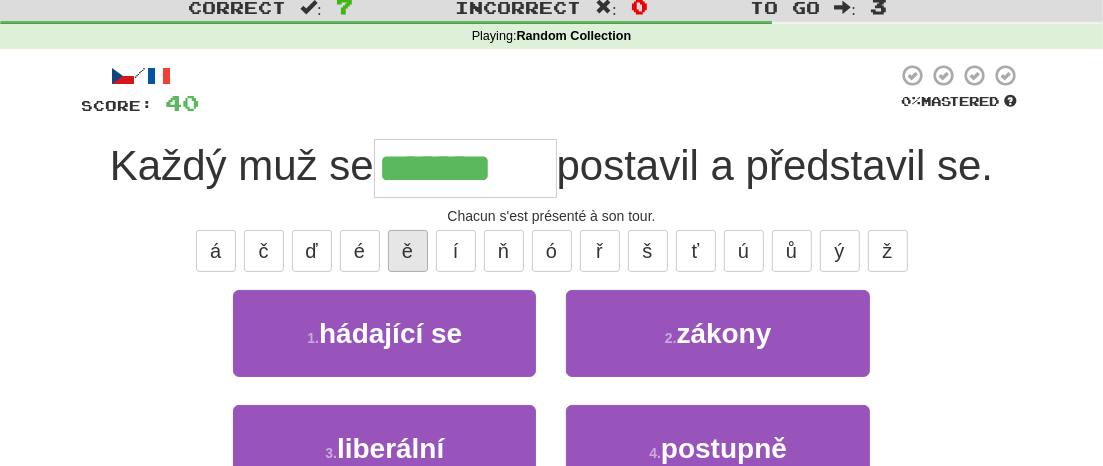 type on "********" 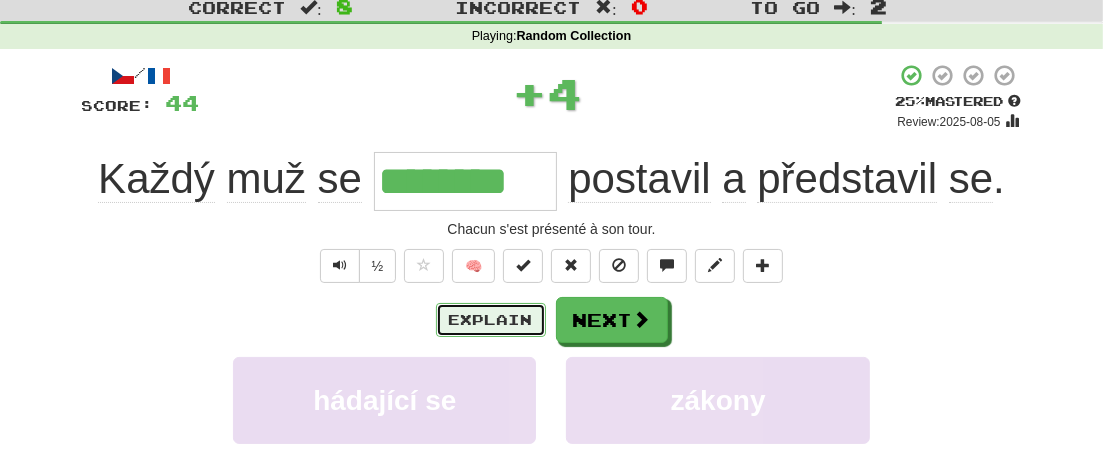 click on "Explain" at bounding box center (491, 320) 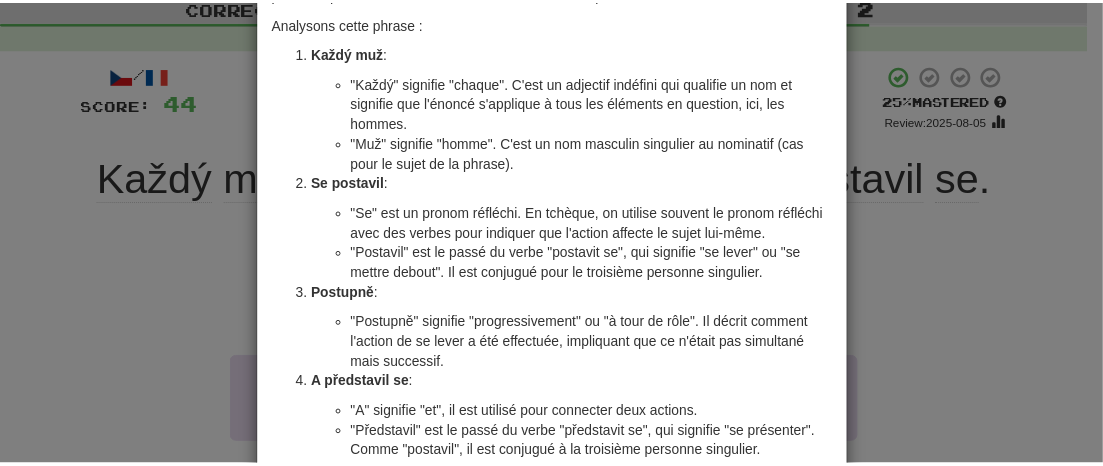 scroll, scrollTop: 139, scrollLeft: 0, axis: vertical 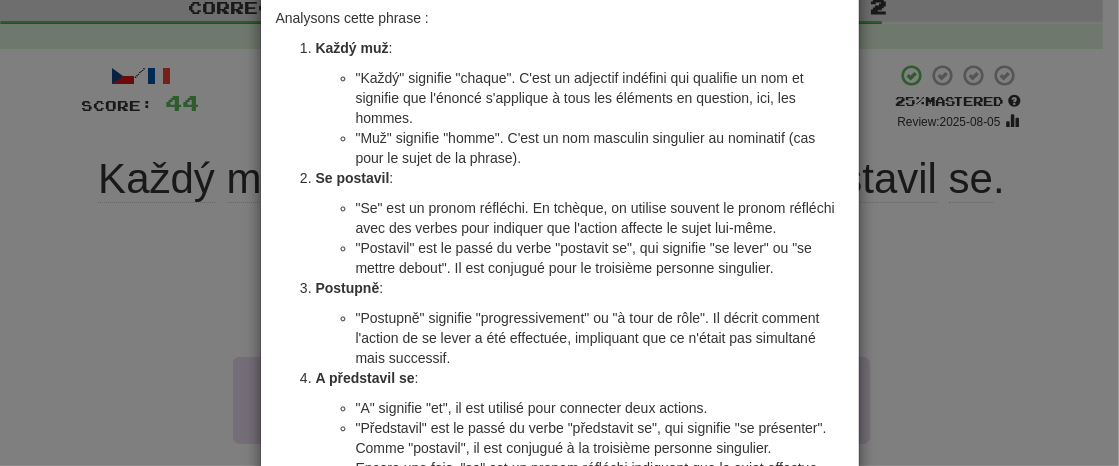 click on "× Explanation La phrase tchèque "Každý muž se postupně postavil a představil se." se traduit en français par "Chaque homme s'est levé à tour de rôle et s'est présenté."
Analysons cette phrase :
Každý muž  :
"Každý" signifie "chaque". C'est un adjectif indéfini qui qualifie un nom et signifie que l'énoncé s'applique à tous les éléments en question, ici, les hommes.
"Muž" signifie "homme". C'est un nom masculin singulier au nominatif (cas pour le sujet de la phrase).
Se postavil  :
"Se" est un pronom réfléchi. En tchèque, on utilise souvent le pronom réfléchi avec des verbes pour indiquer que l'action affecte le sujet lui-même.
"Postavil" est le passé du verbe "postavit se", qui signifie "se lever" ou "se mettre debout". Il est conjugué pour le troisième personne singulier.
Postupně  :
A představil se  :
"A" signifie "et", il est utilisé pour connecter deux actions.
Let us know ! Close" at bounding box center [559, 233] 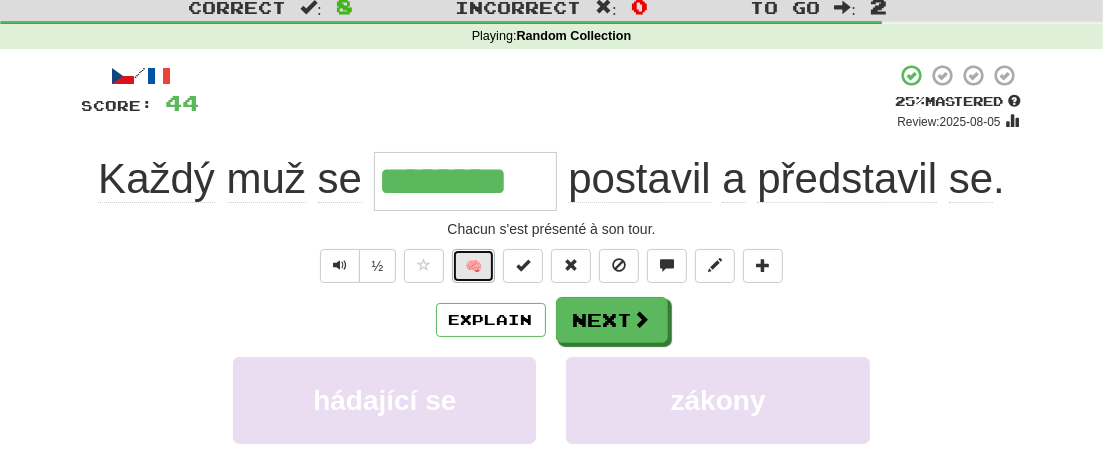 click on "🧠" at bounding box center [473, 266] 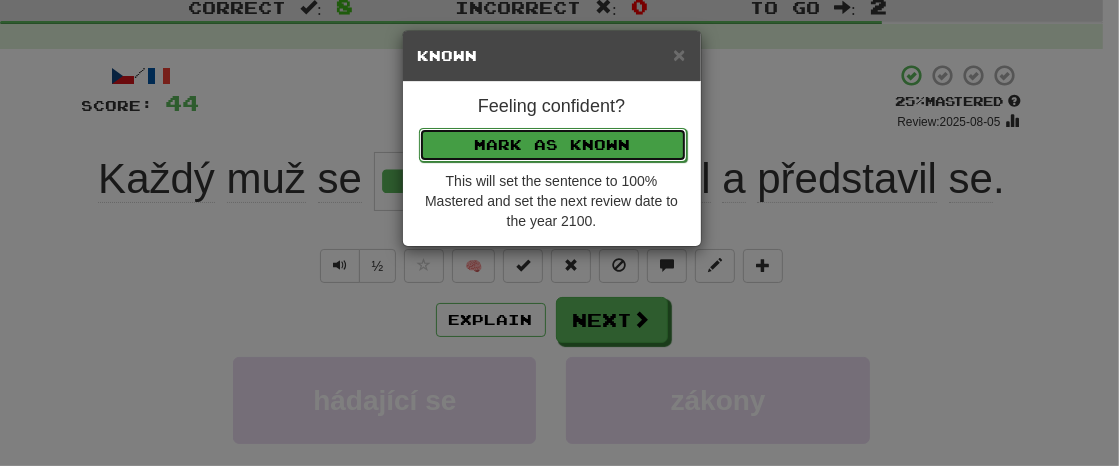 click on "Mark as Known" at bounding box center [553, 145] 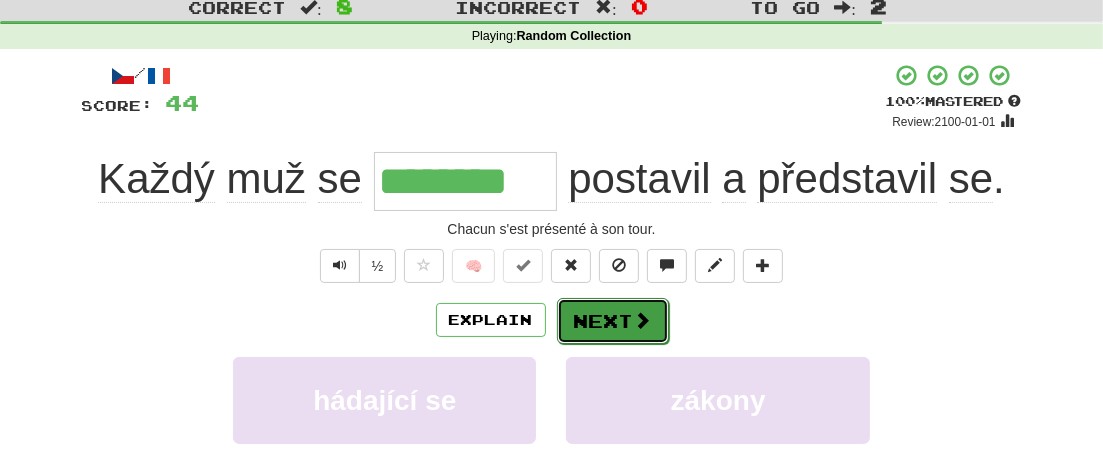 click on "Next" at bounding box center (613, 321) 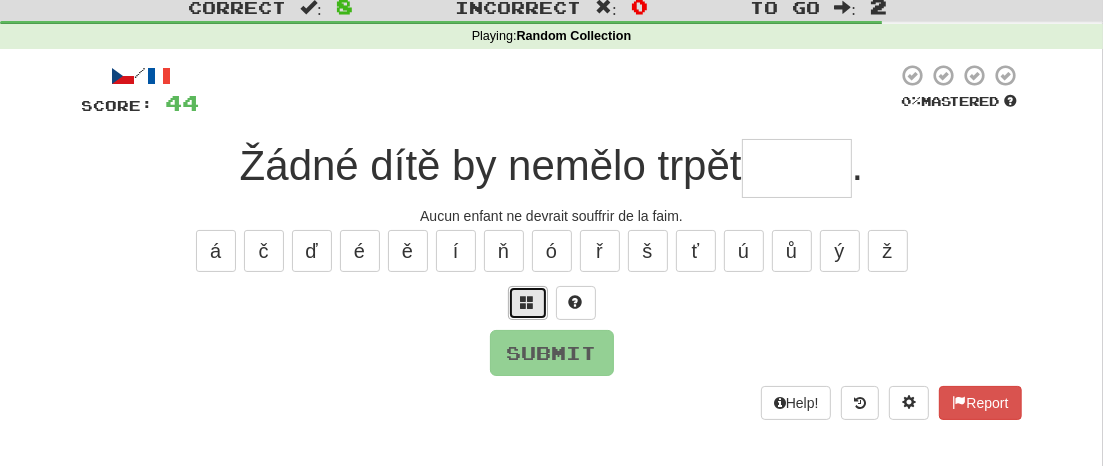 click at bounding box center (528, 303) 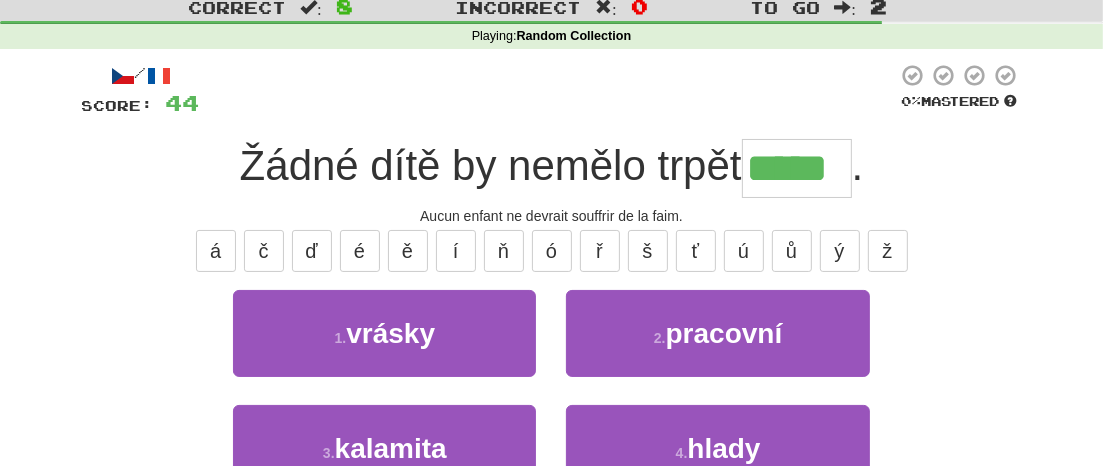 type on "*****" 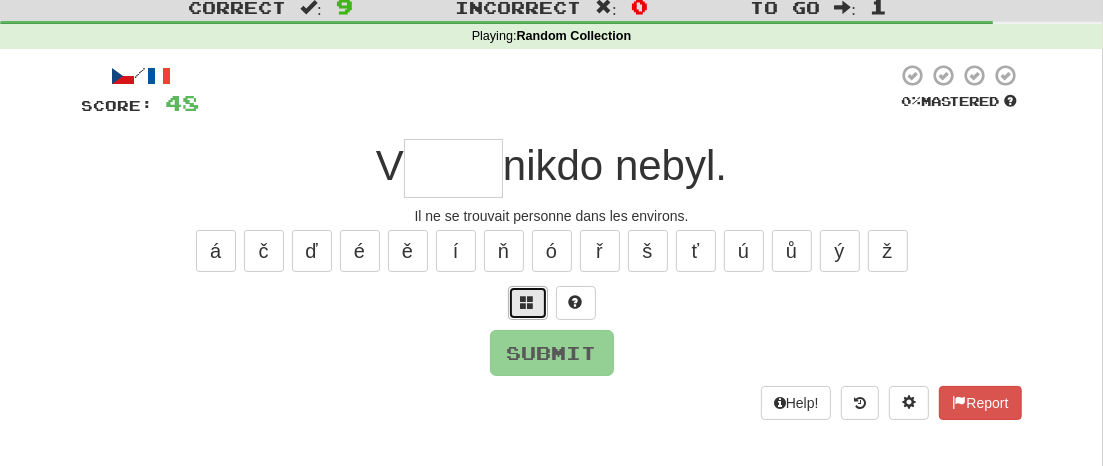 click at bounding box center (528, 302) 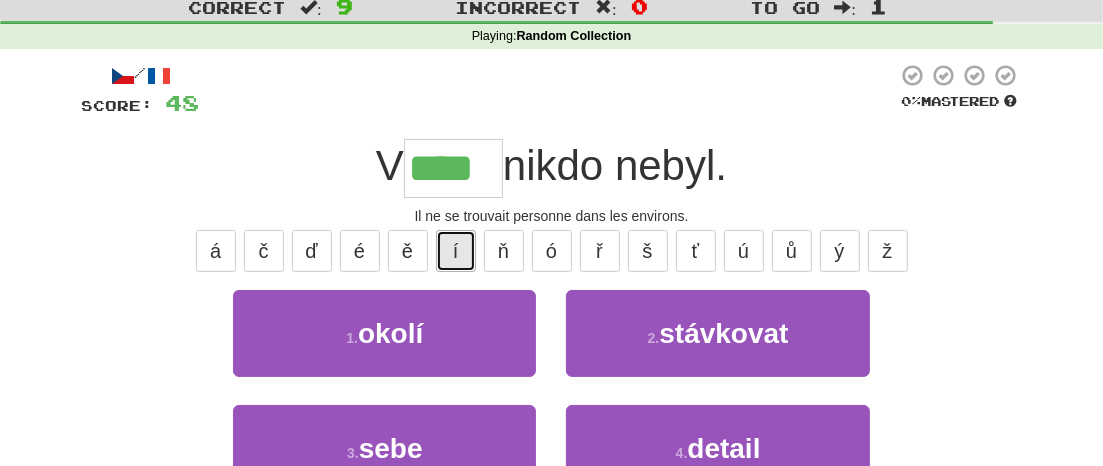 click on "í" at bounding box center (456, 251) 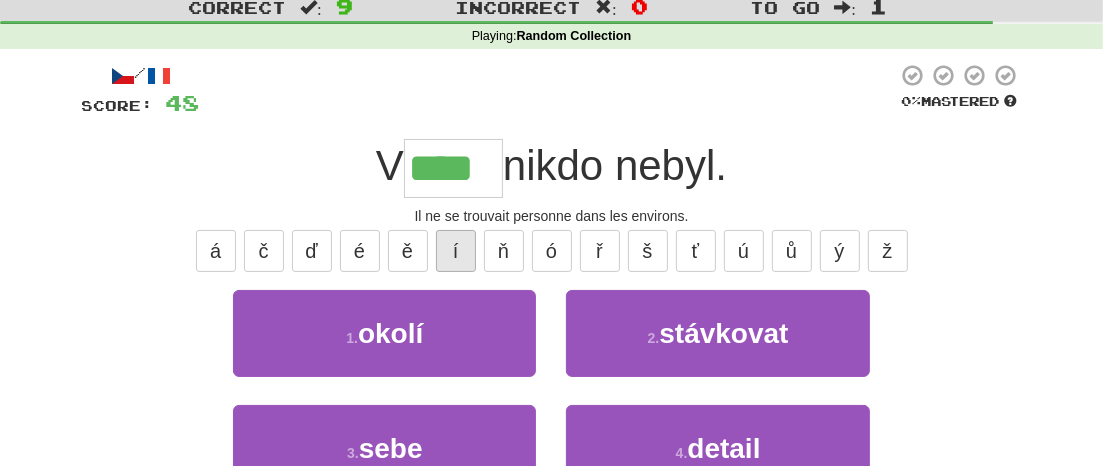 type on "*****" 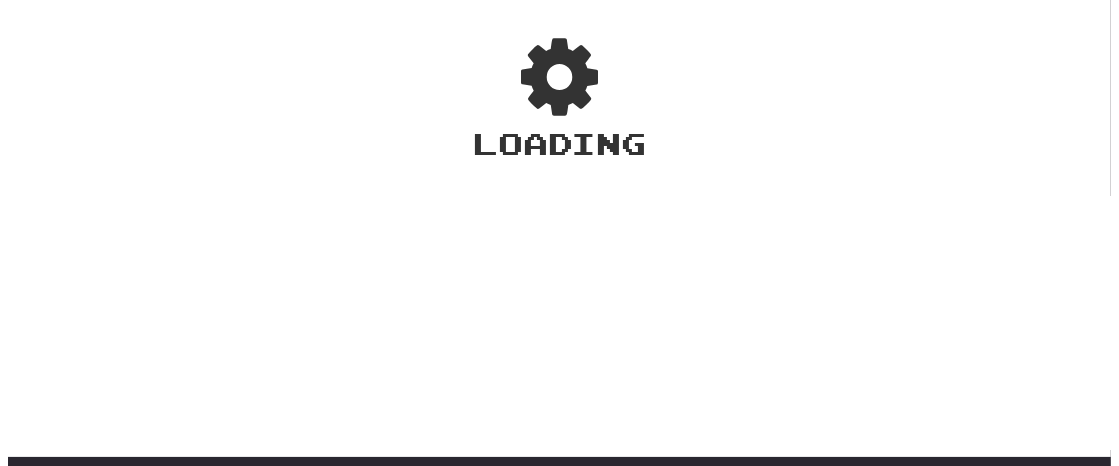 scroll, scrollTop: 99, scrollLeft: 0, axis: vertical 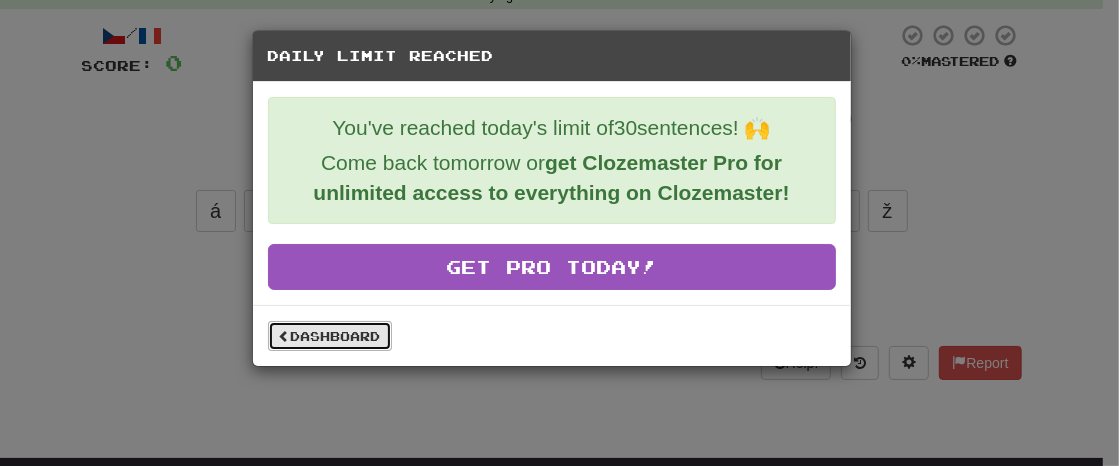 click on "Dashboard" at bounding box center (330, 336) 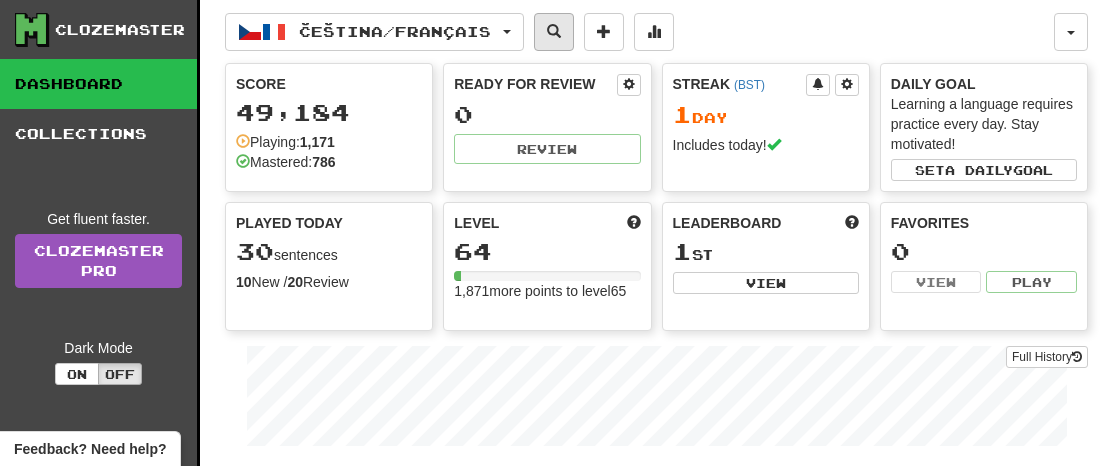 scroll, scrollTop: 0, scrollLeft: 0, axis: both 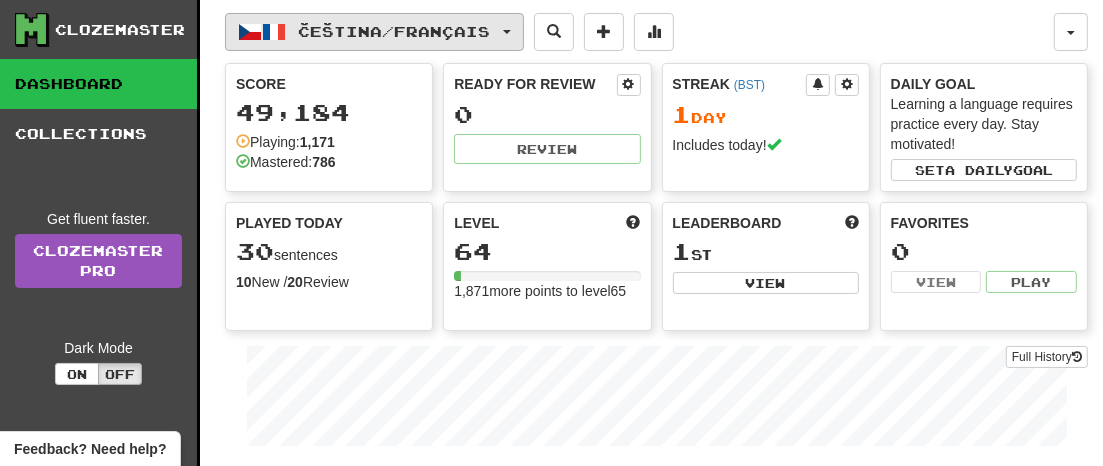 click on "Čeština  /  Français" at bounding box center [374, 32] 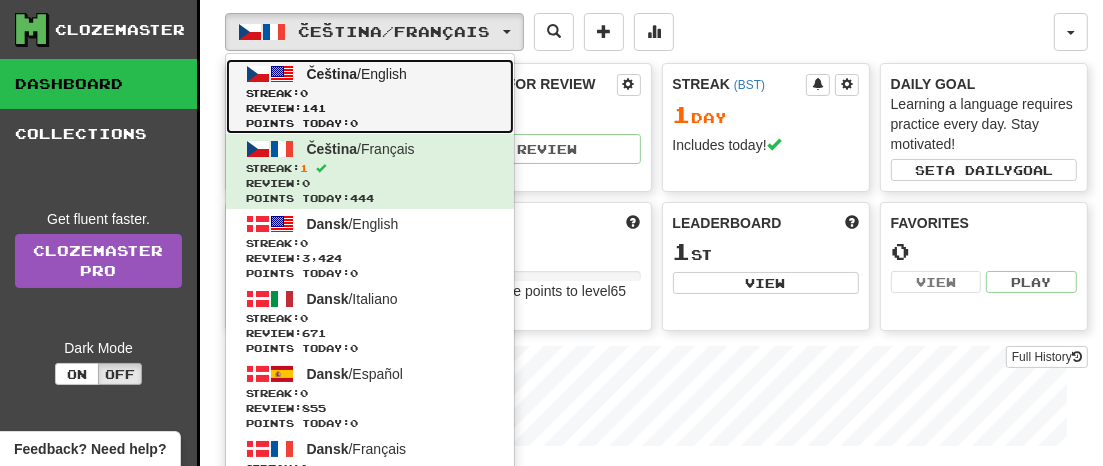 click on "Review:  141" at bounding box center [370, 108] 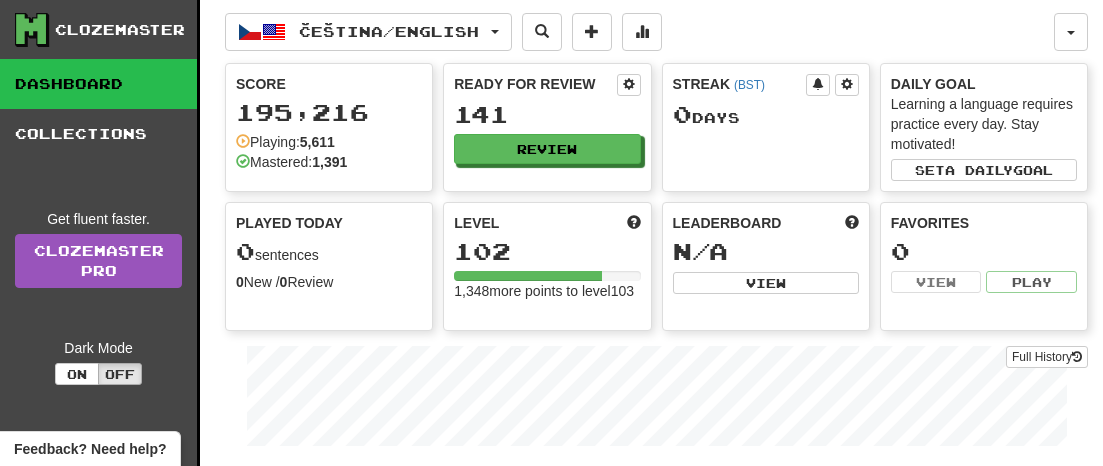 scroll, scrollTop: 0, scrollLeft: 0, axis: both 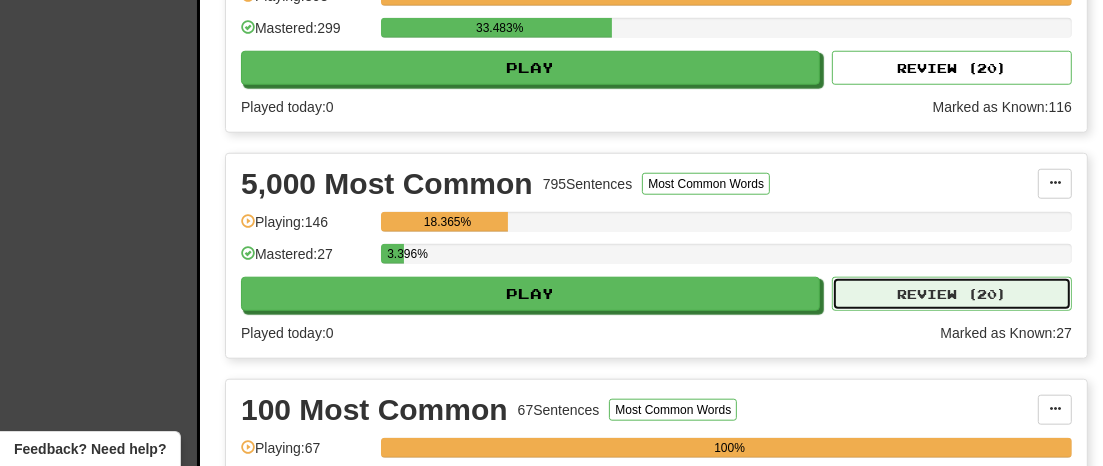 click on "Review ( 20 )" at bounding box center (952, 294) 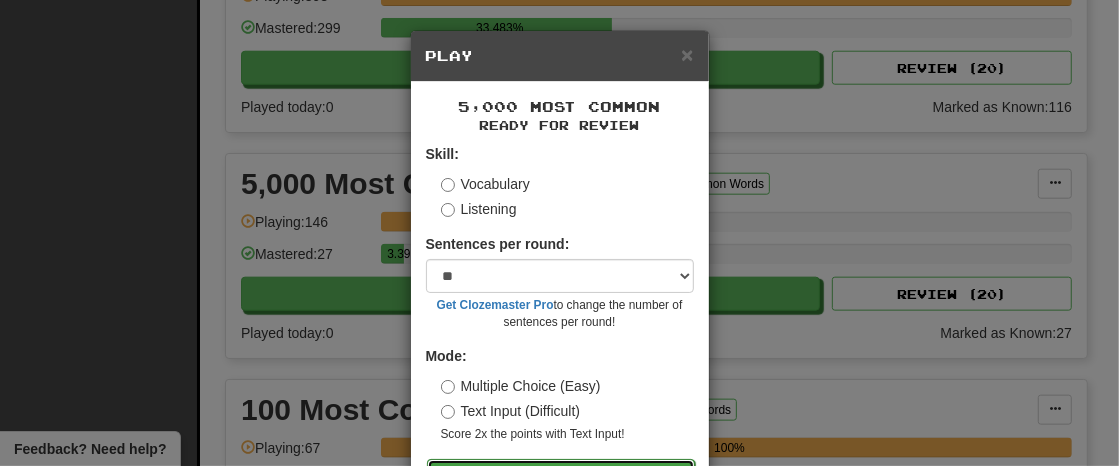 click on "Go" at bounding box center [561, 476] 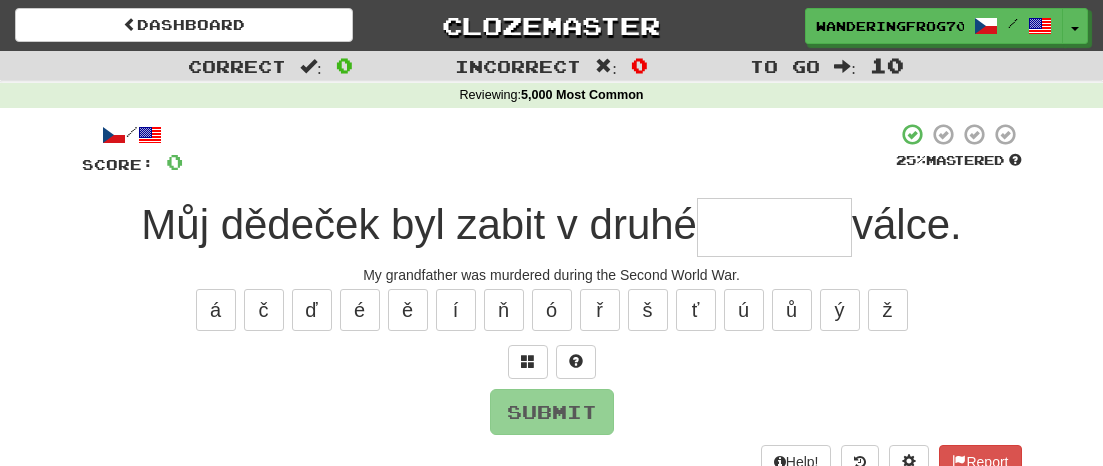 scroll, scrollTop: 0, scrollLeft: 0, axis: both 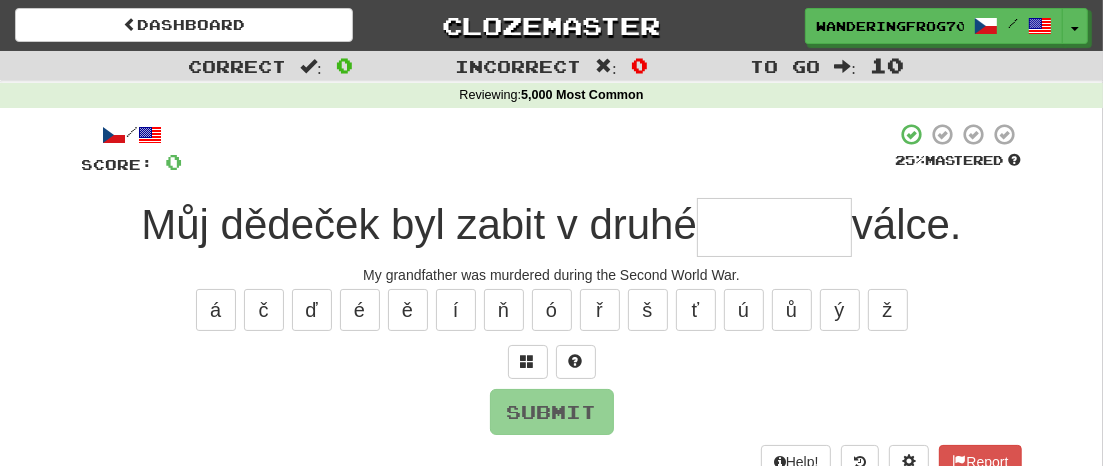 type on "*" 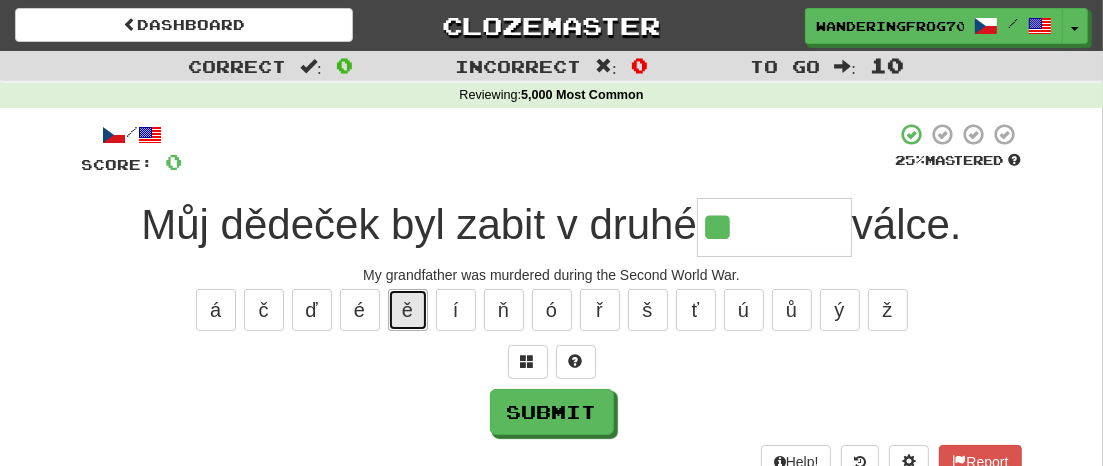 click on "ě" at bounding box center [408, 310] 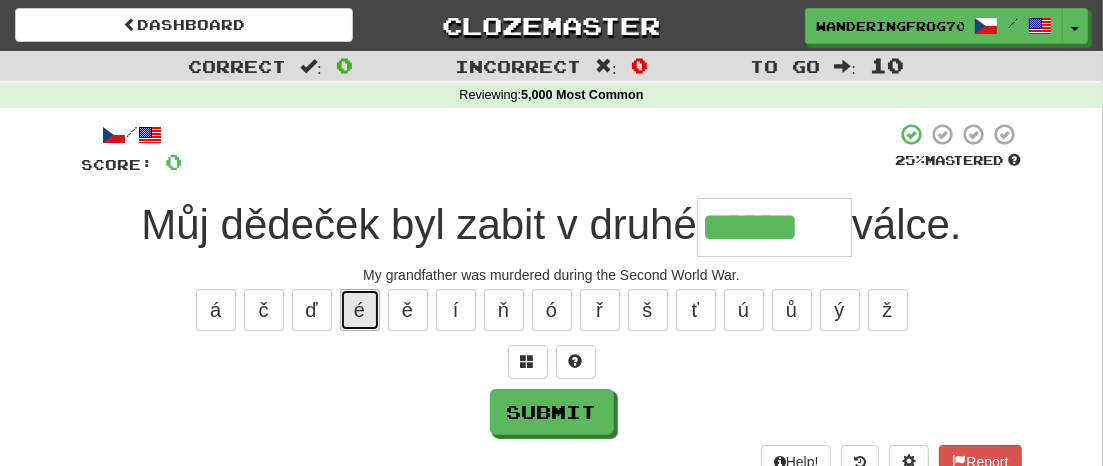 click on "é" at bounding box center (360, 310) 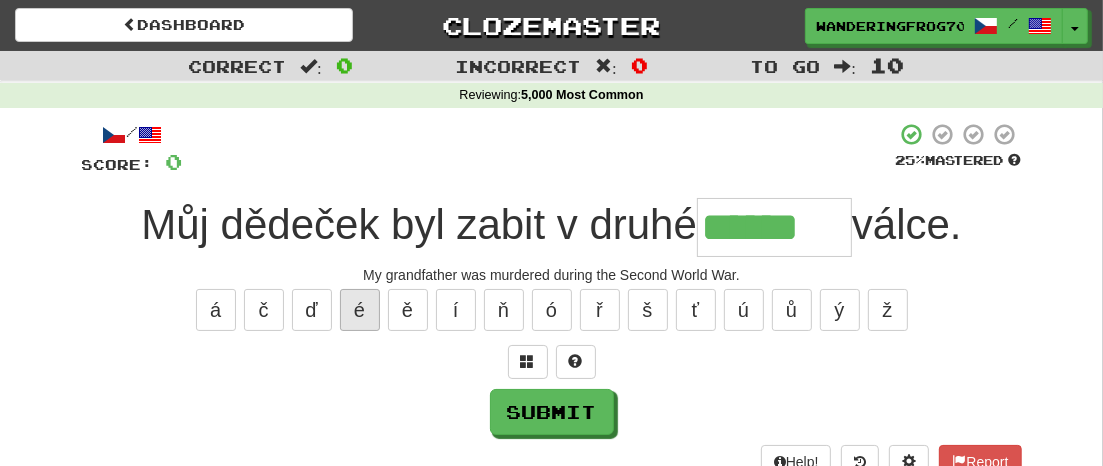 type on "*******" 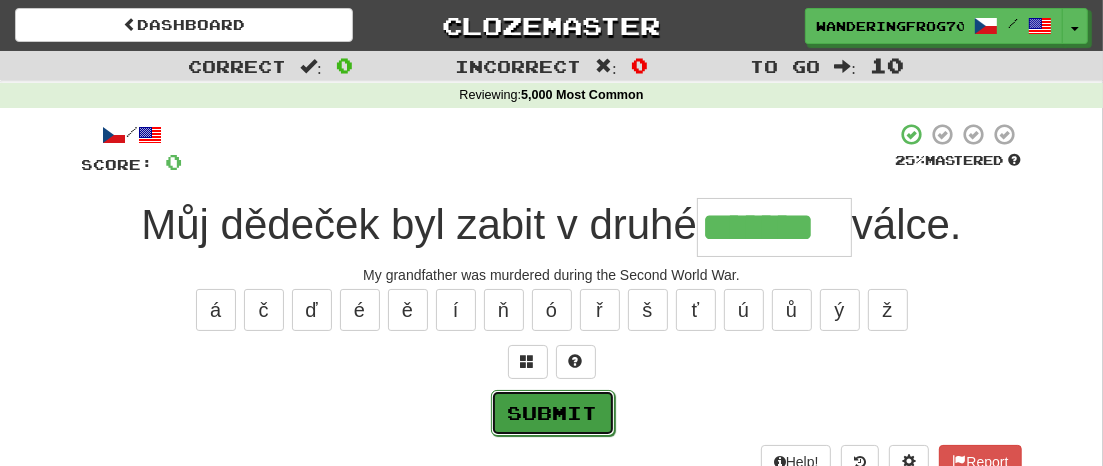 click on "Submit" at bounding box center [553, 413] 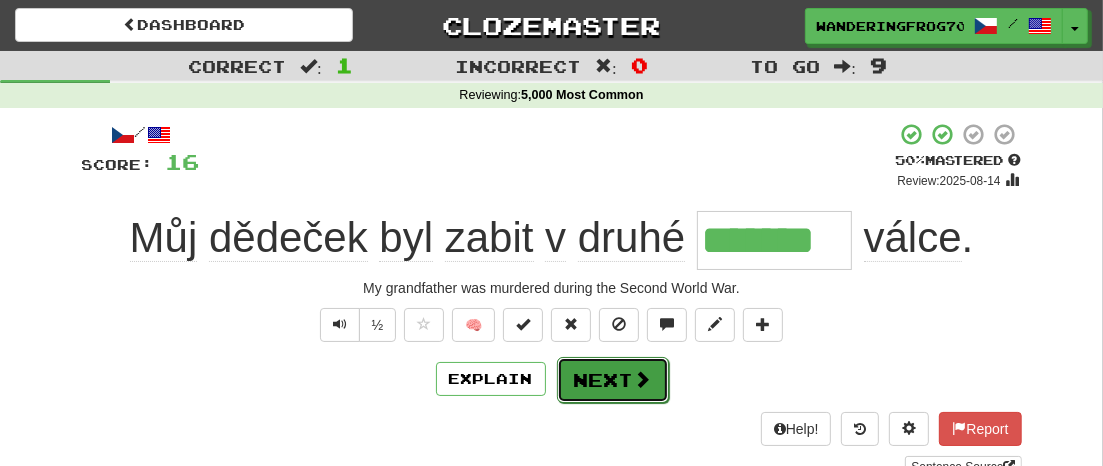 click on "Next" at bounding box center [613, 380] 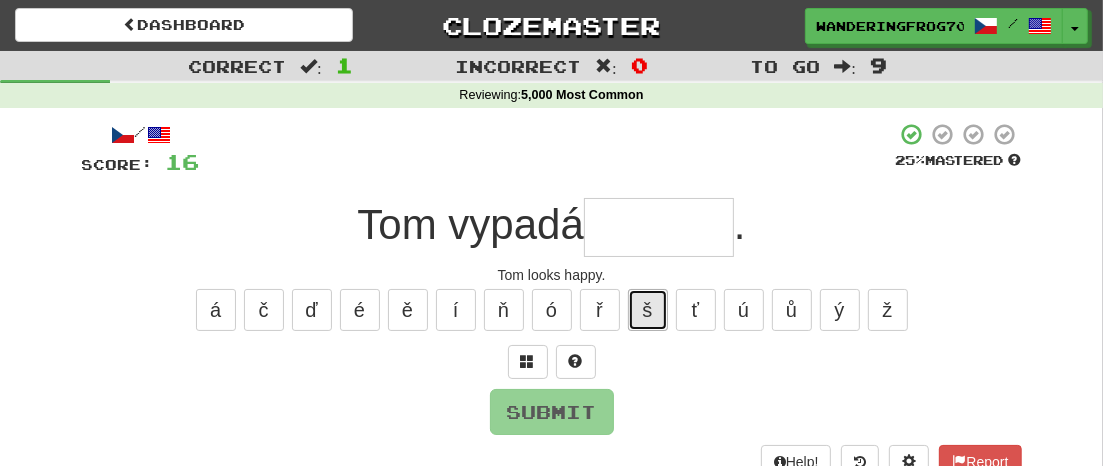 click on "š" at bounding box center [648, 310] 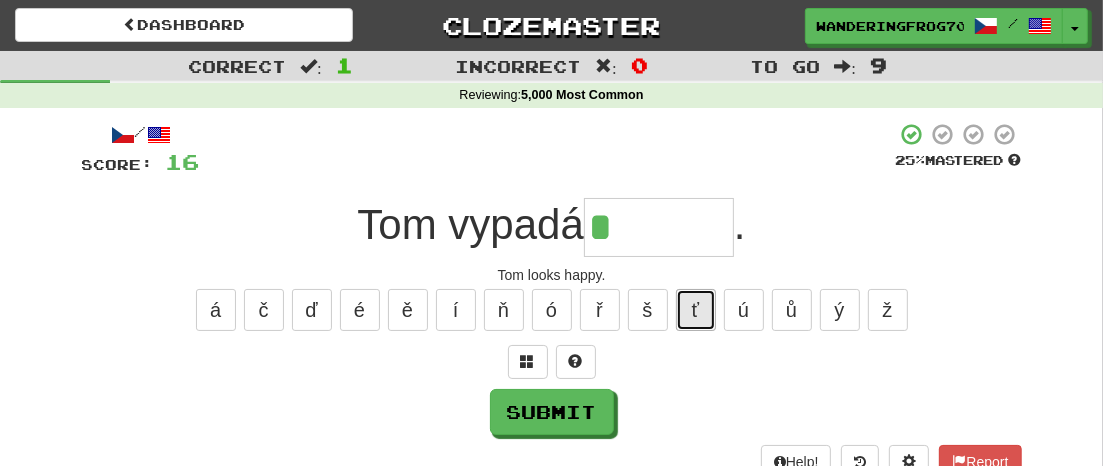 click on "ť" at bounding box center (696, 310) 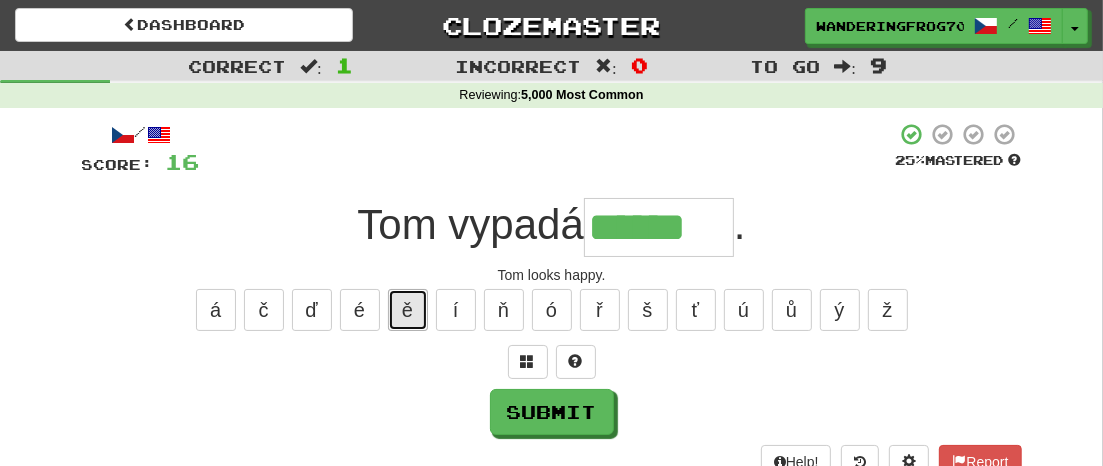click on "ě" at bounding box center [408, 310] 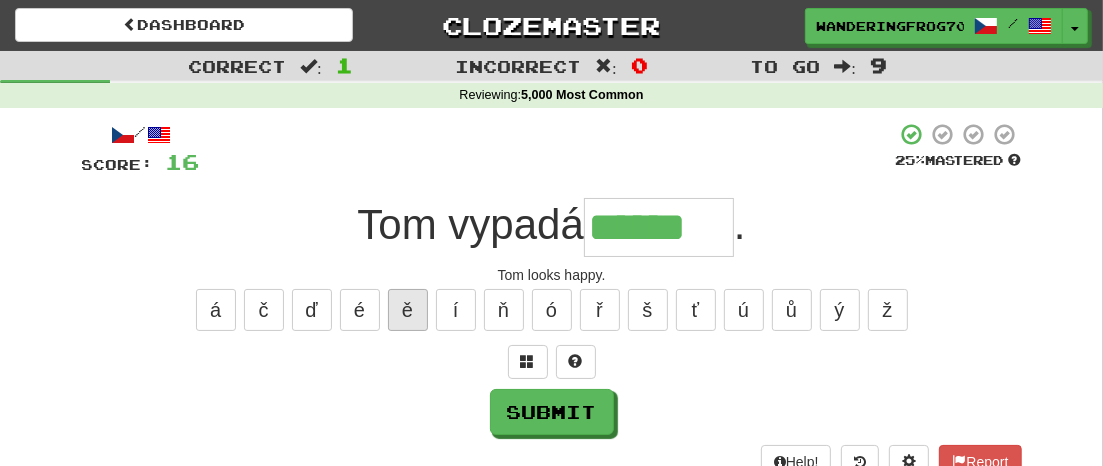 type on "*******" 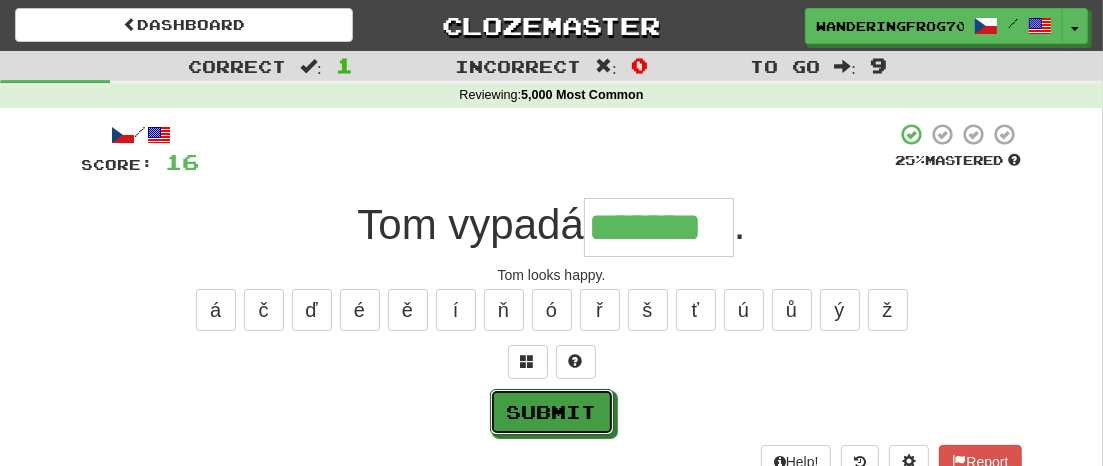 drag, startPoint x: 539, startPoint y: 398, endPoint x: 612, endPoint y: 404, distance: 73.24616 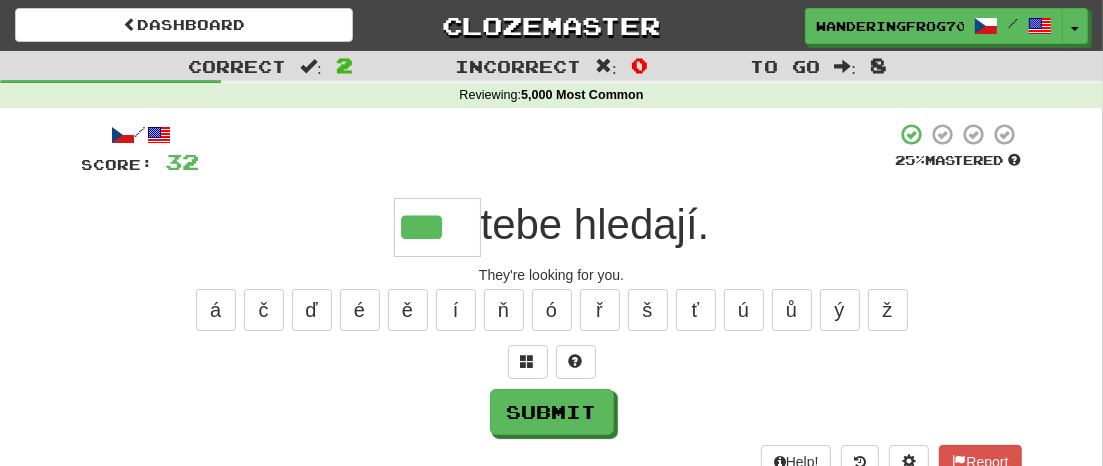 type on "***" 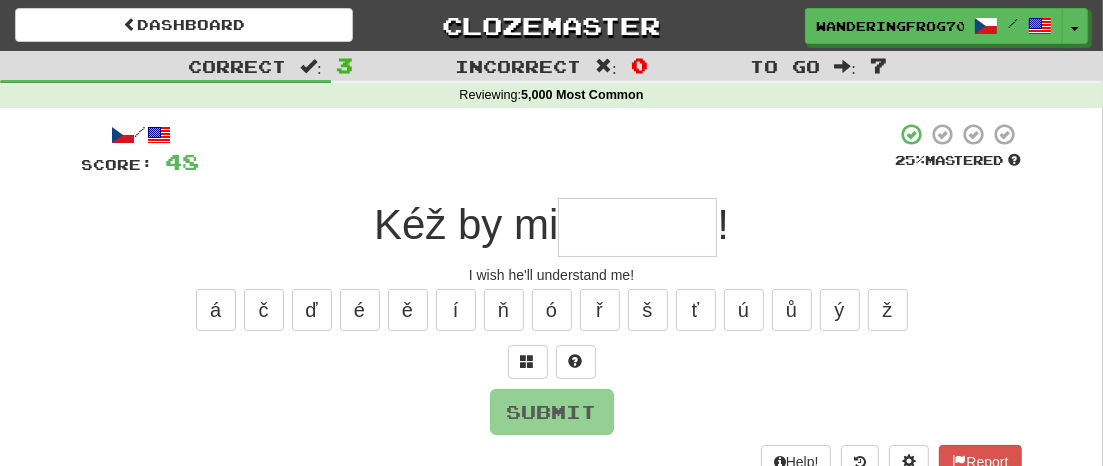 type on "*" 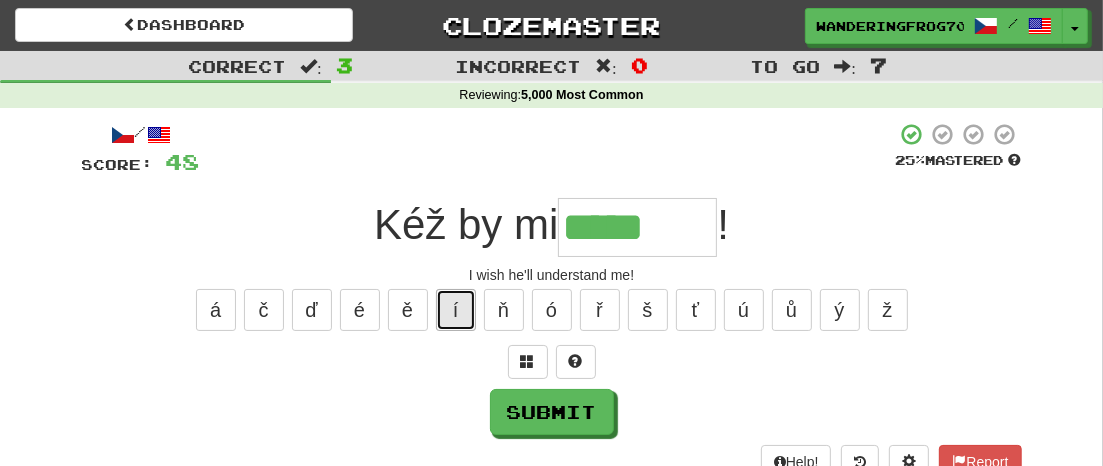 click on "í" at bounding box center [456, 310] 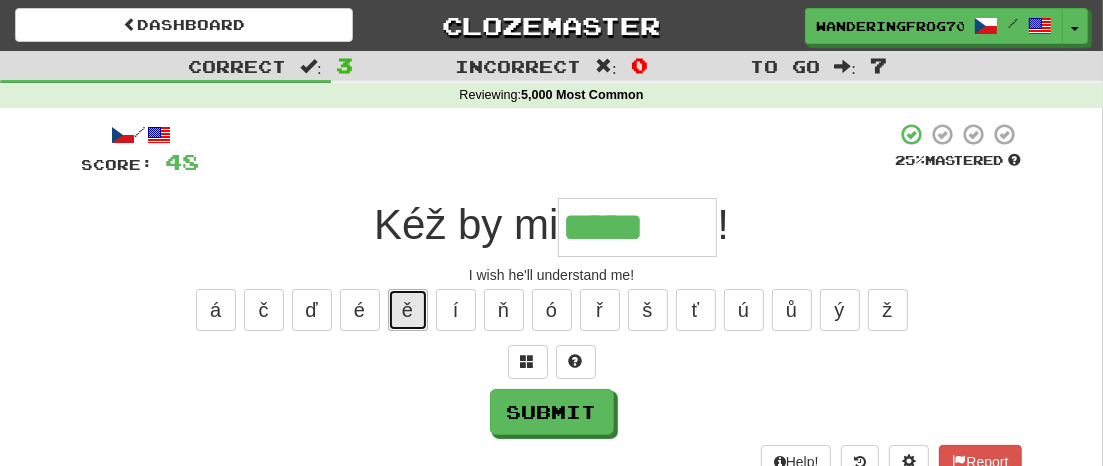 click on "ě" at bounding box center [408, 310] 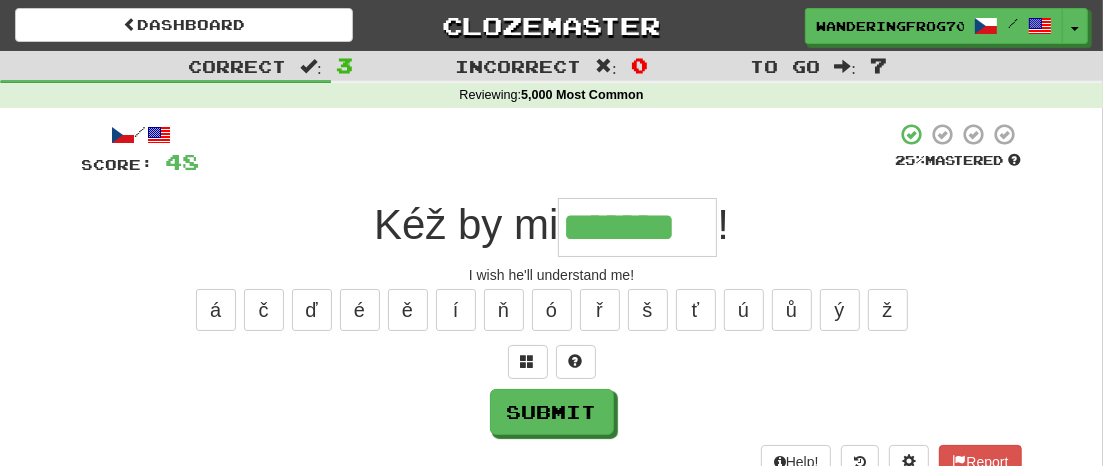 type on "*******" 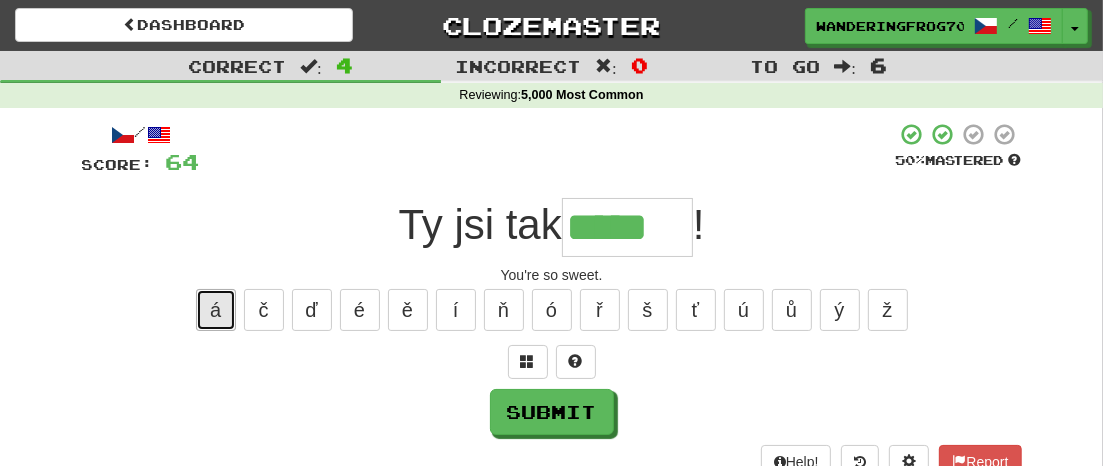 click on "á" at bounding box center [216, 310] 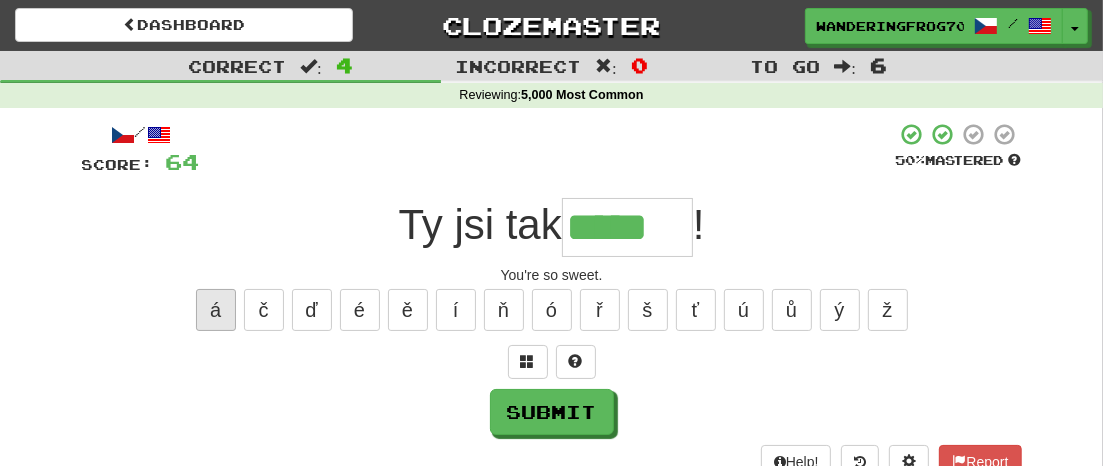 type on "******" 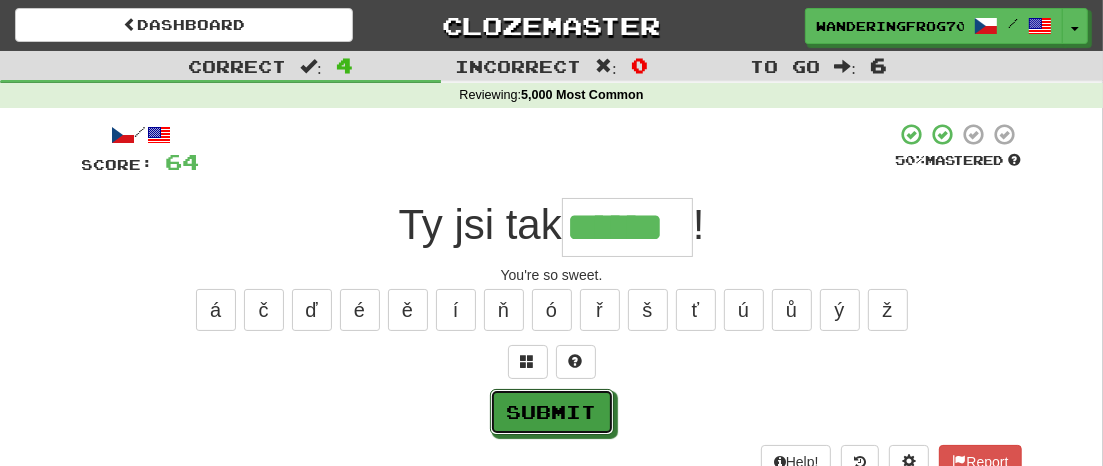 click on "Submit" at bounding box center [552, 412] 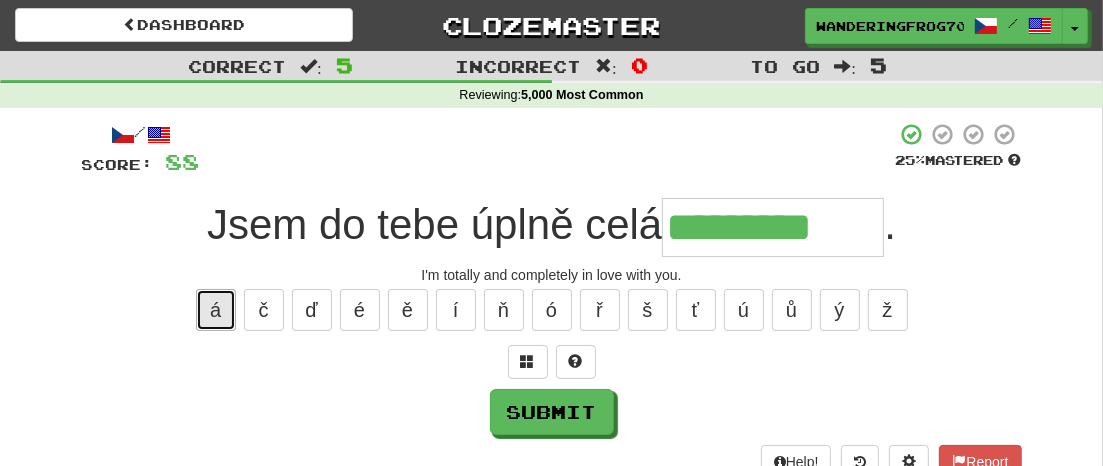 click on "á" at bounding box center [216, 310] 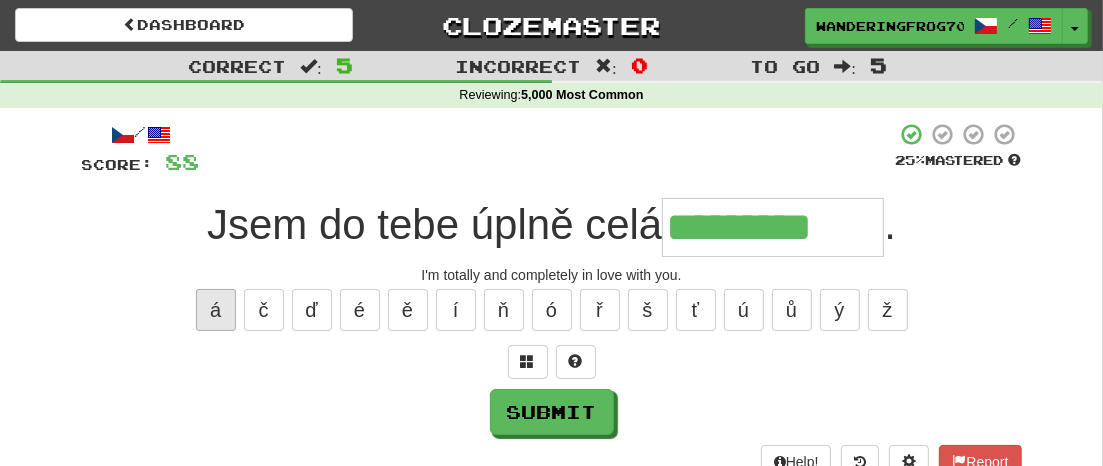 type on "**********" 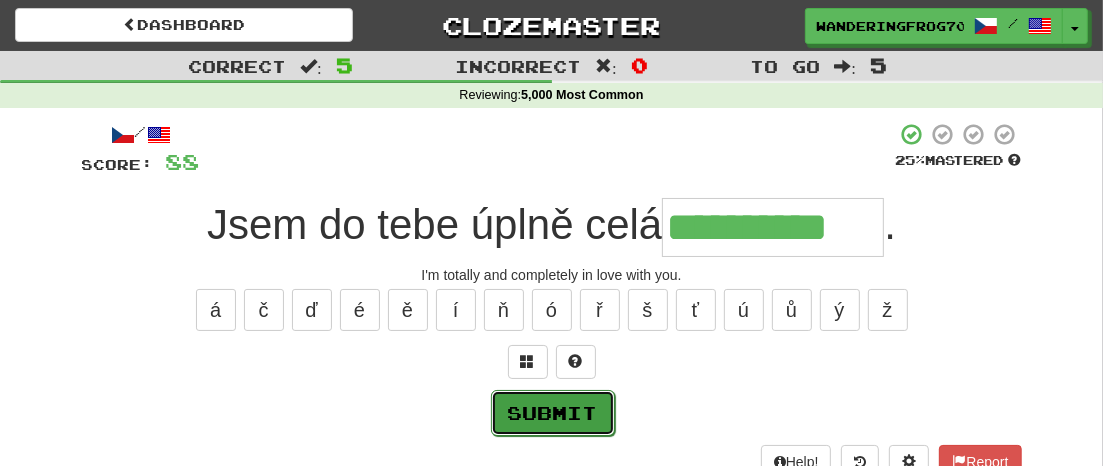click on "Submit" at bounding box center (553, 413) 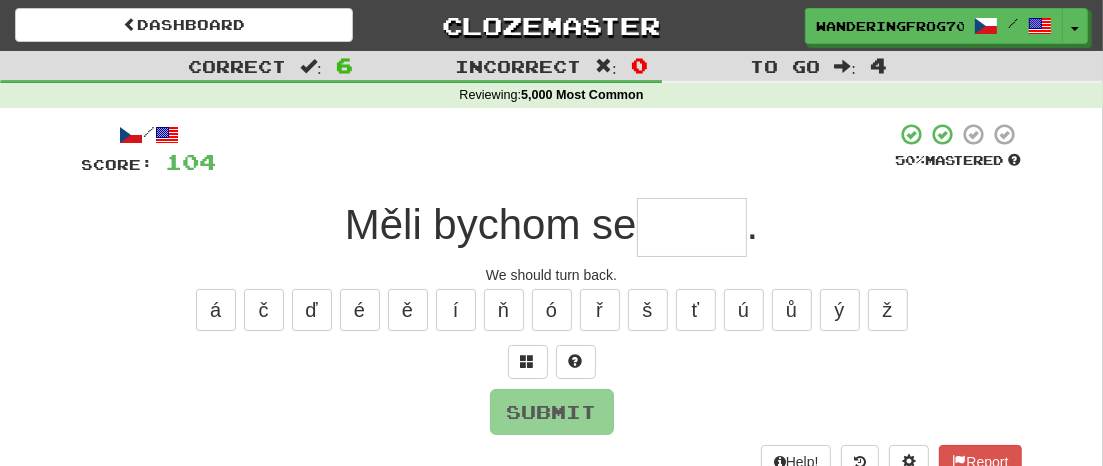 type on "*" 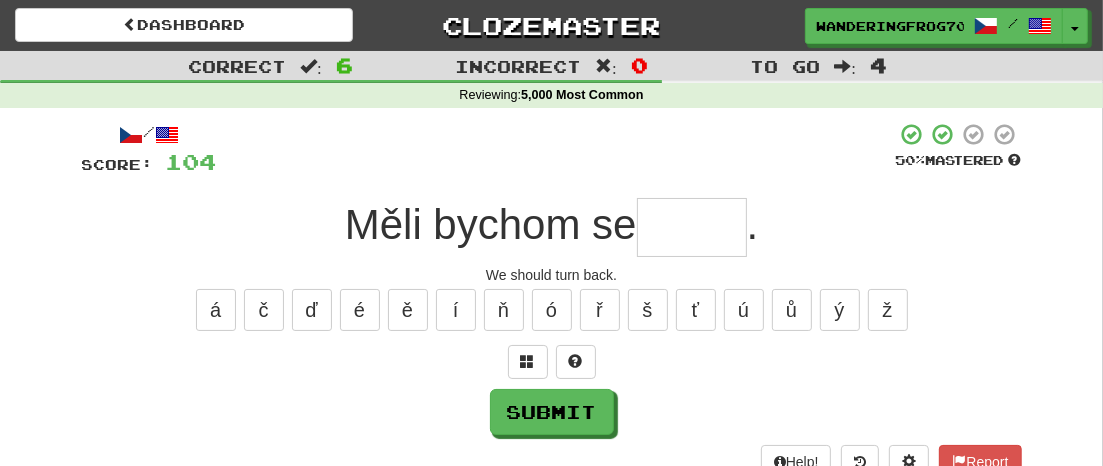 type on "*" 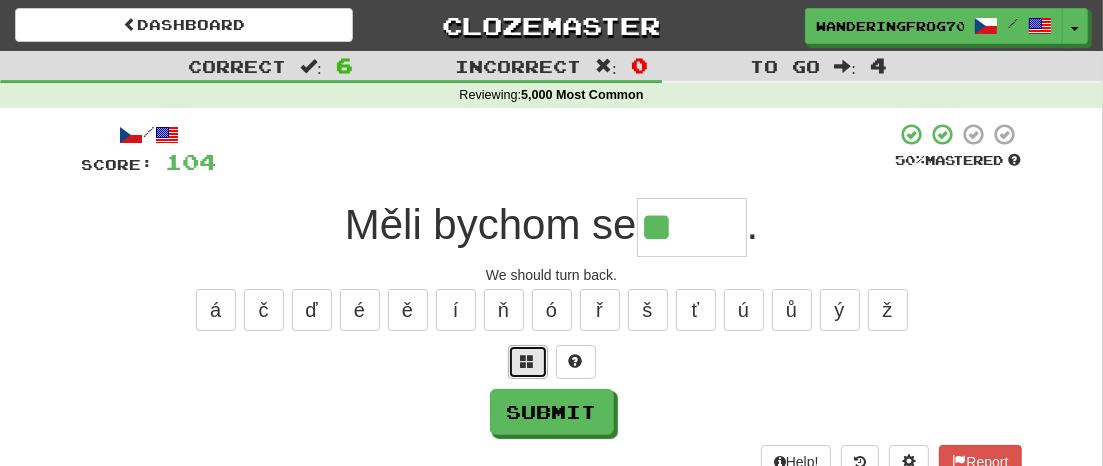 click at bounding box center (528, 361) 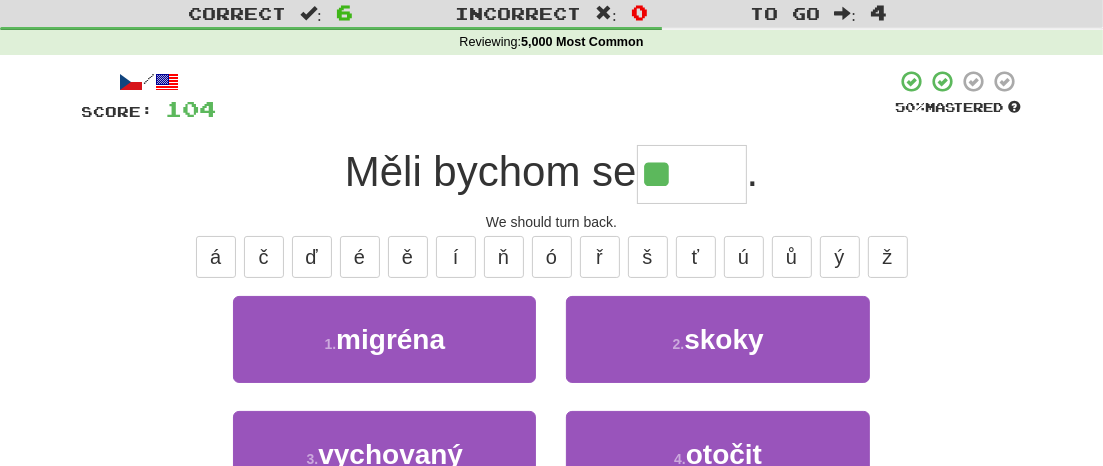 scroll, scrollTop: 0, scrollLeft: 0, axis: both 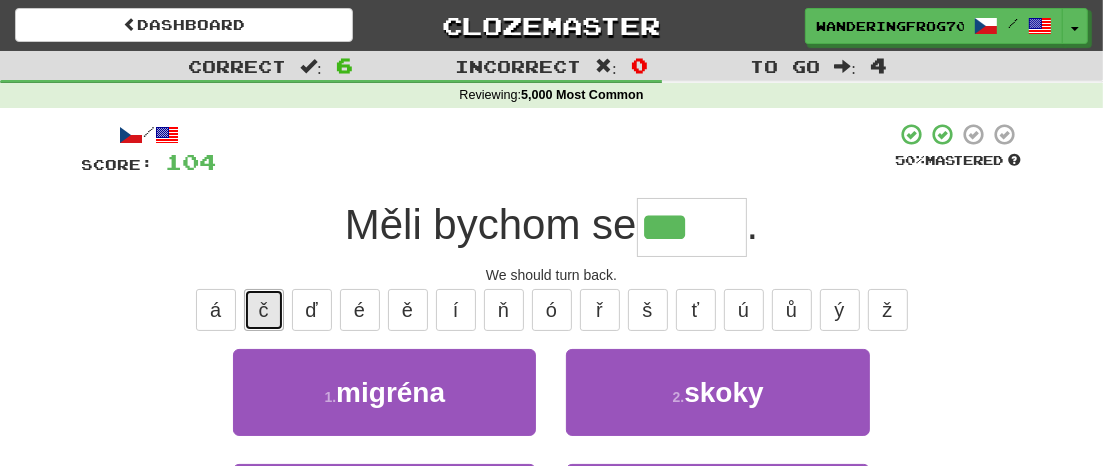 click on "č" at bounding box center (264, 310) 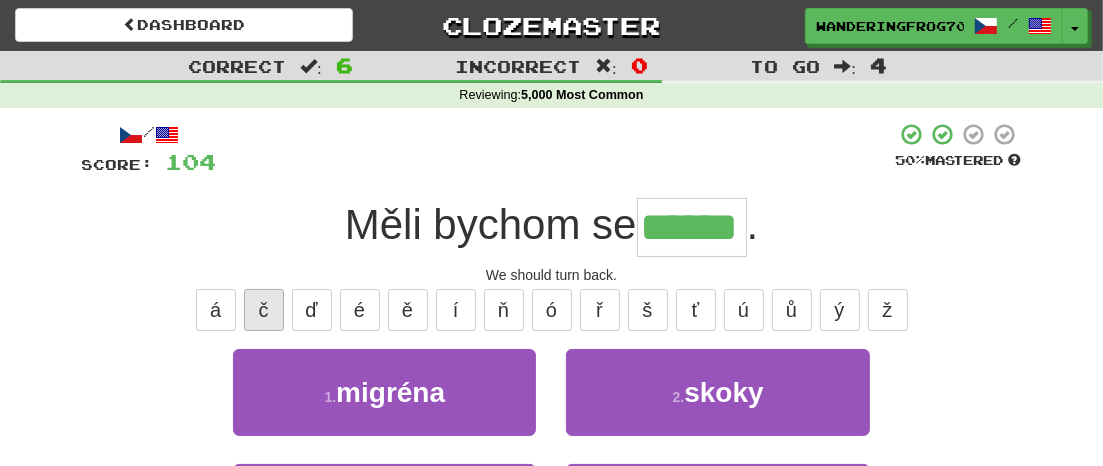 type on "******" 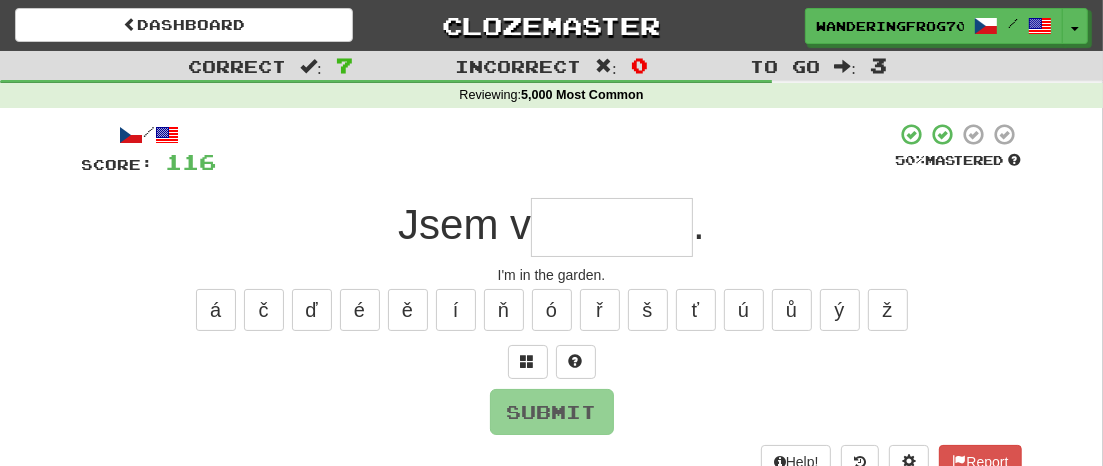 type on "*" 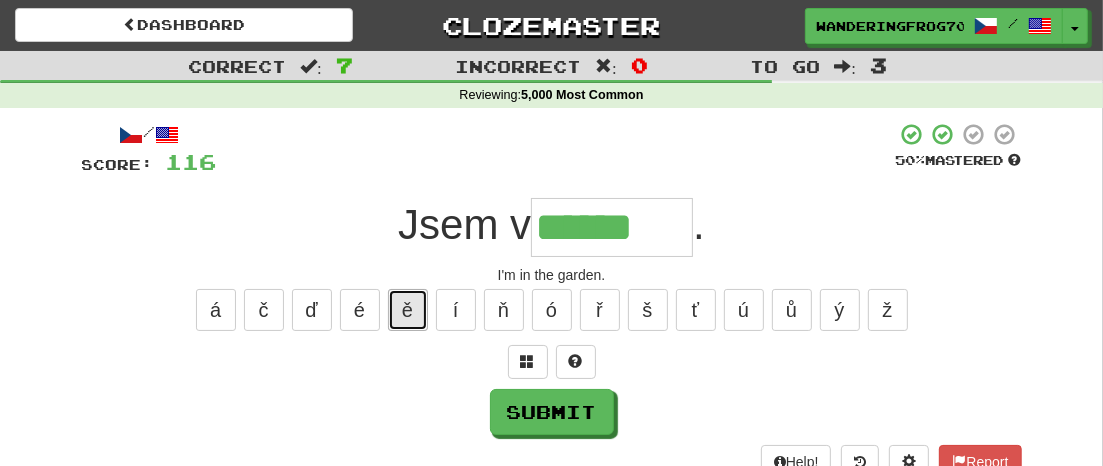 click on "ě" at bounding box center (408, 310) 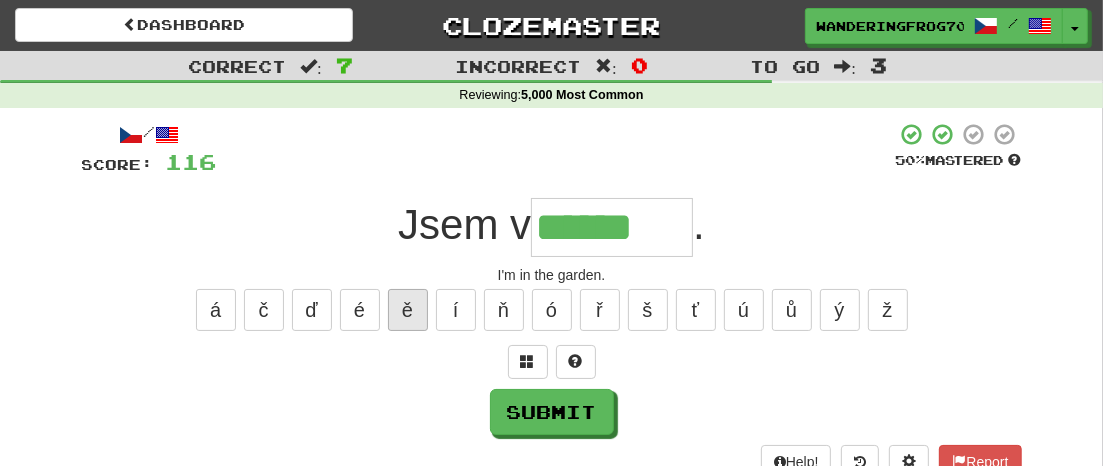 type on "*******" 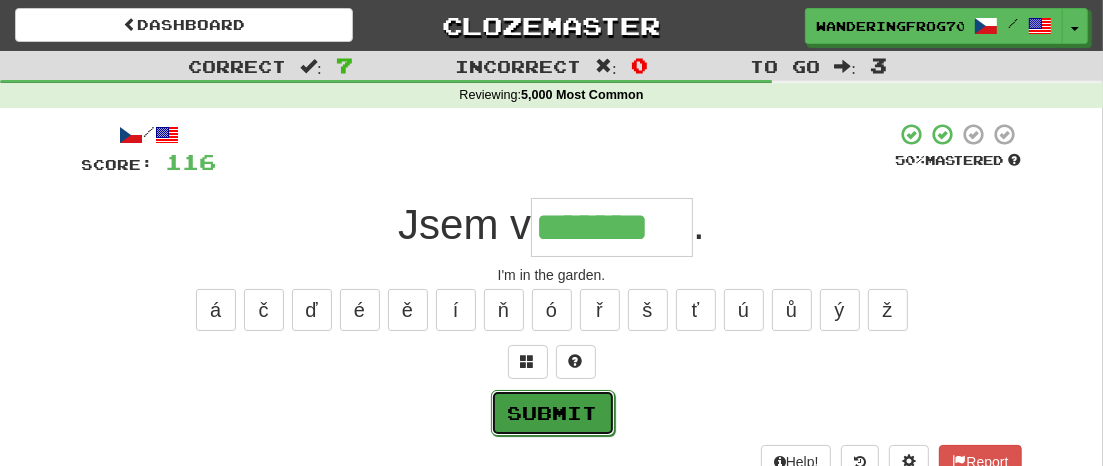 click on "Submit" at bounding box center [553, 413] 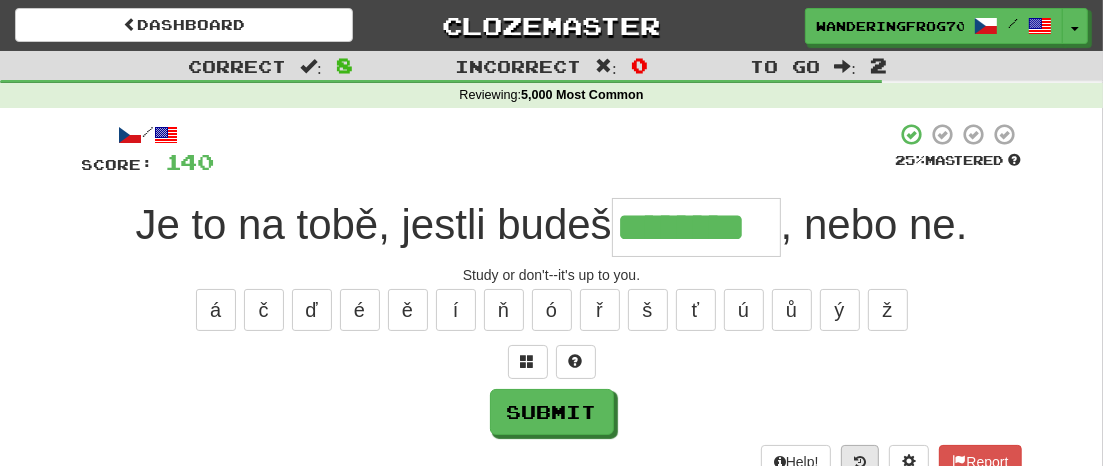 type on "********" 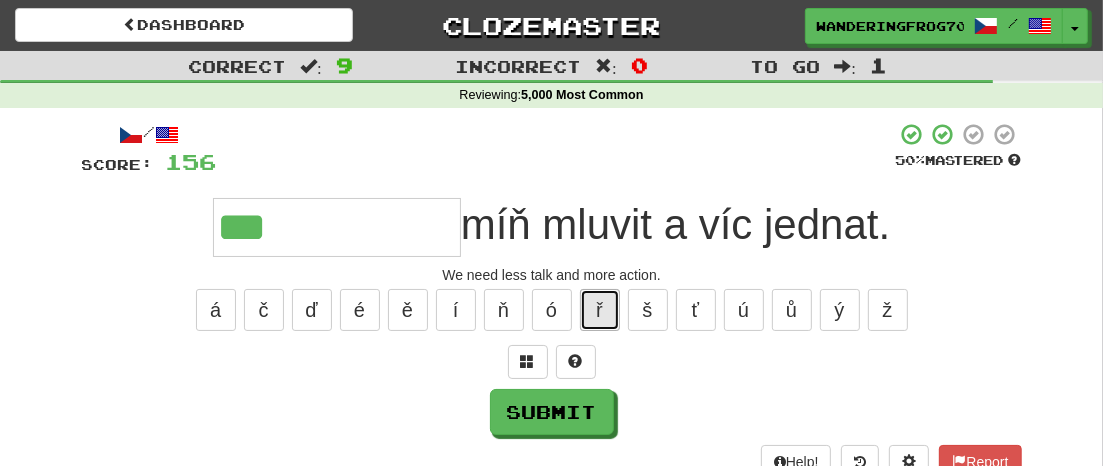 click on "ř" at bounding box center (600, 310) 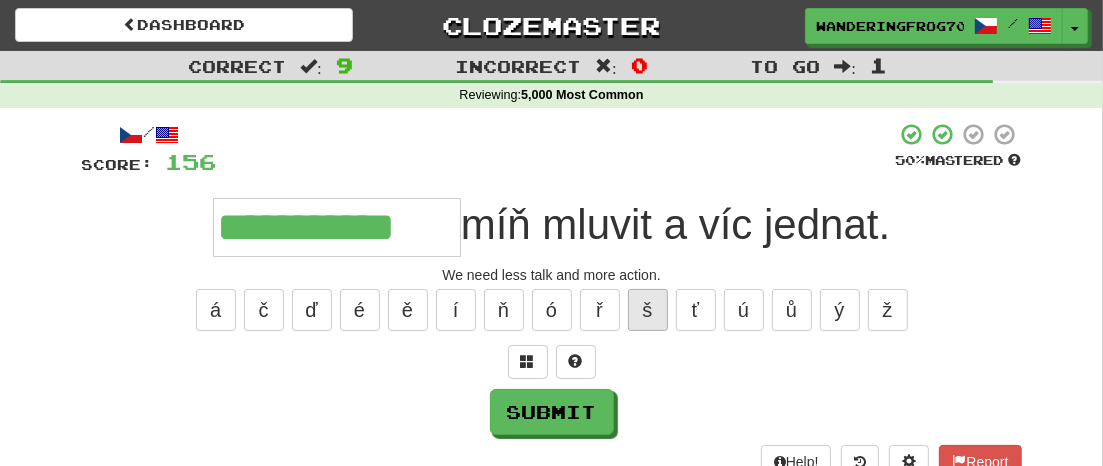 type on "**********" 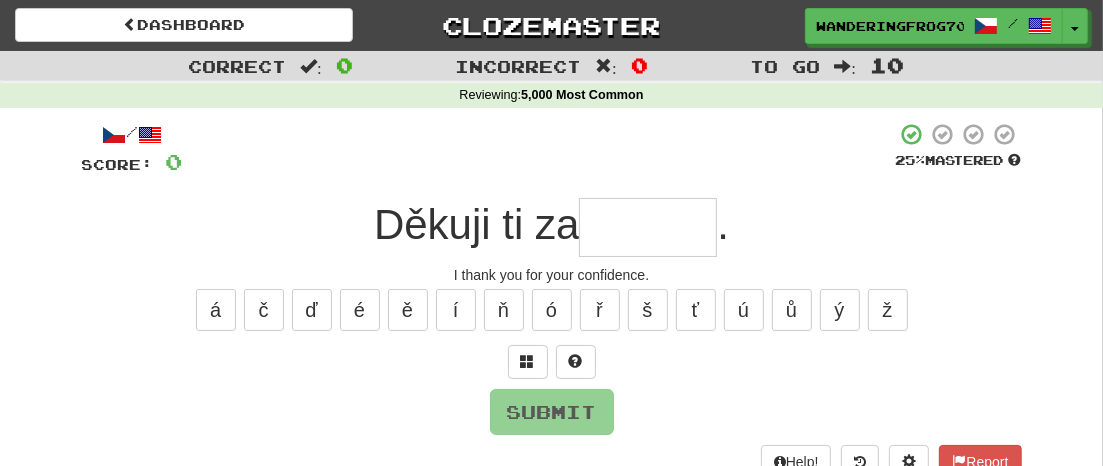 type on "*" 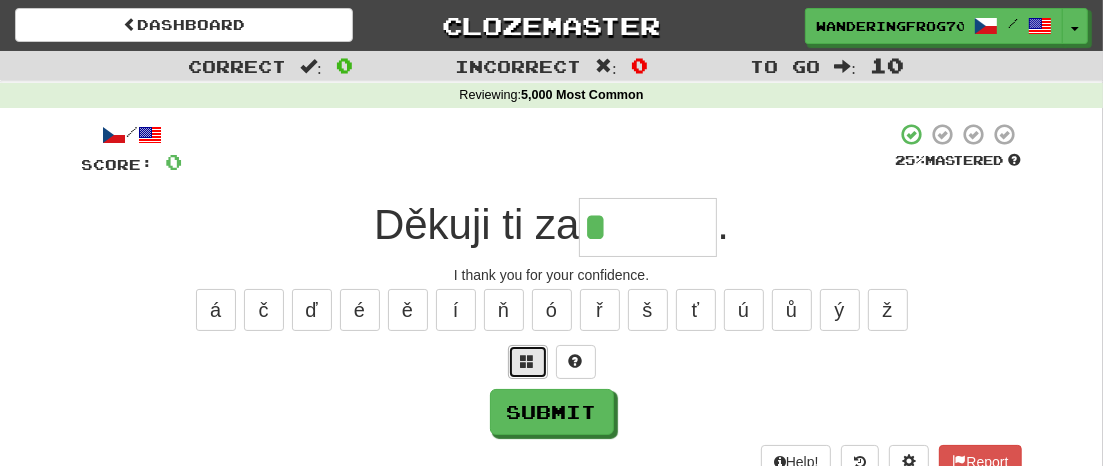 click at bounding box center (528, 362) 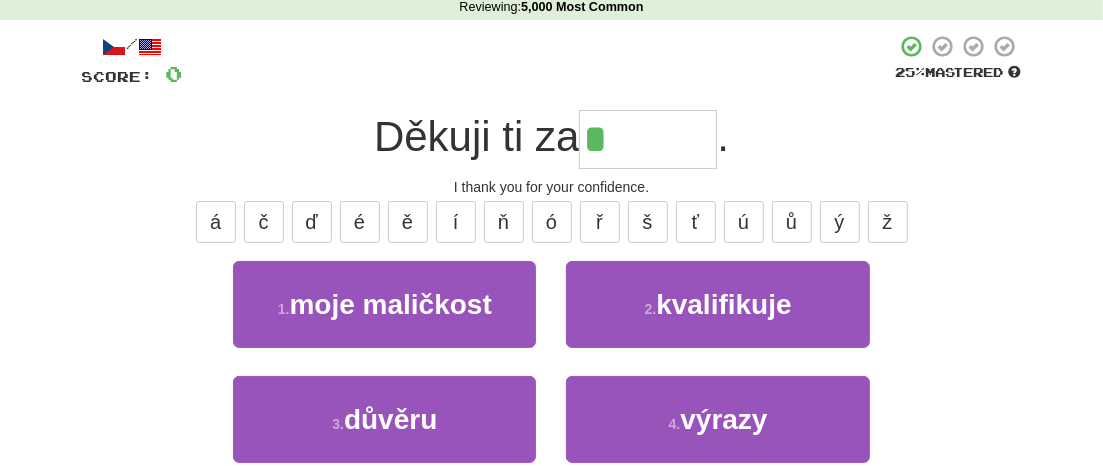 scroll, scrollTop: 96, scrollLeft: 0, axis: vertical 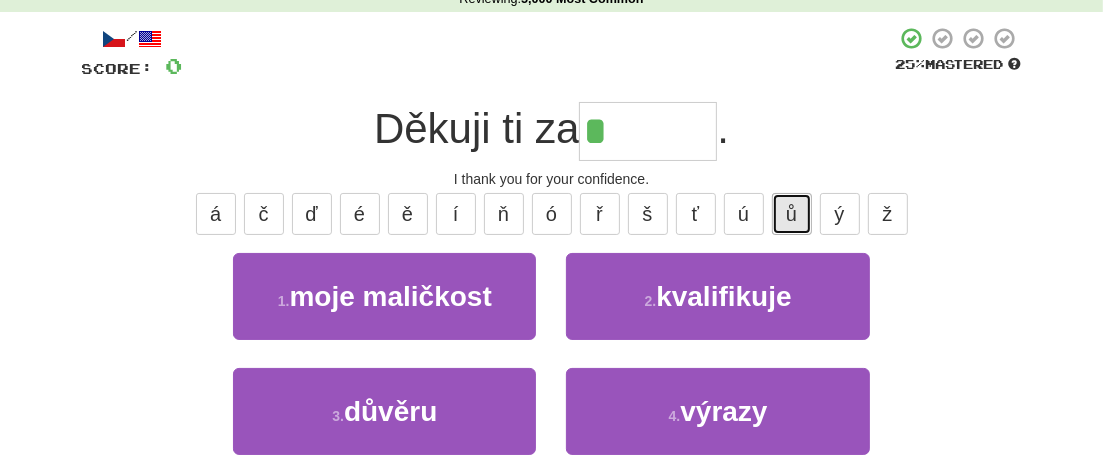 click on "ů" at bounding box center (792, 214) 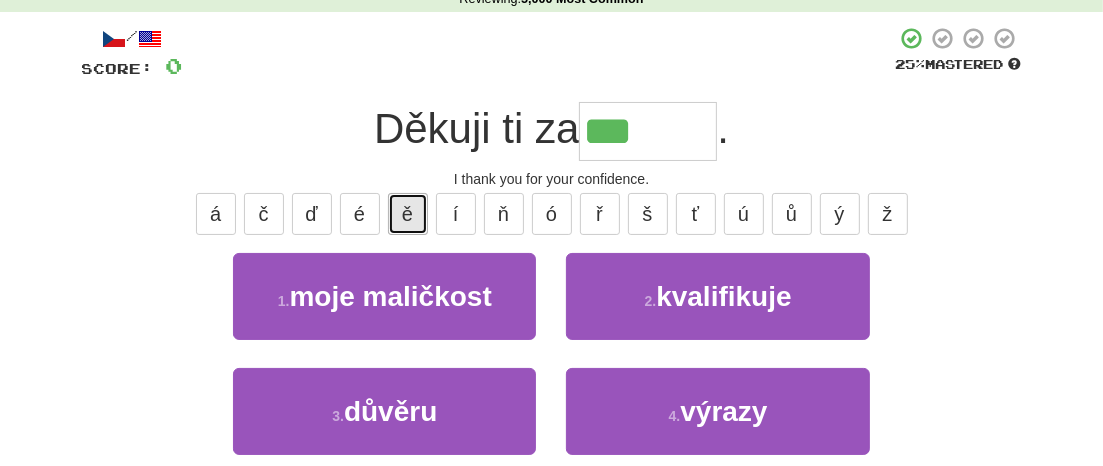 click on "ě" at bounding box center [408, 214] 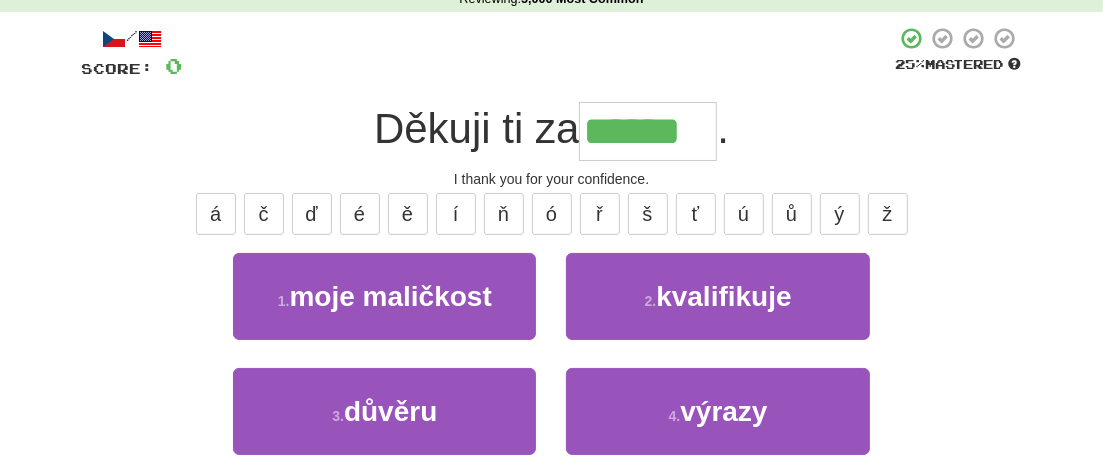 type on "******" 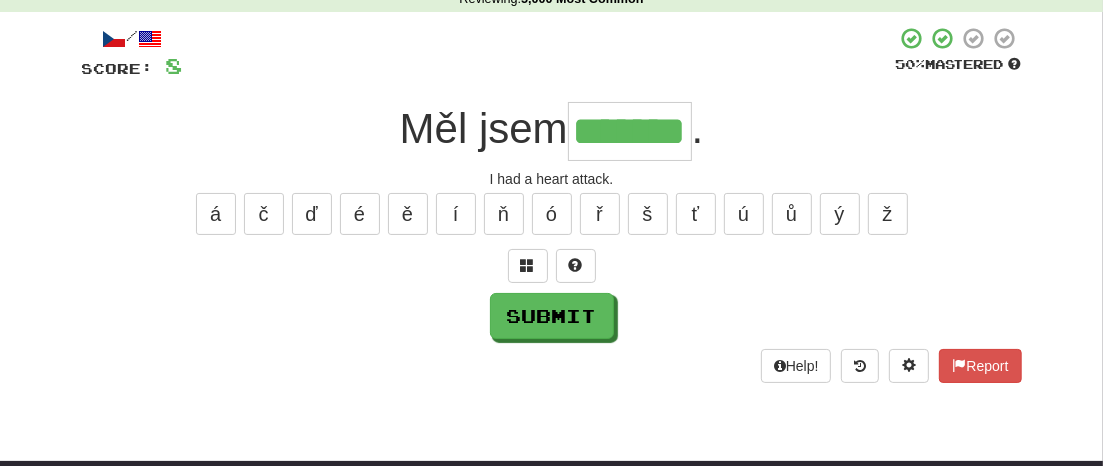 type on "*******" 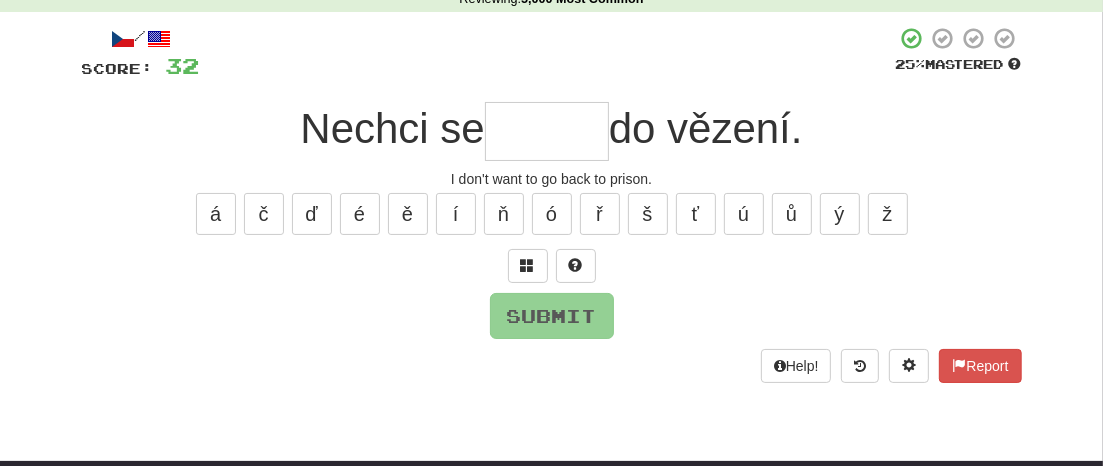 type on "*" 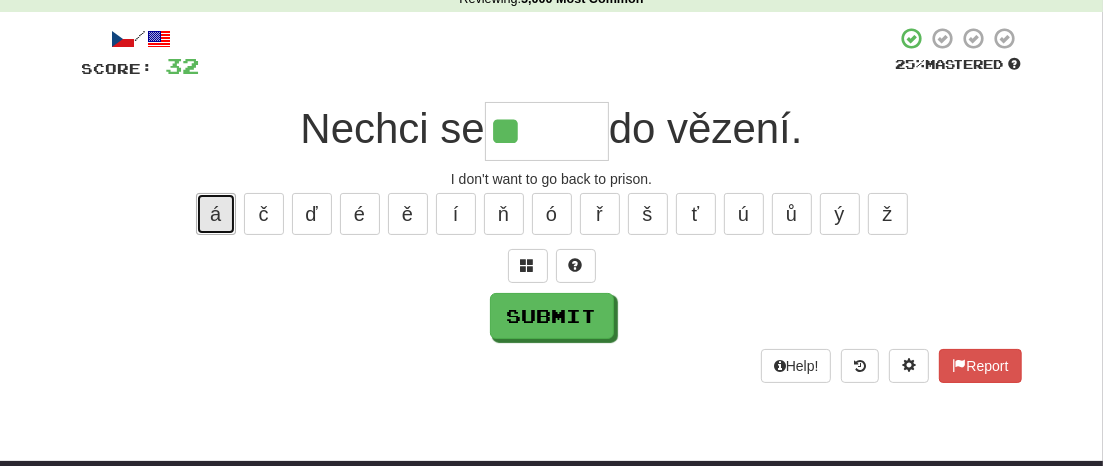click on "á" at bounding box center [216, 214] 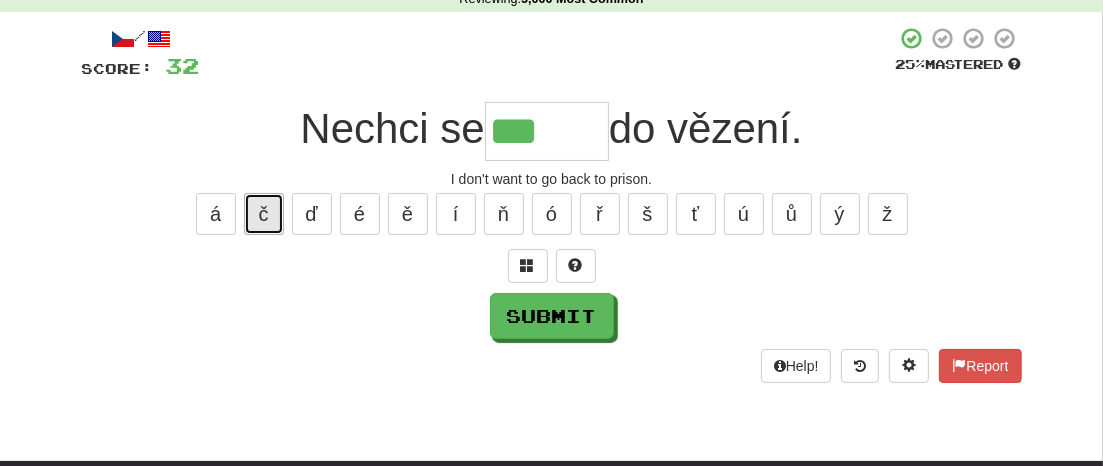 click on "č" at bounding box center (264, 214) 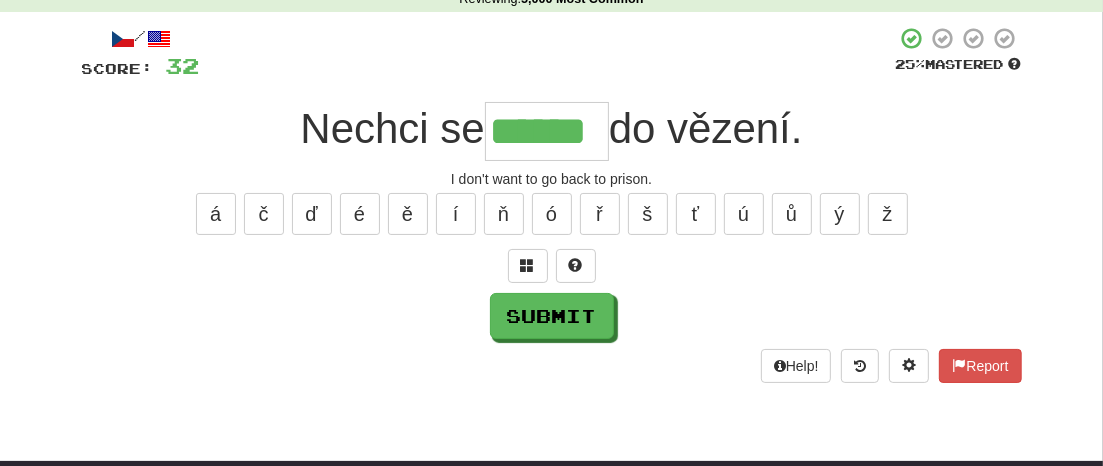 type on "******" 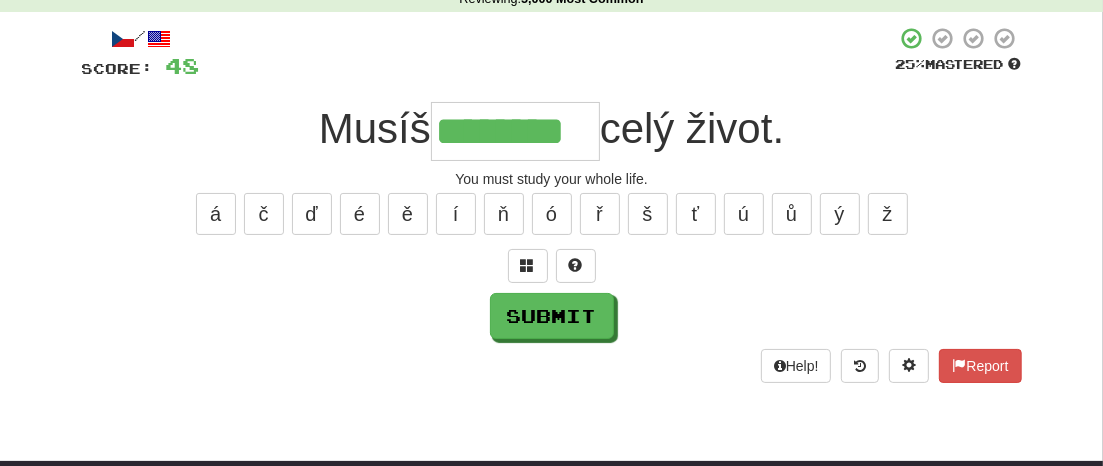 type on "********" 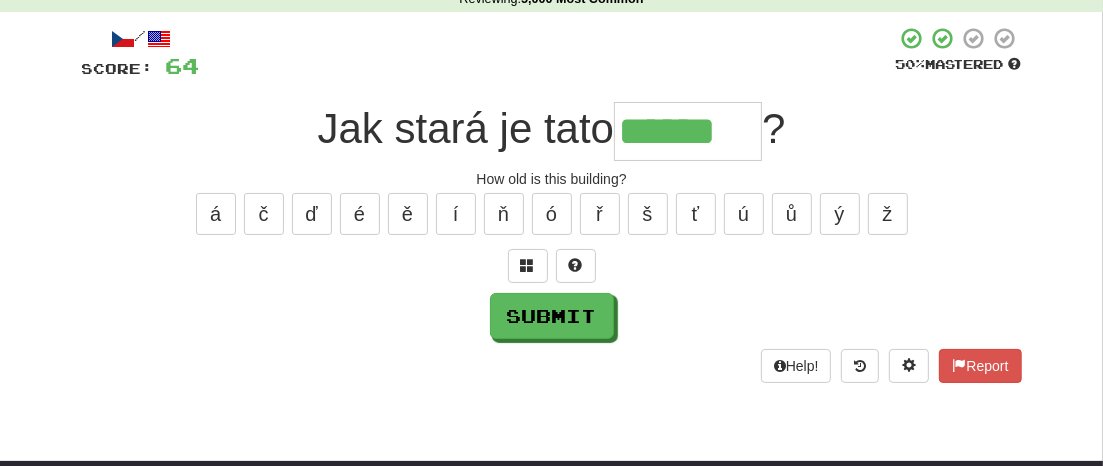 type on "******" 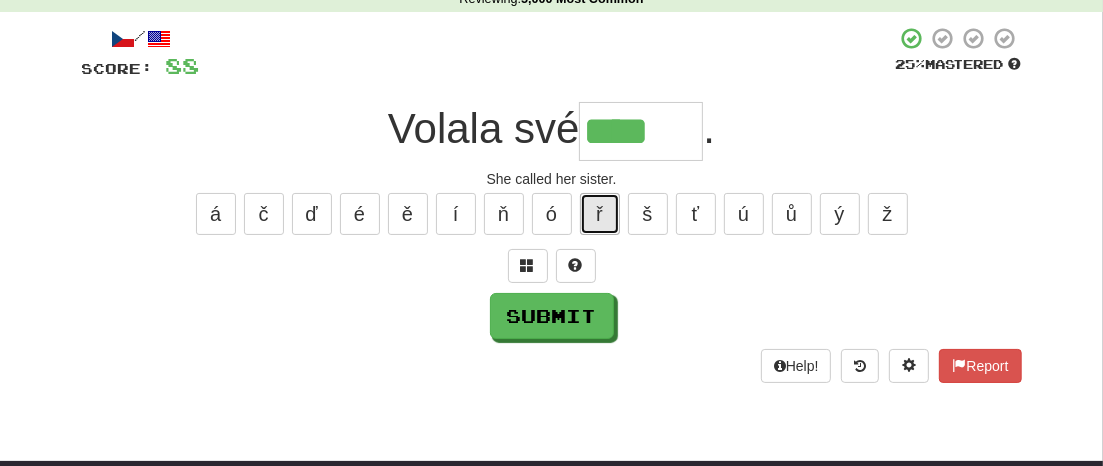 click on "ř" at bounding box center (600, 214) 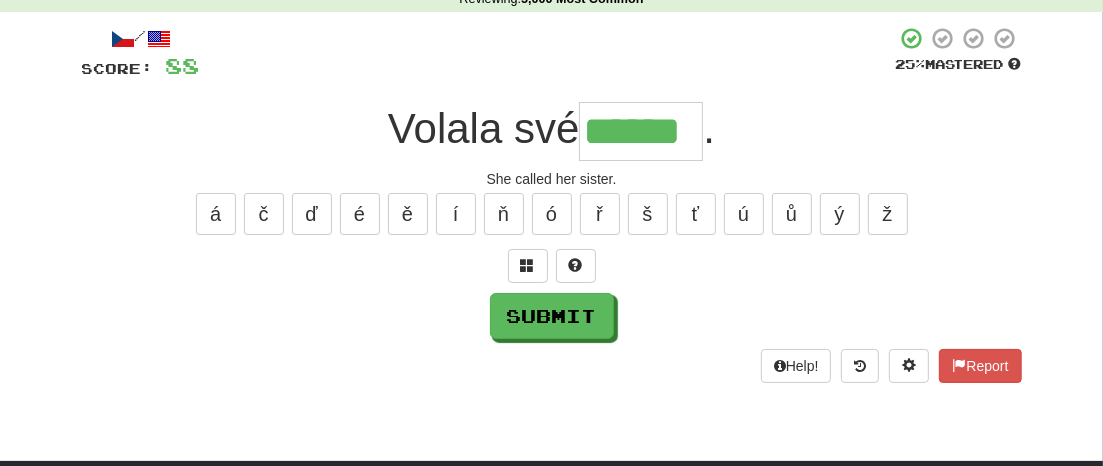 type on "******" 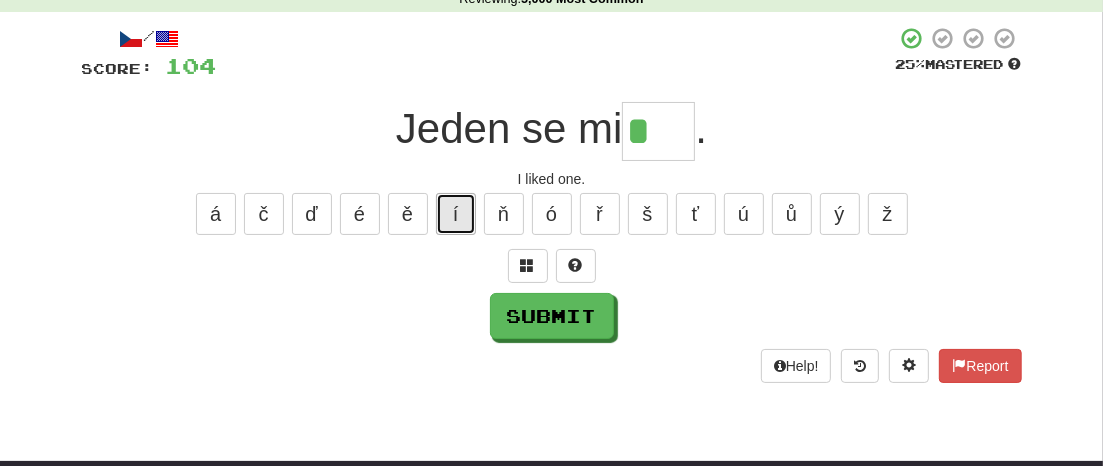 click on "í" at bounding box center (456, 214) 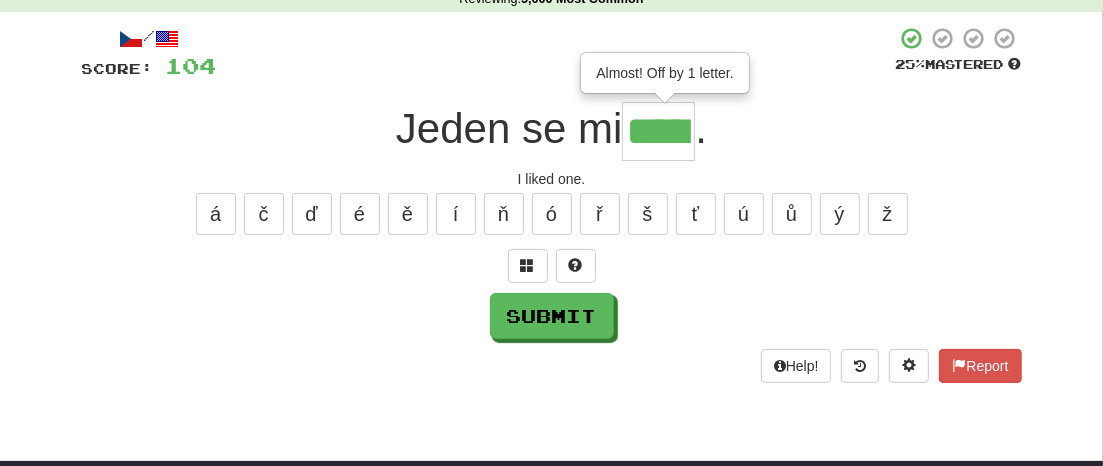 type on "*****" 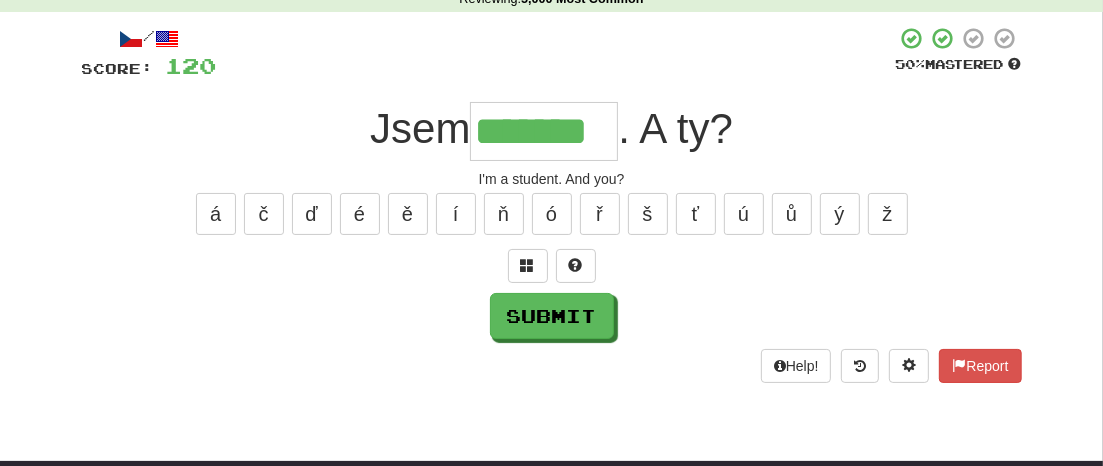 type on "*******" 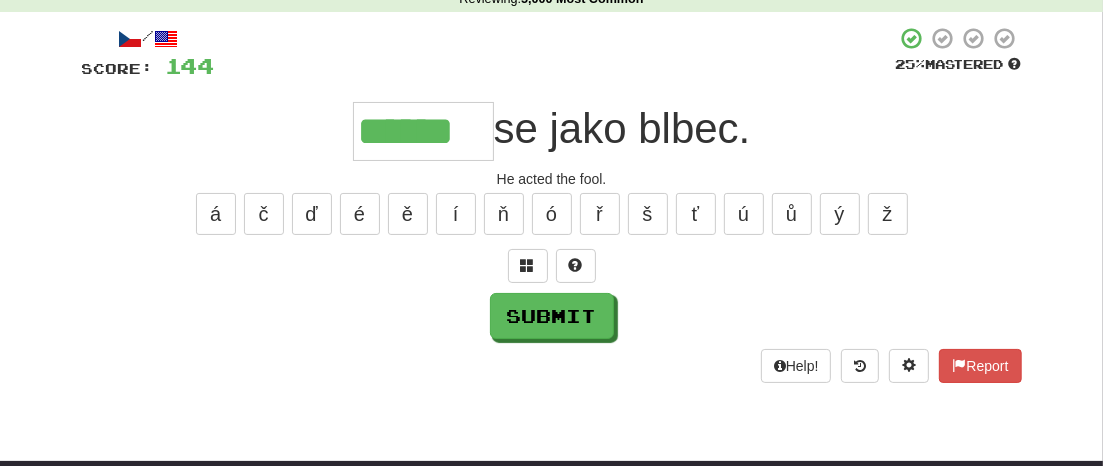 type on "******" 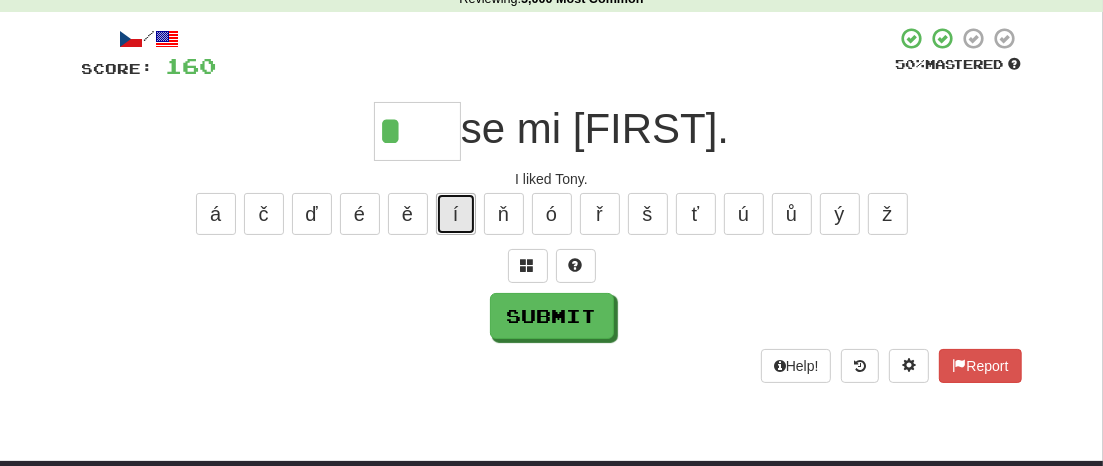 click on "í" at bounding box center [456, 214] 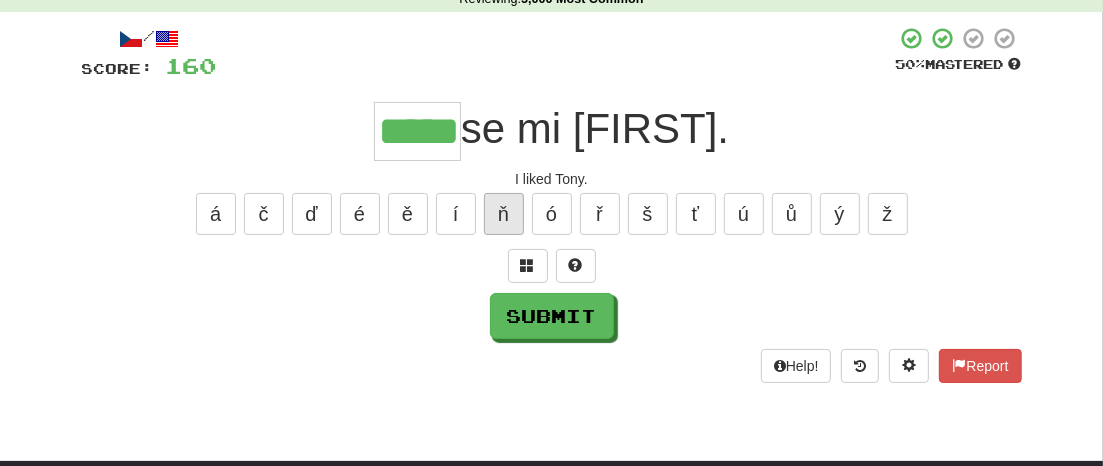 type on "*****" 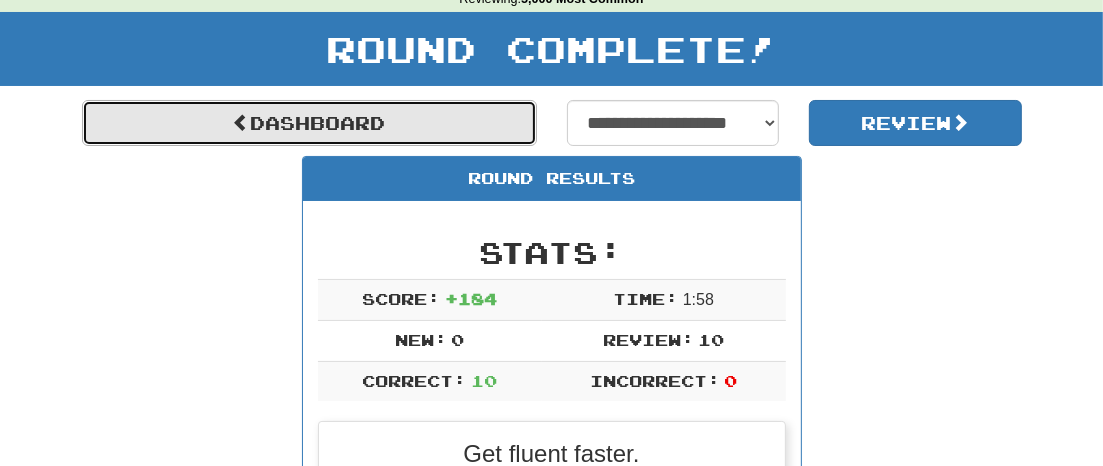 click on "Dashboard" at bounding box center [309, 123] 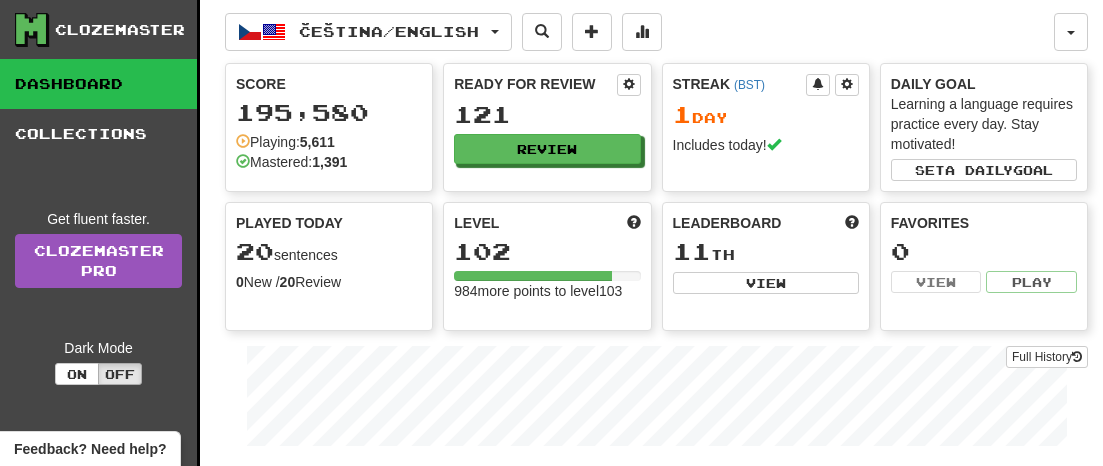scroll, scrollTop: 0, scrollLeft: 0, axis: both 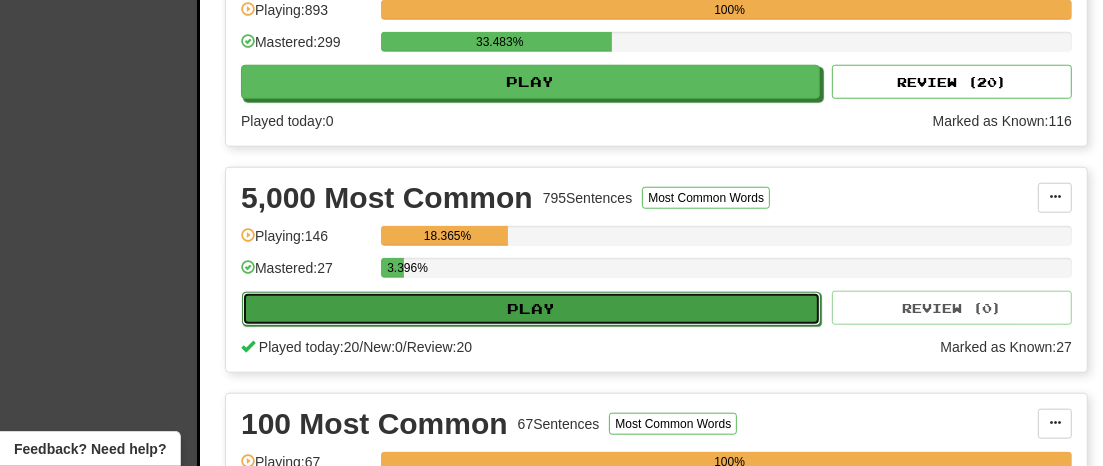 click on "Play" at bounding box center [531, 309] 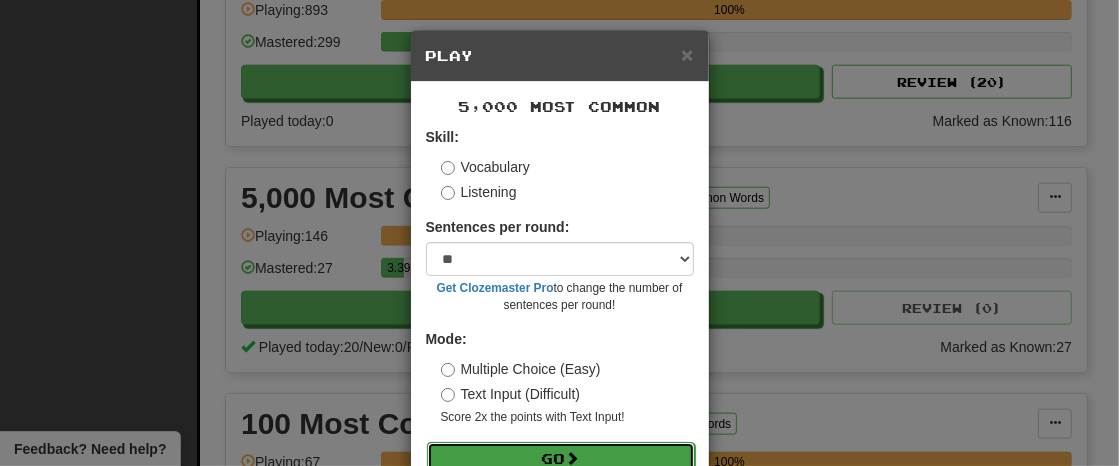 click on "Go" at bounding box center (561, 459) 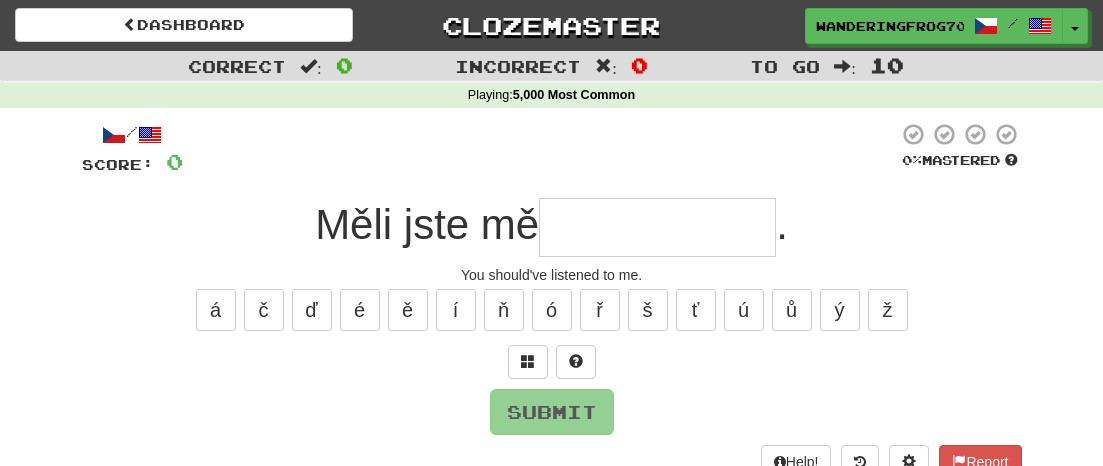 scroll, scrollTop: 0, scrollLeft: 0, axis: both 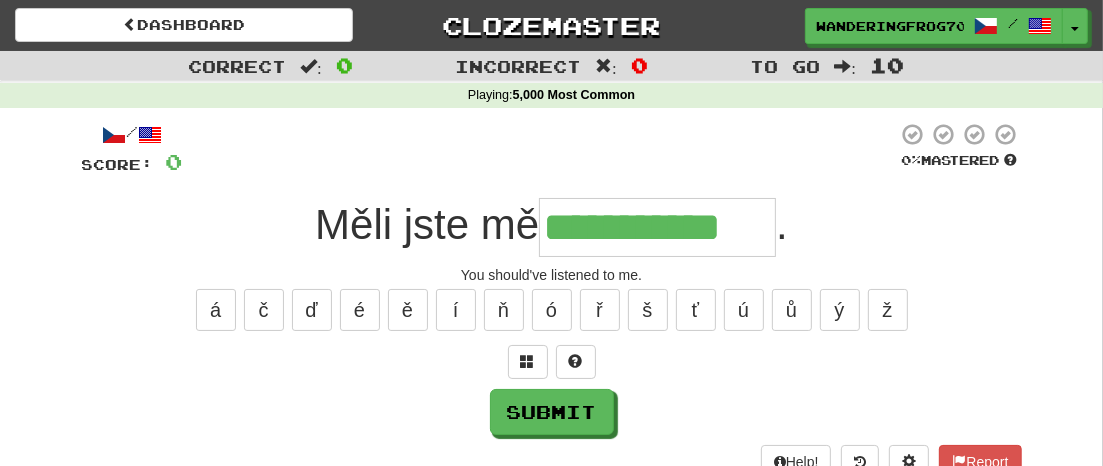 type on "**********" 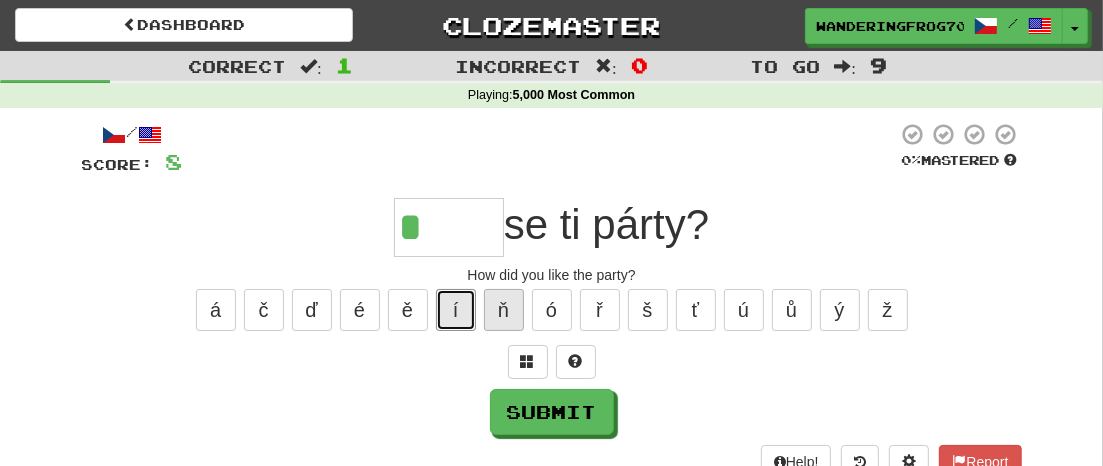 drag, startPoint x: 462, startPoint y: 305, endPoint x: 517, endPoint y: 306, distance: 55.00909 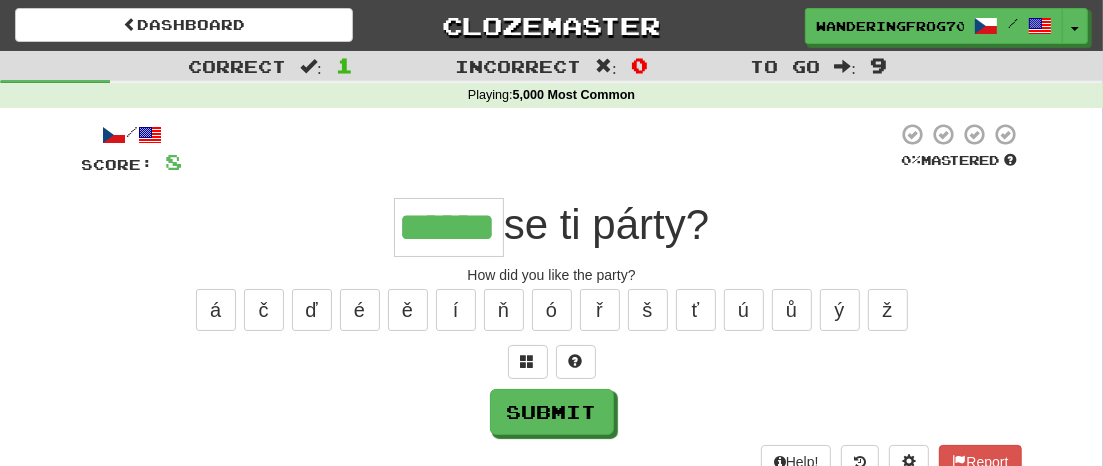type on "******" 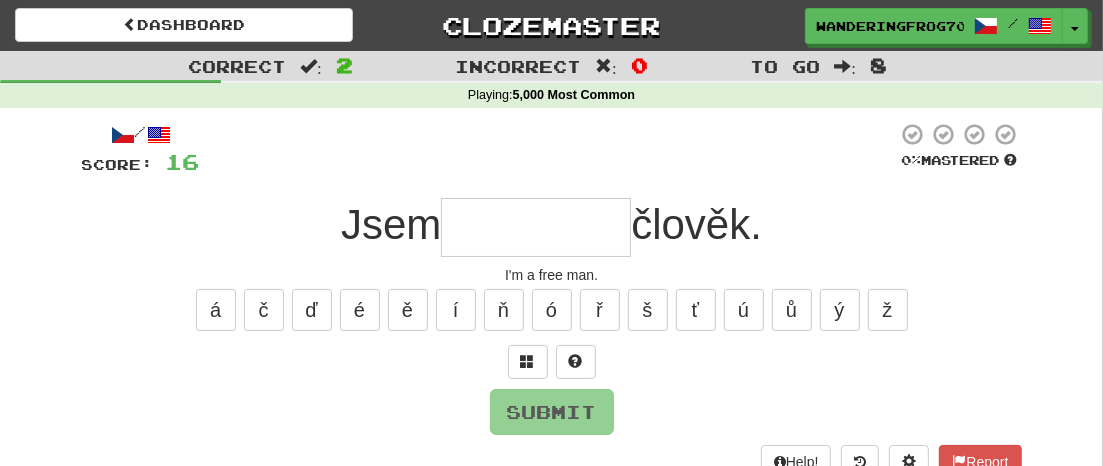 type on "*" 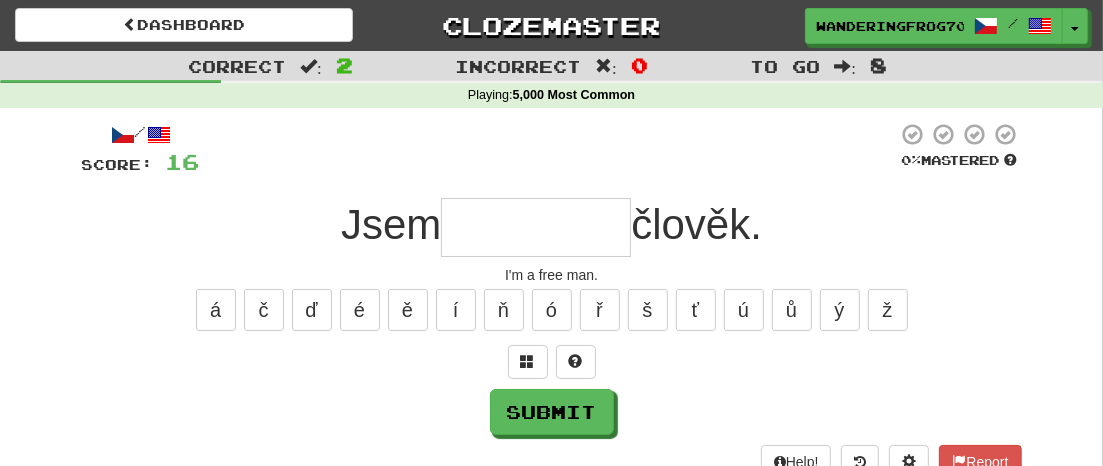 type on "*" 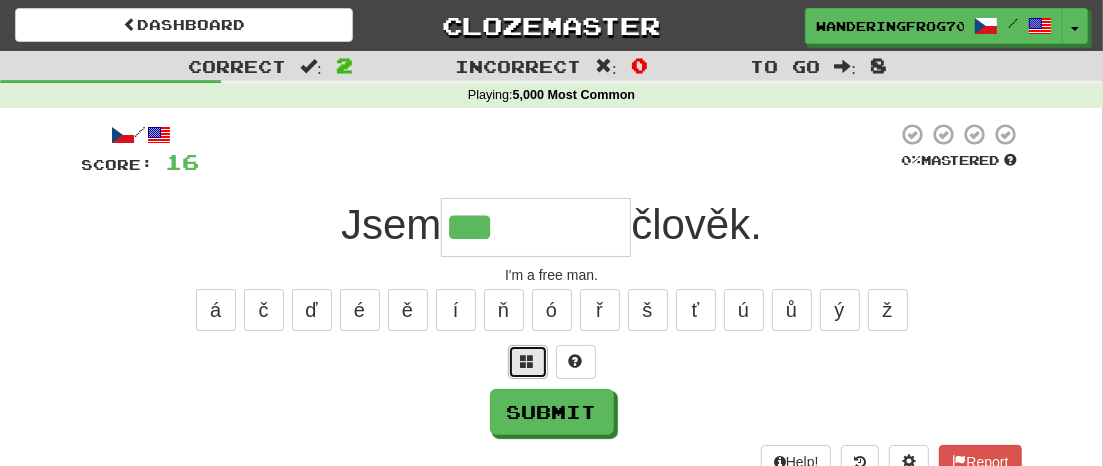 click at bounding box center [528, 362] 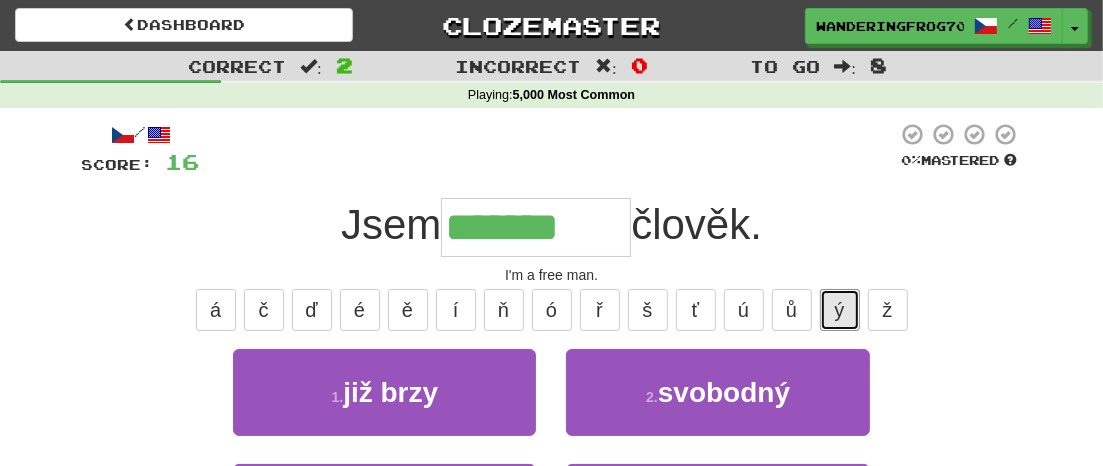 drag, startPoint x: 841, startPoint y: 302, endPoint x: 910, endPoint y: 302, distance: 69 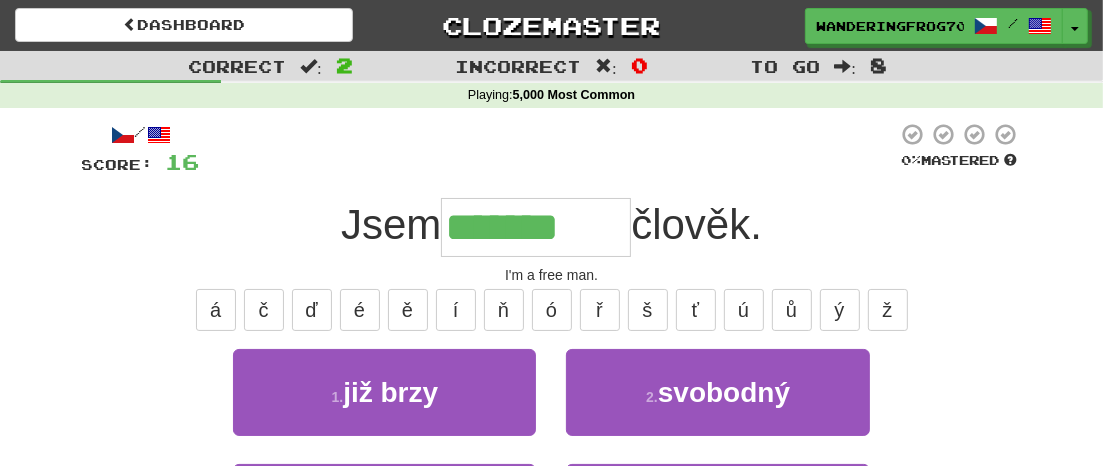 type on "********" 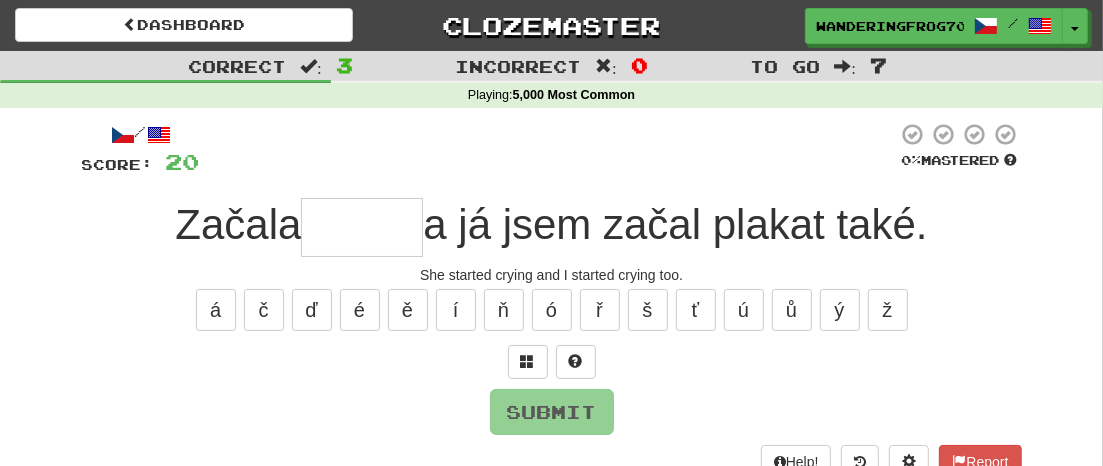 type on "*" 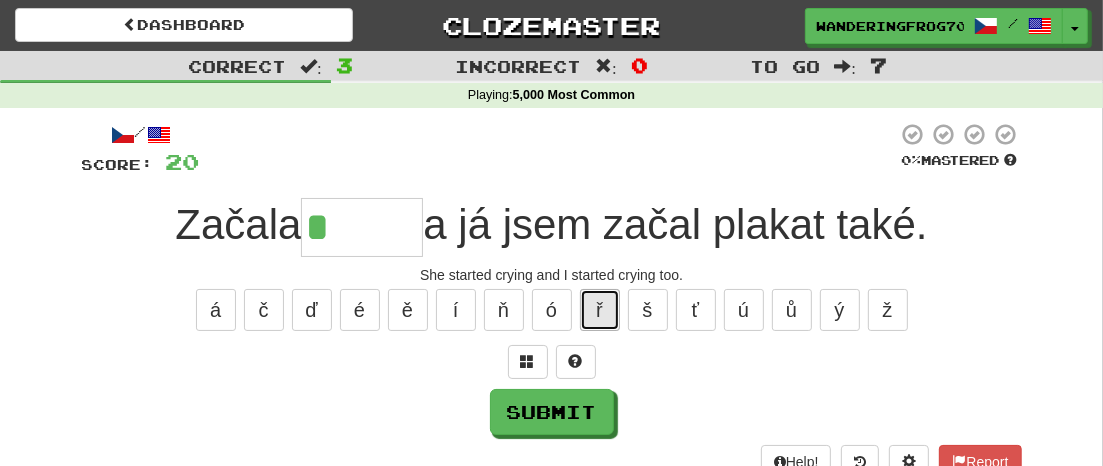 click on "ř" at bounding box center (600, 310) 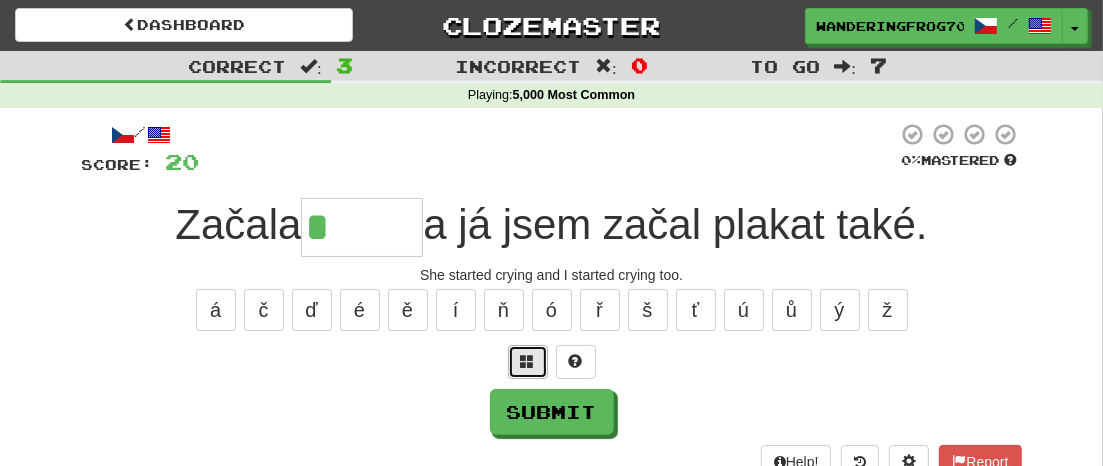 click at bounding box center [528, 362] 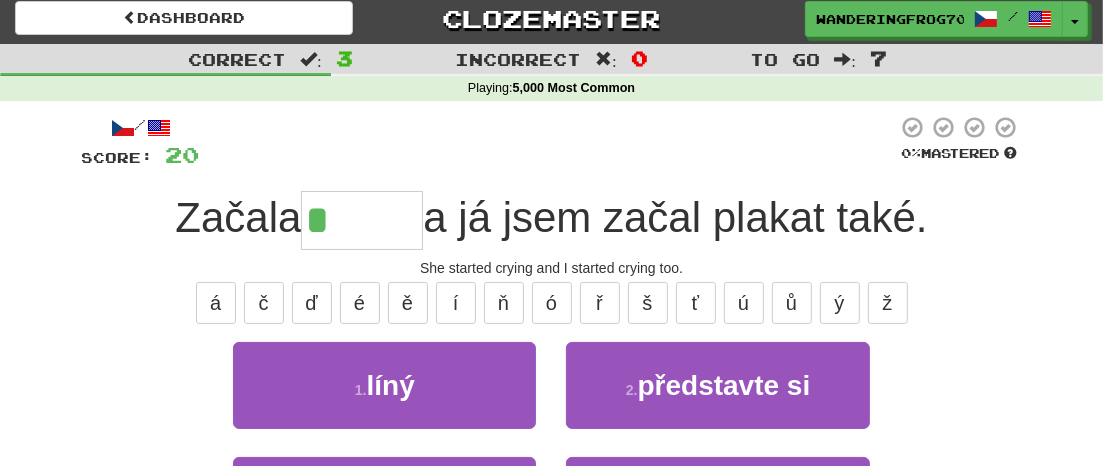 scroll, scrollTop: 0, scrollLeft: 0, axis: both 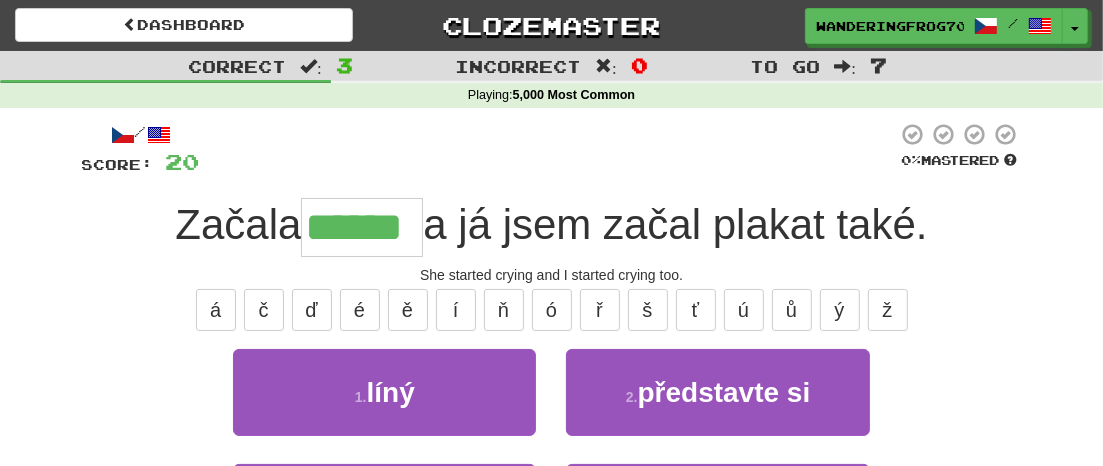 type on "******" 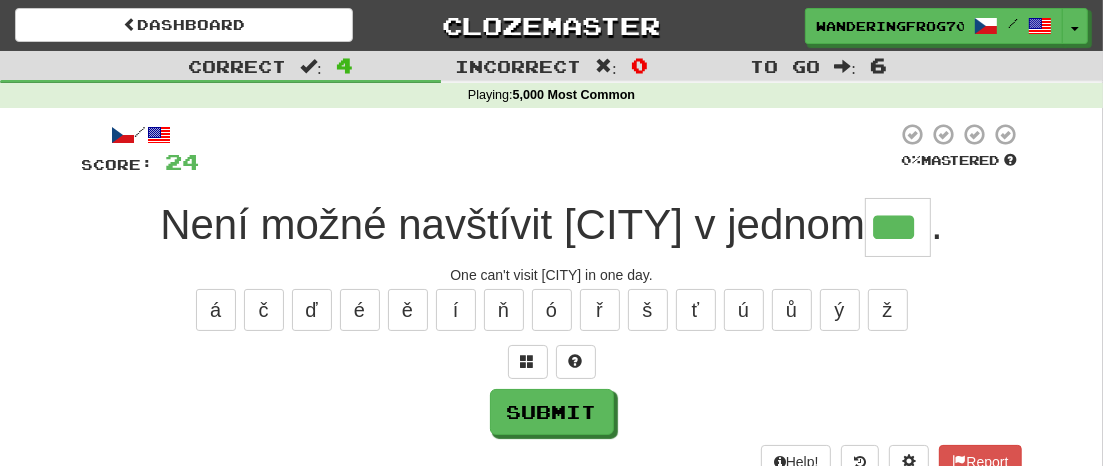 type on "***" 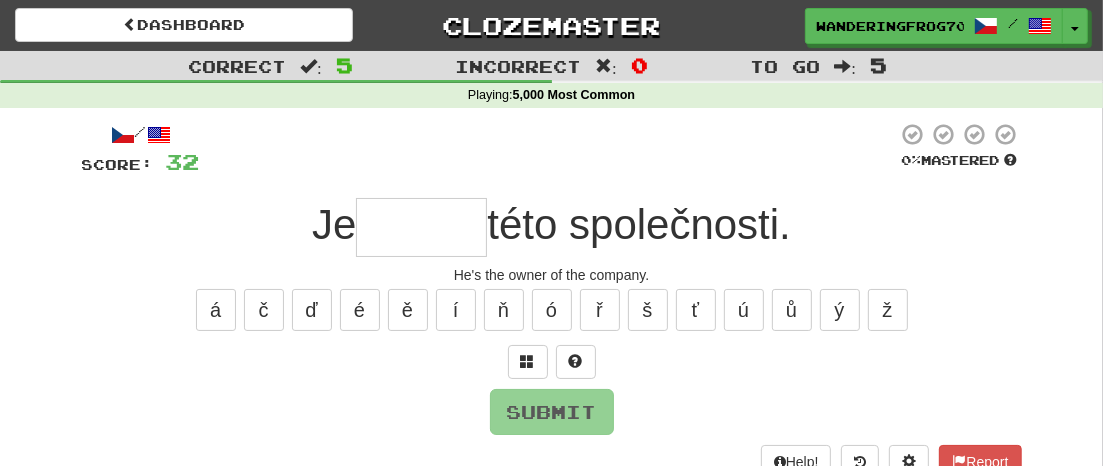 type on "*" 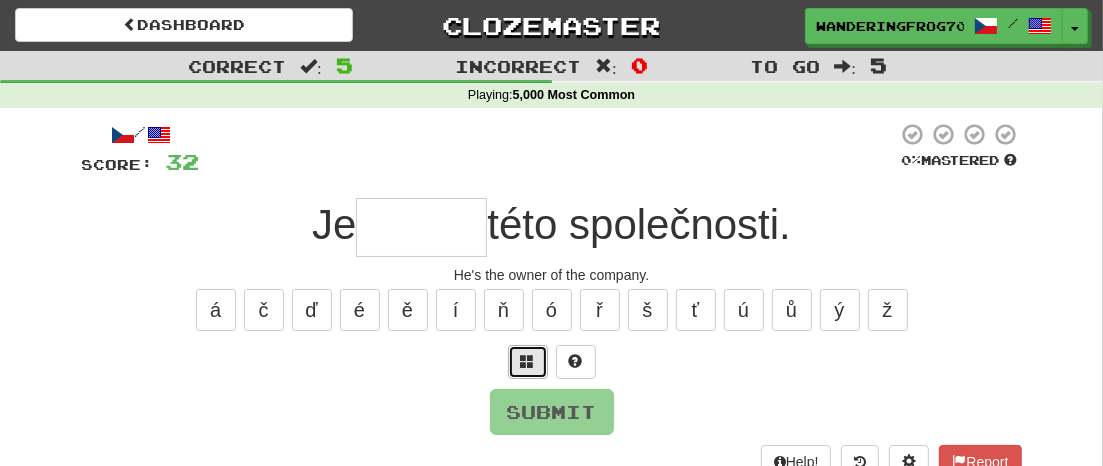 click at bounding box center (528, 361) 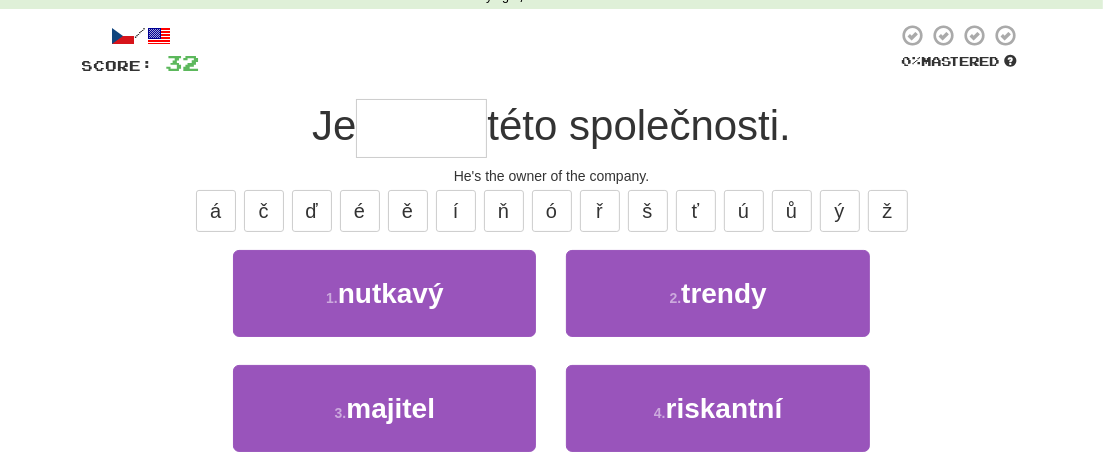 scroll, scrollTop: 98, scrollLeft: 0, axis: vertical 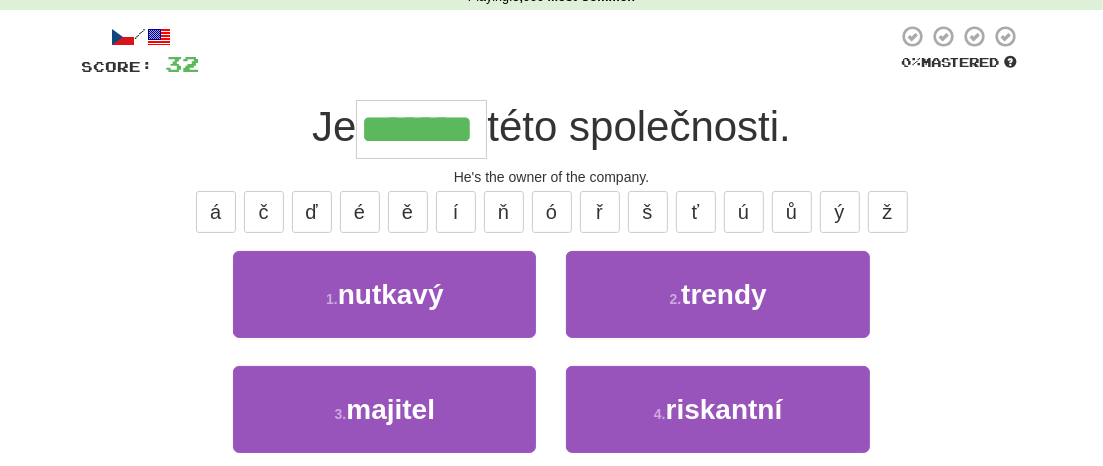 type on "*******" 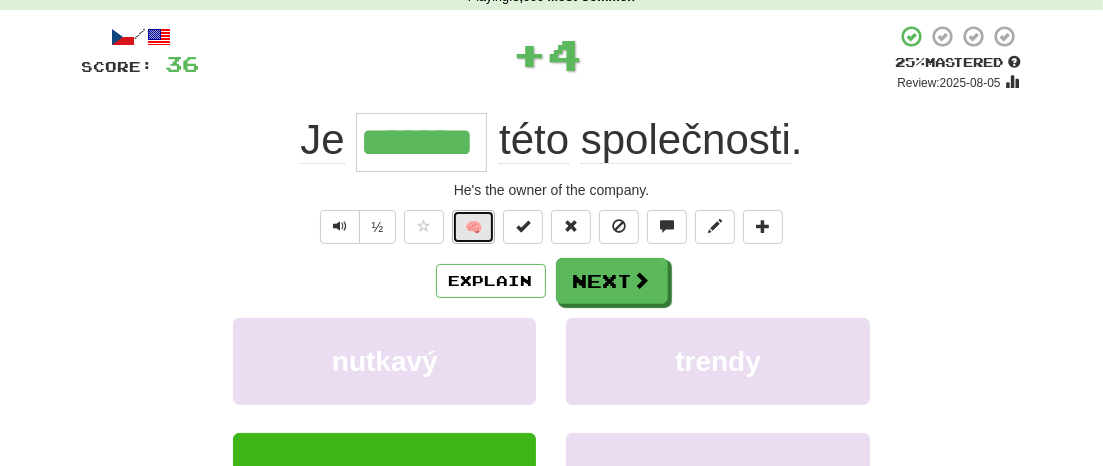 click on "🧠" at bounding box center (473, 227) 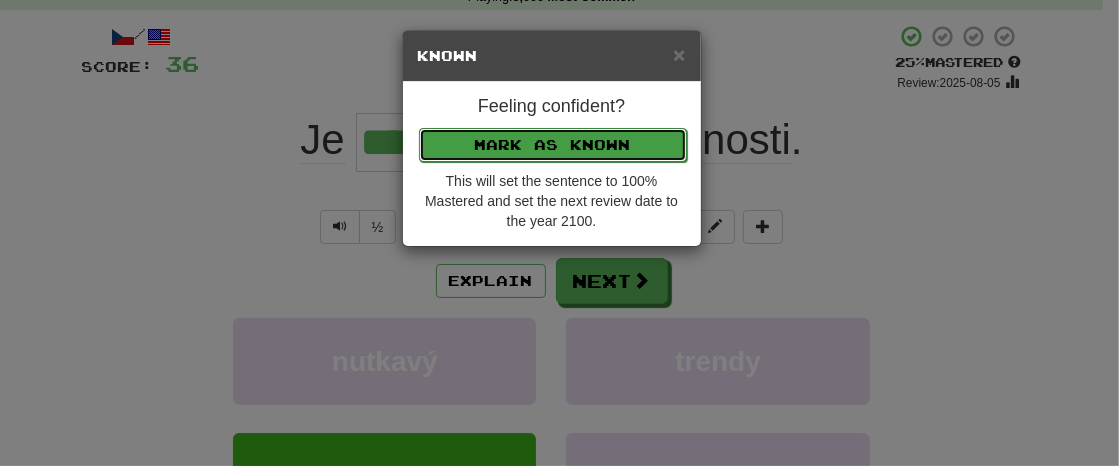 click on "Mark as Known" at bounding box center [553, 145] 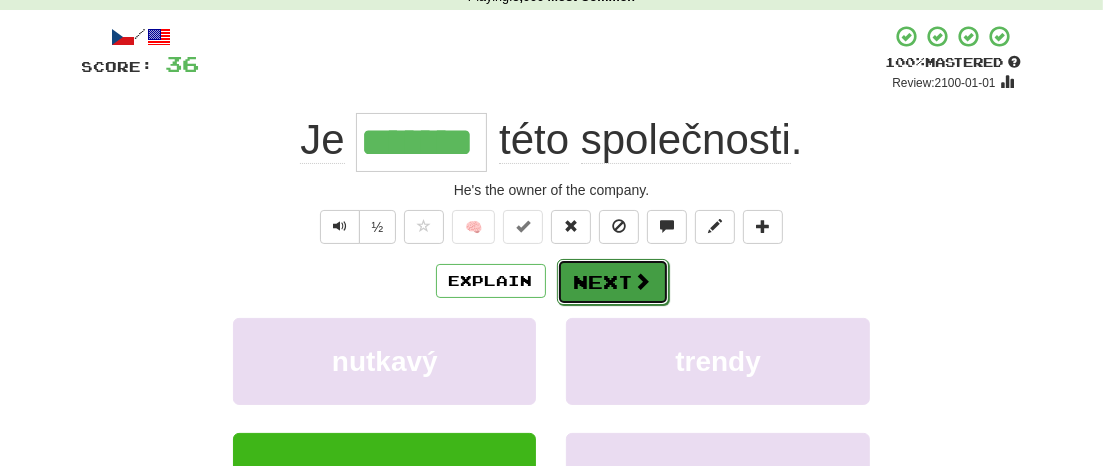 click at bounding box center [643, 281] 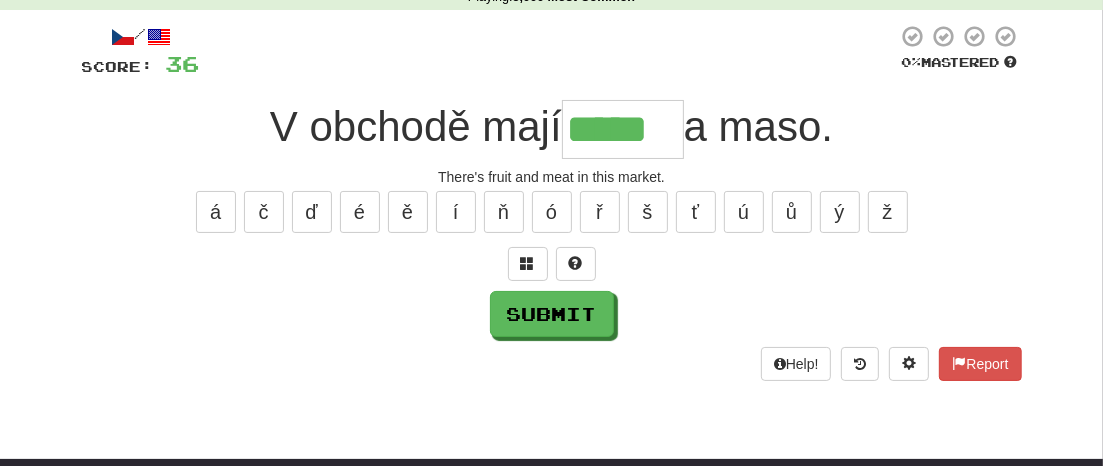 type on "*****" 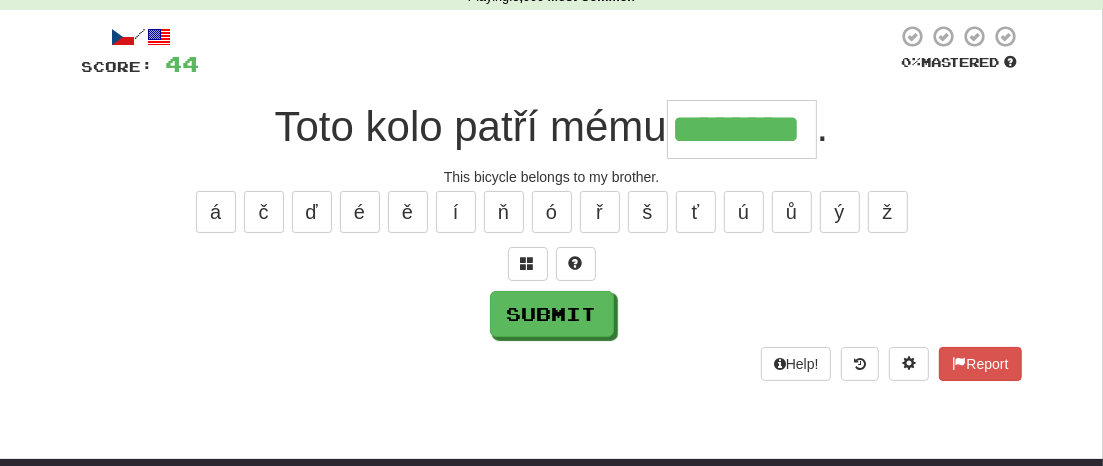 type on "********" 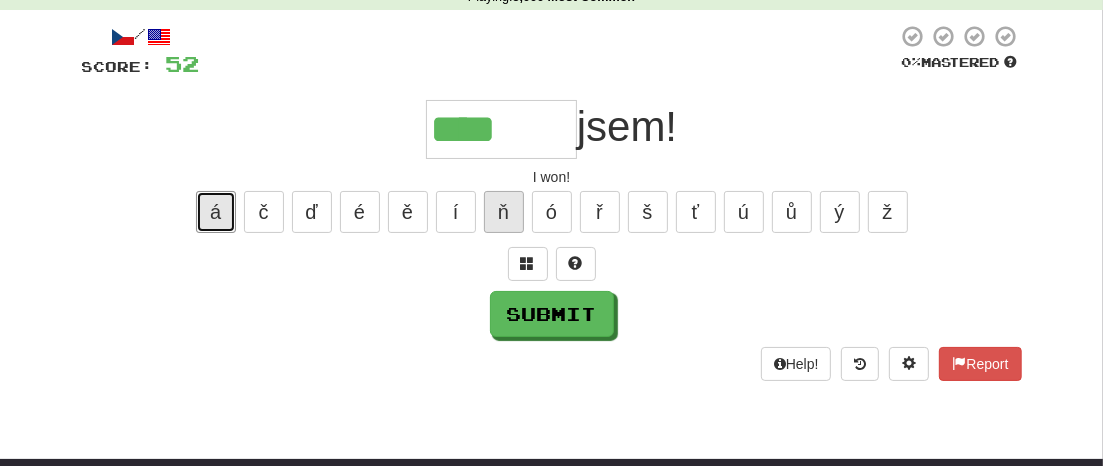 drag, startPoint x: 219, startPoint y: 206, endPoint x: 491, endPoint y: 206, distance: 272 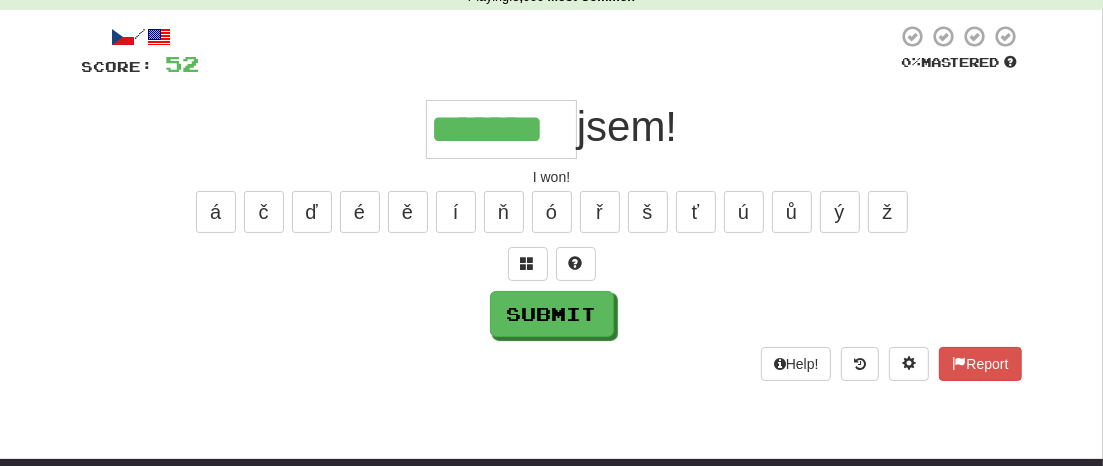 type on "*******" 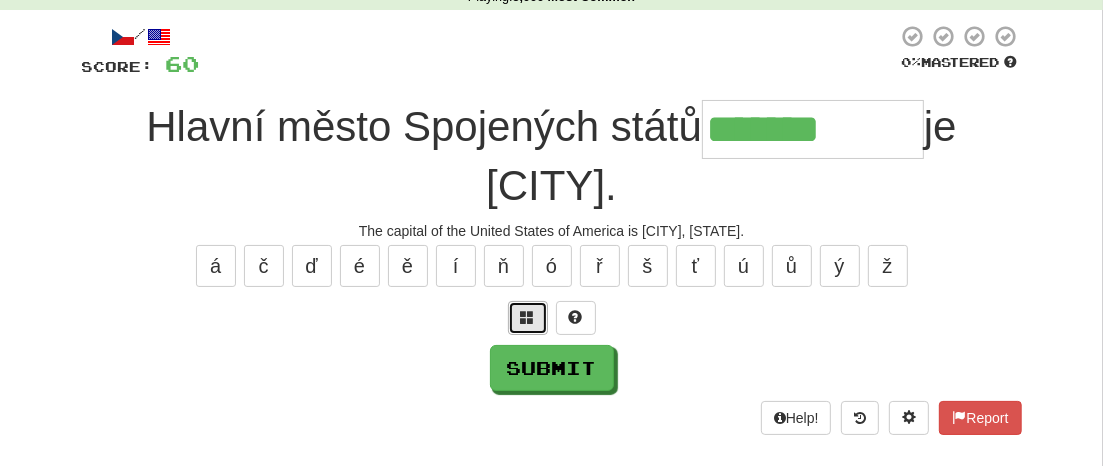 click at bounding box center [528, 318] 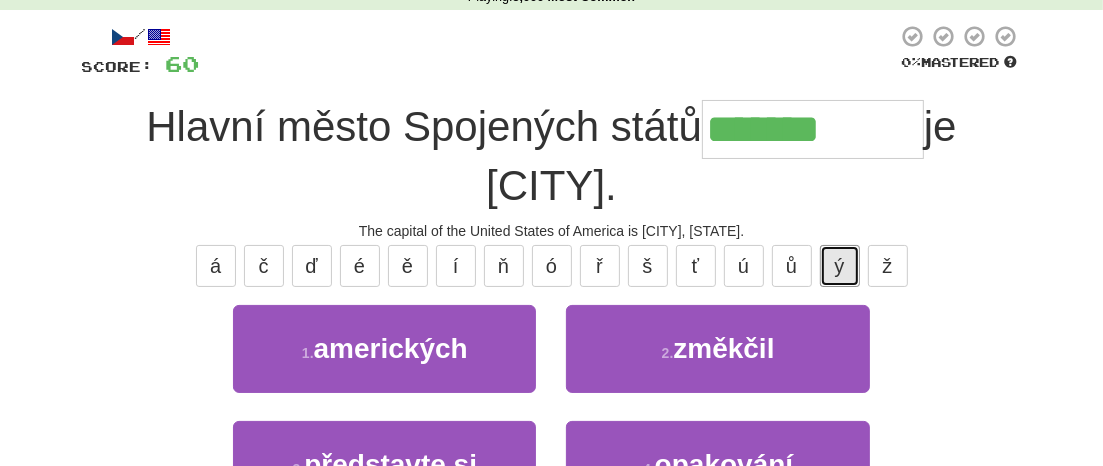 drag, startPoint x: 853, startPoint y: 266, endPoint x: 867, endPoint y: 262, distance: 14.56022 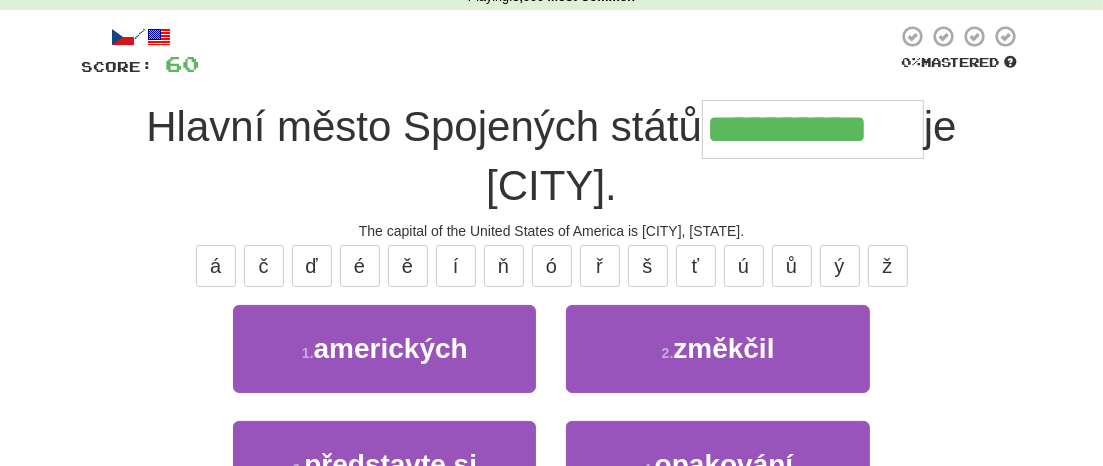 type on "**********" 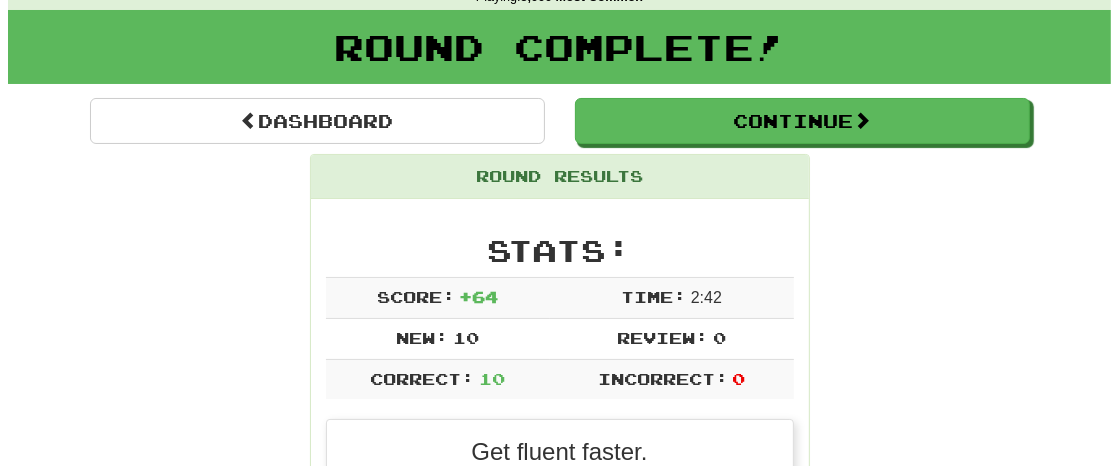 scroll, scrollTop: 138, scrollLeft: 0, axis: vertical 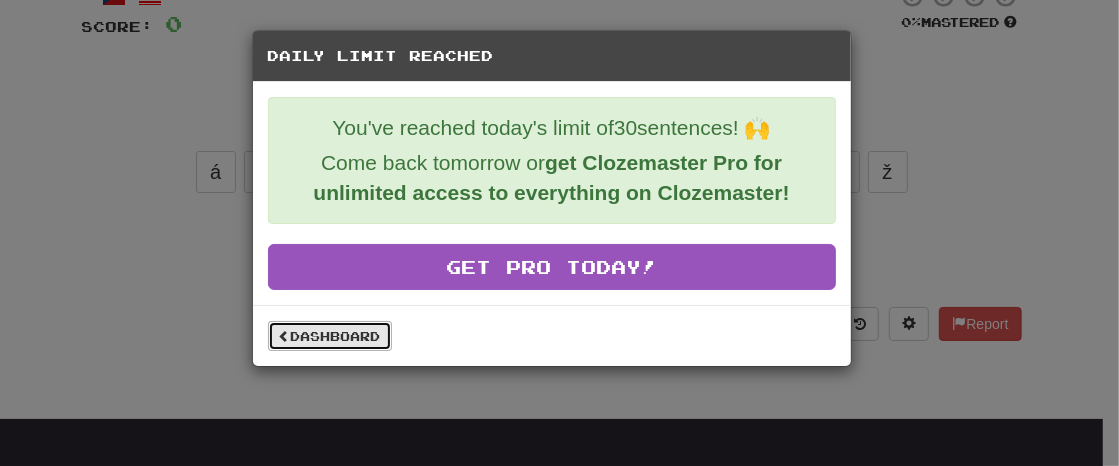 click on "Dashboard" at bounding box center (330, 336) 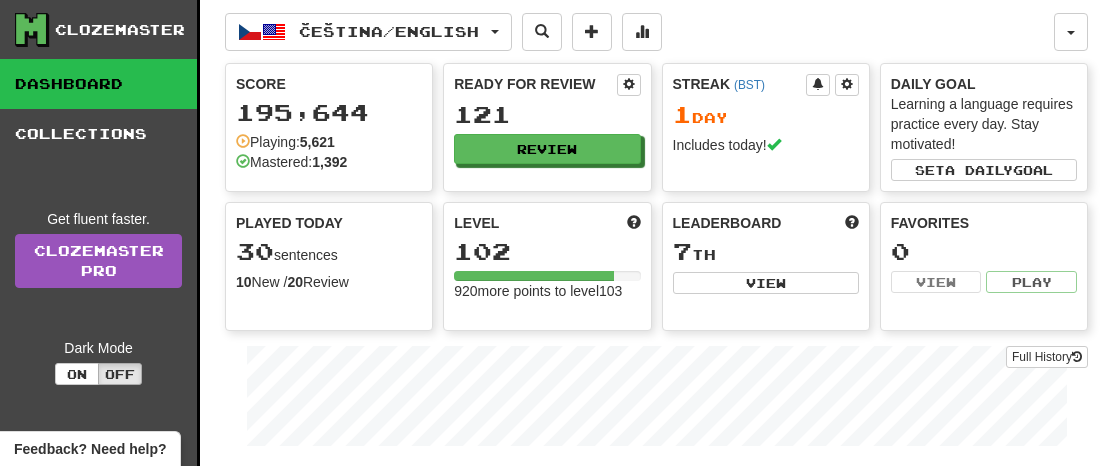 scroll, scrollTop: 0, scrollLeft: 0, axis: both 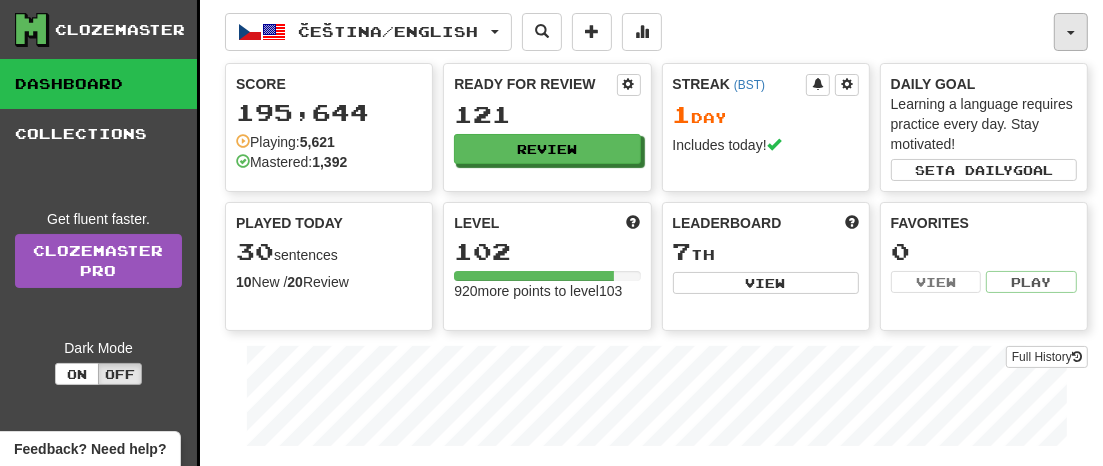 click at bounding box center (1071, 33) 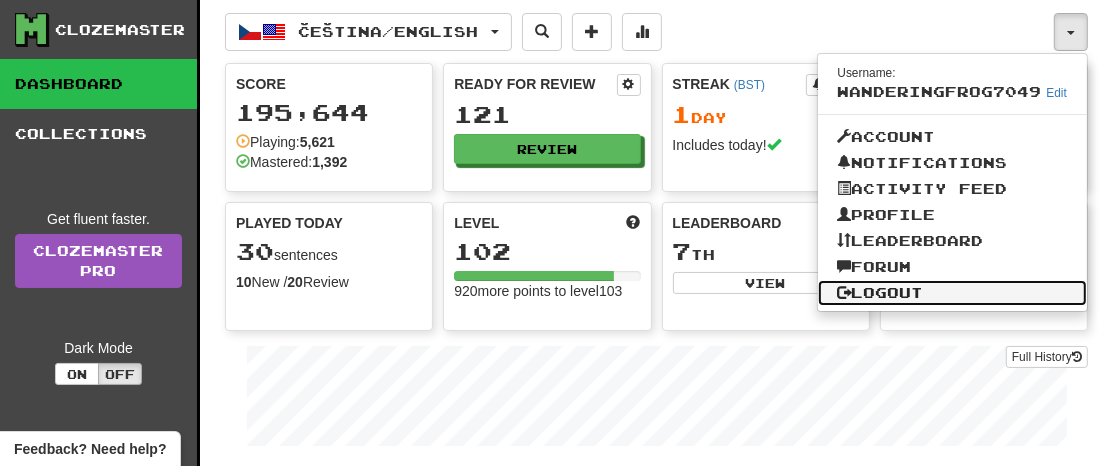 click on "Logout" at bounding box center (953, 293) 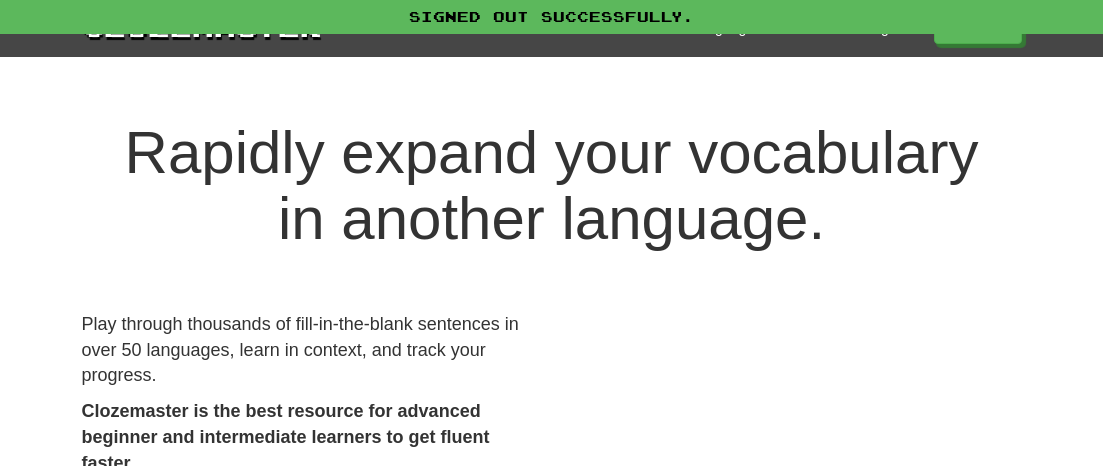 scroll, scrollTop: 0, scrollLeft: 0, axis: both 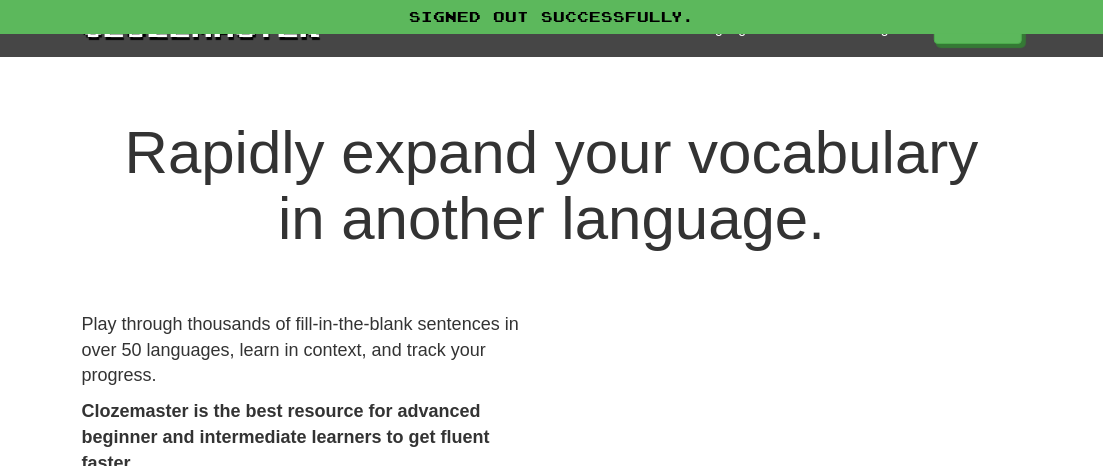 click on "Signed out successfully." at bounding box center (551, 17) 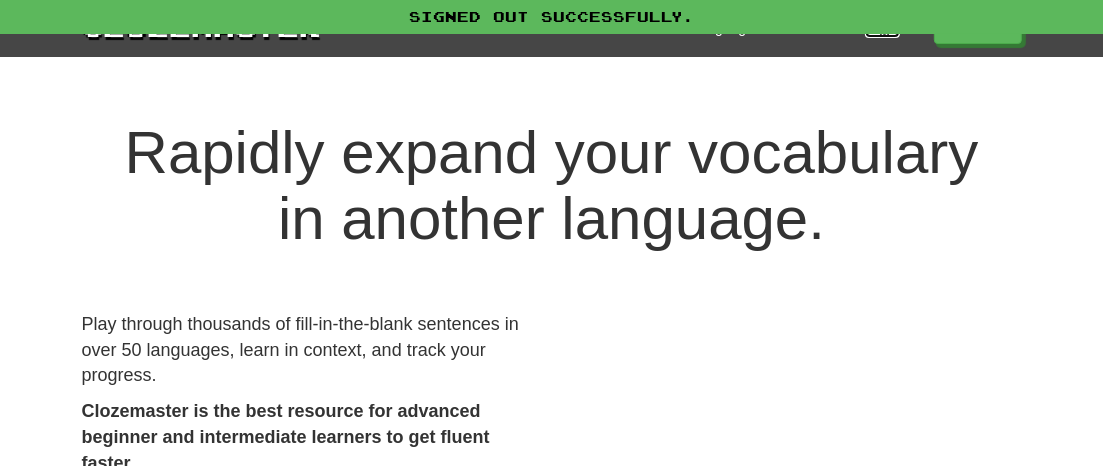 click on "Login" at bounding box center (882, 28) 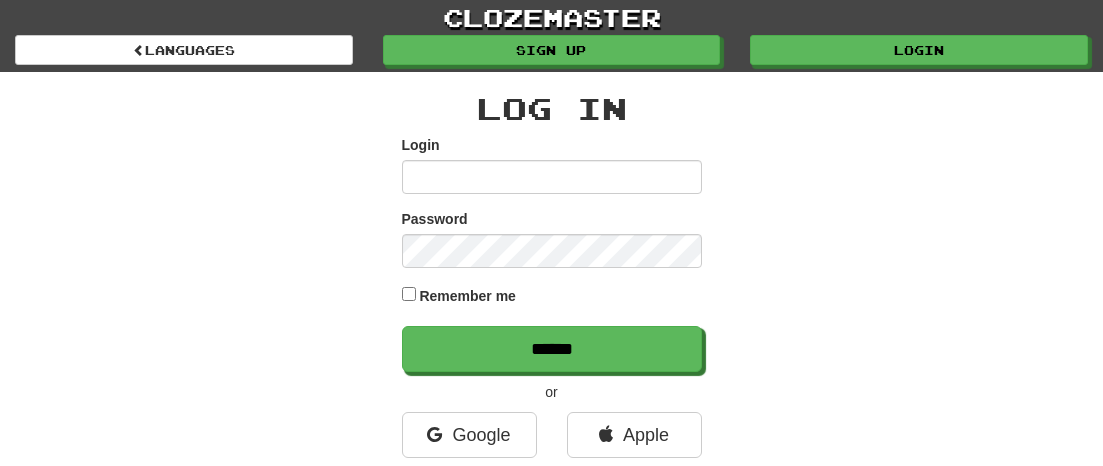 scroll, scrollTop: 0, scrollLeft: 0, axis: both 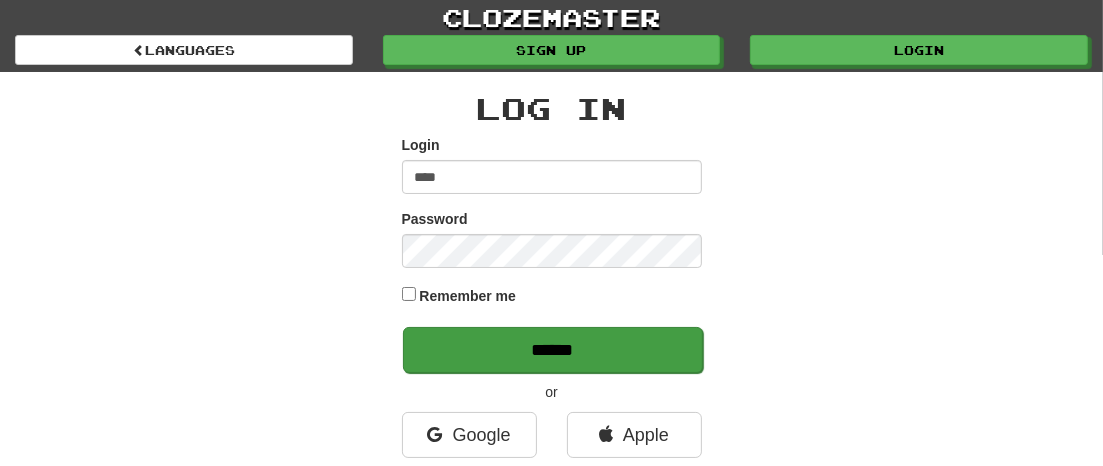 type on "****" 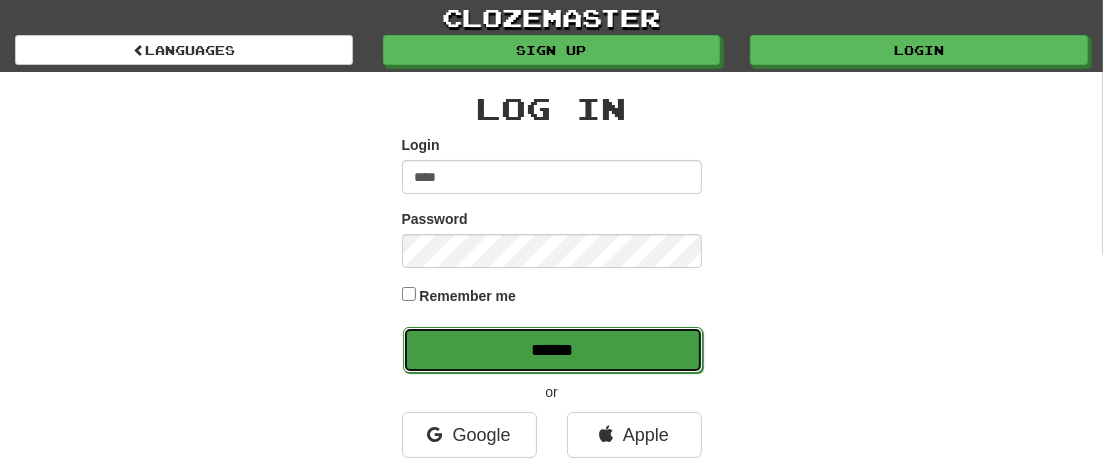 click on "******" at bounding box center [553, 350] 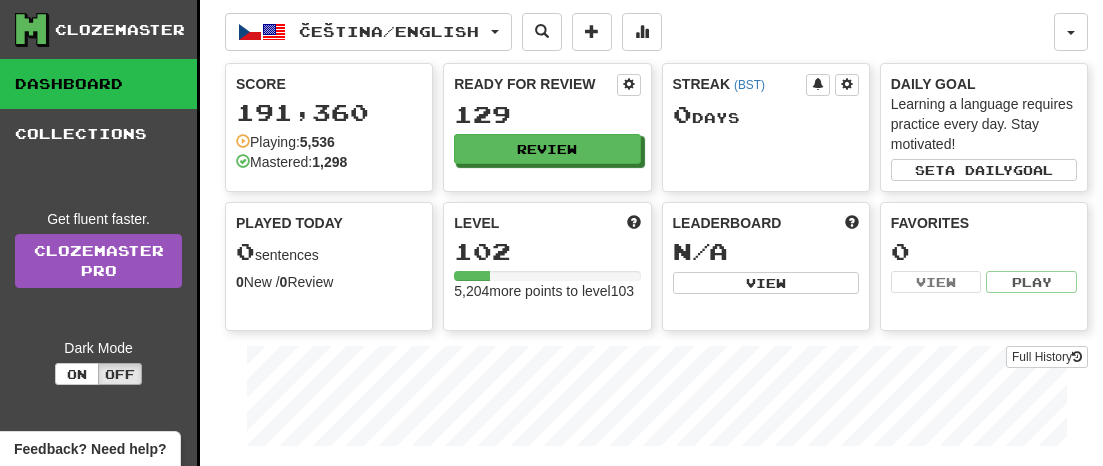 scroll, scrollTop: 0, scrollLeft: 0, axis: both 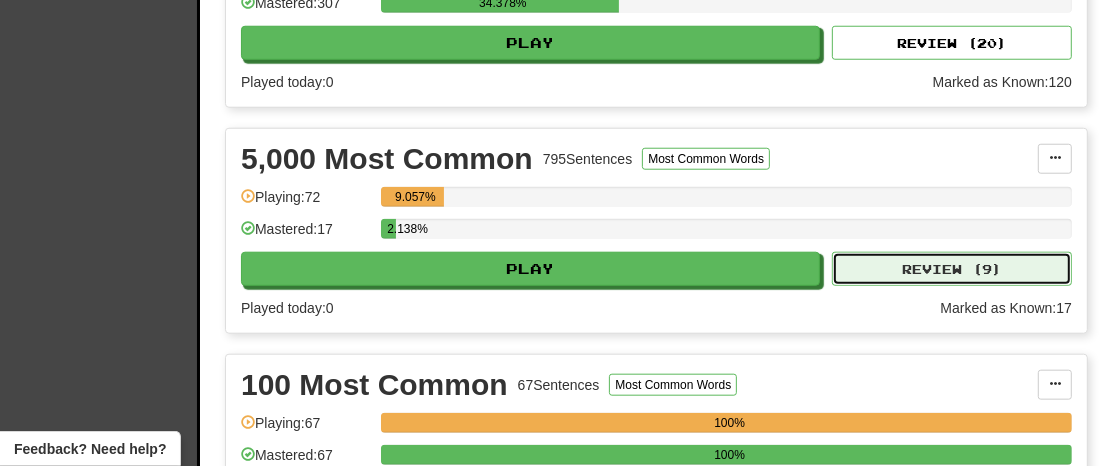 click on "Review ( 9 )" at bounding box center [952, 269] 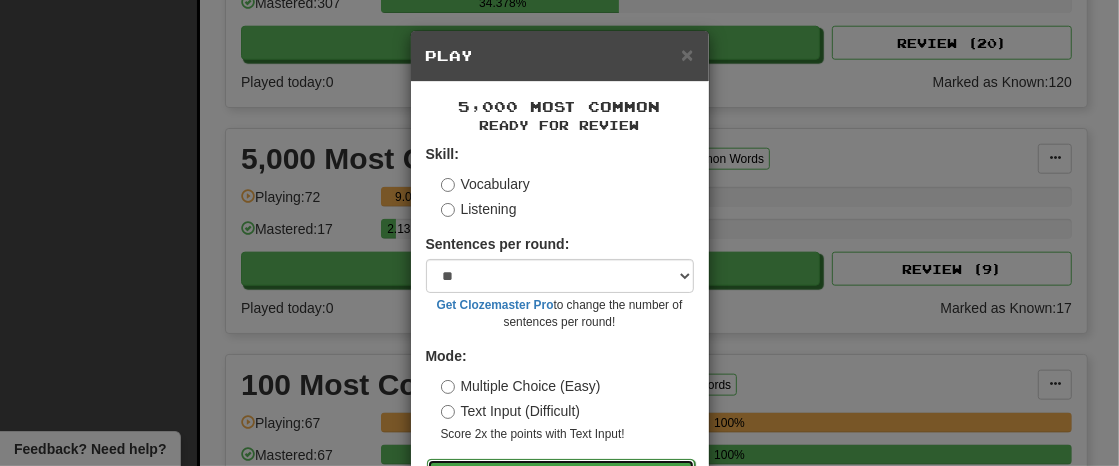 click on "Go" at bounding box center (561, 476) 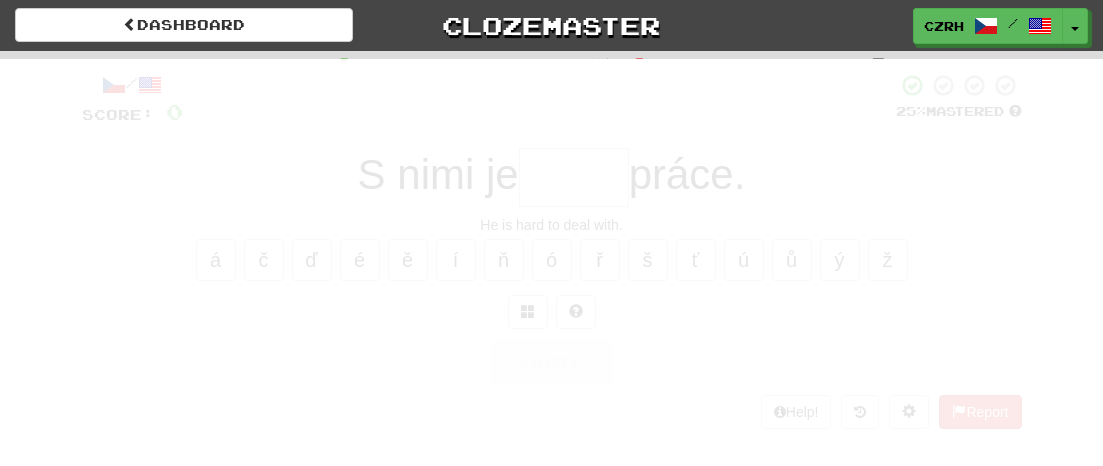 scroll, scrollTop: 0, scrollLeft: 0, axis: both 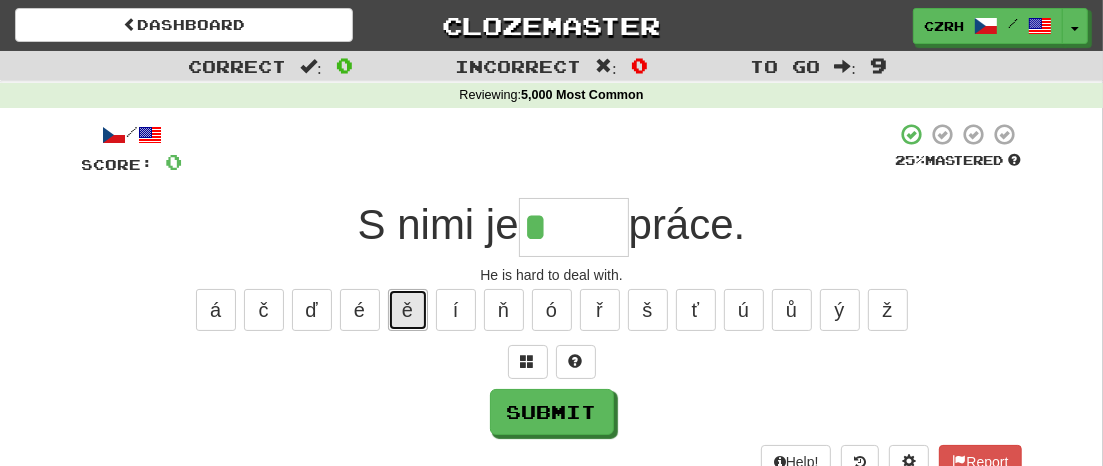 click on "ě" at bounding box center [408, 310] 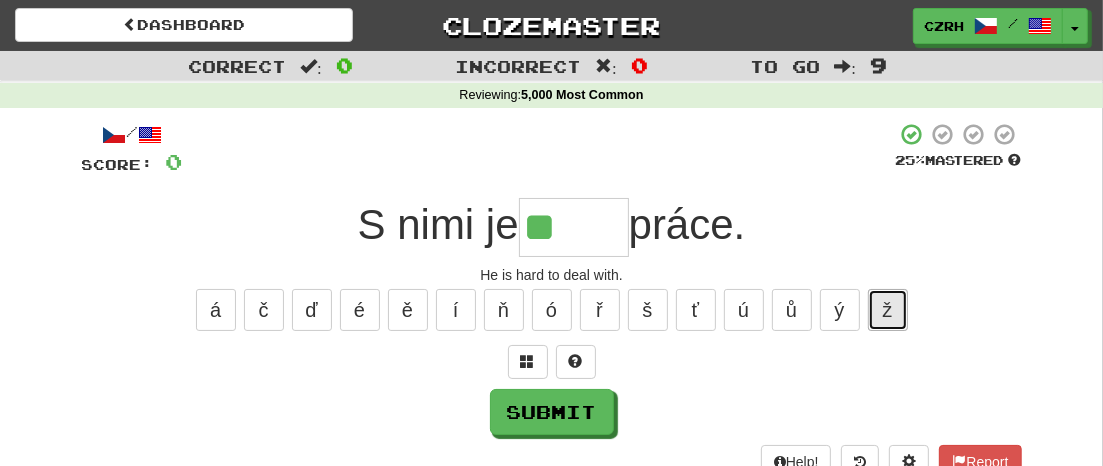 click on "ž" at bounding box center (888, 310) 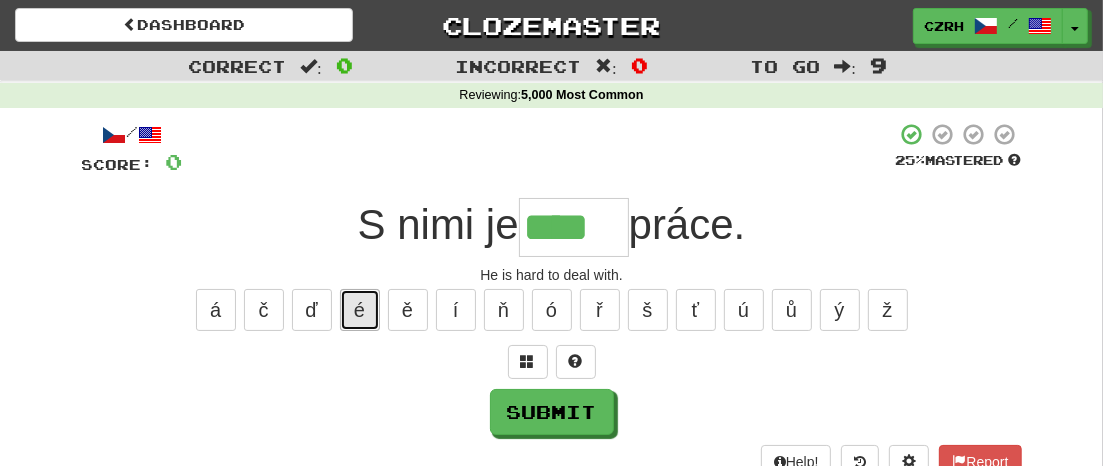 click on "é" at bounding box center [360, 310] 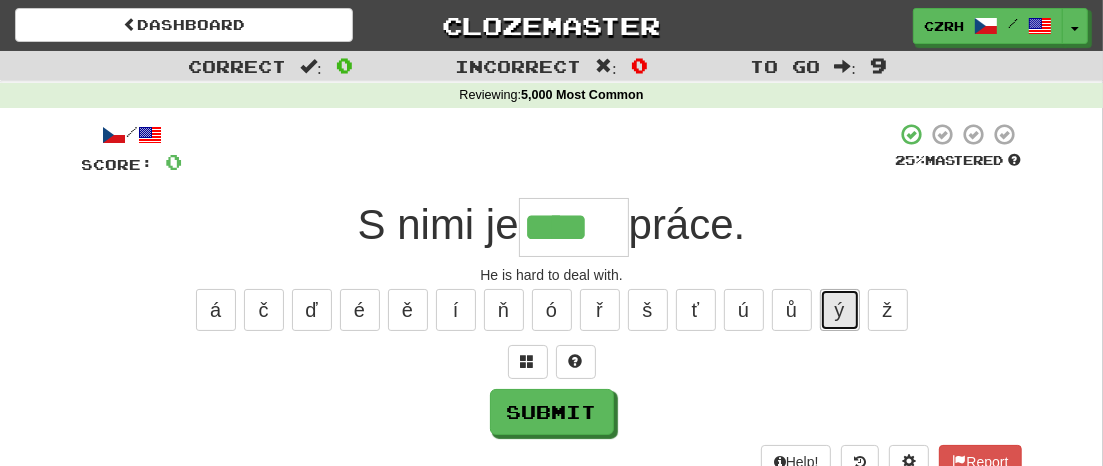 click on "ý" at bounding box center (840, 310) 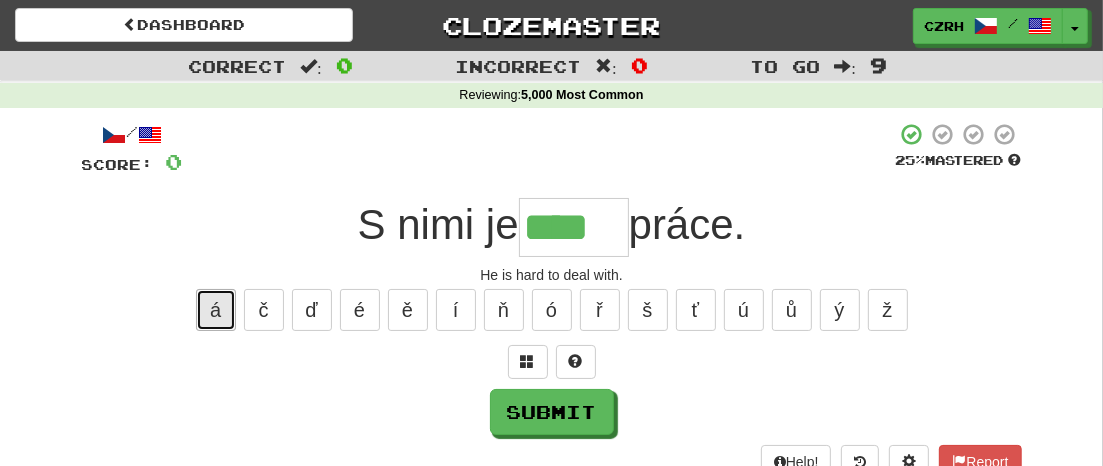 click on "á" at bounding box center (216, 310) 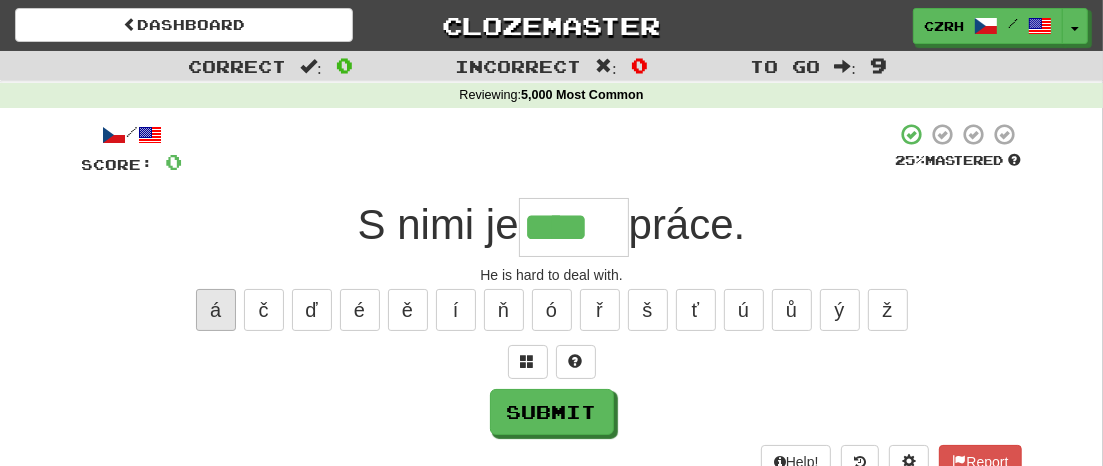 type on "*****" 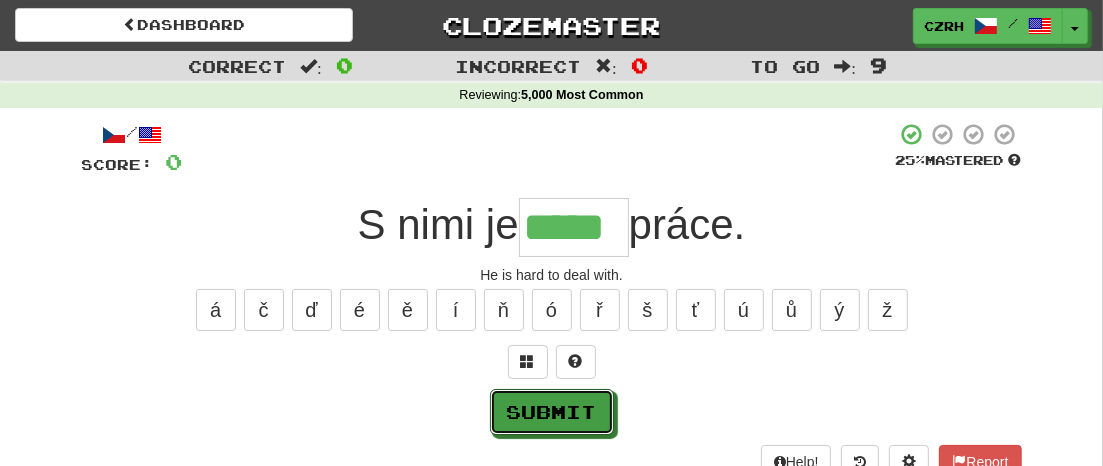click on "Submit" at bounding box center (552, 412) 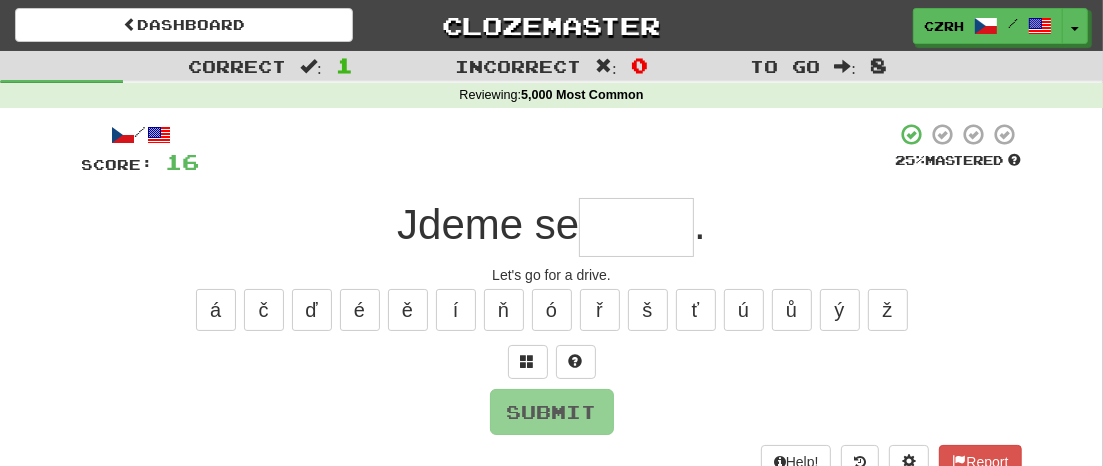 type on "*" 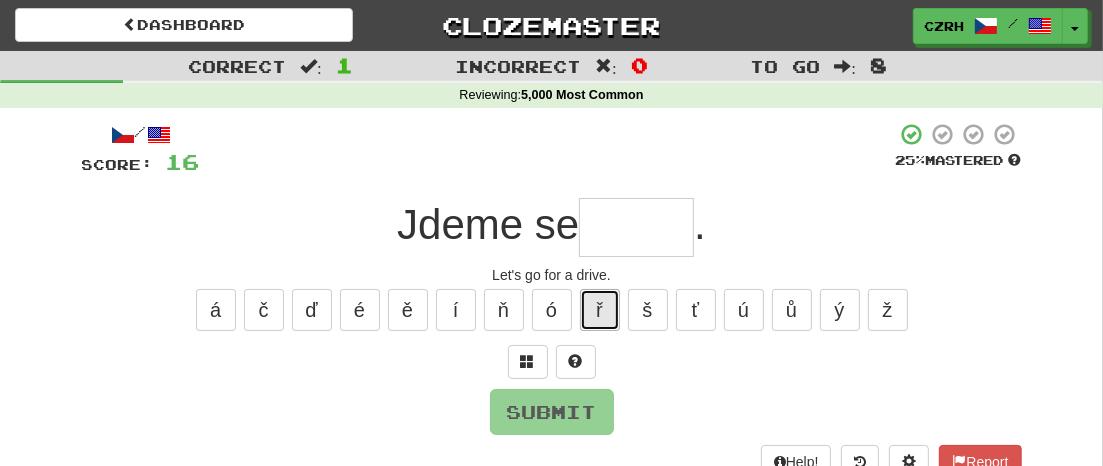 drag, startPoint x: 603, startPoint y: 309, endPoint x: 617, endPoint y: 309, distance: 14 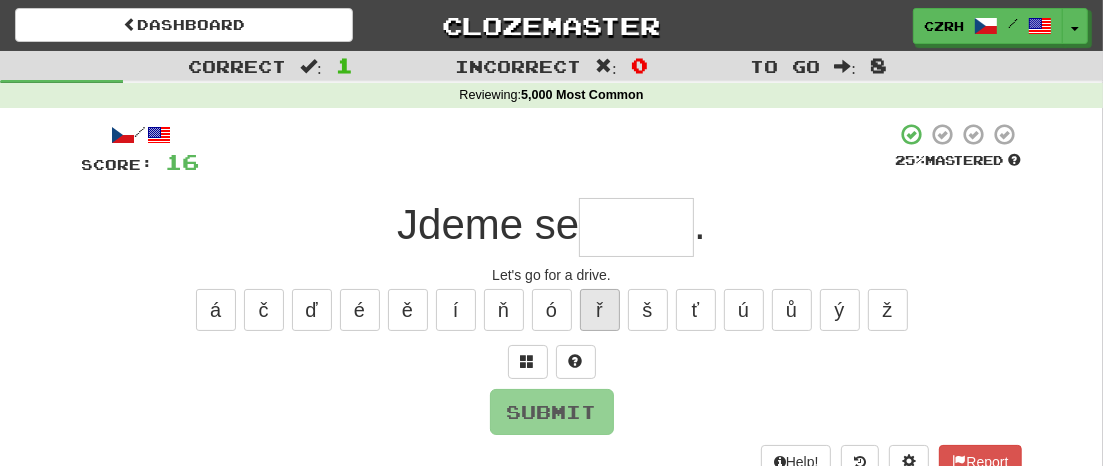 type on "*" 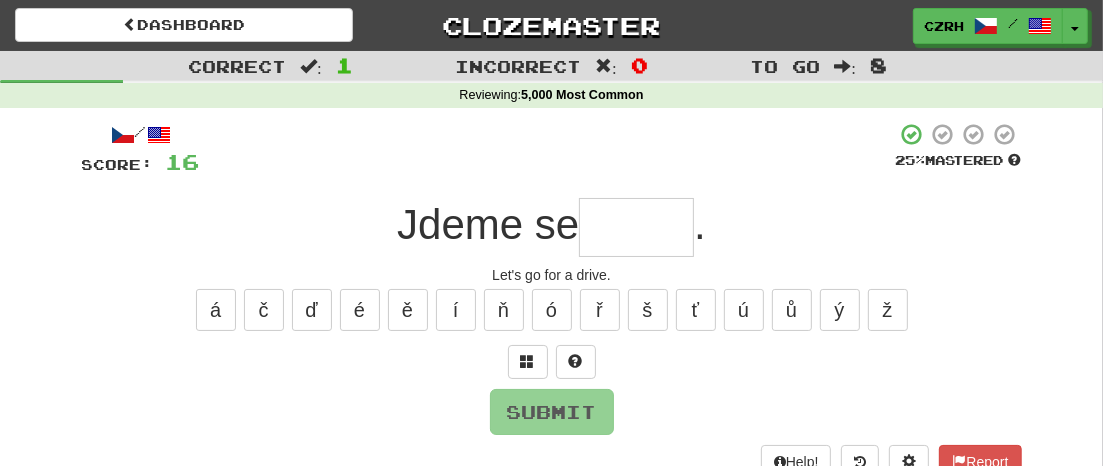 type on "*" 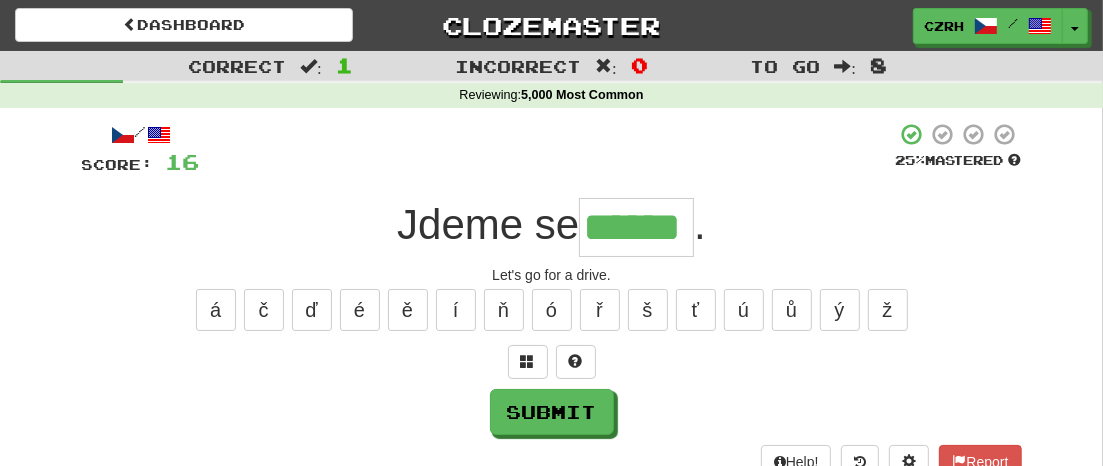 type on "******" 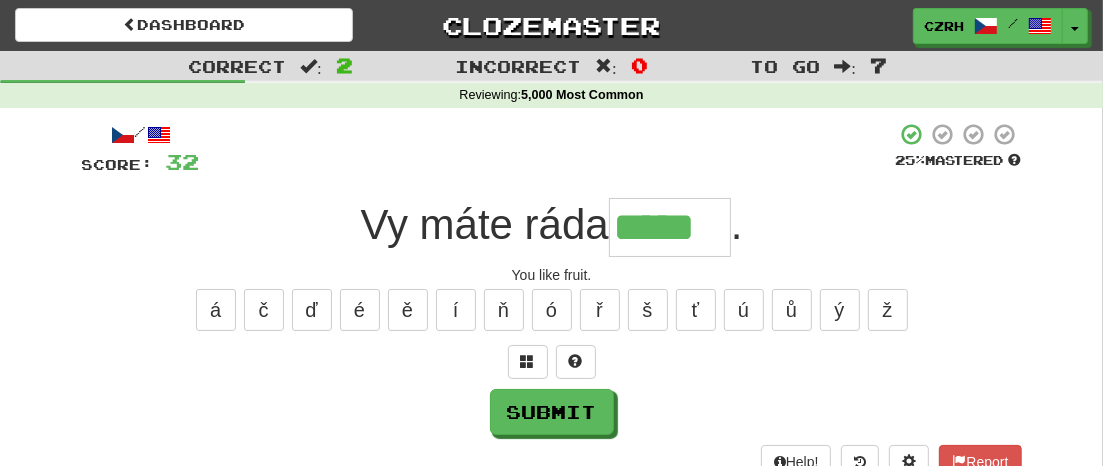 type on "*****" 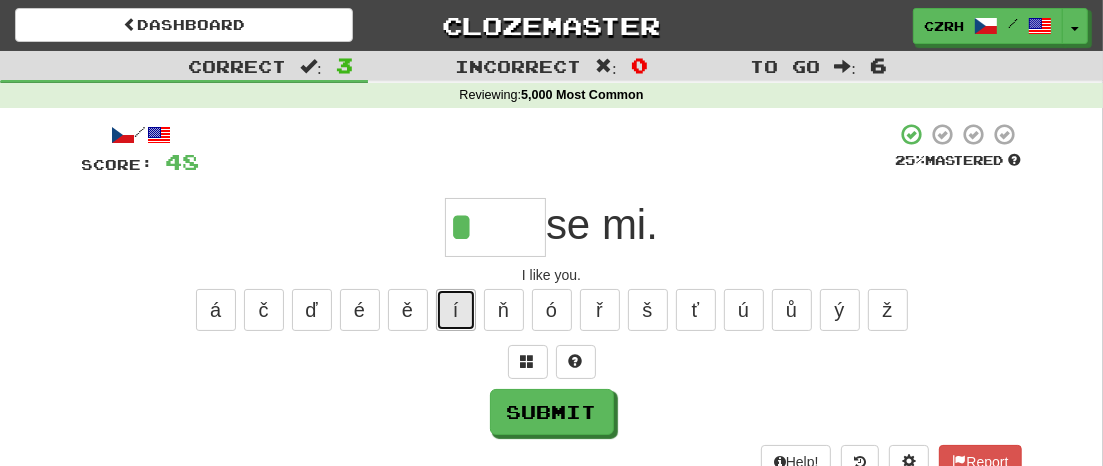click on "í" at bounding box center [456, 310] 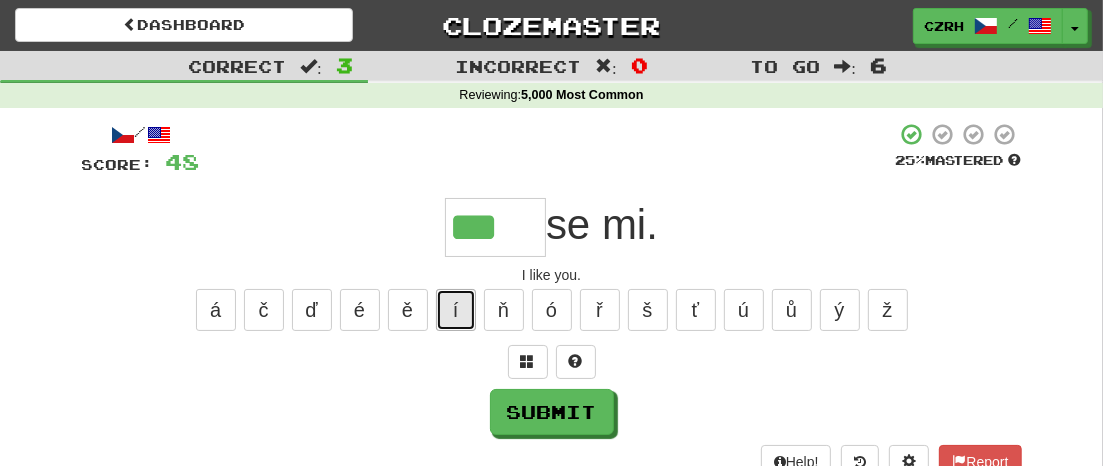 click on "í" at bounding box center [456, 310] 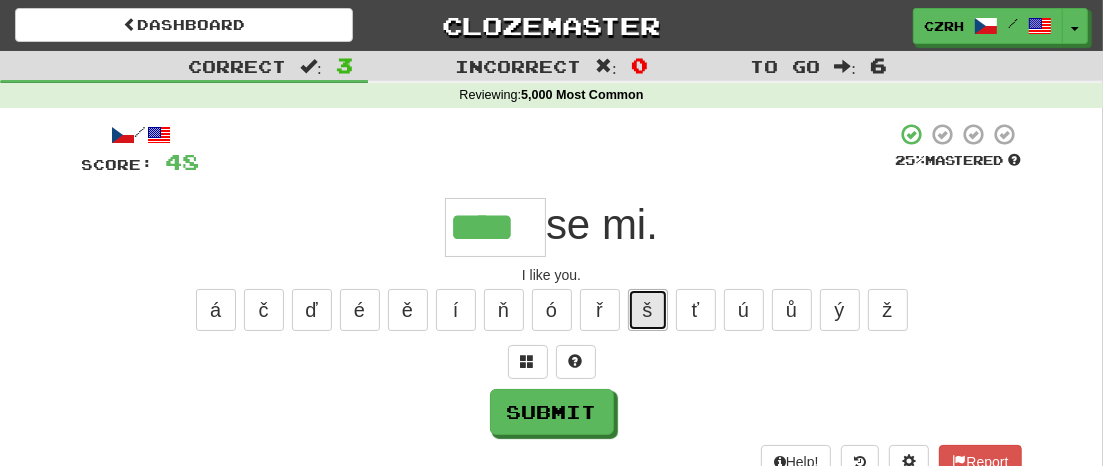 click on "š" at bounding box center (648, 310) 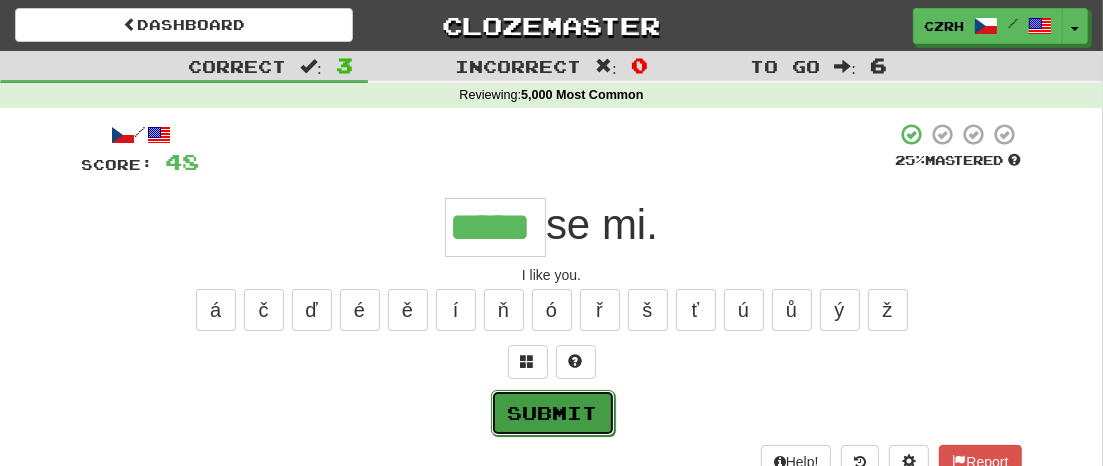 click on "Submit" at bounding box center [553, 413] 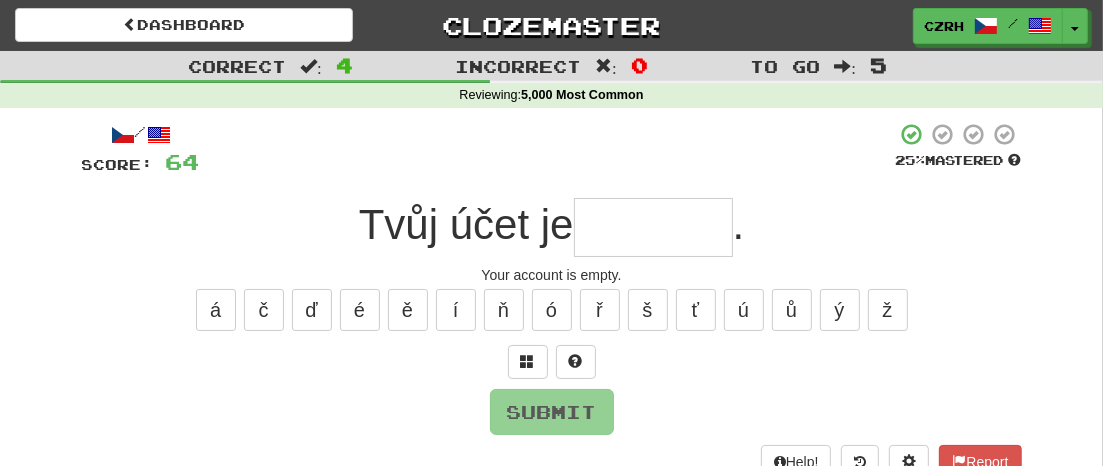 type on "*" 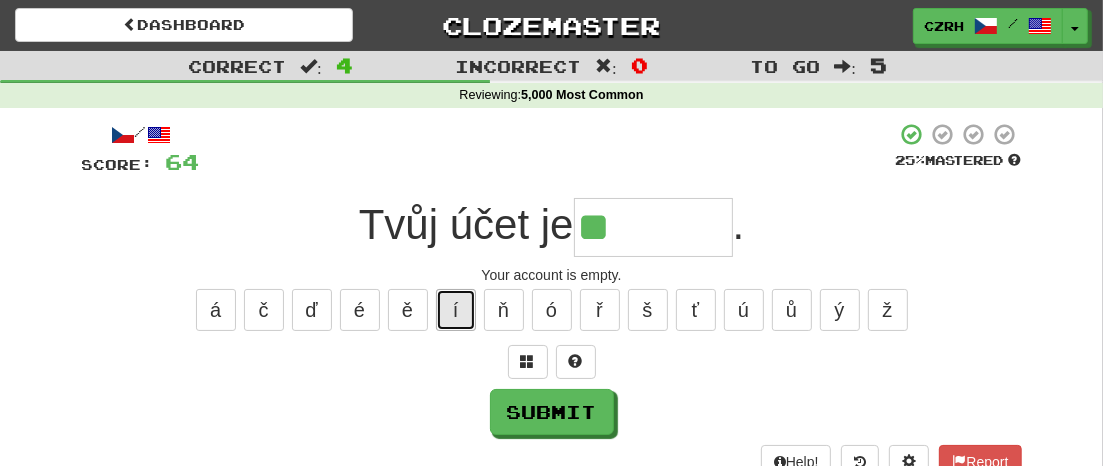 click on "í" at bounding box center [456, 310] 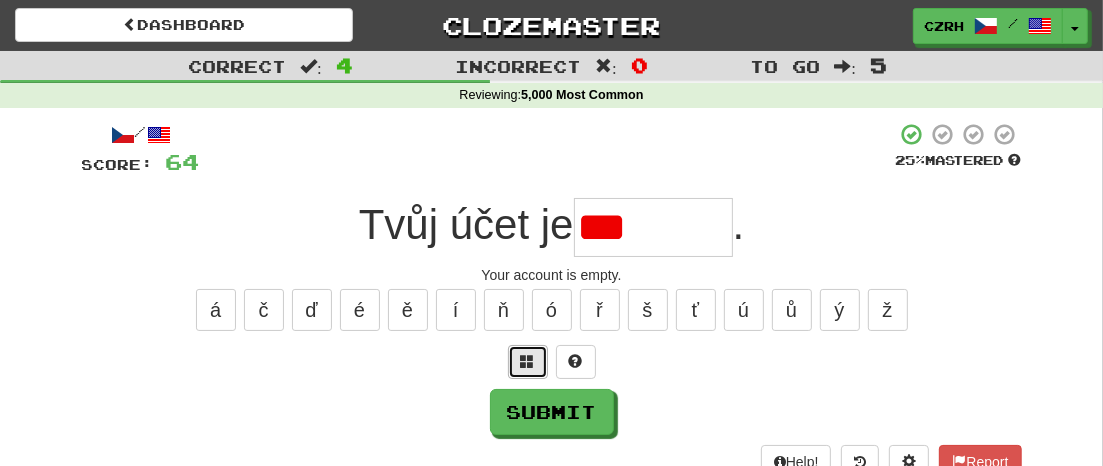 click at bounding box center (528, 361) 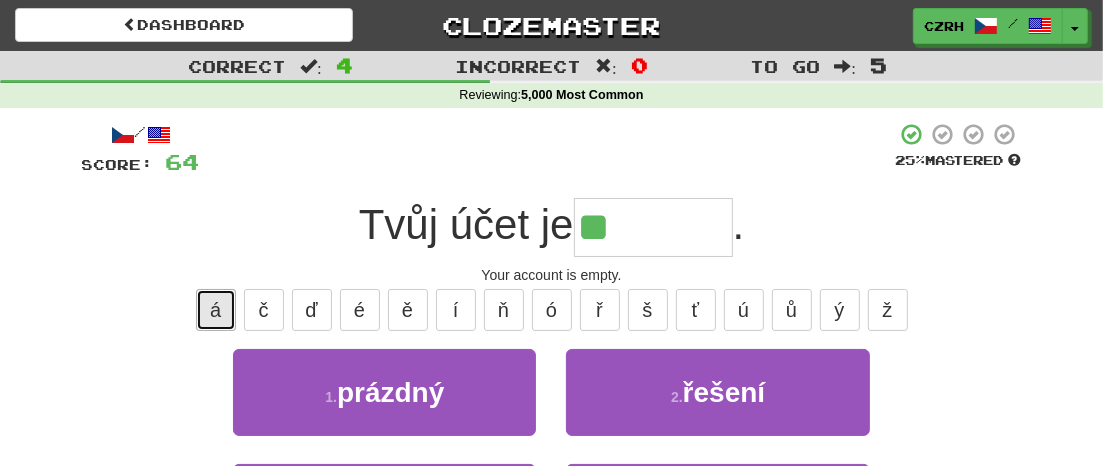 click on "á" at bounding box center [216, 310] 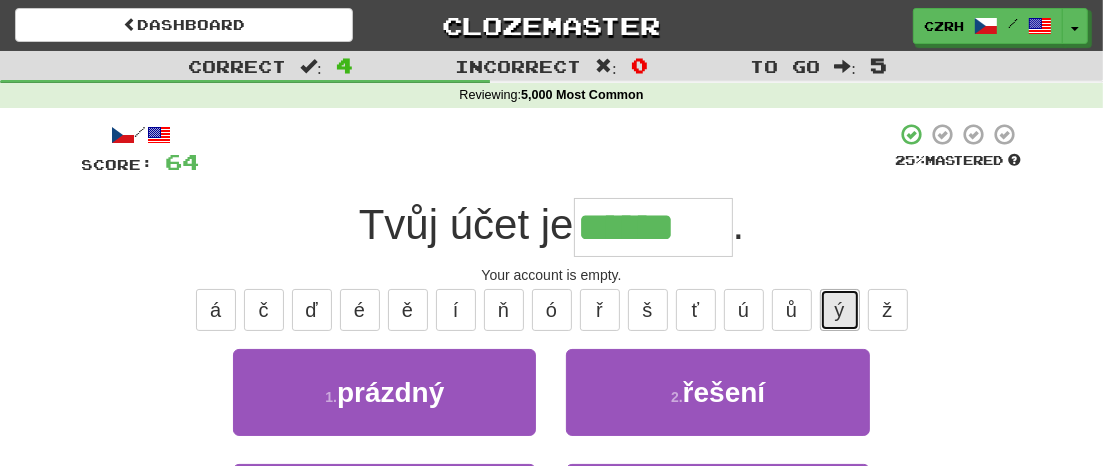 click on "ý" at bounding box center (840, 310) 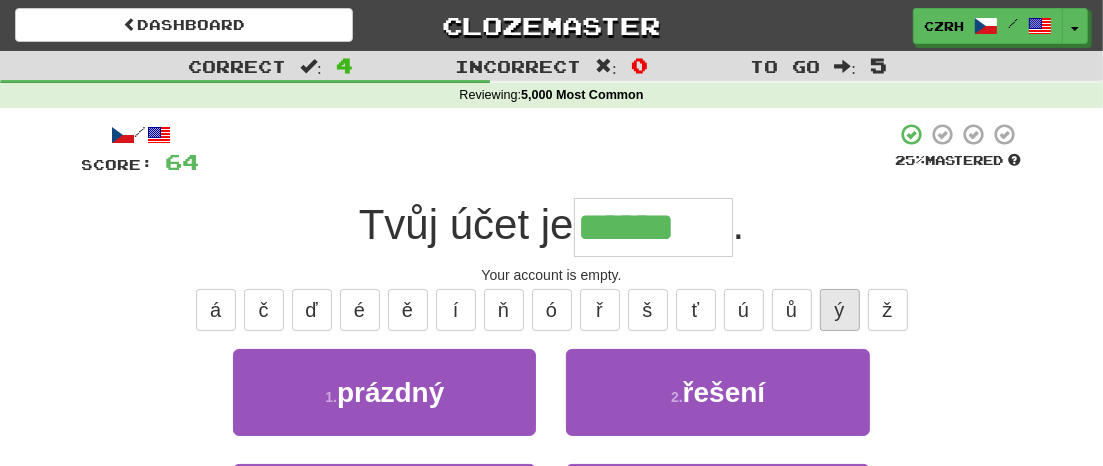 type on "*******" 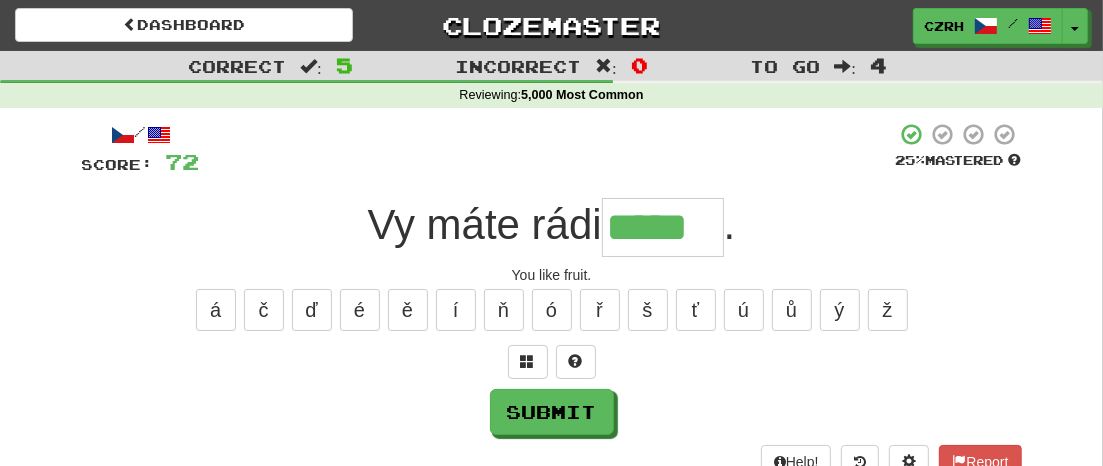 type on "*****" 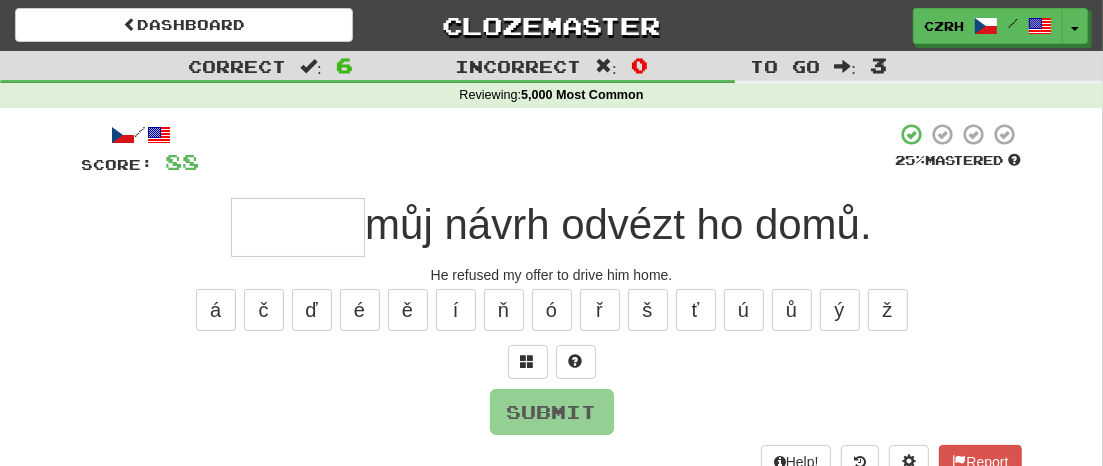 type on "*" 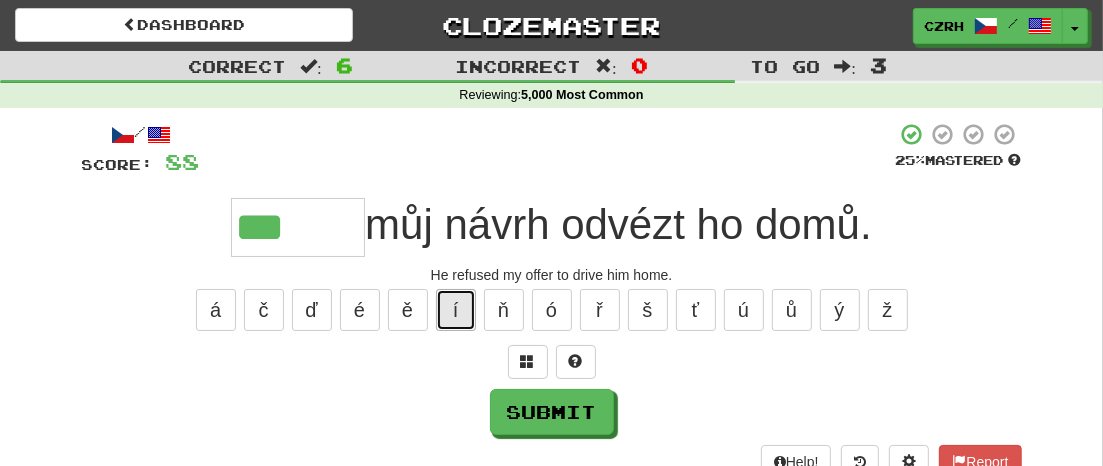 click on "í" at bounding box center [456, 310] 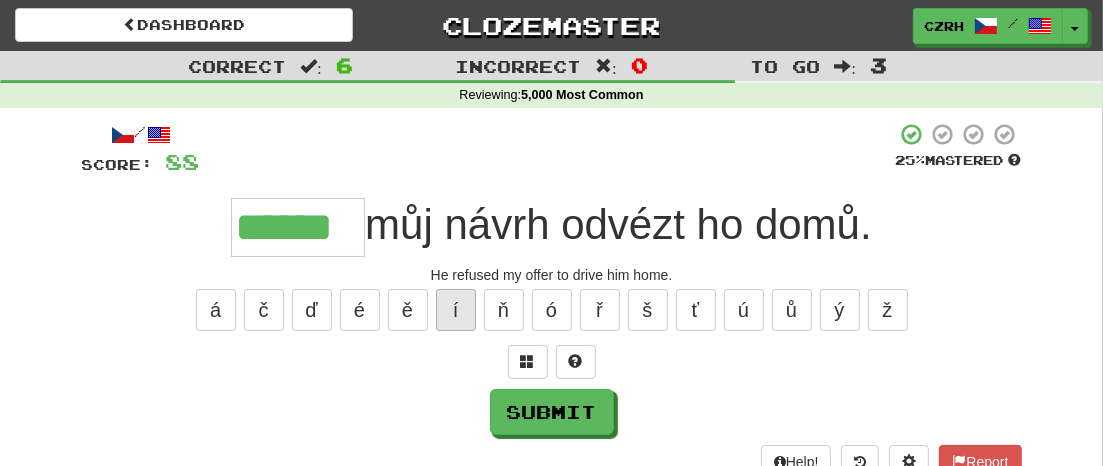 type on "******" 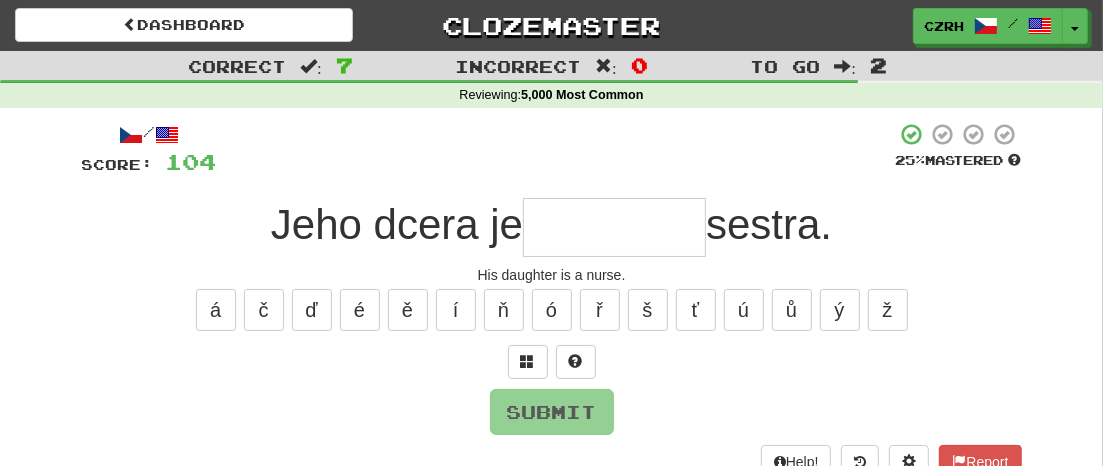 type on "*" 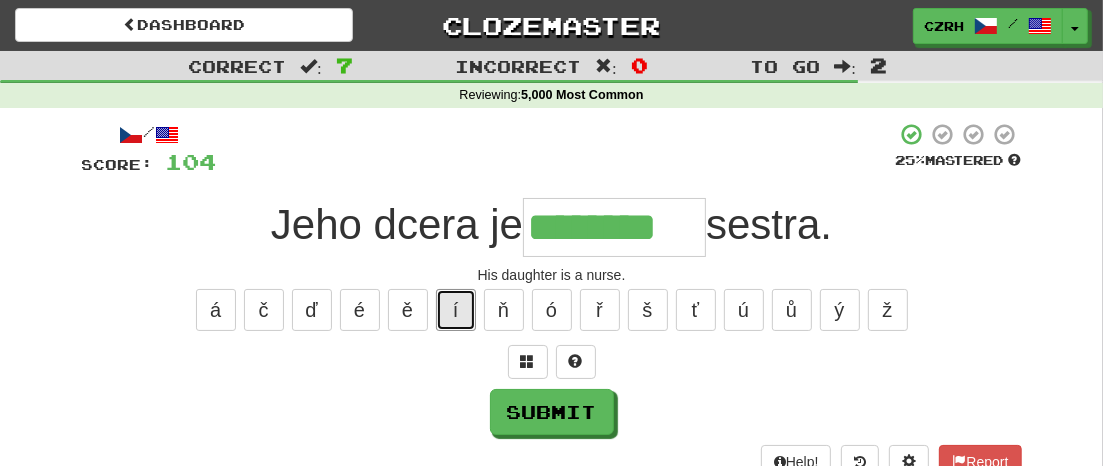 click on "í" at bounding box center [456, 310] 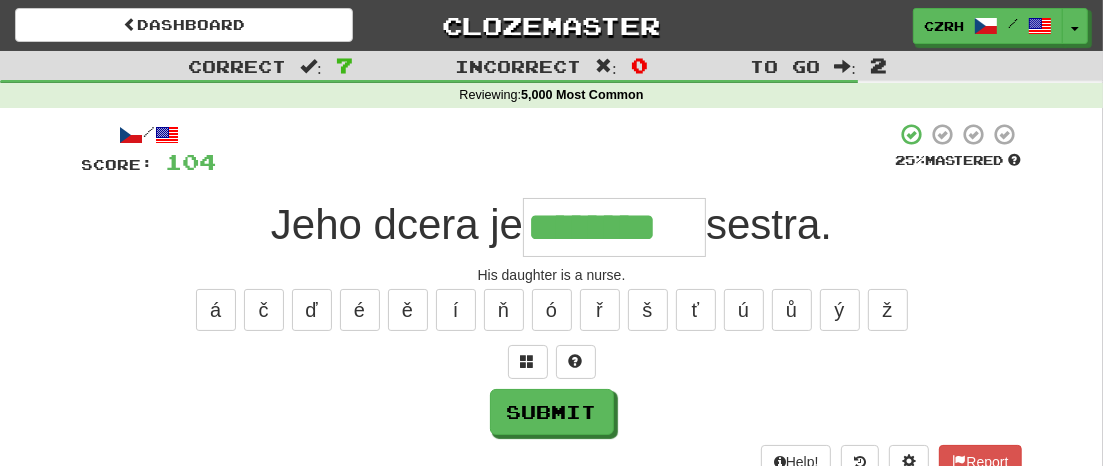type on "*********" 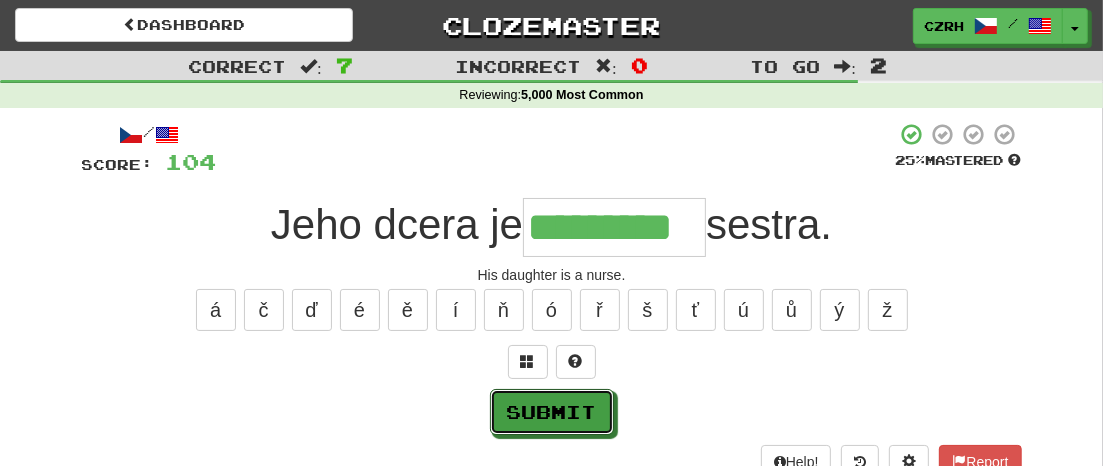 drag, startPoint x: 551, startPoint y: 407, endPoint x: 623, endPoint y: 401, distance: 72.249565 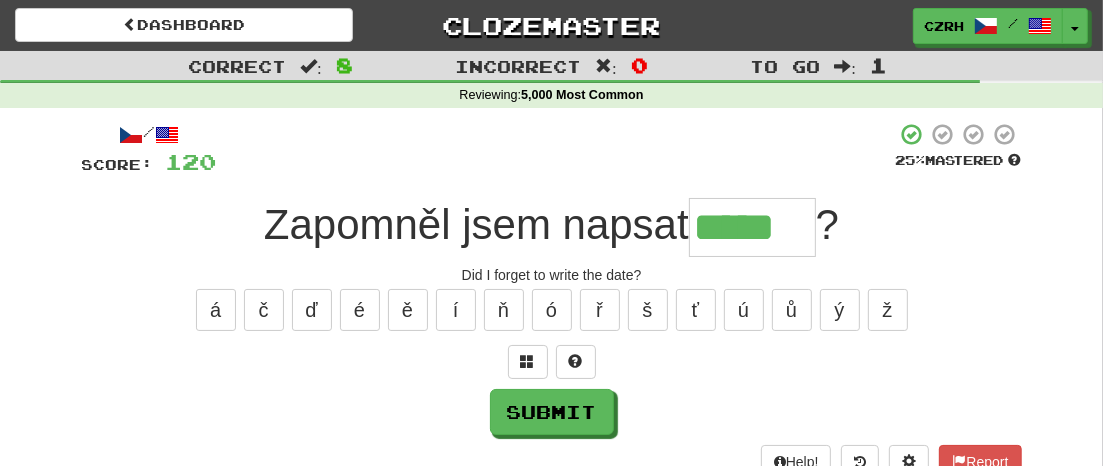 type on "*****" 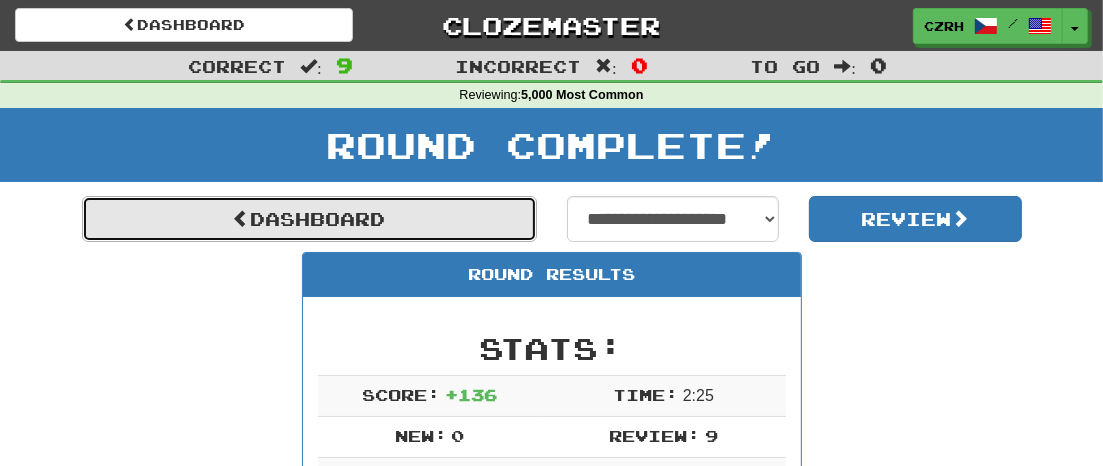 click on "Dashboard" at bounding box center [309, 219] 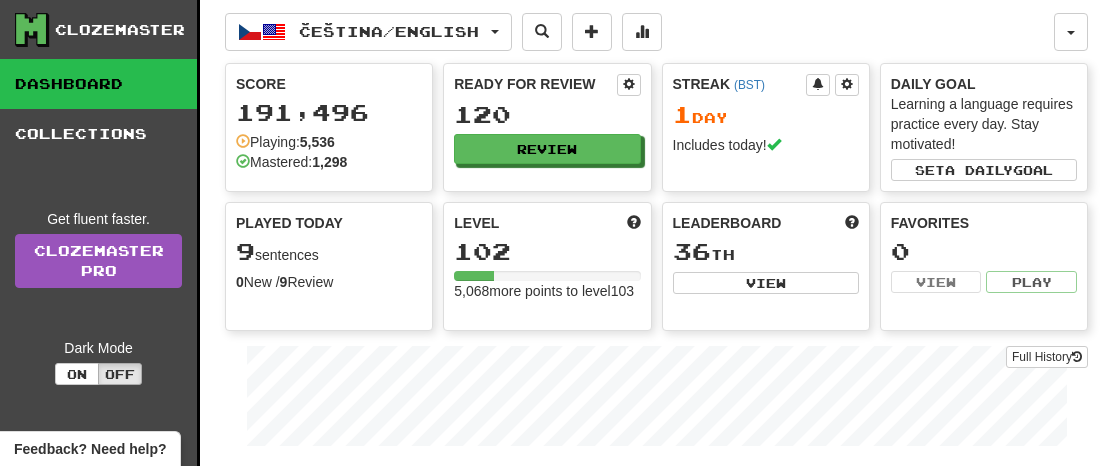 scroll, scrollTop: 0, scrollLeft: 0, axis: both 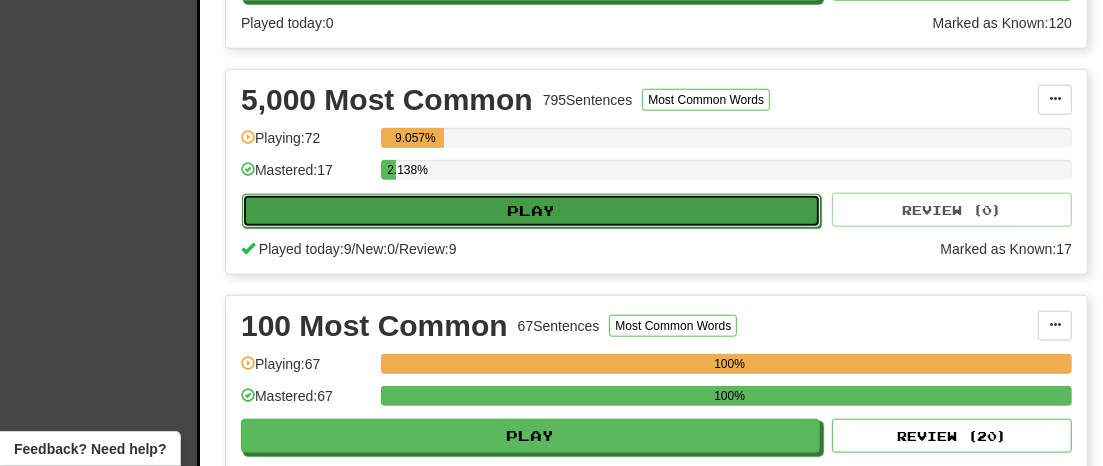 click on "Play" at bounding box center [531, 211] 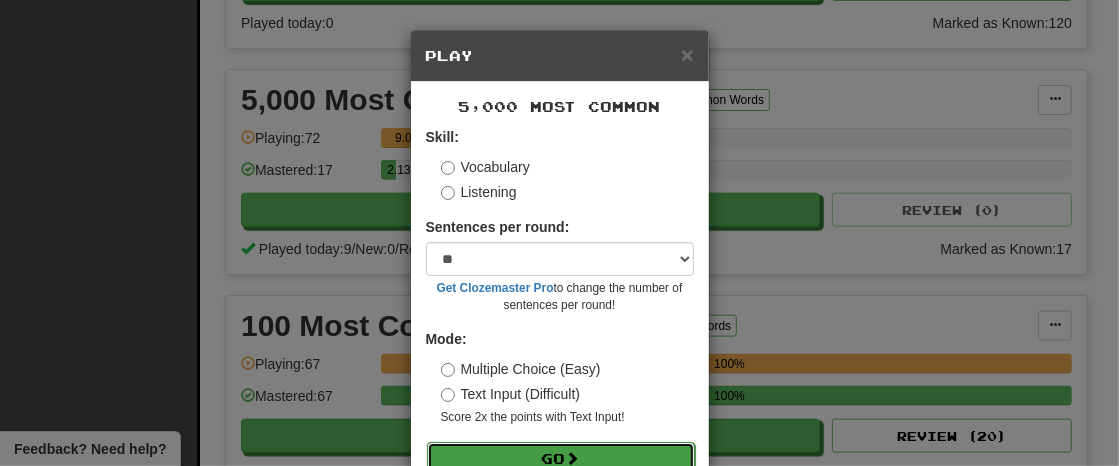 drag, startPoint x: 574, startPoint y: 449, endPoint x: 639, endPoint y: 446, distance: 65.06919 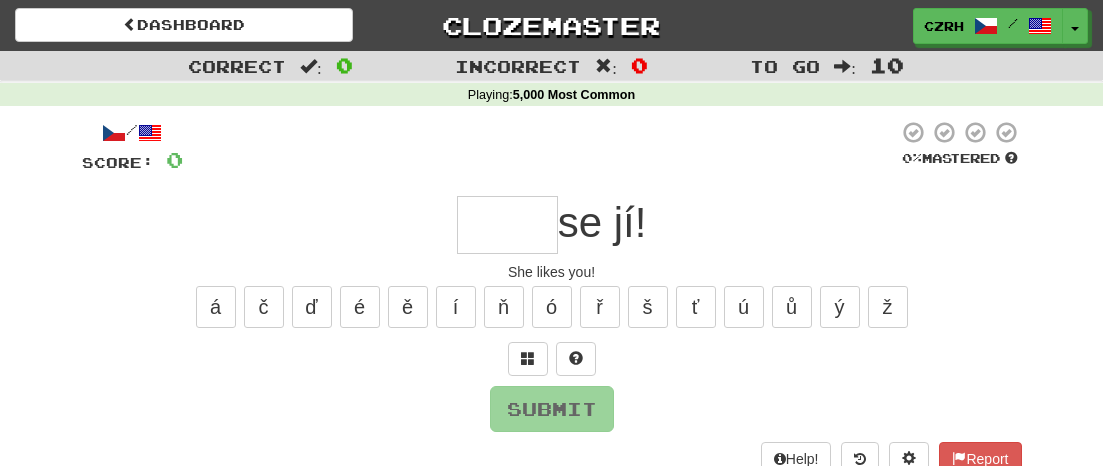 scroll, scrollTop: 0, scrollLeft: 0, axis: both 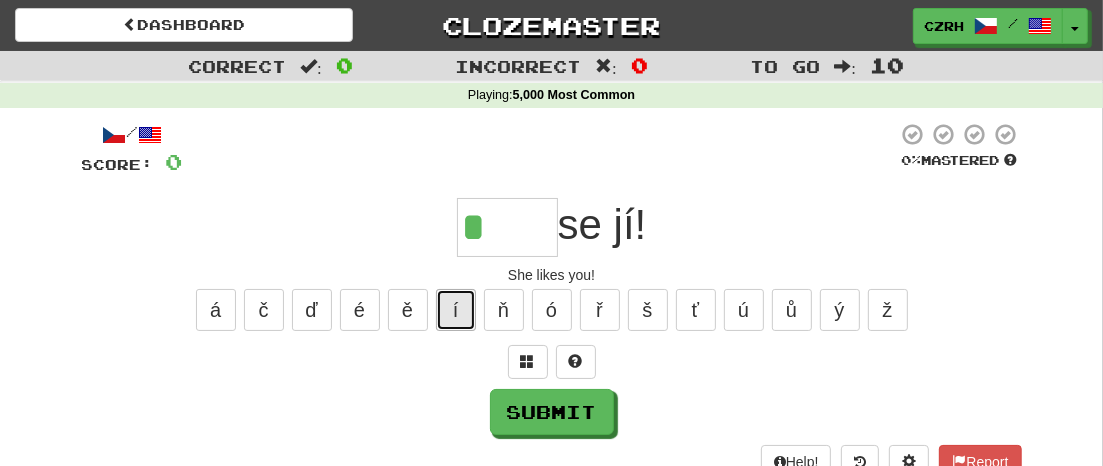 click on "í" at bounding box center [456, 310] 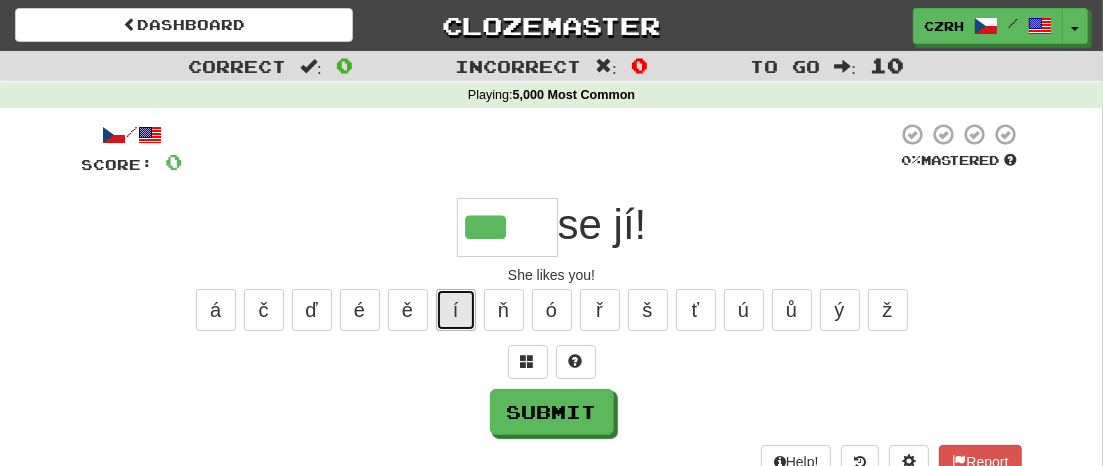 click on "í" at bounding box center (456, 310) 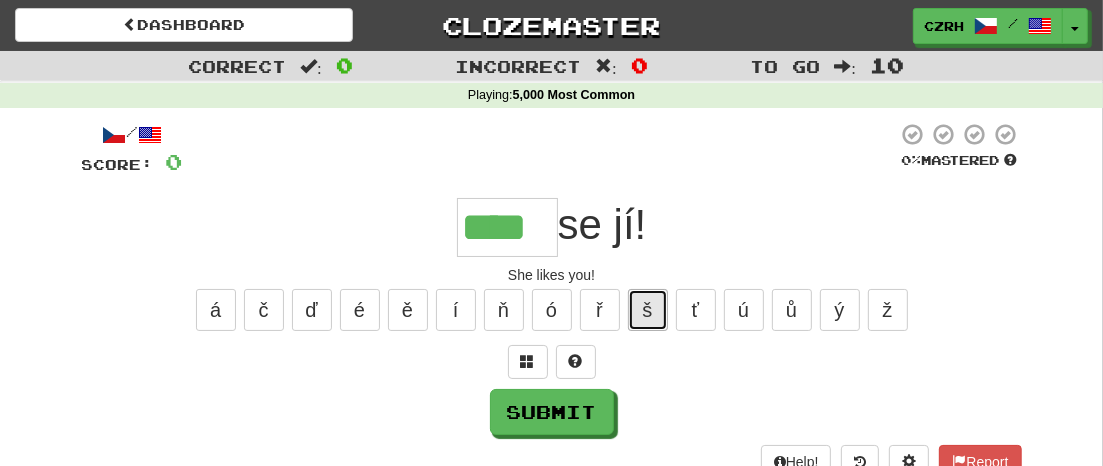 click on "š" at bounding box center [648, 310] 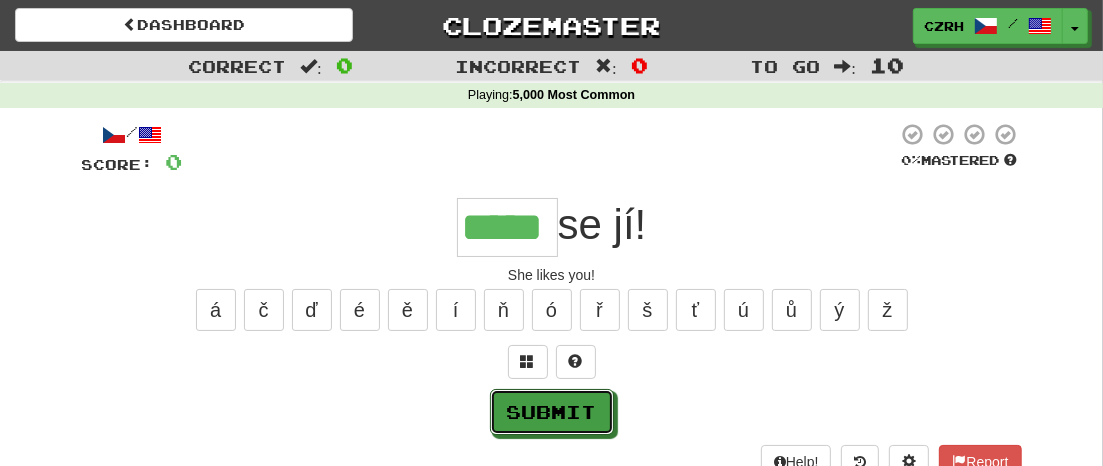 drag, startPoint x: 582, startPoint y: 410, endPoint x: 596, endPoint y: 410, distance: 14 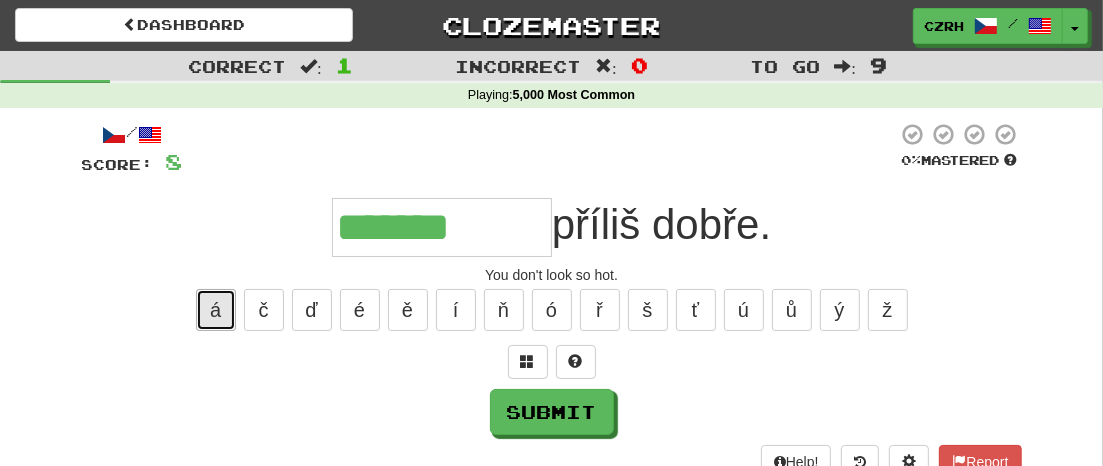 click on "á" at bounding box center [216, 310] 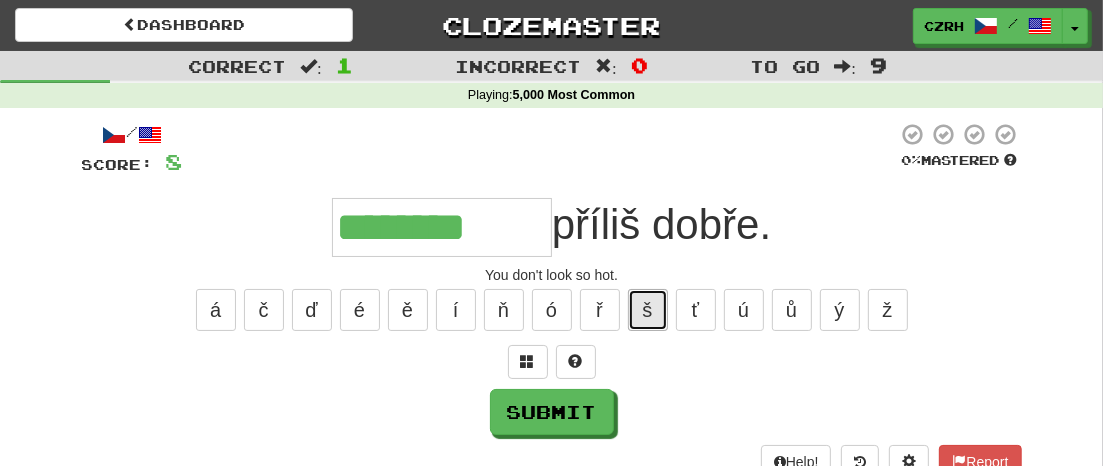 click on "š" at bounding box center [648, 310] 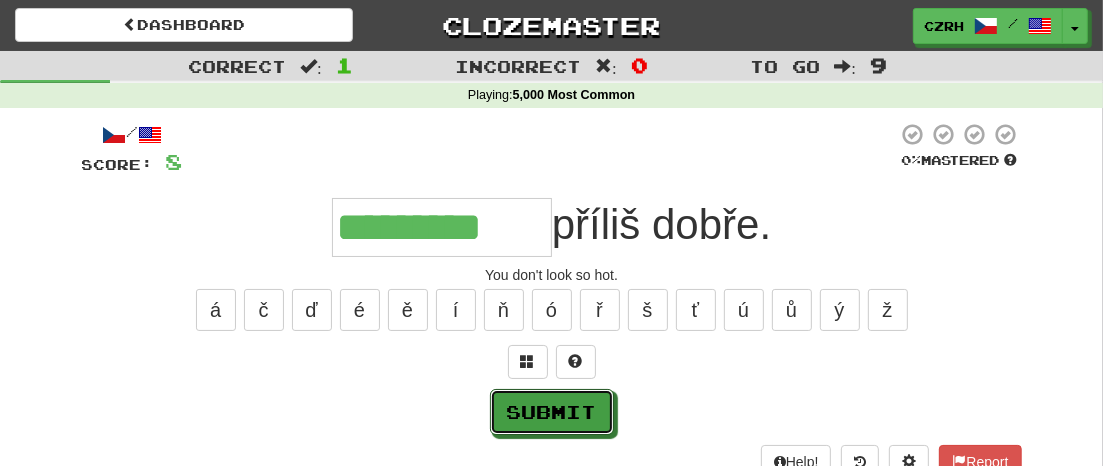 click on "Submit" at bounding box center [552, 412] 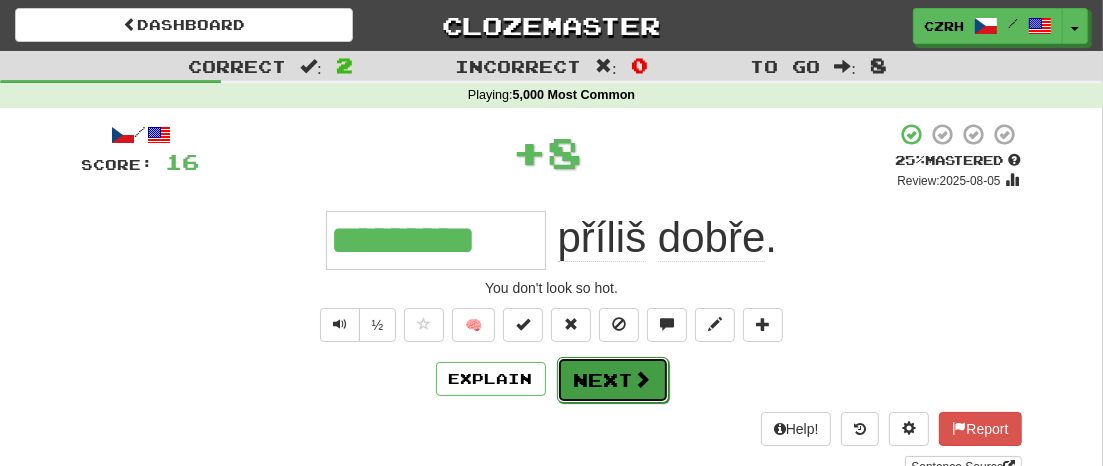 click on "Next" at bounding box center (613, 380) 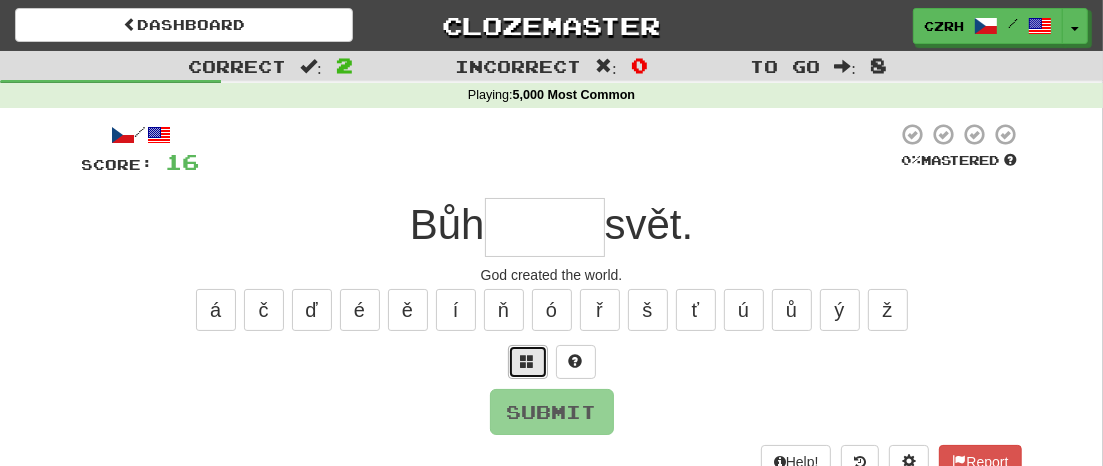 click at bounding box center [528, 362] 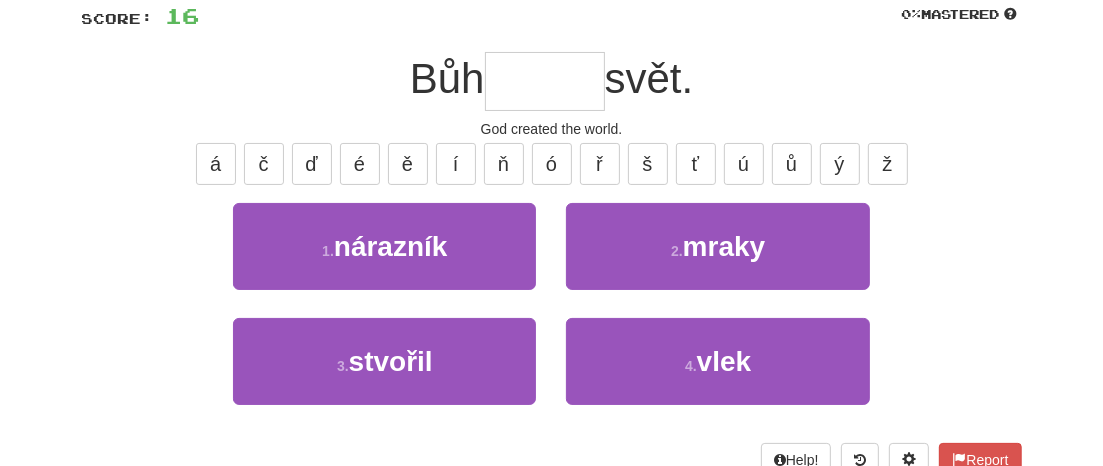 scroll, scrollTop: 148, scrollLeft: 0, axis: vertical 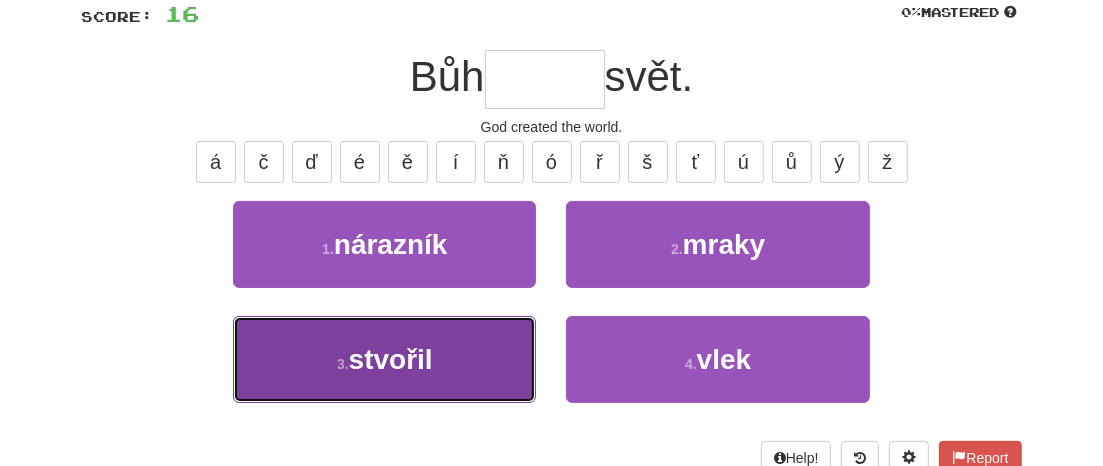 click on "stvořil" at bounding box center [391, 359] 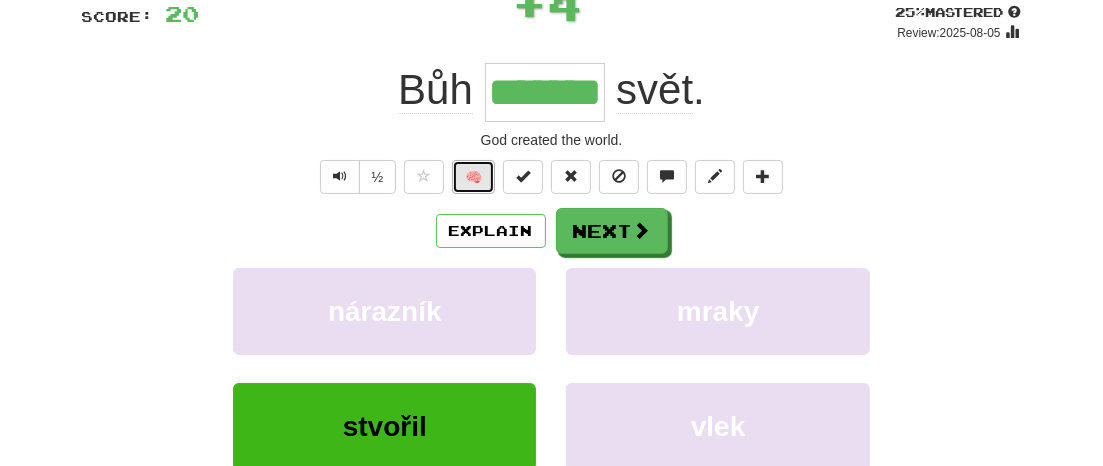 click on "🧠" at bounding box center (473, 177) 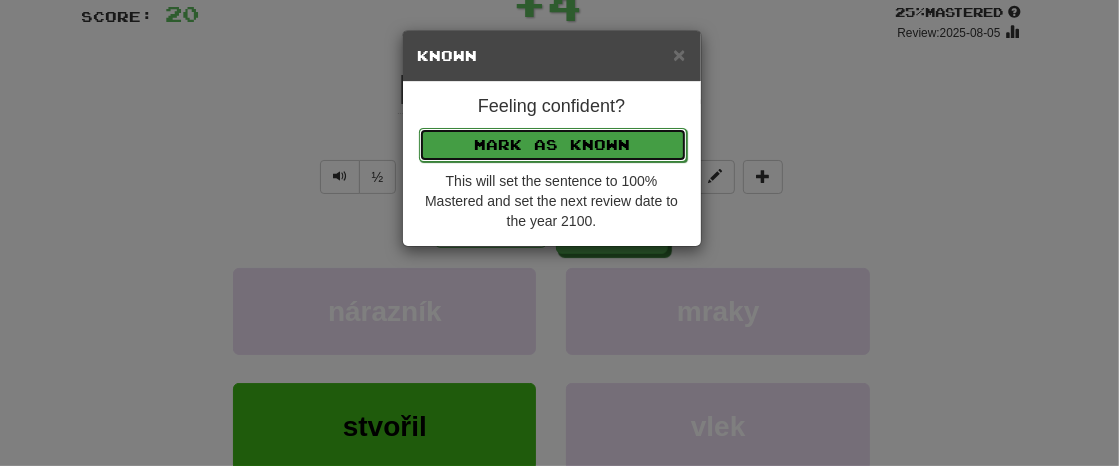 drag, startPoint x: 507, startPoint y: 135, endPoint x: 530, endPoint y: 153, distance: 29.206163 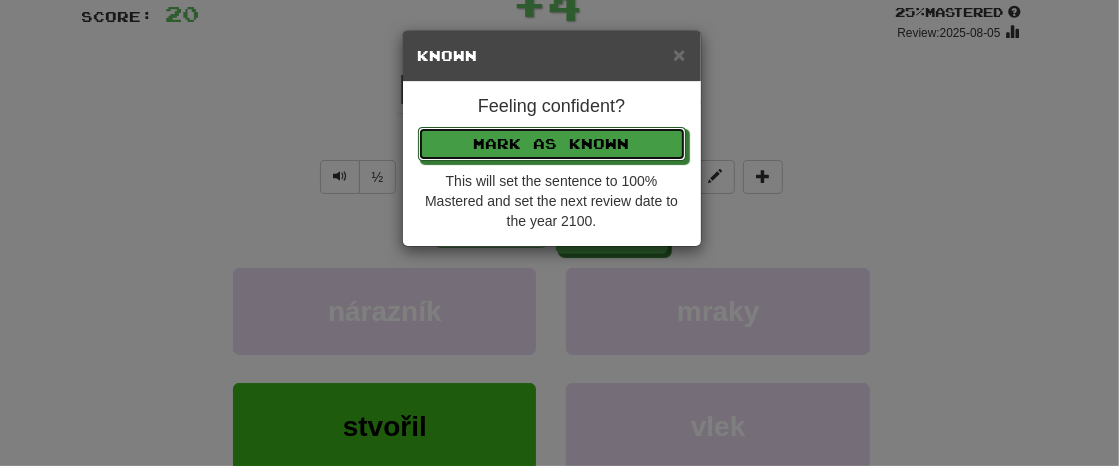 click on "Mark as Known" at bounding box center [552, 144] 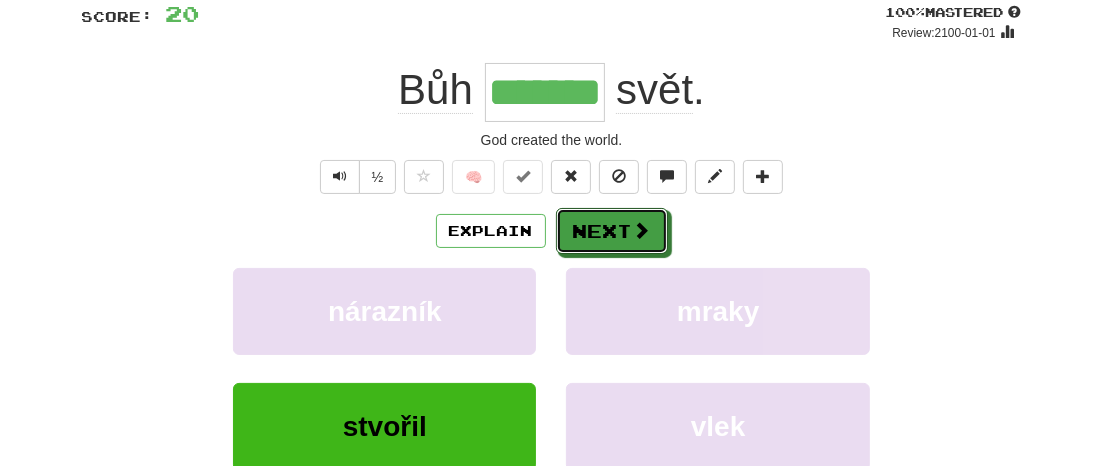 drag, startPoint x: 588, startPoint y: 220, endPoint x: 603, endPoint y: 220, distance: 15 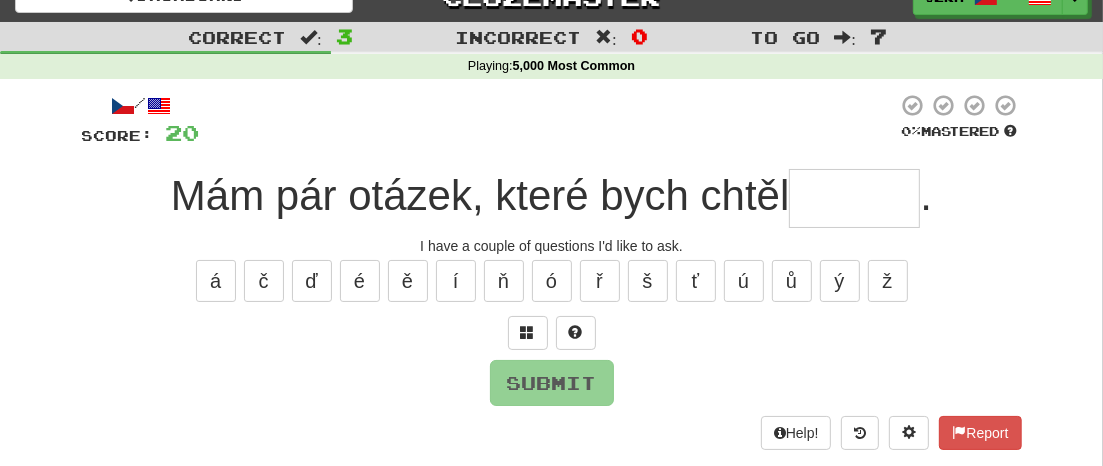 scroll, scrollTop: 14, scrollLeft: 0, axis: vertical 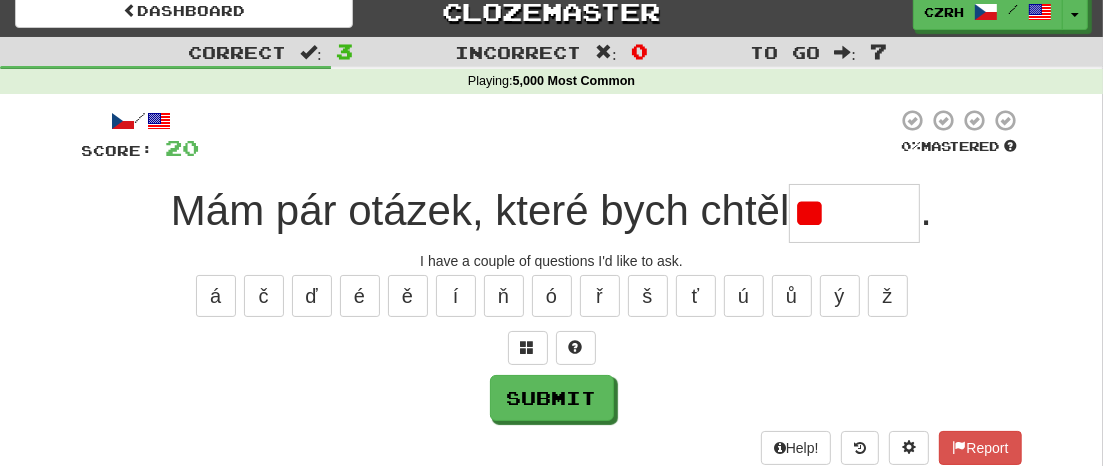 type on "*" 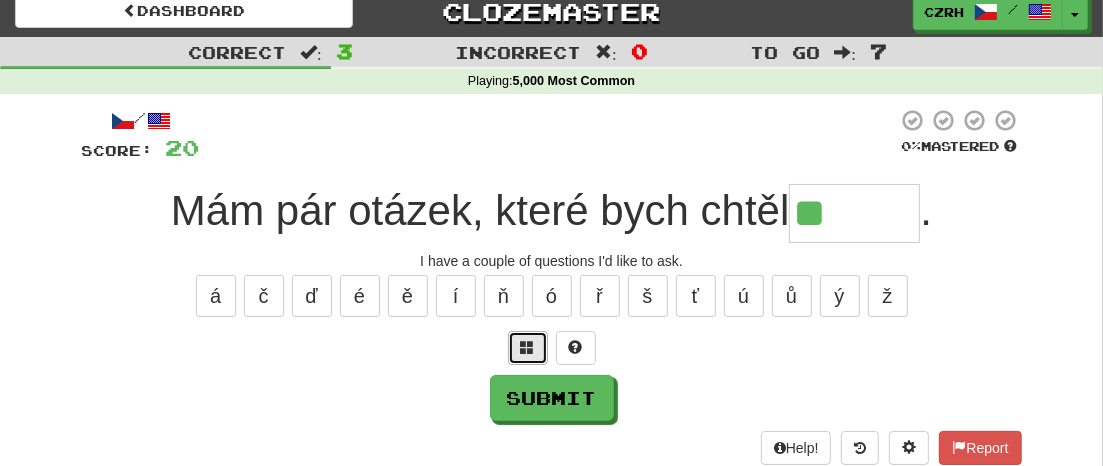 click at bounding box center (528, 347) 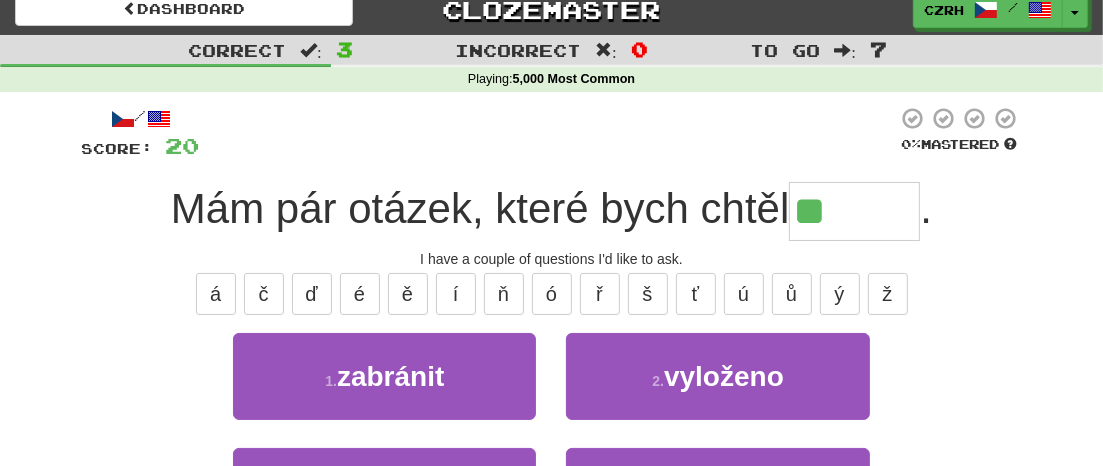 scroll, scrollTop: 0, scrollLeft: 0, axis: both 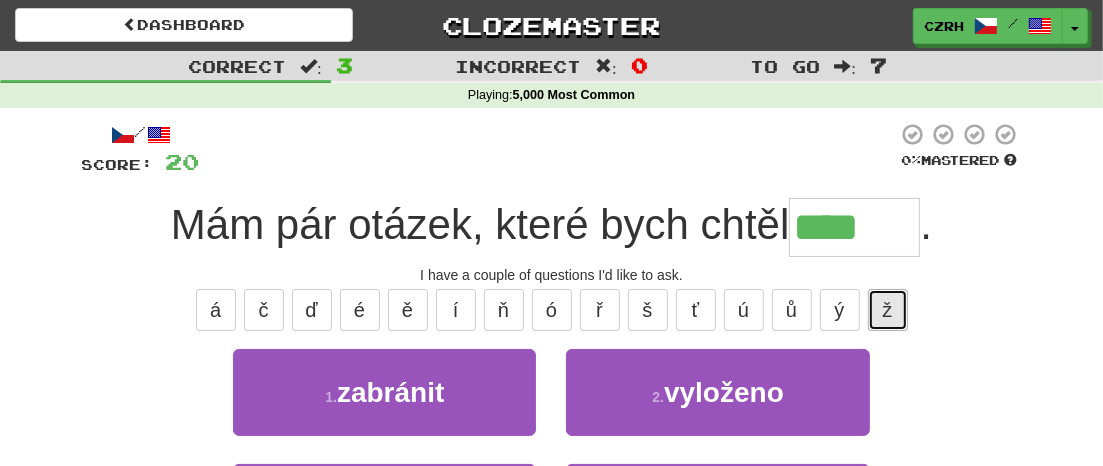 drag, startPoint x: 895, startPoint y: 306, endPoint x: 972, endPoint y: 299, distance: 77.31753 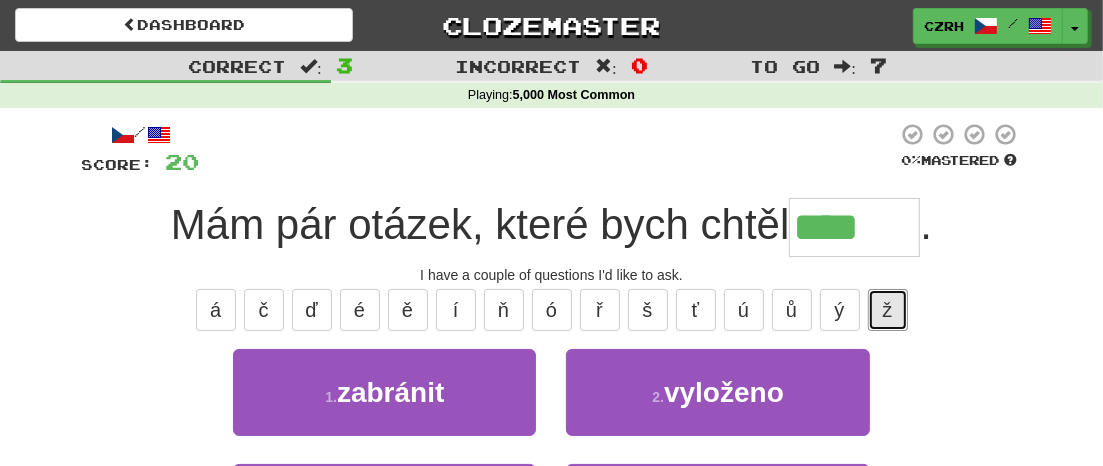 click on "ž" at bounding box center (888, 310) 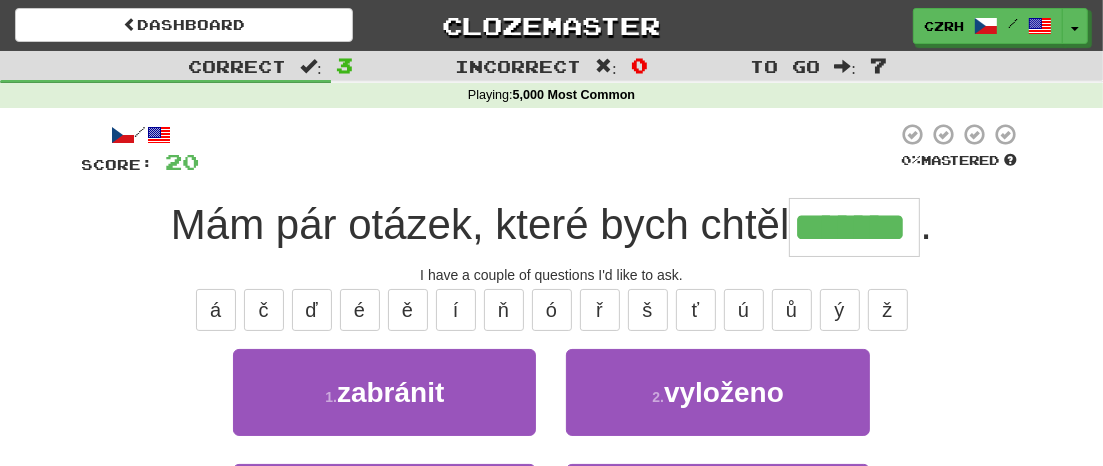 type on "*******" 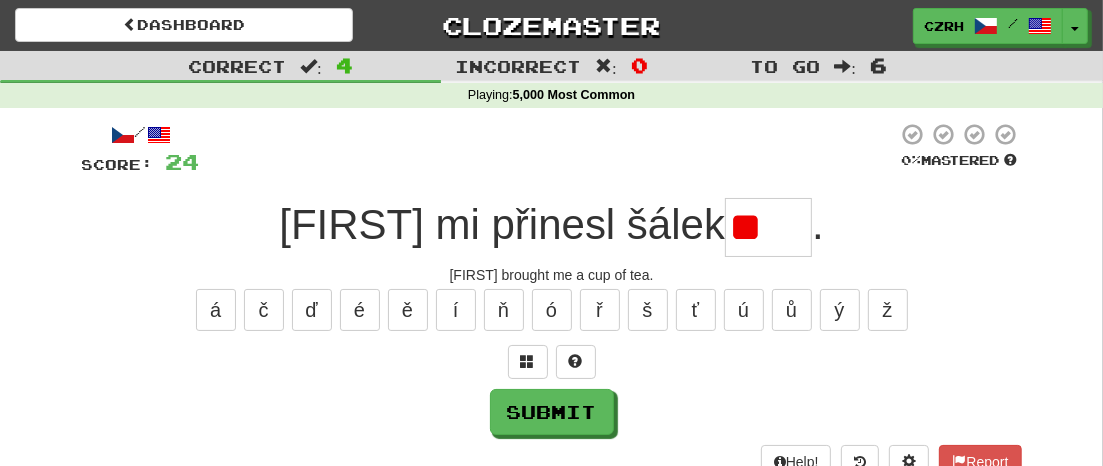 type on "*" 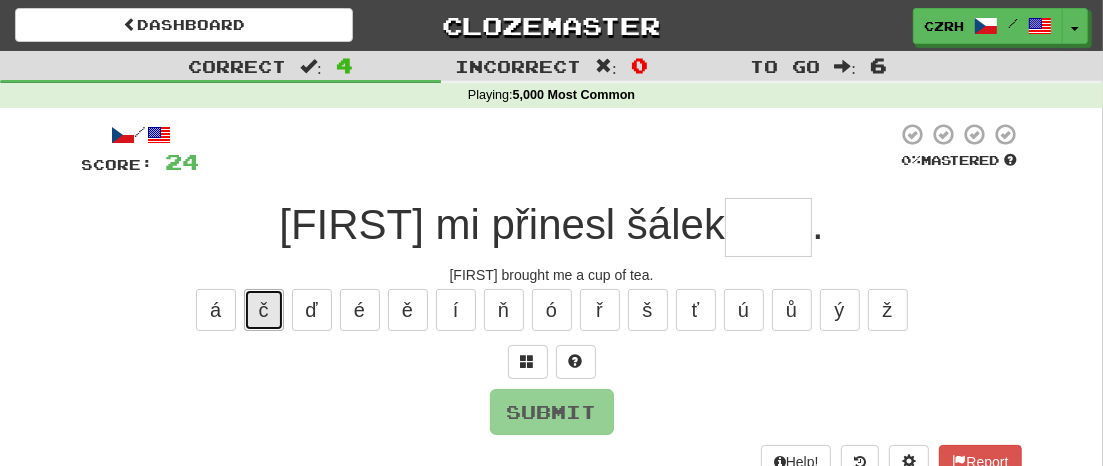 click on "č" at bounding box center (264, 310) 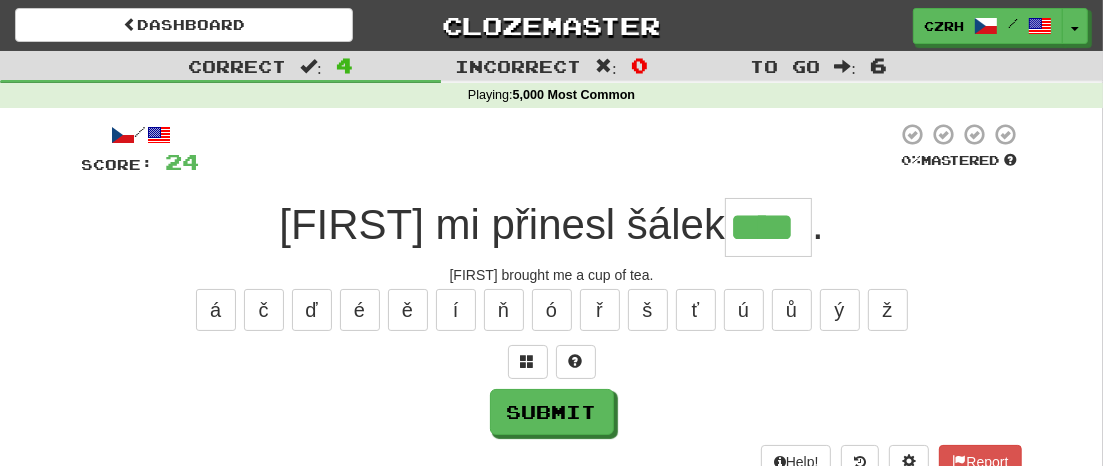 type on "****" 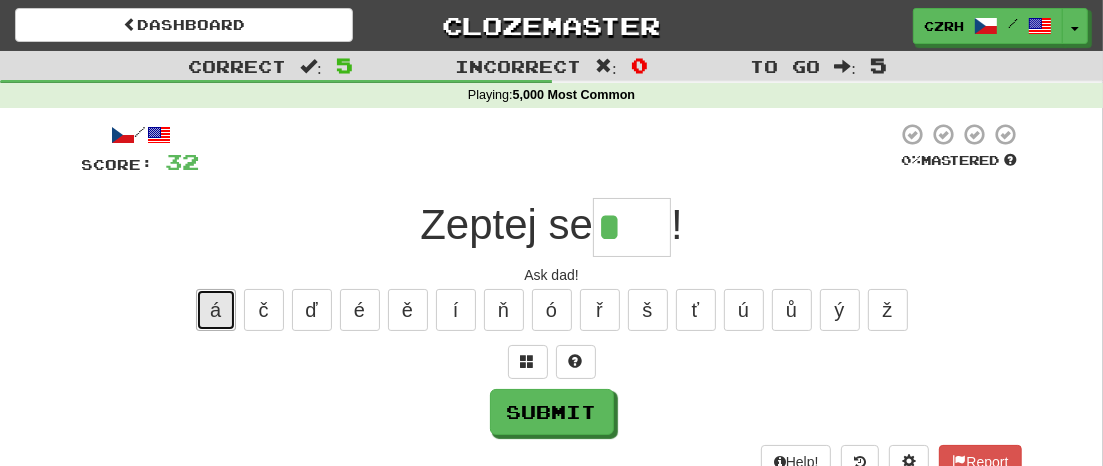 click on "á" at bounding box center (216, 310) 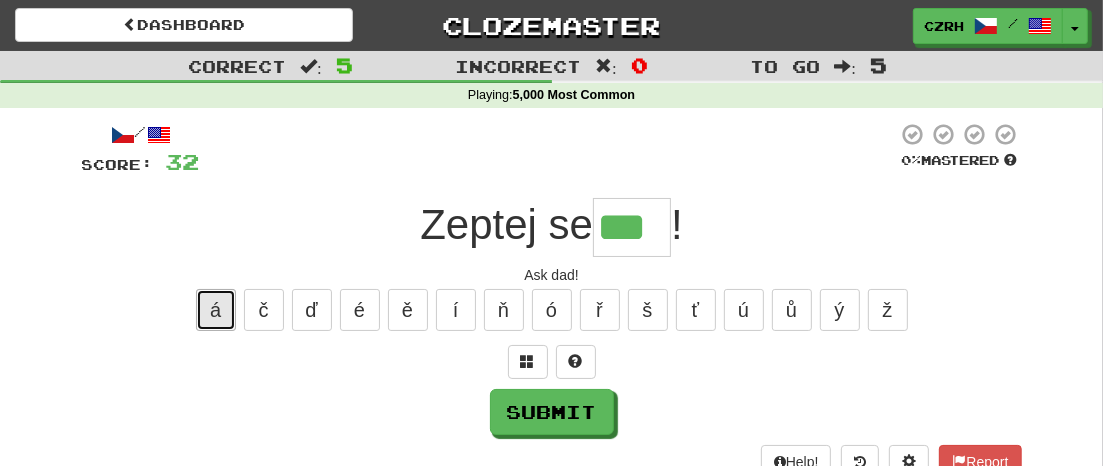 click on "á" at bounding box center [216, 310] 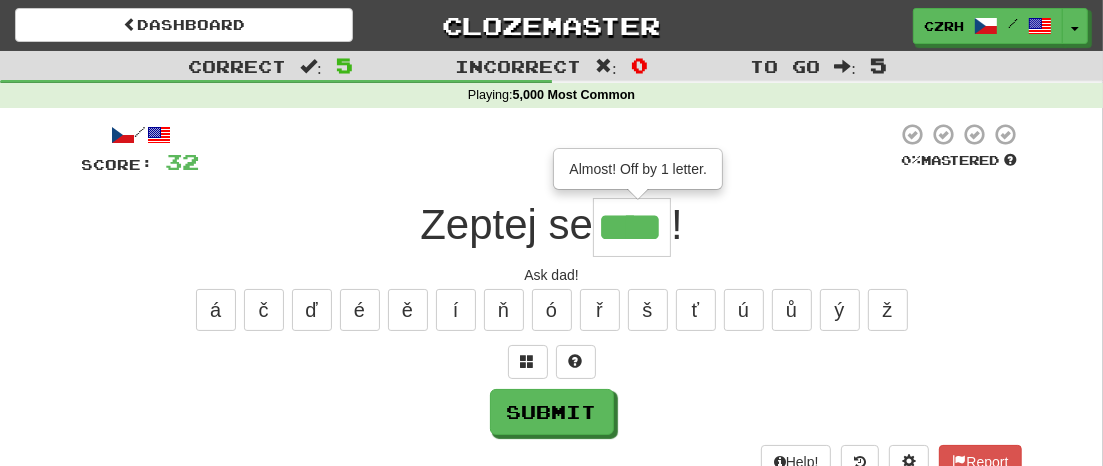 type on "****" 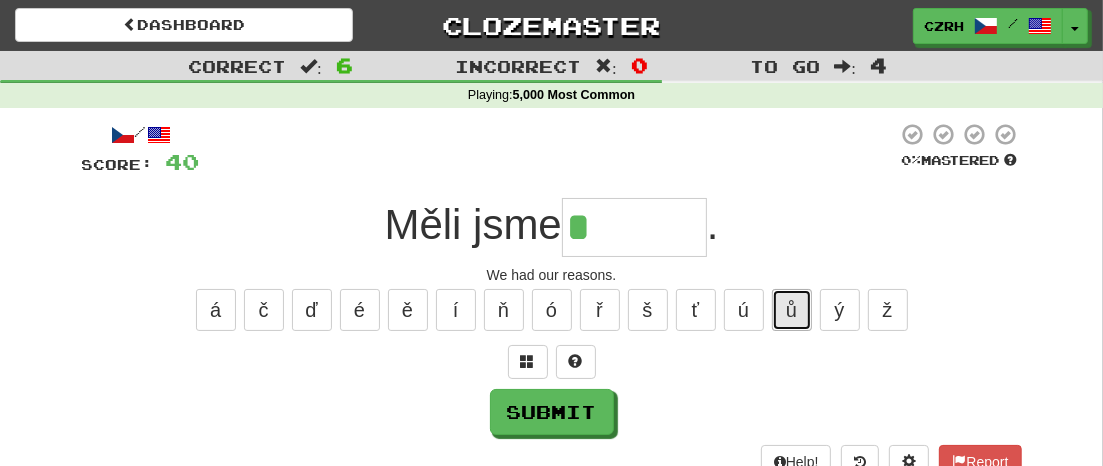 drag, startPoint x: 794, startPoint y: 303, endPoint x: 809, endPoint y: 303, distance: 15 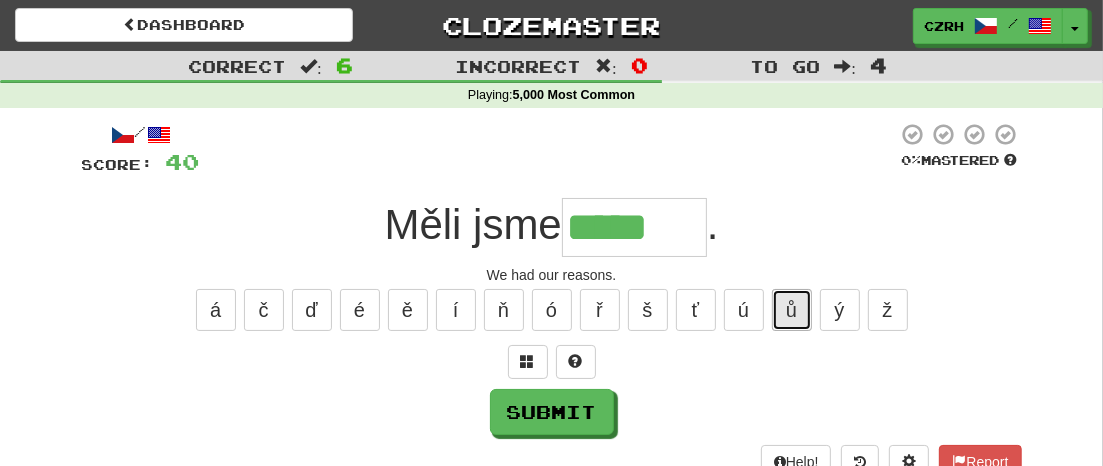 click on "ů" at bounding box center (792, 310) 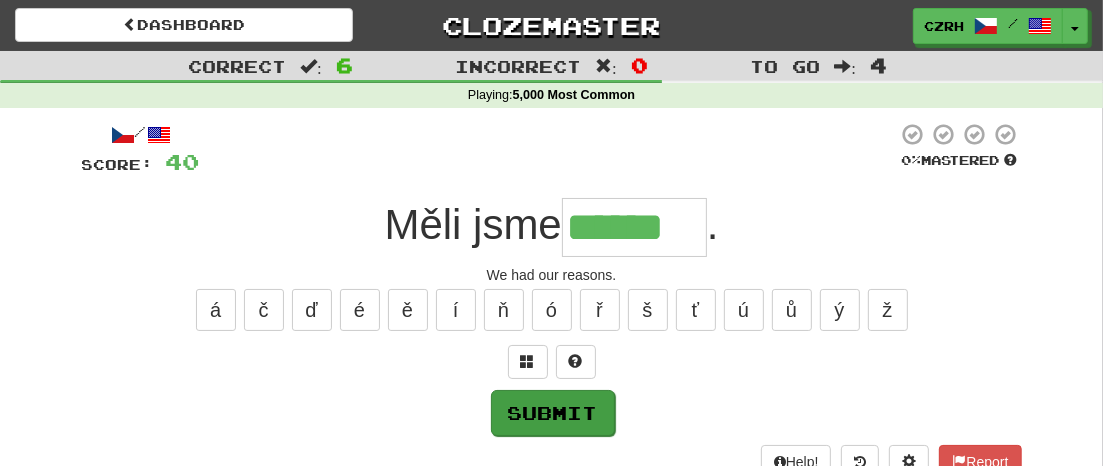 type on "******" 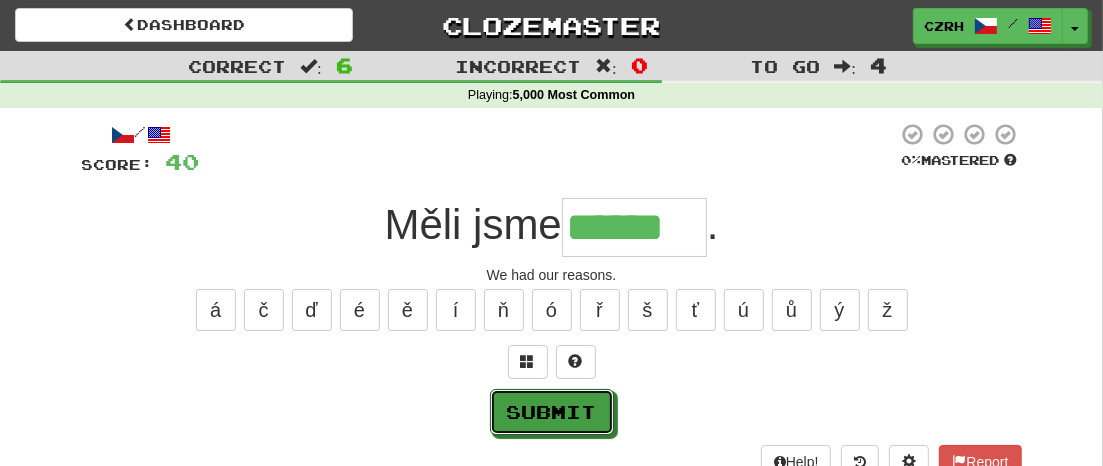 drag, startPoint x: 581, startPoint y: 413, endPoint x: 596, endPoint y: 413, distance: 15 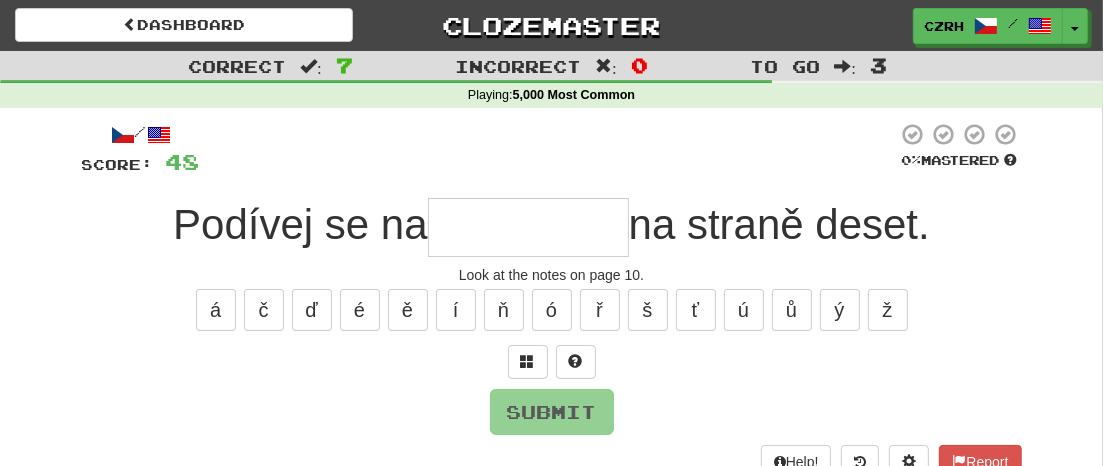 type on "*" 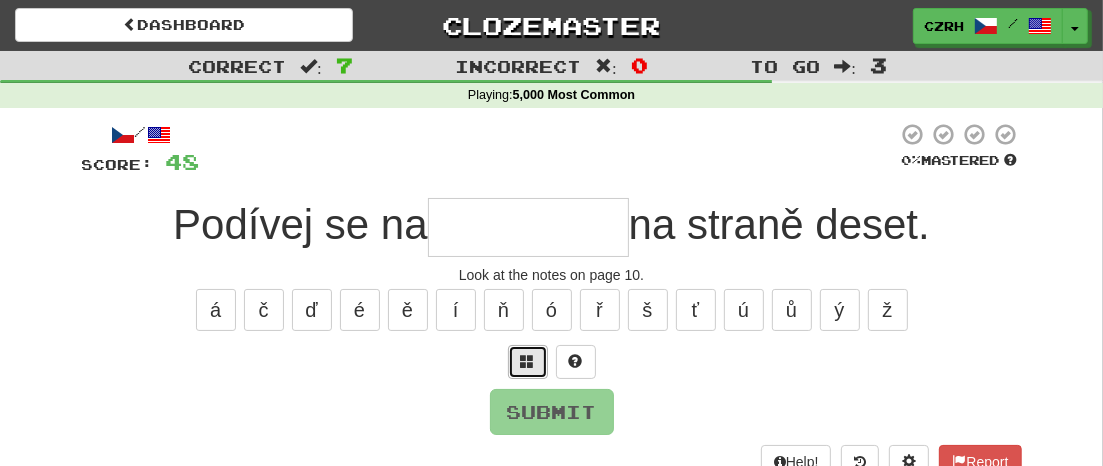 click at bounding box center [528, 361] 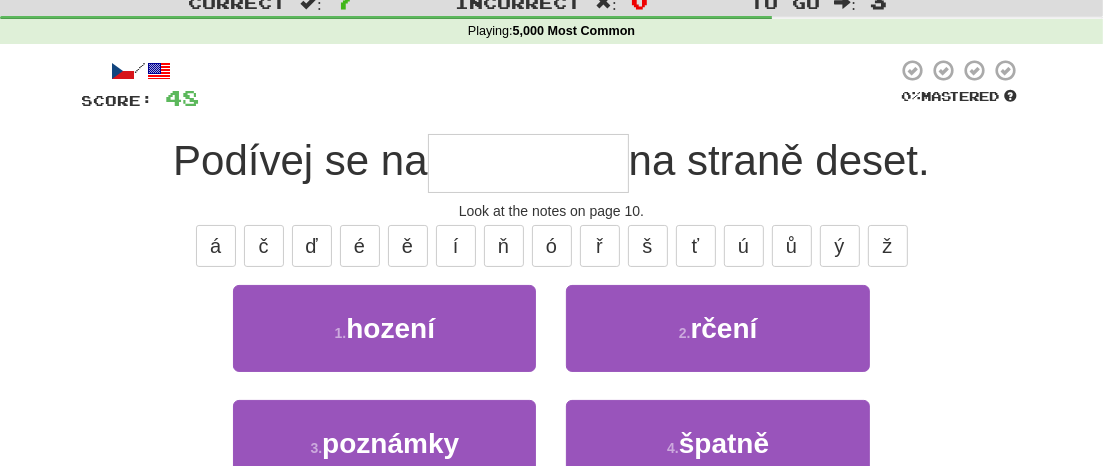 scroll, scrollTop: 196, scrollLeft: 0, axis: vertical 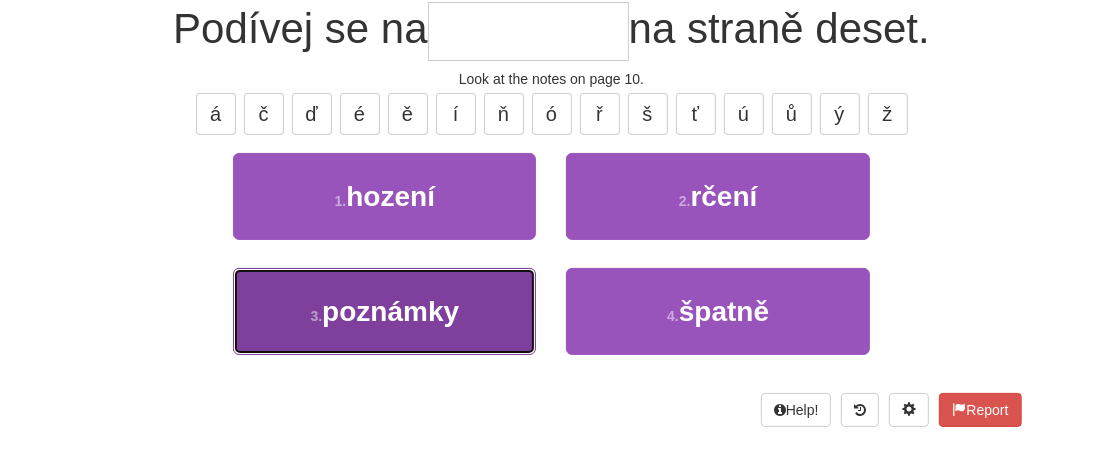 click on "poznámky" at bounding box center (390, 311) 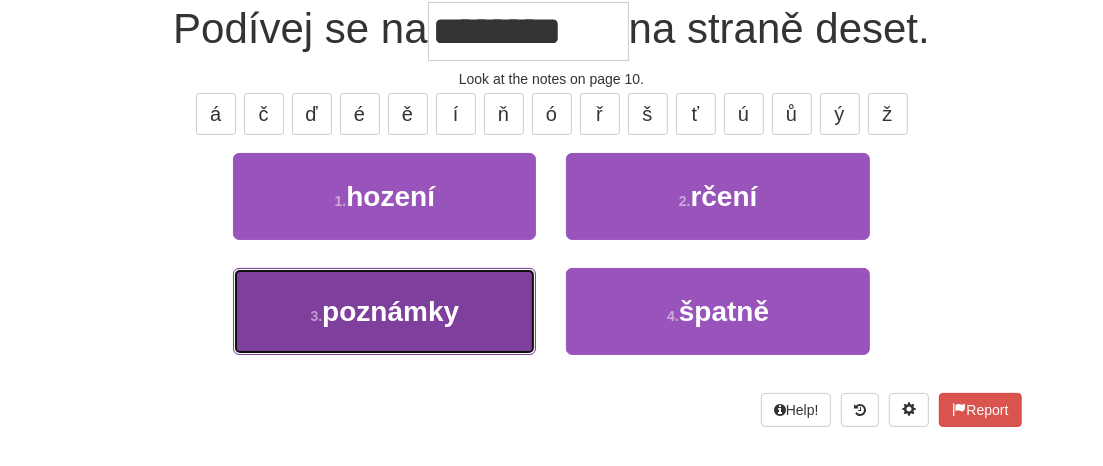 scroll, scrollTop: 209, scrollLeft: 0, axis: vertical 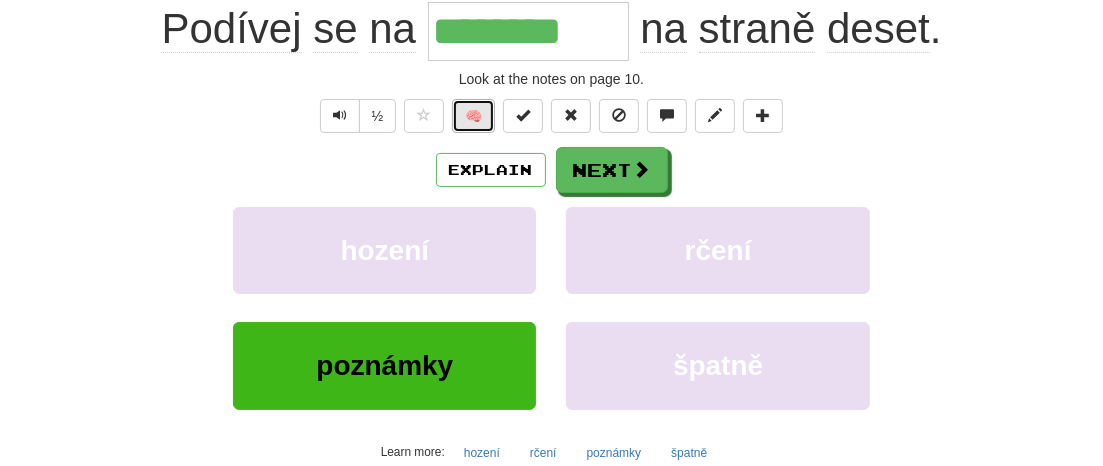 click on "🧠" at bounding box center (473, 116) 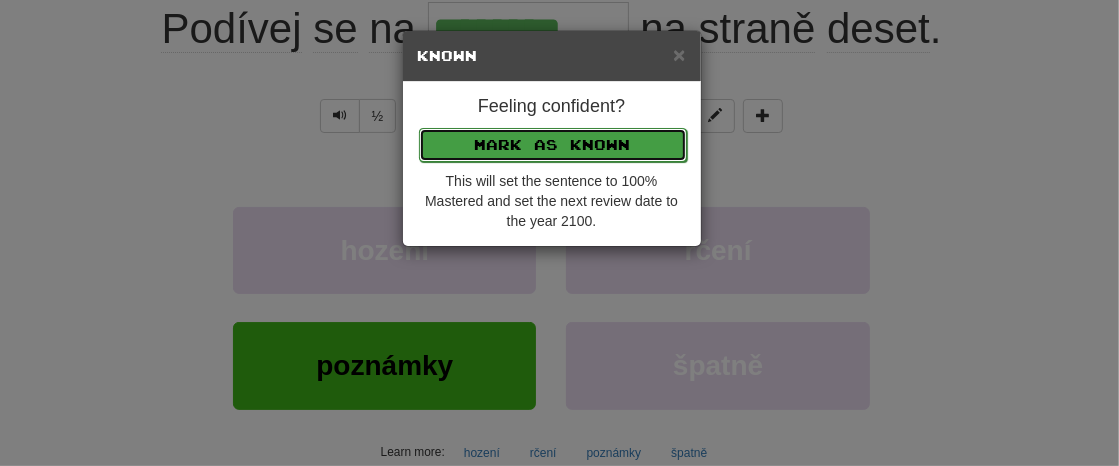 click on "Mark as Known" at bounding box center (553, 145) 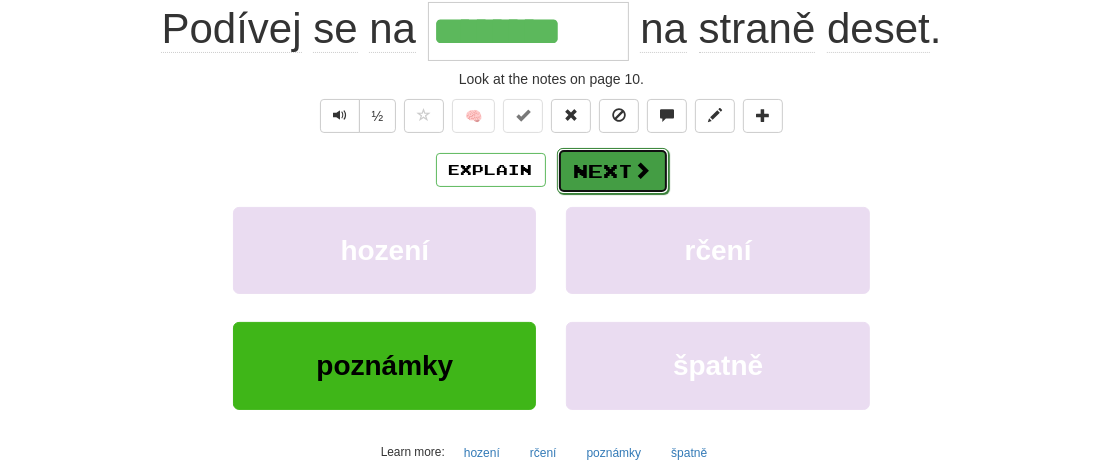 click on "Next" at bounding box center [613, 171] 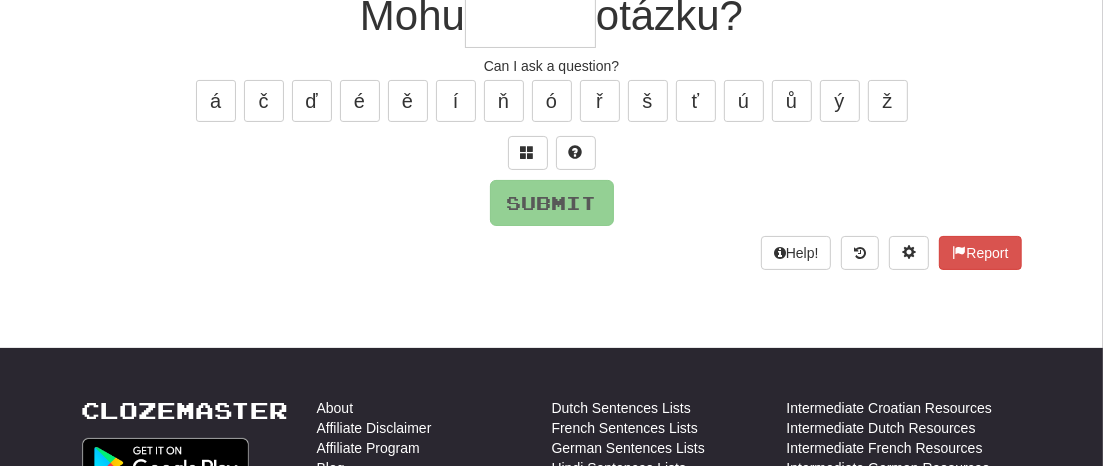 scroll, scrollTop: 196, scrollLeft: 0, axis: vertical 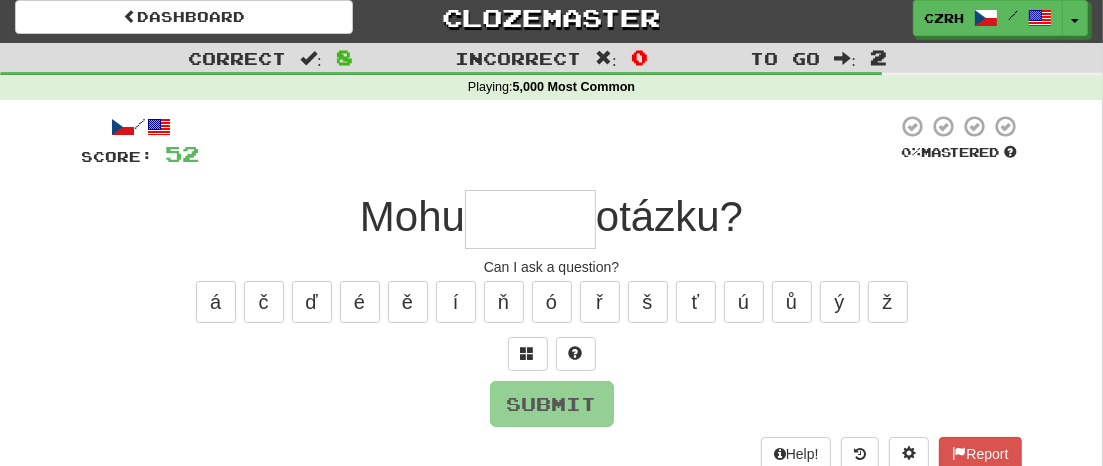 type on "*" 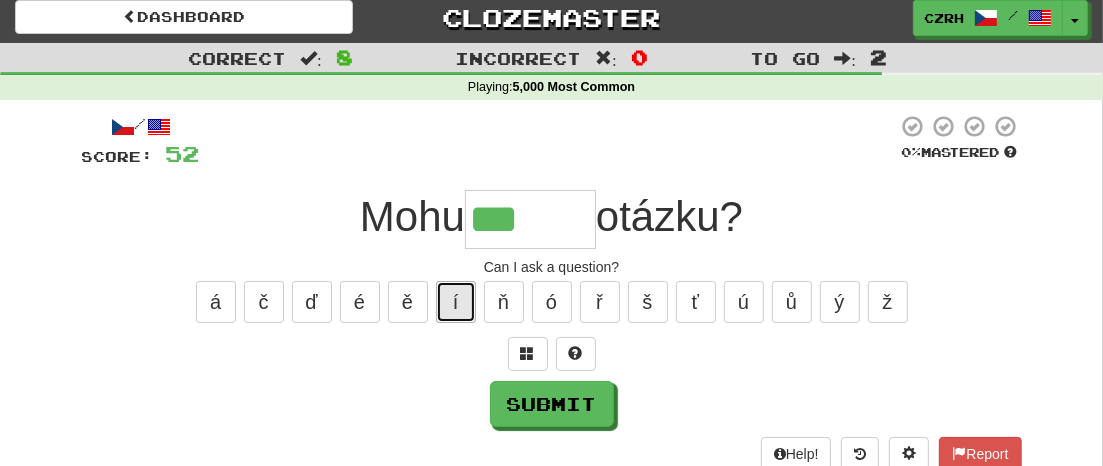 click on "í" at bounding box center (456, 302) 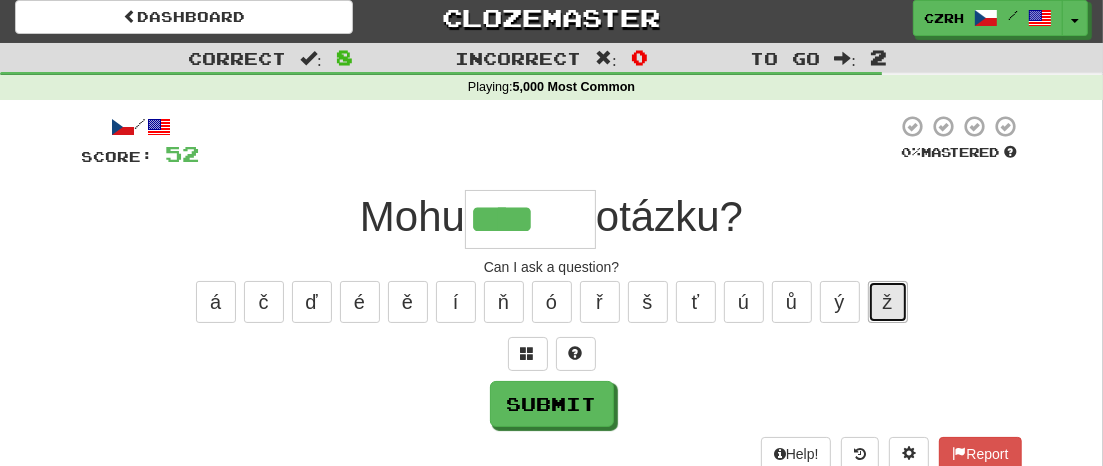 click on "ž" at bounding box center (888, 302) 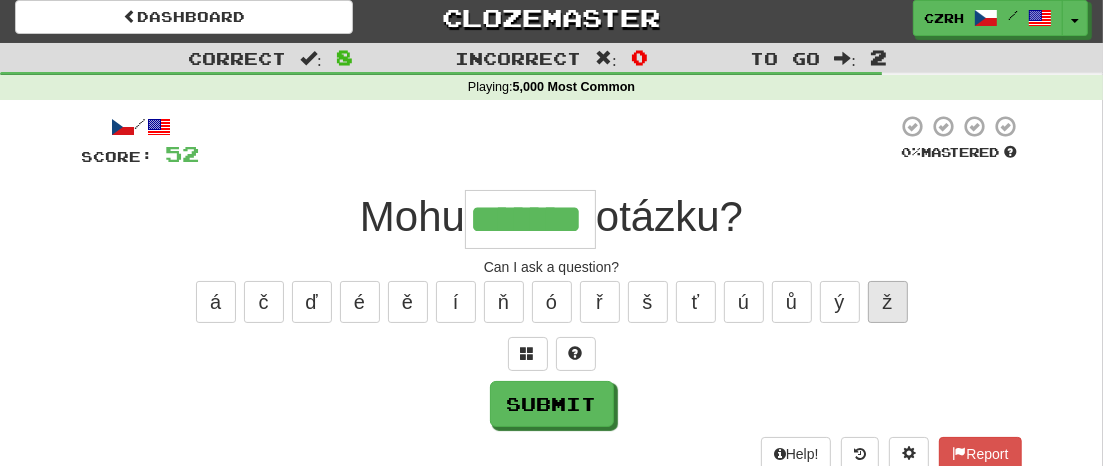 type on "*******" 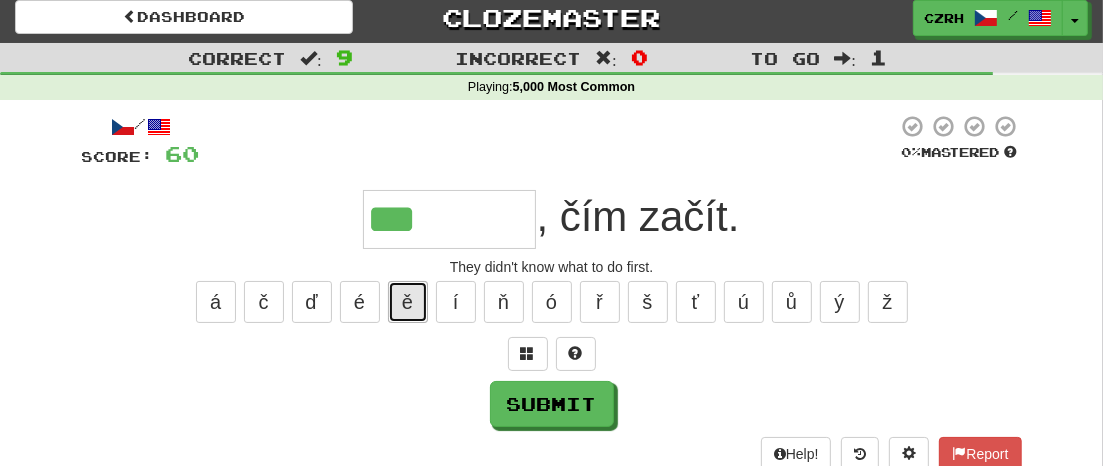 click on "ě" at bounding box center [408, 302] 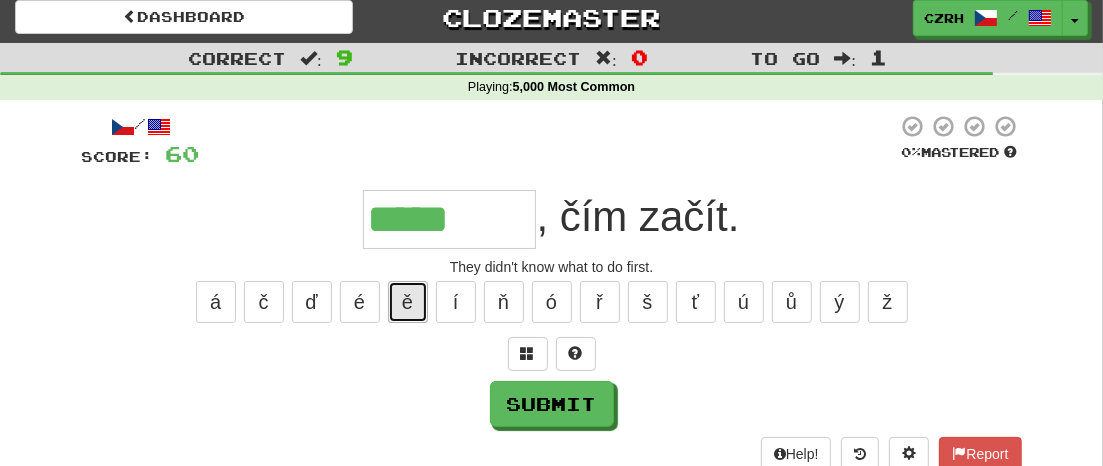 click on "ě" at bounding box center (408, 302) 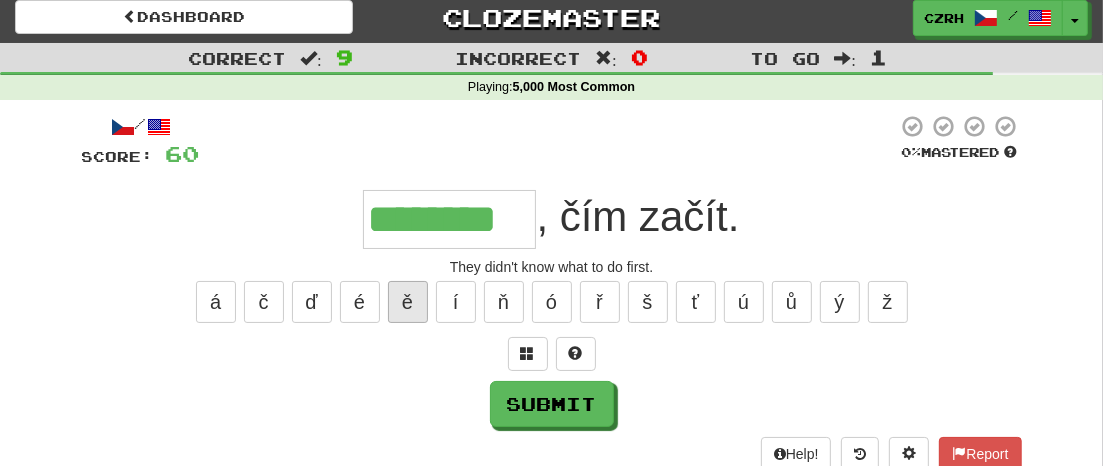 type on "********" 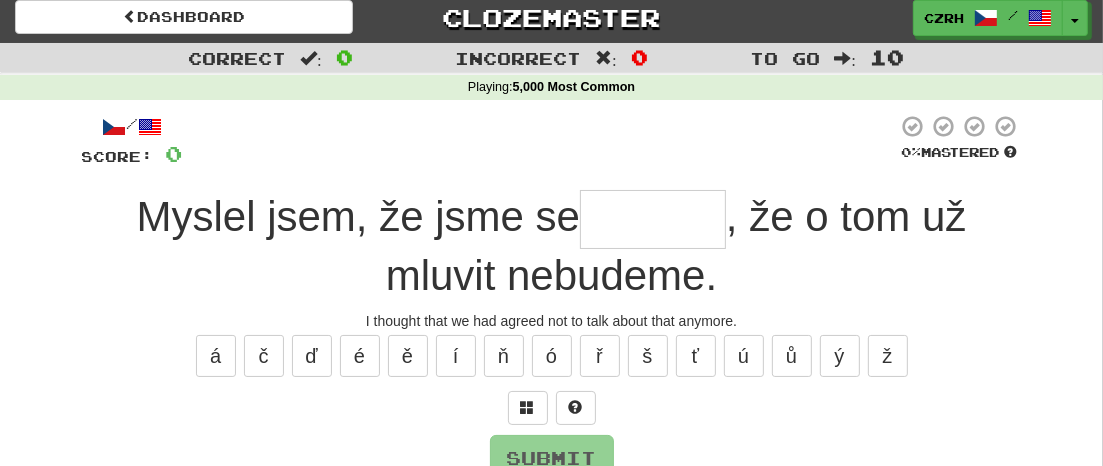 type on "*" 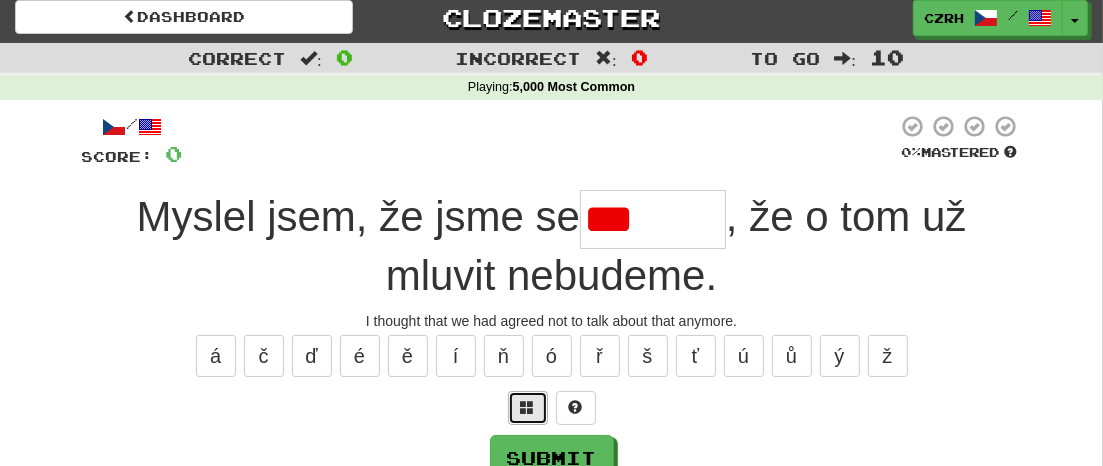 click at bounding box center (528, 408) 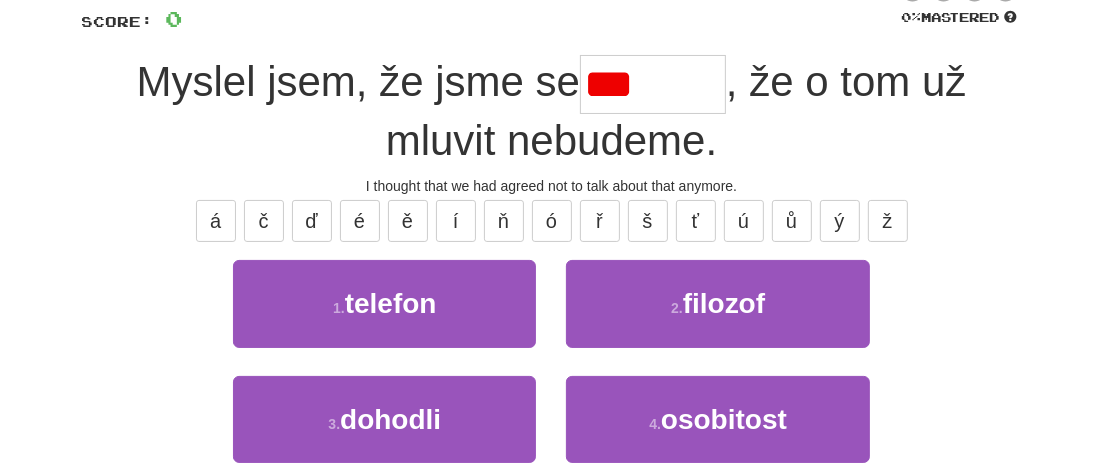 scroll, scrollTop: 144, scrollLeft: 0, axis: vertical 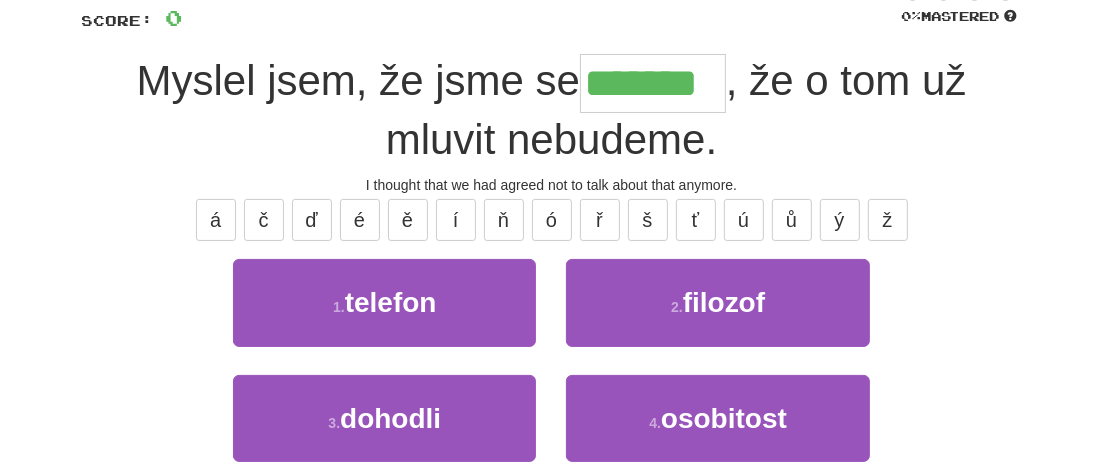 type on "*******" 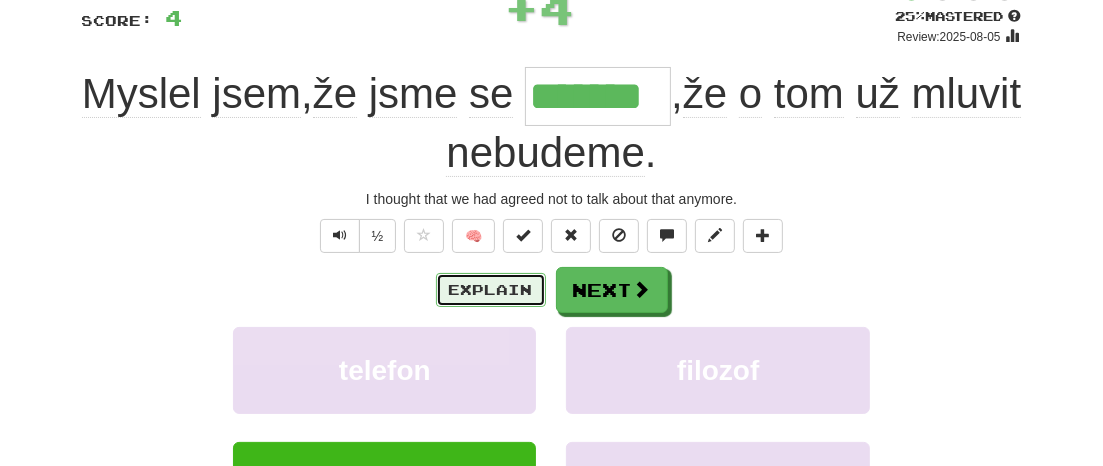 click on "Explain" at bounding box center (491, 290) 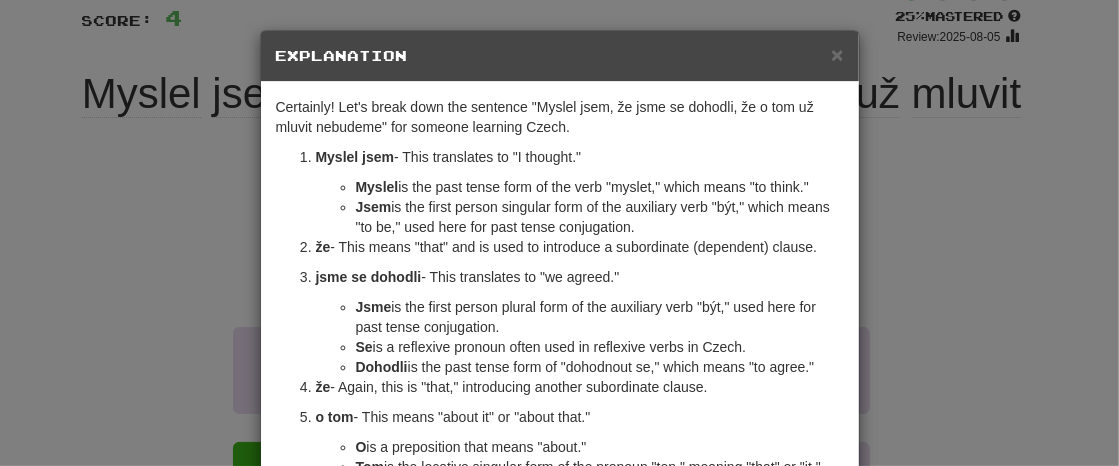 click on "× Explanation Certainly! Let's break down the sentence "Myslel jsem, že jsme se dohodli, že o tom už mluvit nebudeme" for someone learning Czech.
Myslel jsem  - This translates to "I thought."
Myslel  is the past tense form of the verb "myslet," which means "to think."
Jsem  is the first person singular form of the auxiliary verb "být," which means "to be," used here for past tense conjugation.
že  - This means "that" and is used to introduce a subordinate (dependent) clause.
jsme se dohodli  - This translates to "we agreed."
Jsme  is the first person plural form of the auxiliary verb "být," used here for past tense conjugation.
Se  is a reflexive pronoun often used in reflexive verbs in Czech.
Dohodli  is the past tense form of "dohodnout se," which means "to agree."
že  - Again, this is "that," introducing another subordinate clause.
o tom  - This means "about it" or "about that."
O  is a preposition that means "about."
Tom
už" at bounding box center (559, 233) 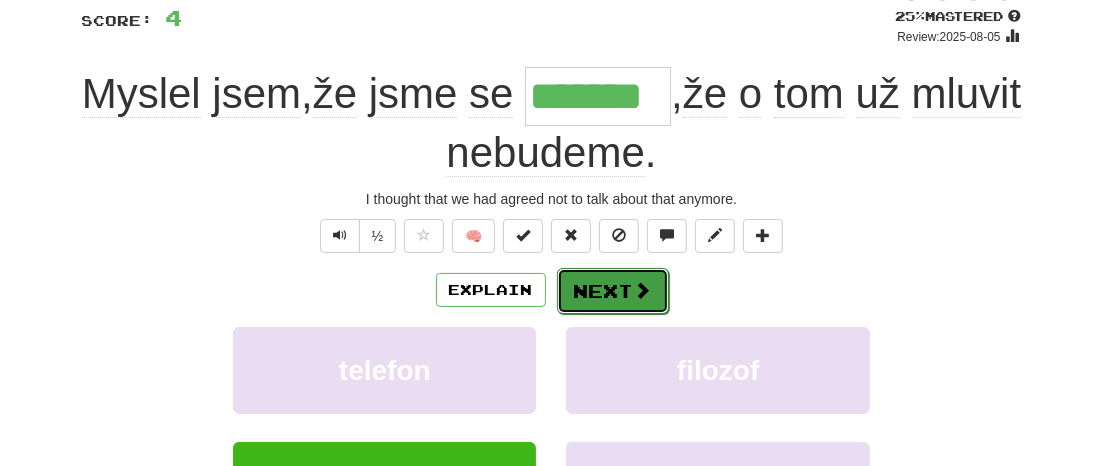 click on "Next" at bounding box center [613, 291] 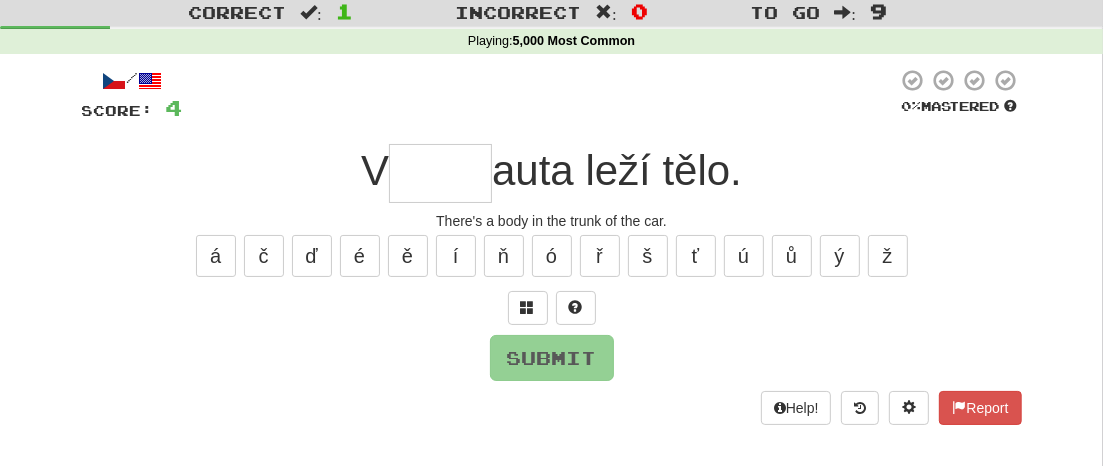 scroll, scrollTop: 51, scrollLeft: 0, axis: vertical 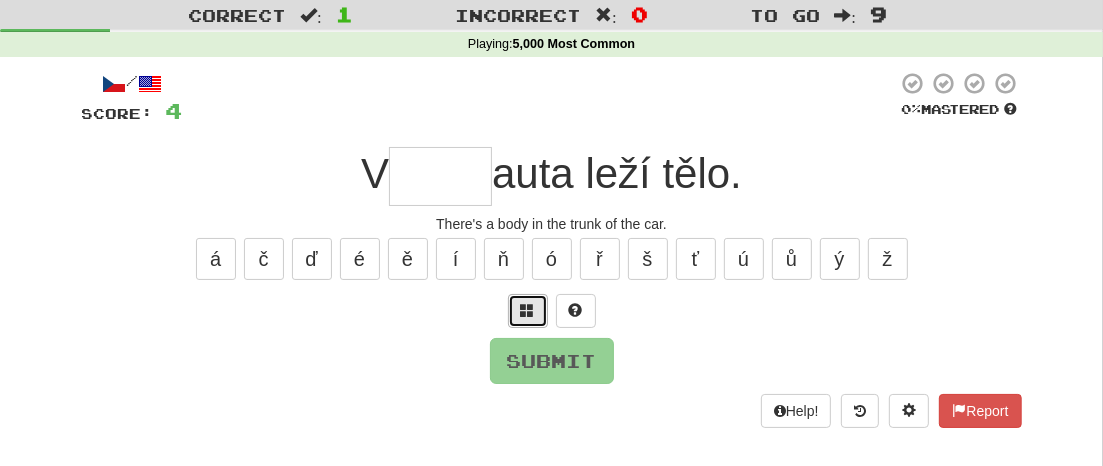 click at bounding box center [528, 311] 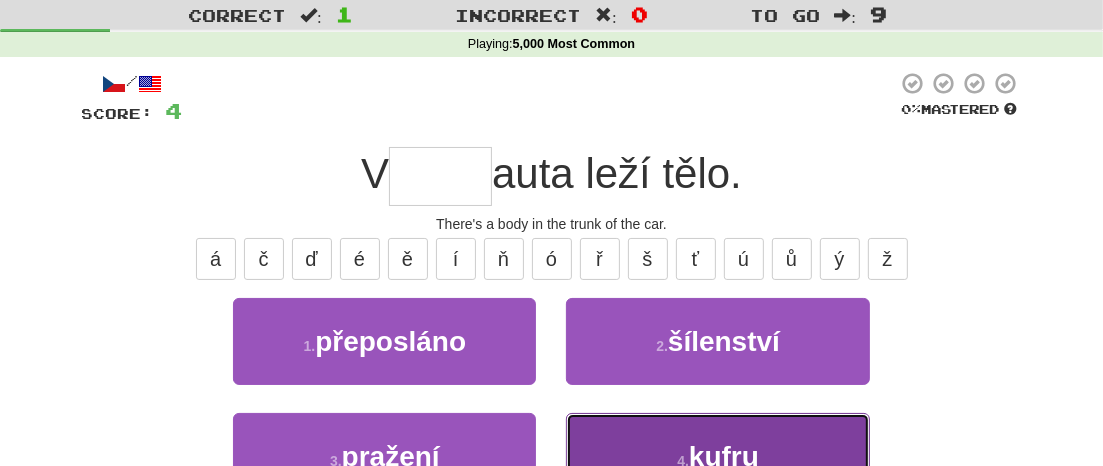 click on "kufru" at bounding box center [724, 456] 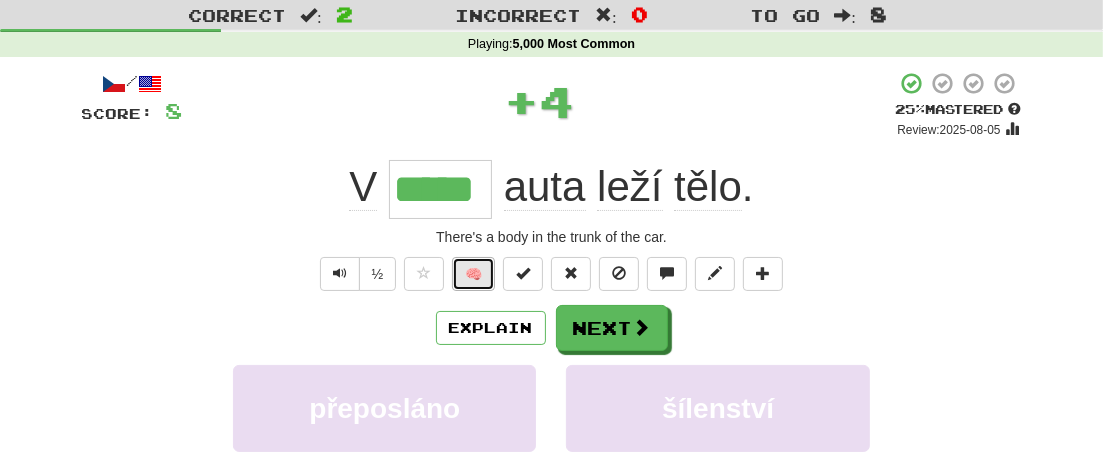 click on "🧠" at bounding box center [473, 274] 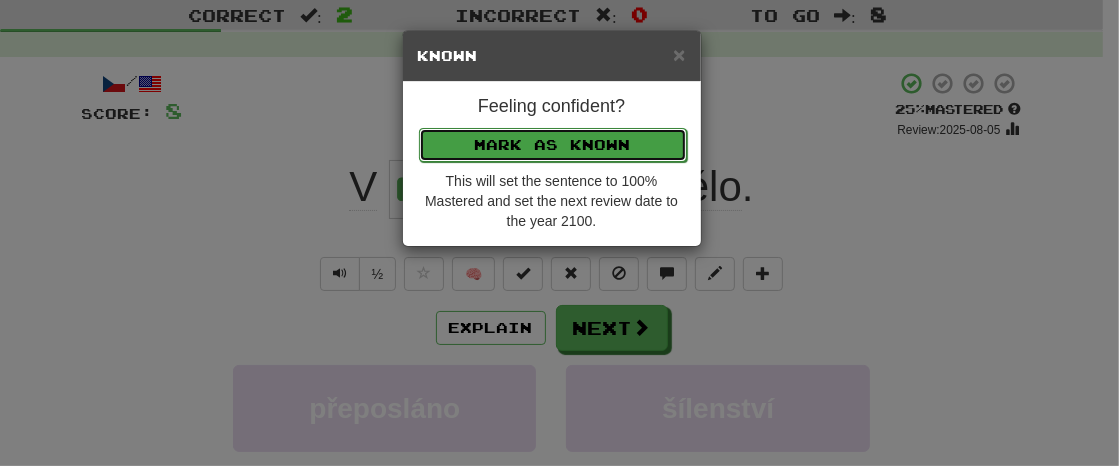 click on "Mark as Known" at bounding box center [553, 145] 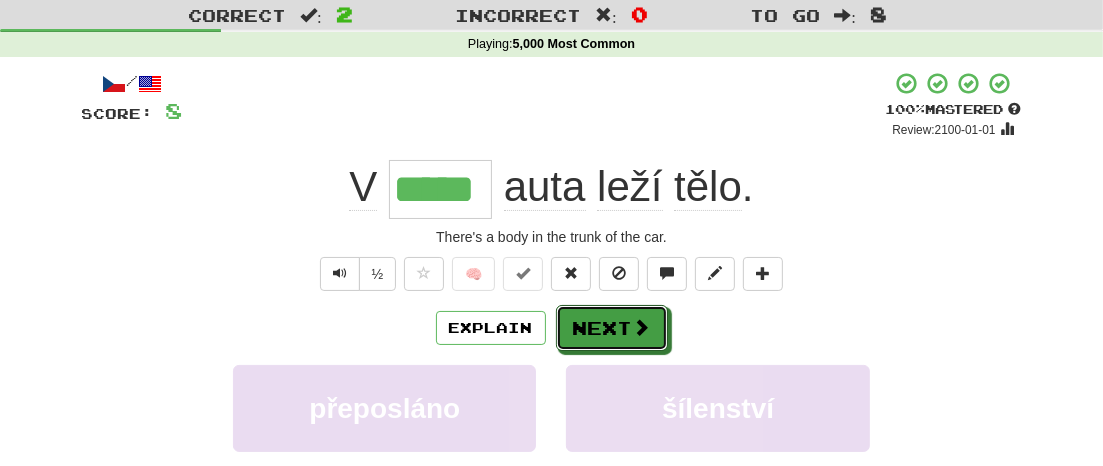 click on "Next" at bounding box center (612, 328) 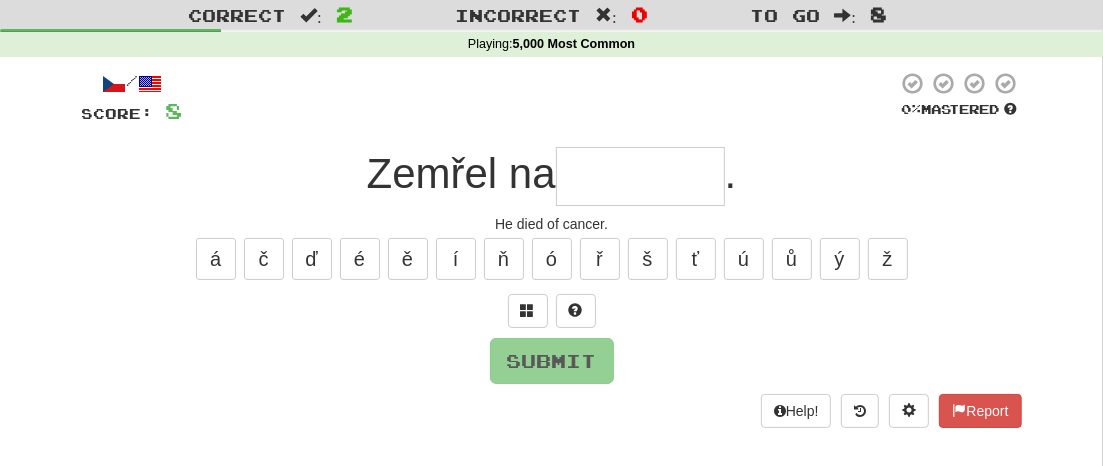 type on "*" 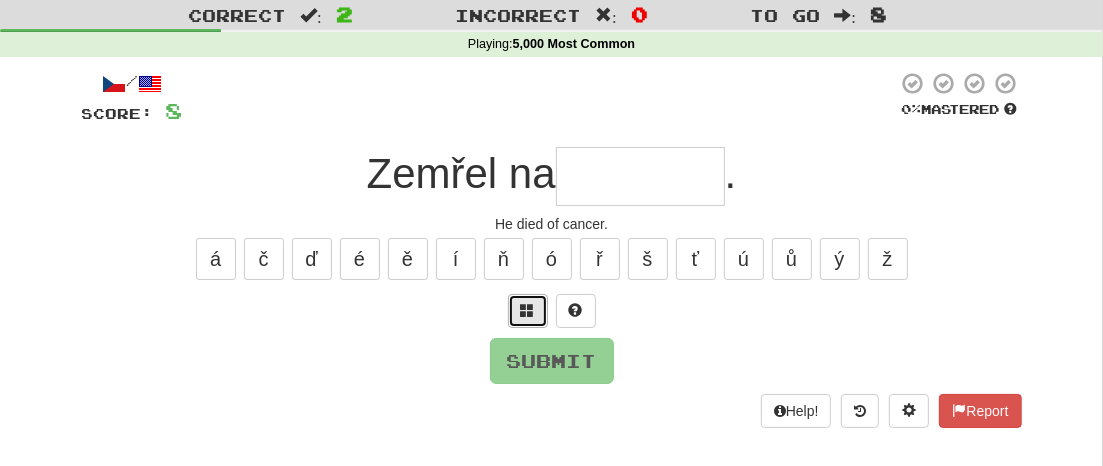 click at bounding box center (528, 310) 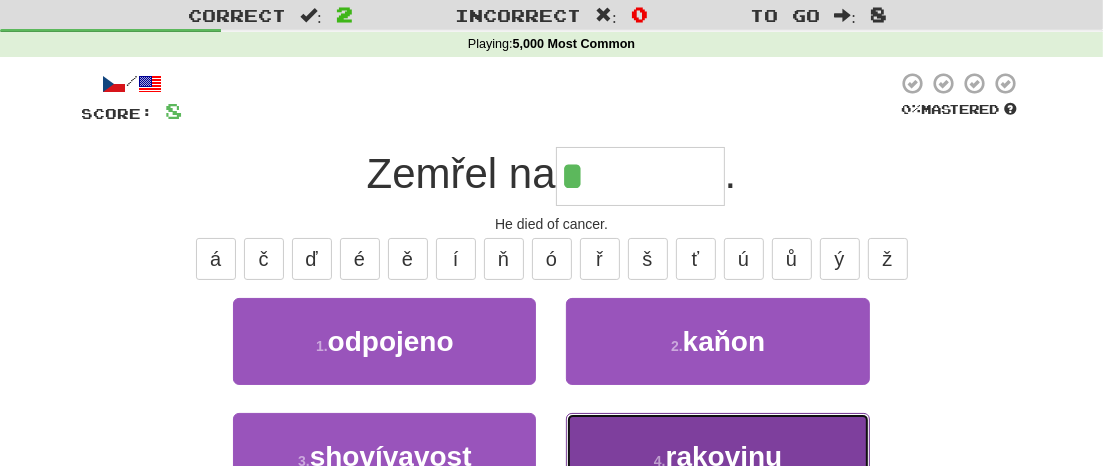 click on "rakovinu" at bounding box center (724, 456) 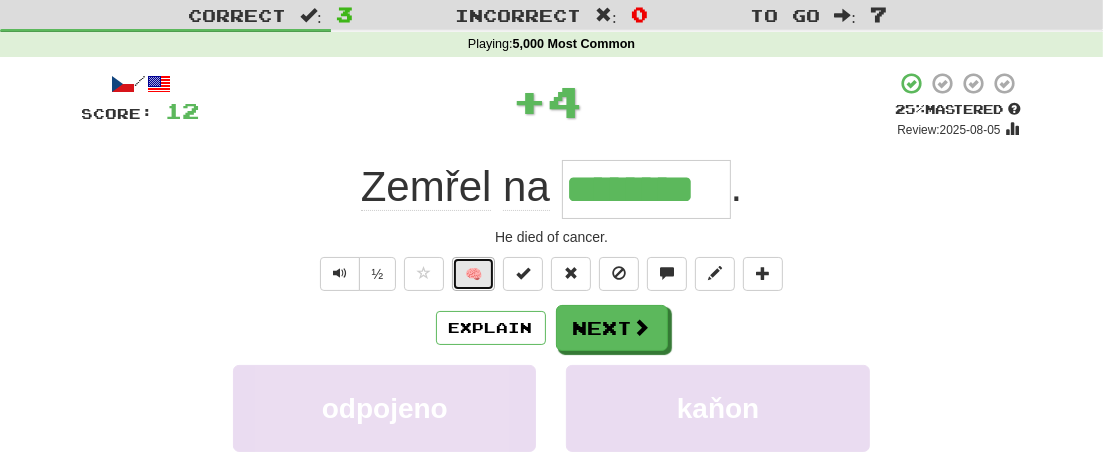 click on "🧠" at bounding box center [473, 274] 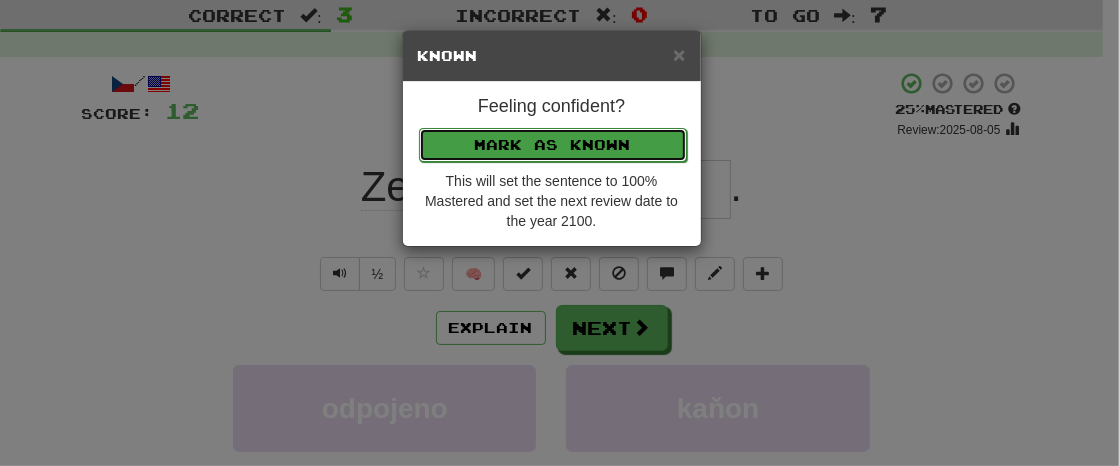 click on "Mark as Known" at bounding box center (553, 145) 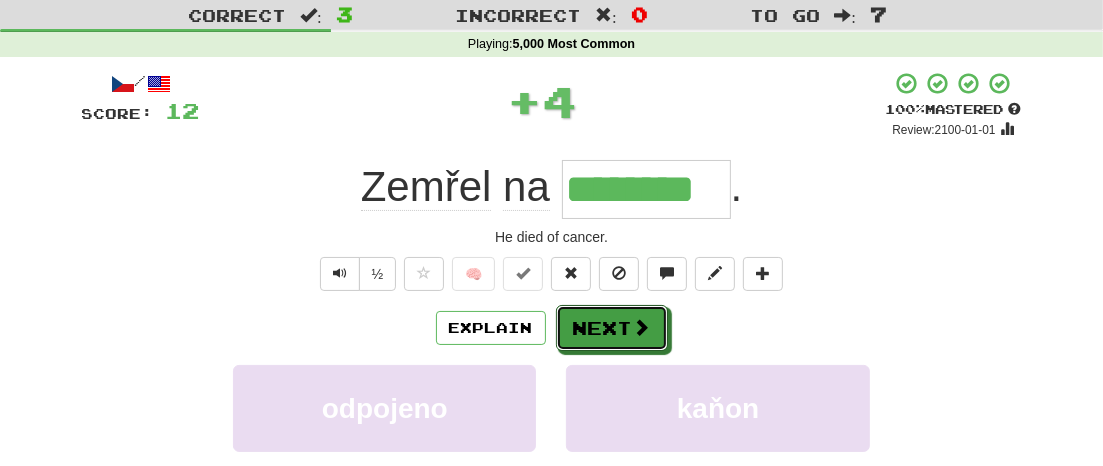 click on "Next" at bounding box center [612, 328] 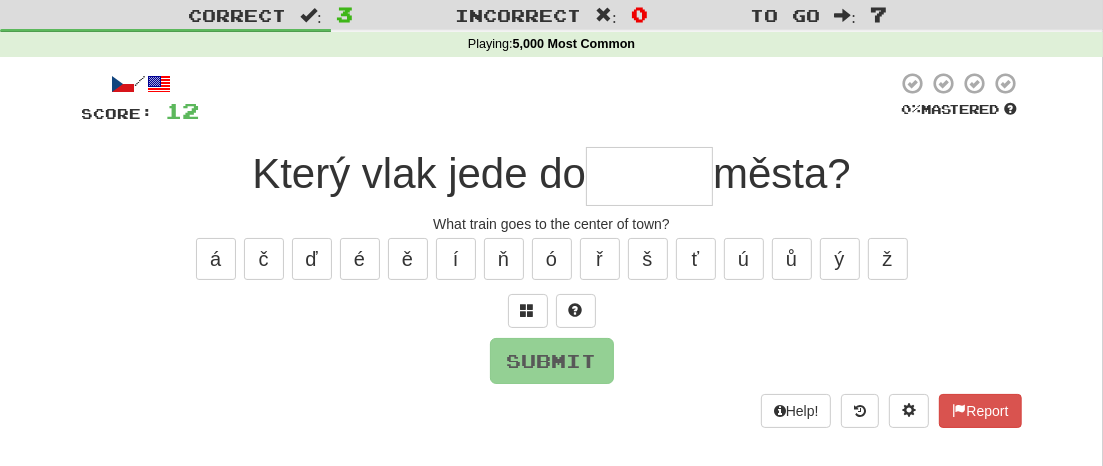 type on "*" 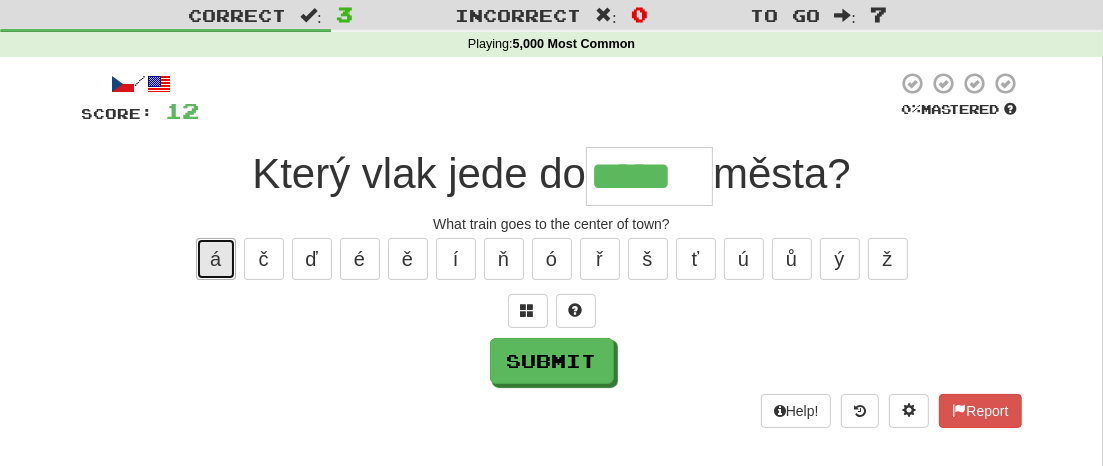 click on "á" at bounding box center (216, 259) 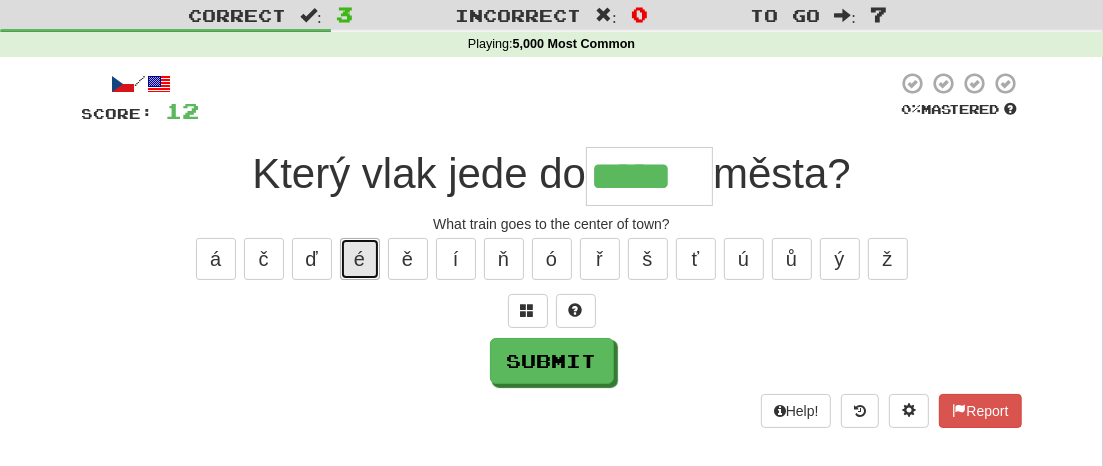 click on "é" at bounding box center (360, 259) 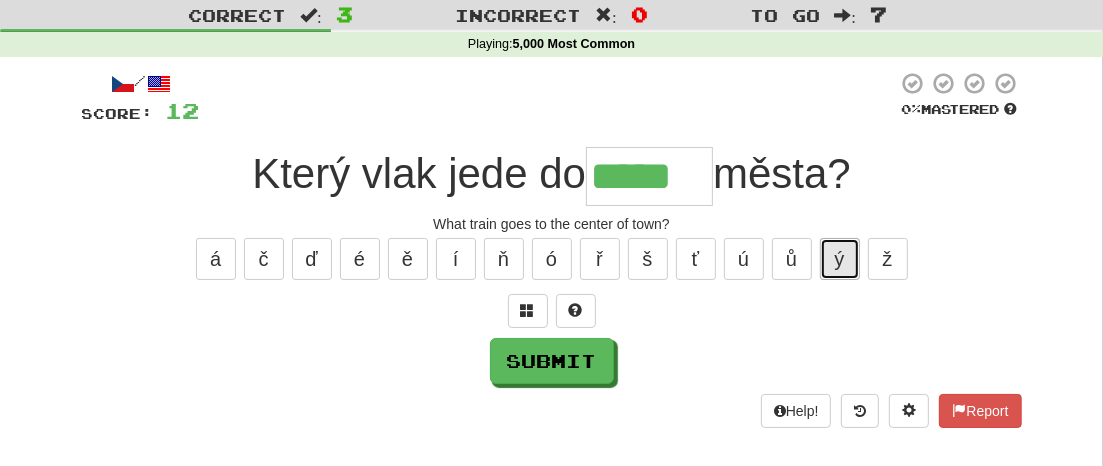 click on "ý" at bounding box center (840, 259) 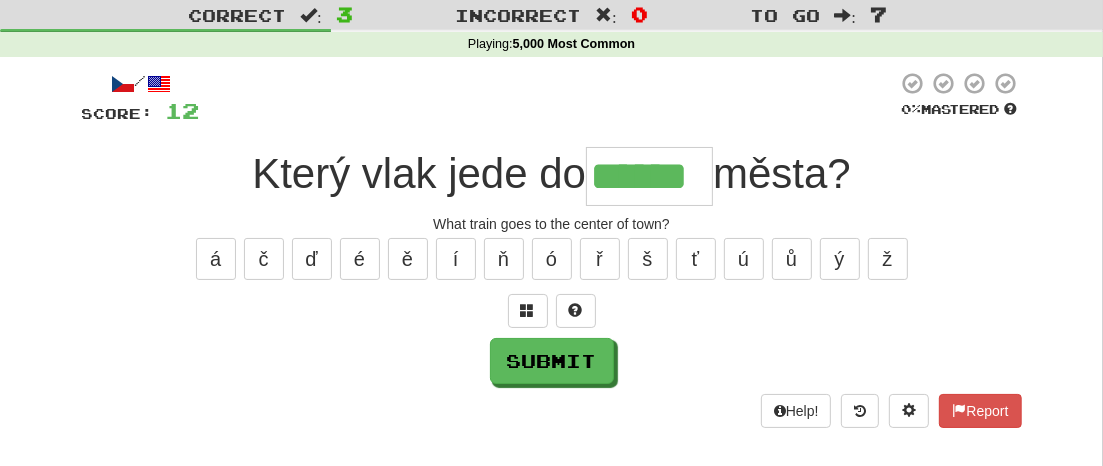 type on "******" 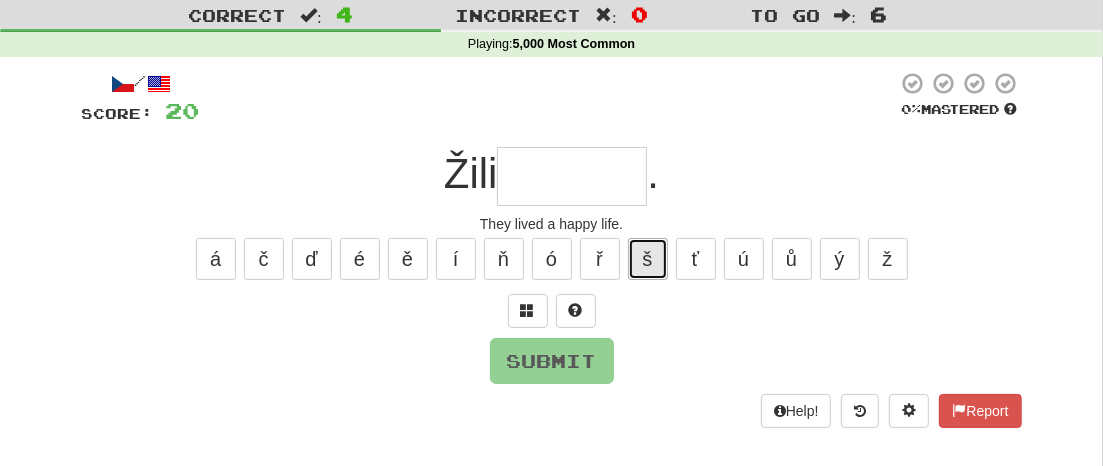 click on "š" at bounding box center [648, 259] 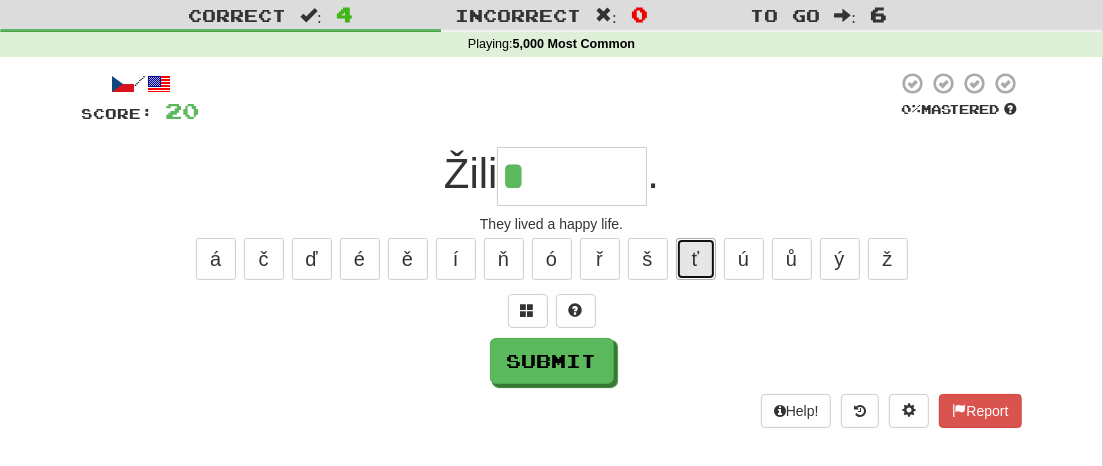 click on "ť" at bounding box center (696, 259) 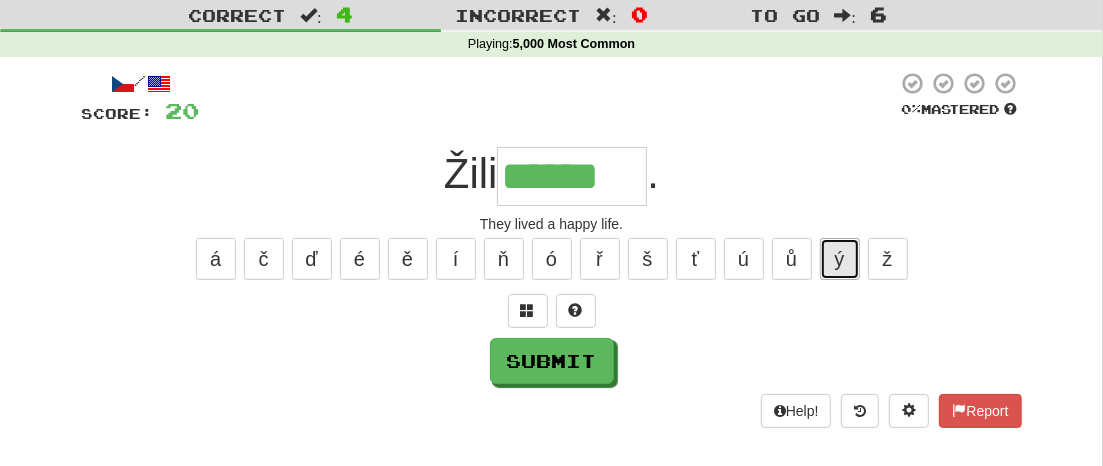 click on "ý" at bounding box center [840, 259] 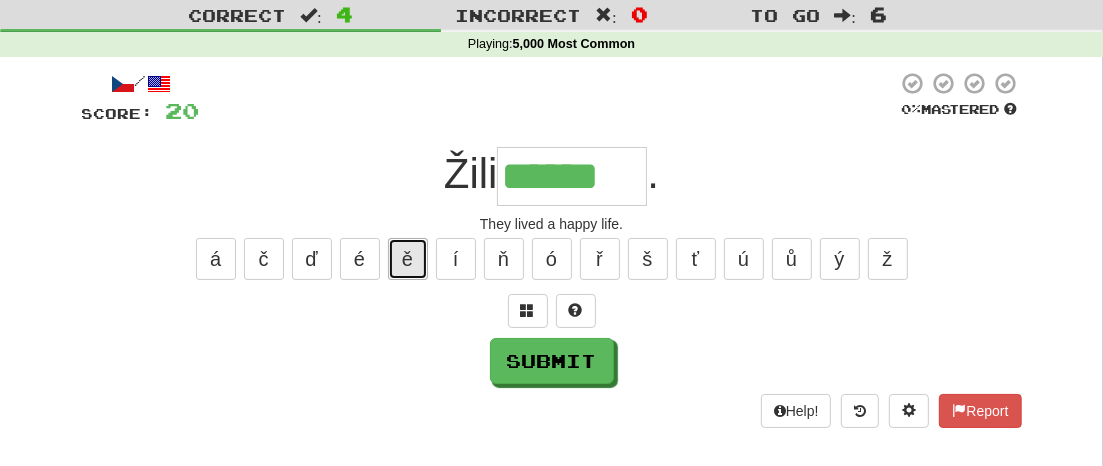 click on "ě" at bounding box center (408, 259) 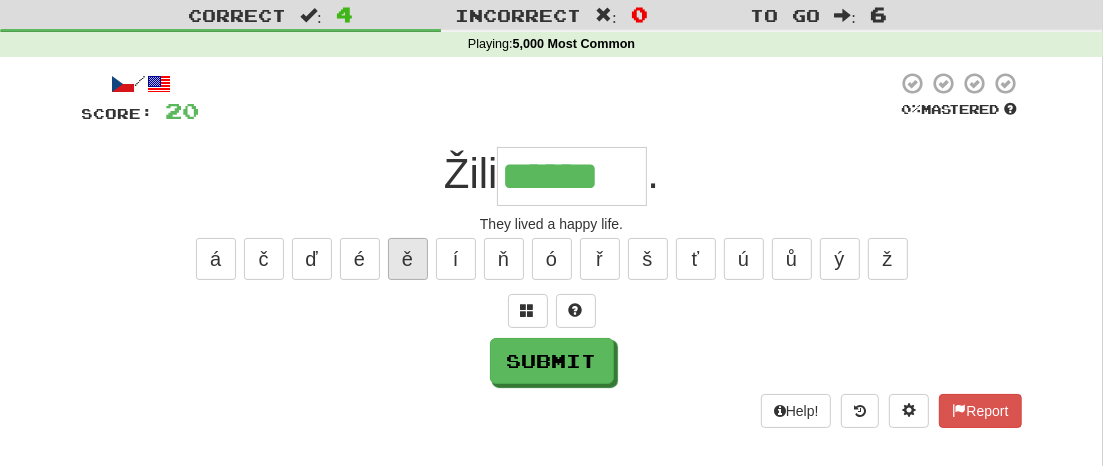 type on "*******" 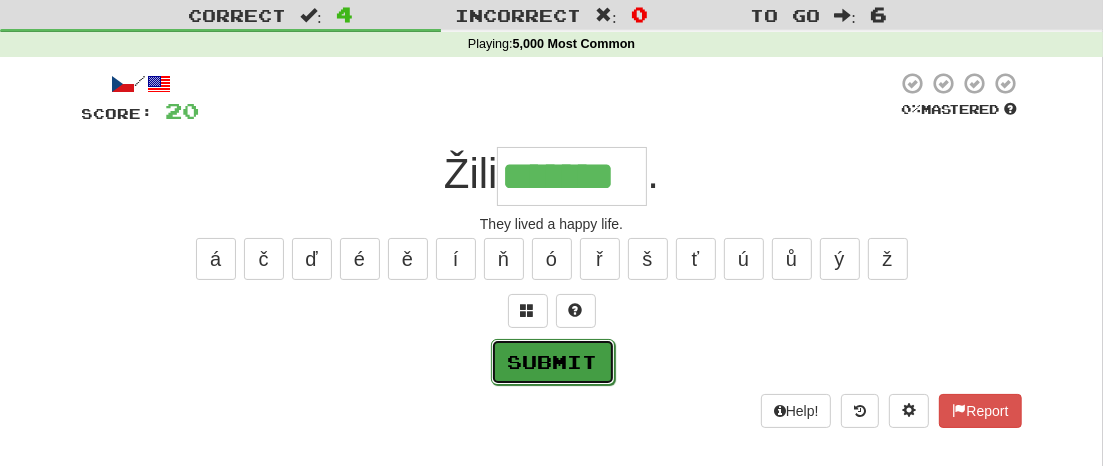 click on "Submit" at bounding box center [553, 362] 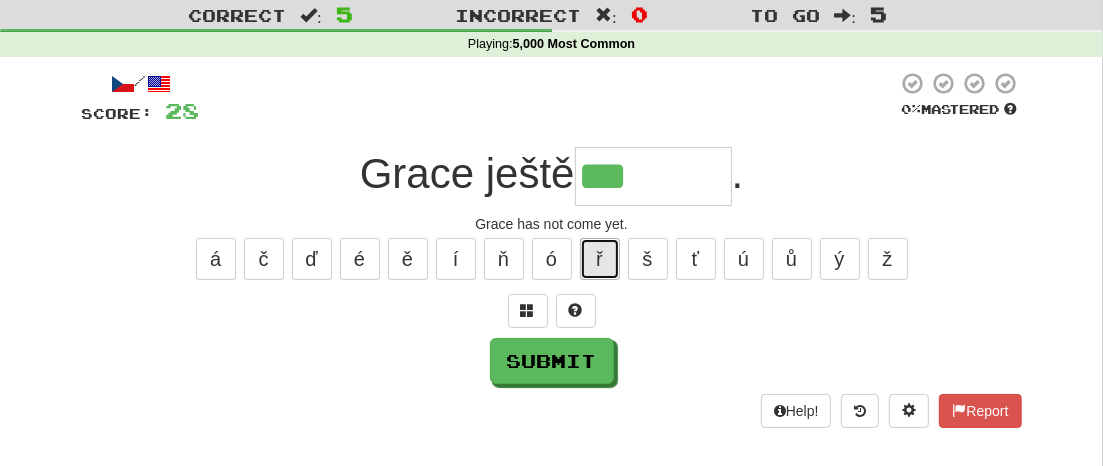 click on "ř" at bounding box center [600, 259] 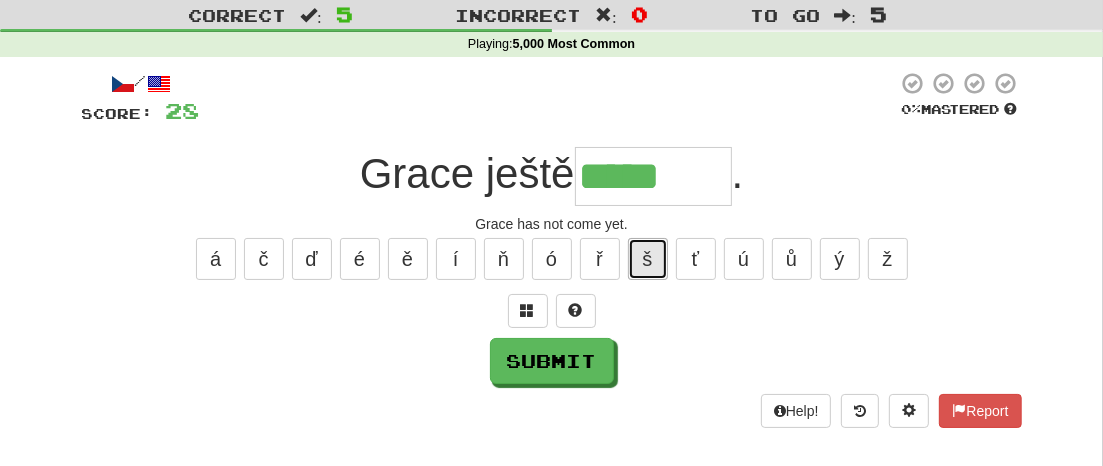 click on "š" at bounding box center (648, 259) 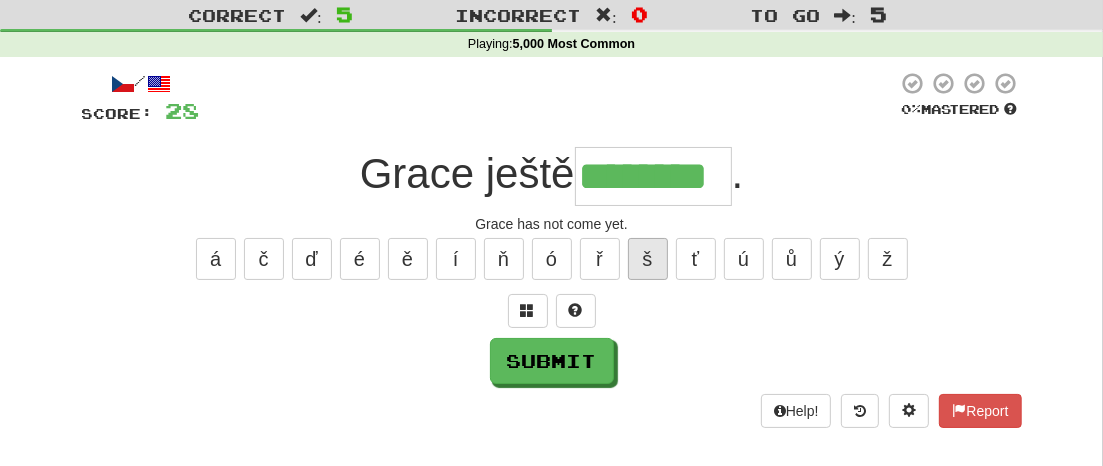 type on "********" 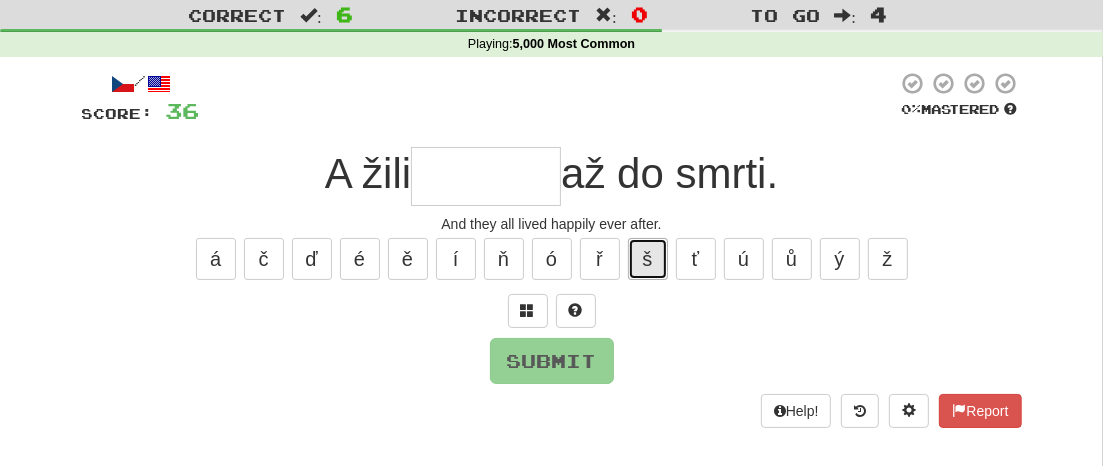 click on "š" at bounding box center [648, 259] 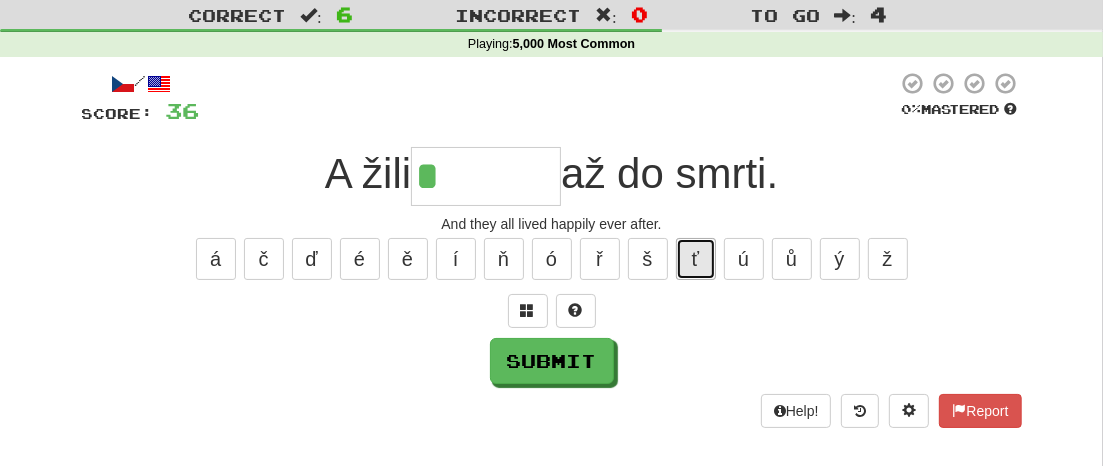 click on "ť" at bounding box center [696, 259] 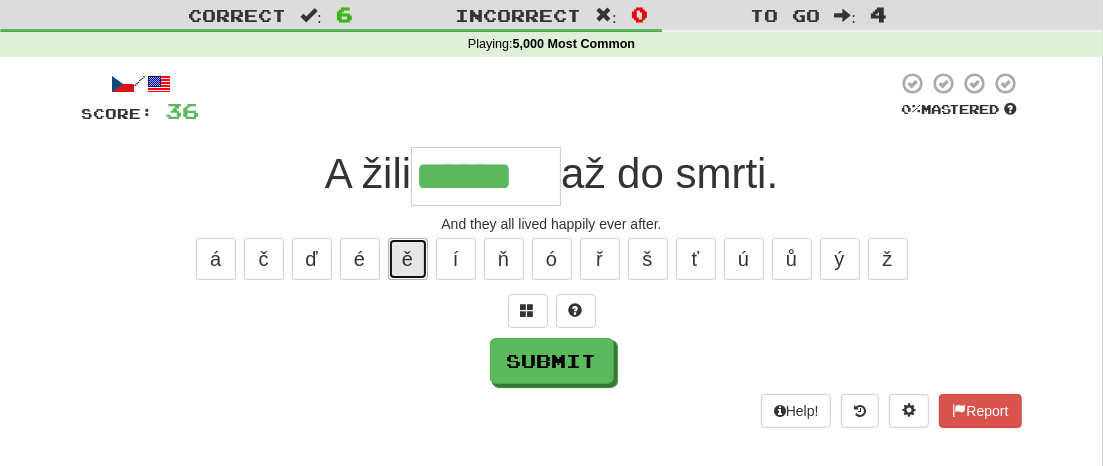 click on "ě" at bounding box center (408, 259) 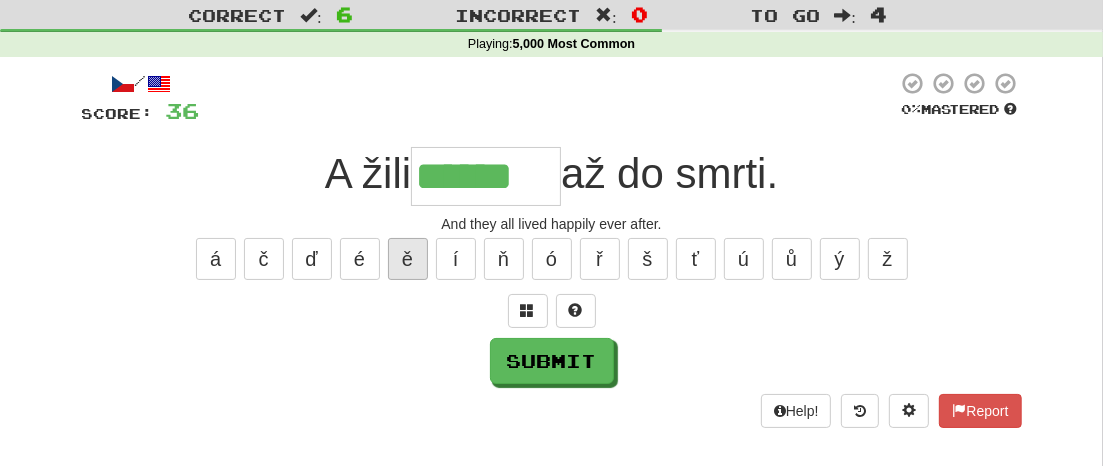 type on "*******" 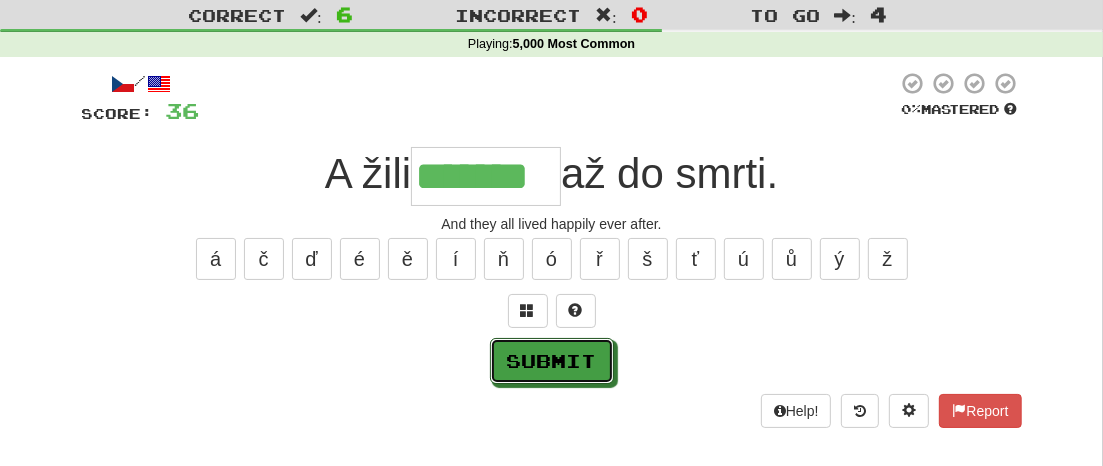 drag, startPoint x: 543, startPoint y: 356, endPoint x: 640, endPoint y: 356, distance: 97 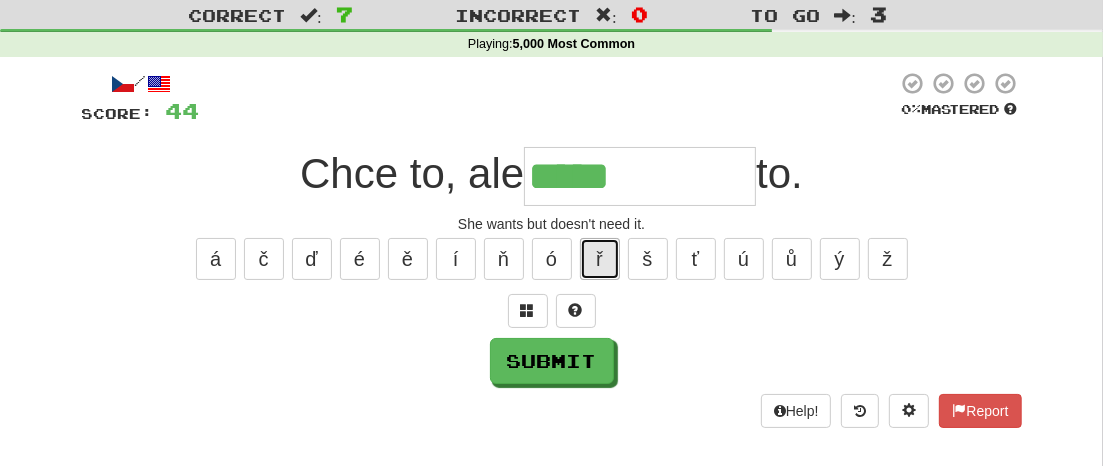 click on "ř" at bounding box center (600, 259) 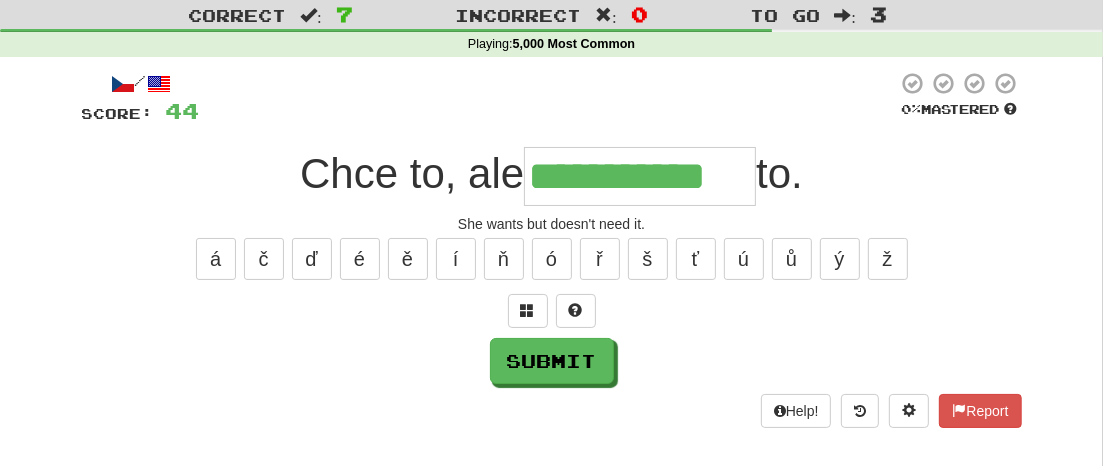 type on "**********" 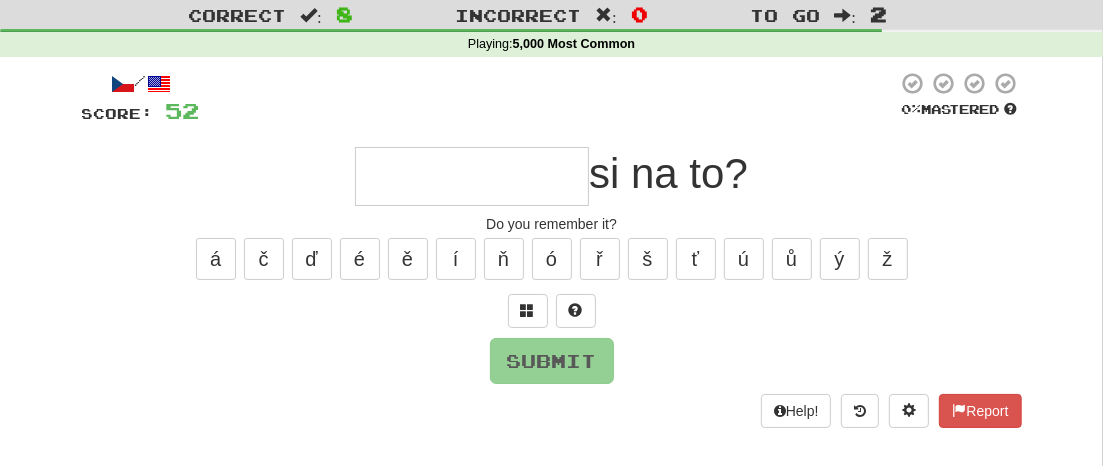 type on "*" 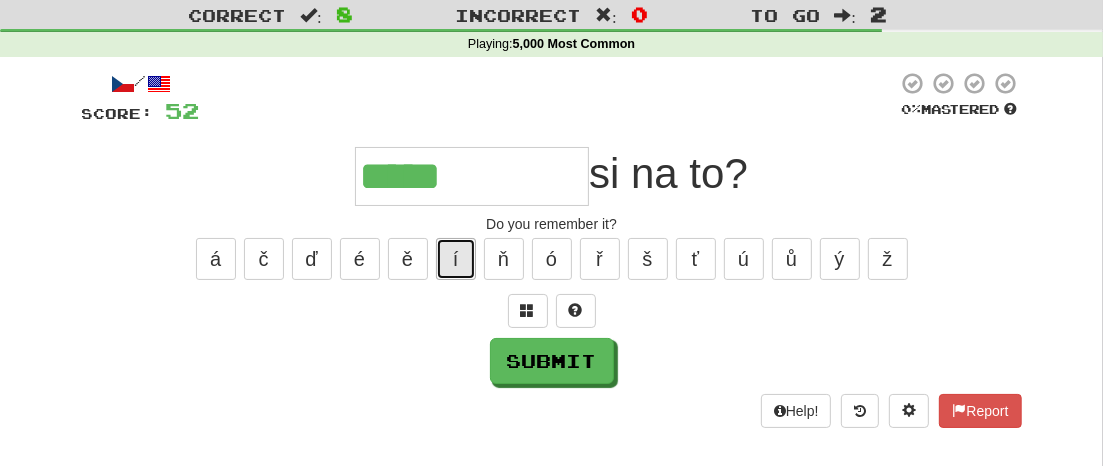 click on "í" at bounding box center (456, 259) 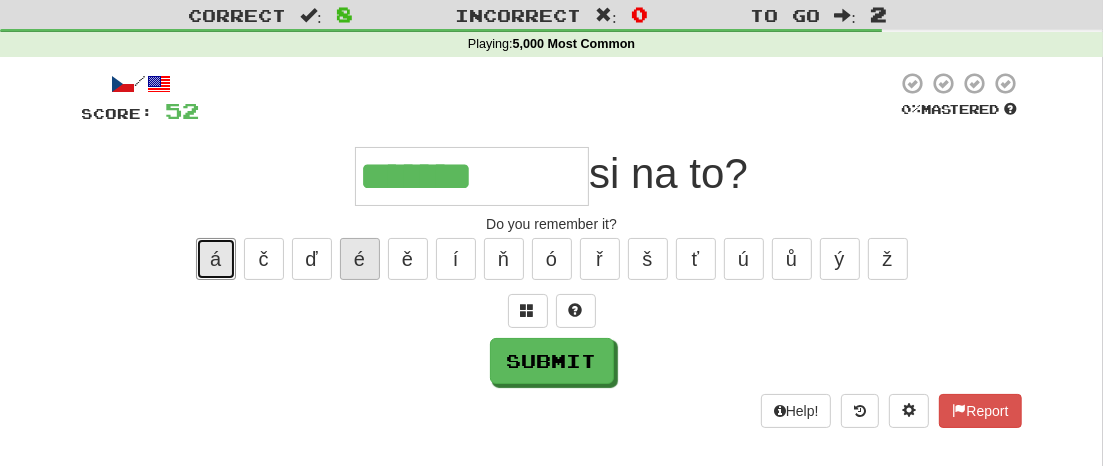 drag, startPoint x: 227, startPoint y: 263, endPoint x: 360, endPoint y: 275, distance: 133.54025 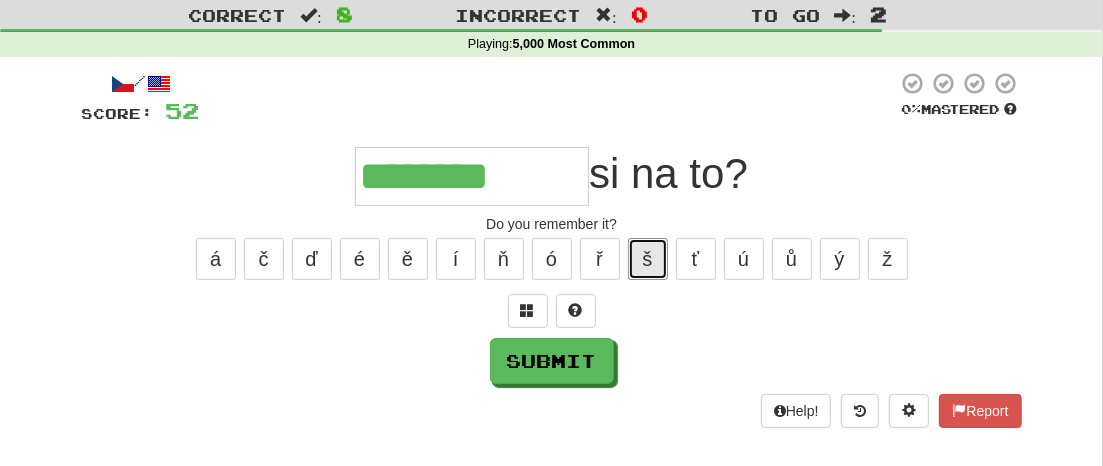 drag, startPoint x: 641, startPoint y: 245, endPoint x: 628, endPoint y: 281, distance: 38.27532 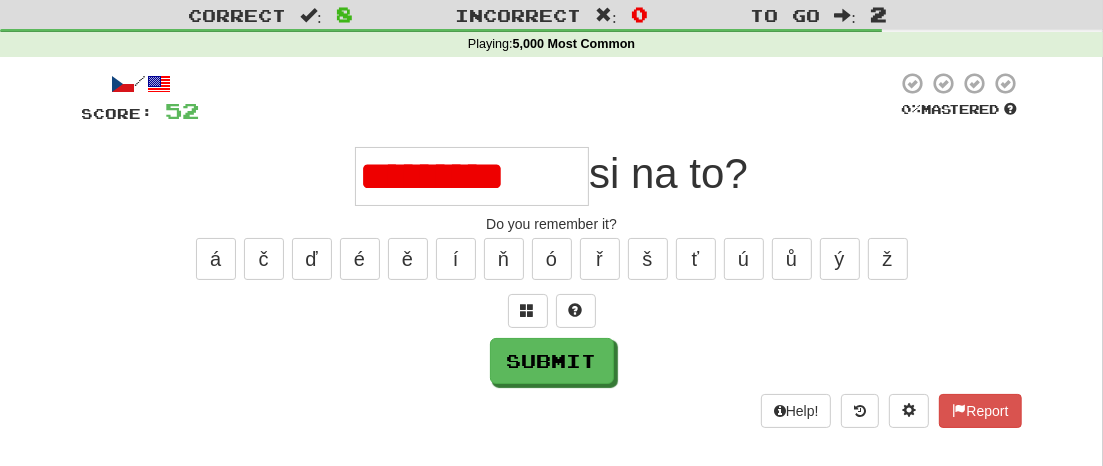 click on "*********" at bounding box center (472, 176) 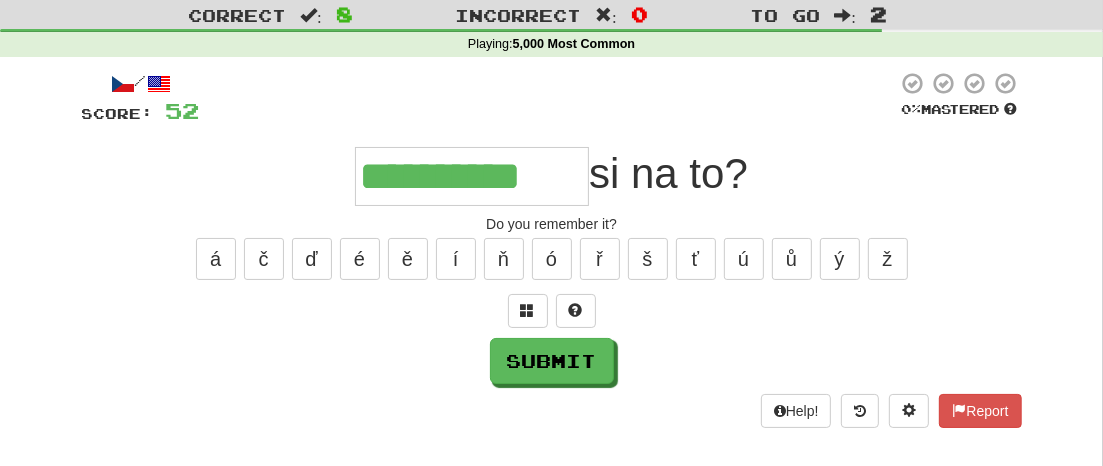 type on "**********" 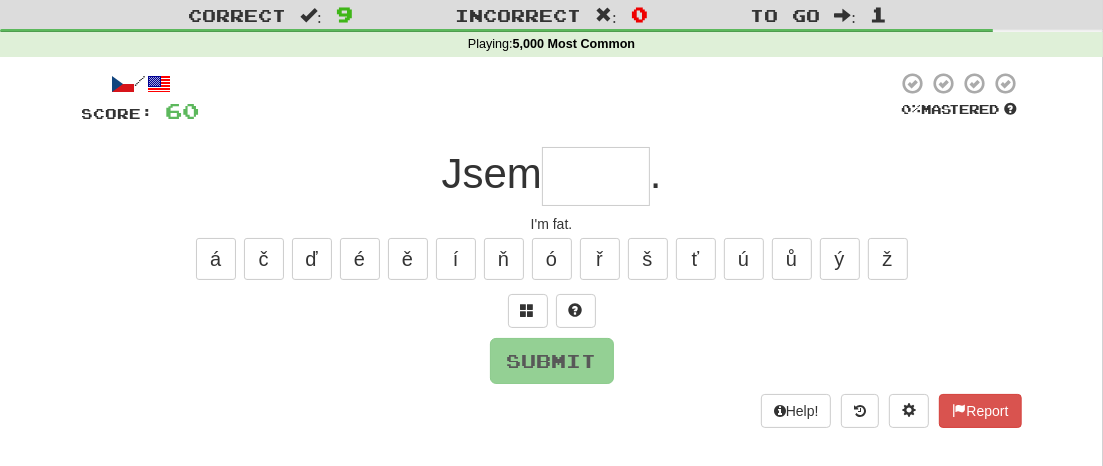 type on "*" 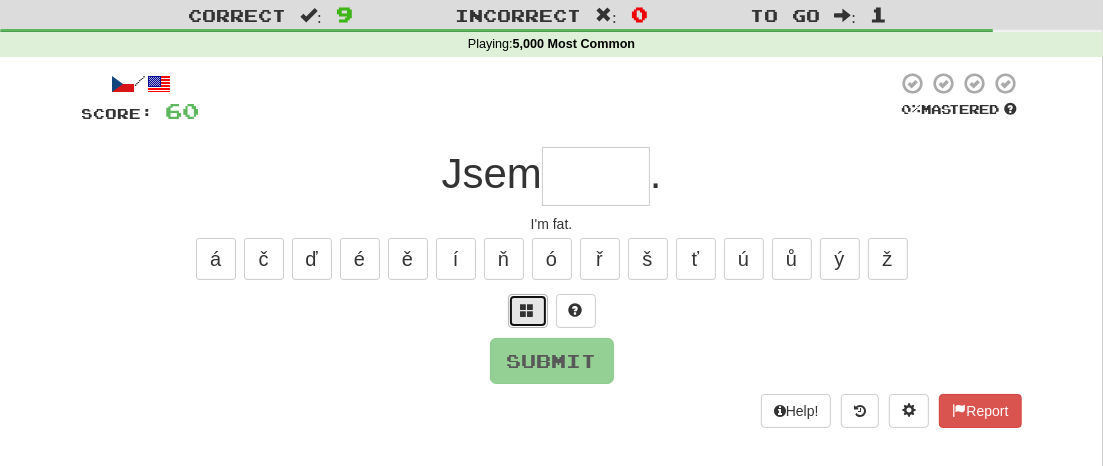 click at bounding box center (528, 311) 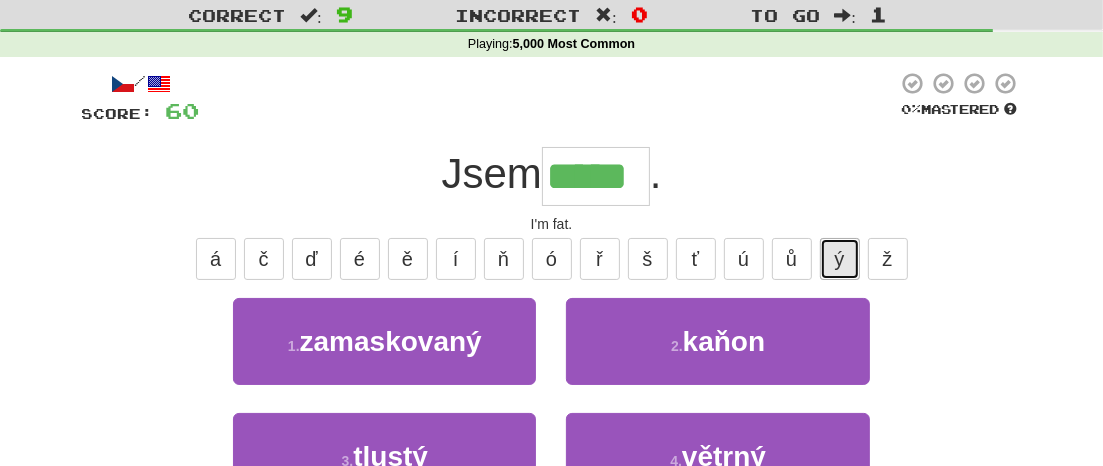 click on "ý" at bounding box center [840, 259] 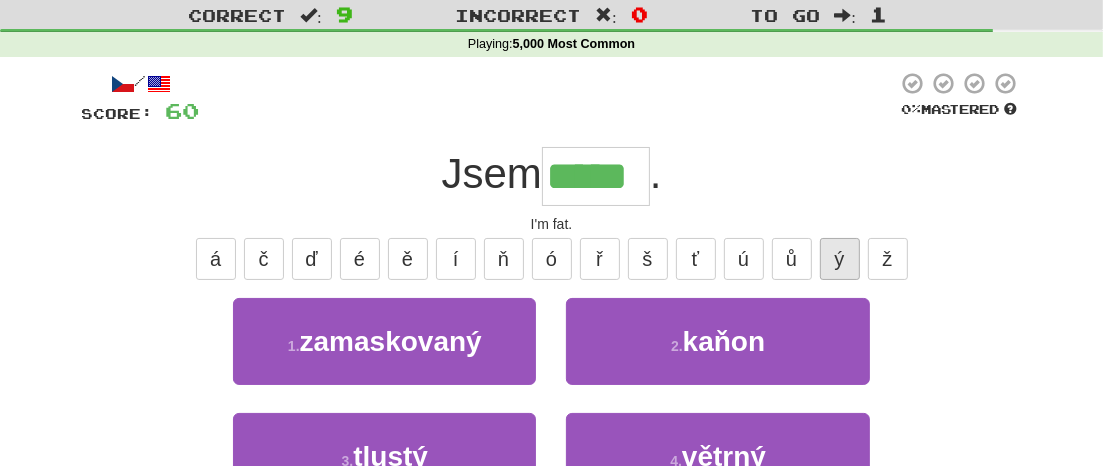 type on "******" 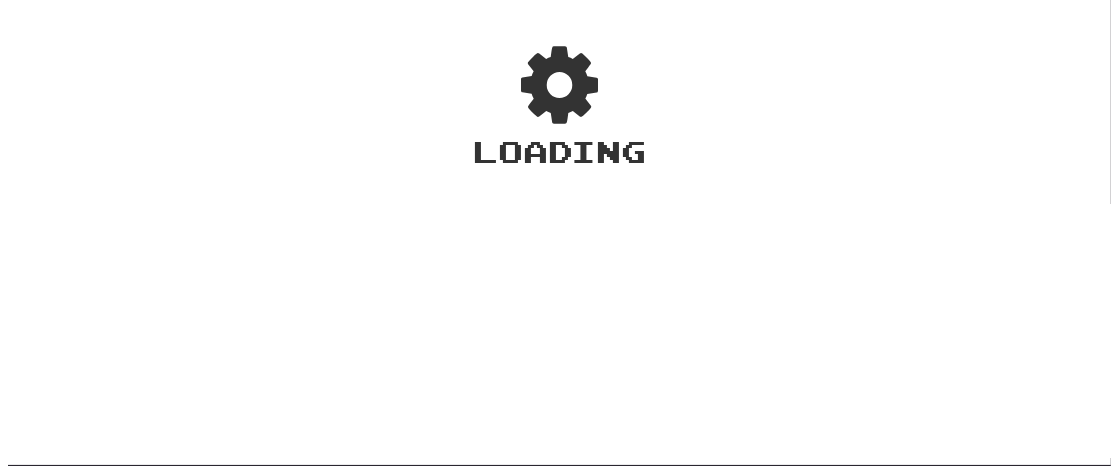 scroll, scrollTop: 91, scrollLeft: 0, axis: vertical 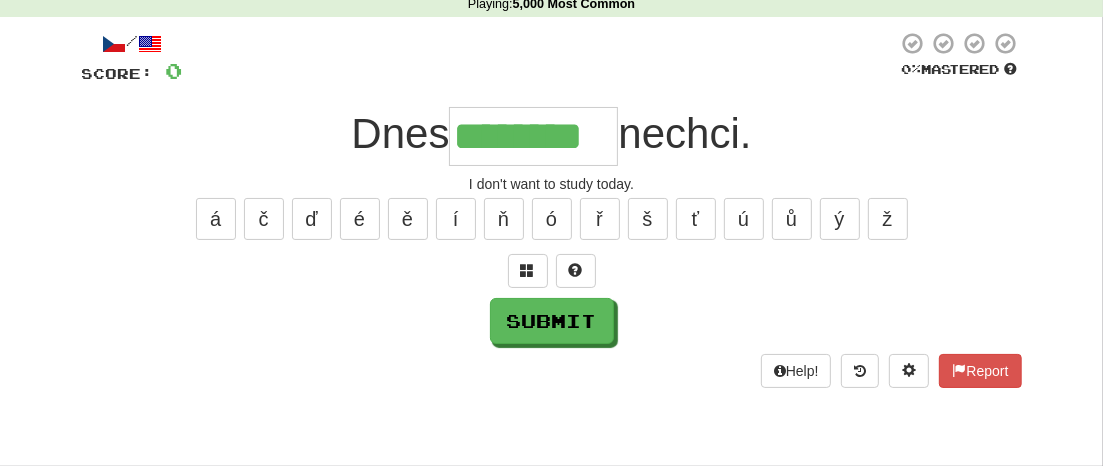 type on "********" 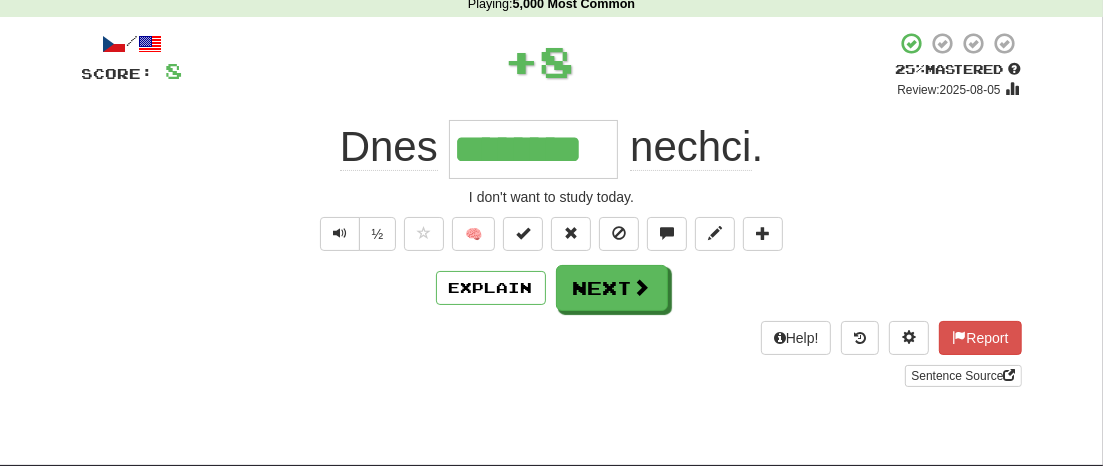 type 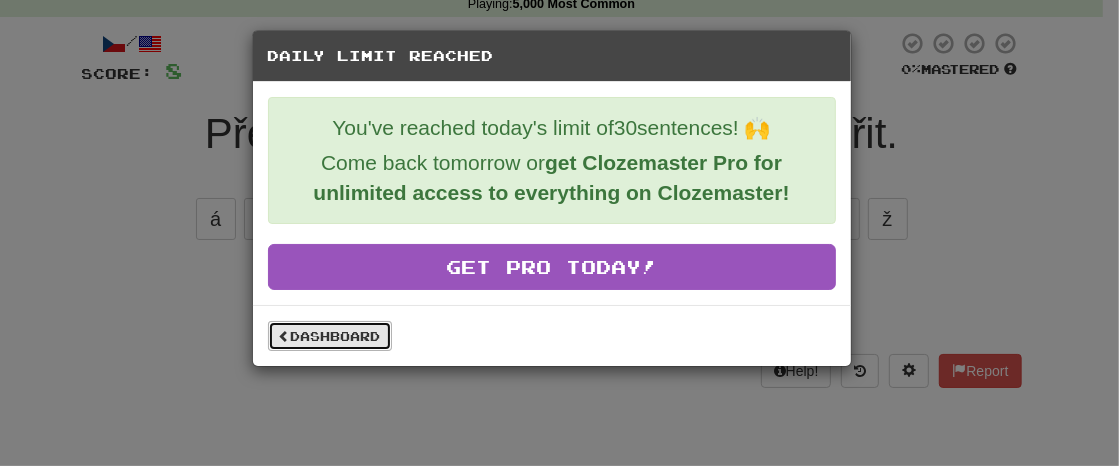 click on "Dashboard" at bounding box center (330, 336) 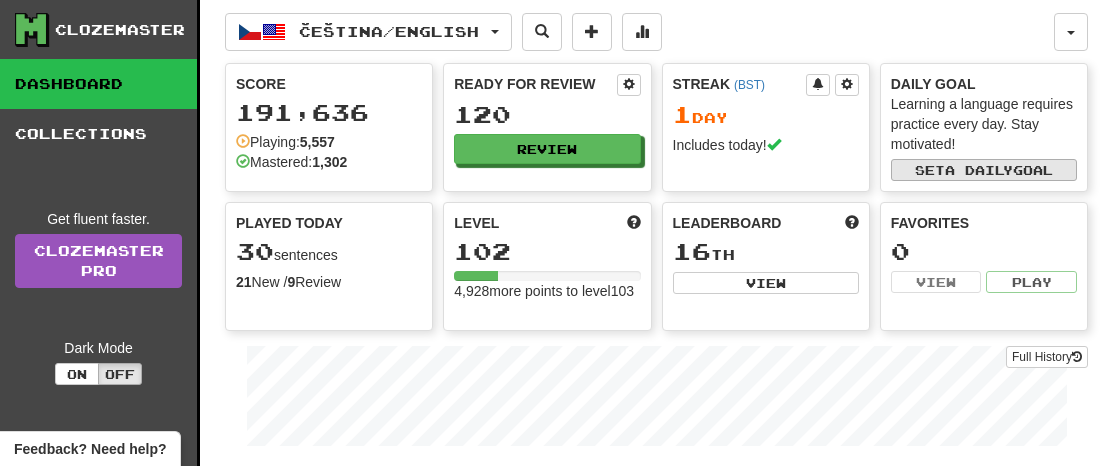 scroll, scrollTop: 0, scrollLeft: 0, axis: both 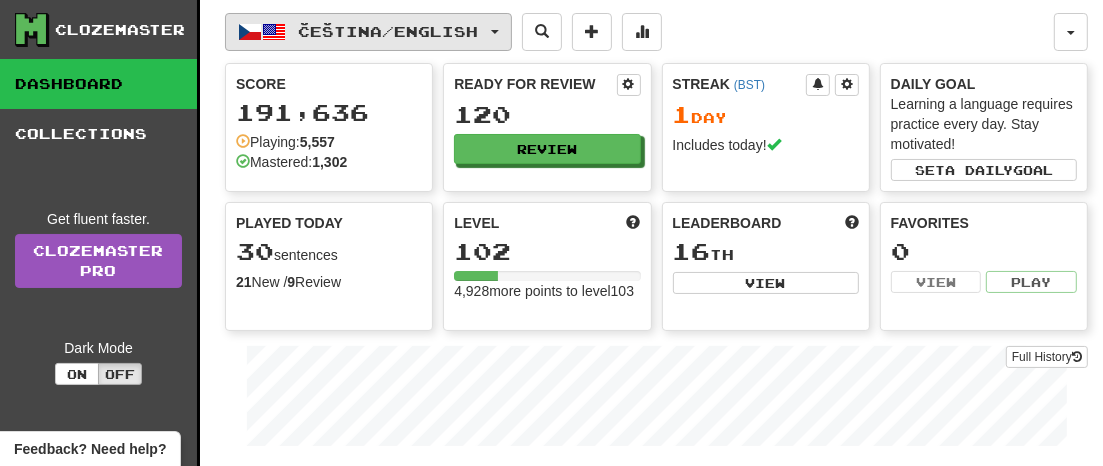 click on "Čeština  /  English" at bounding box center (368, 32) 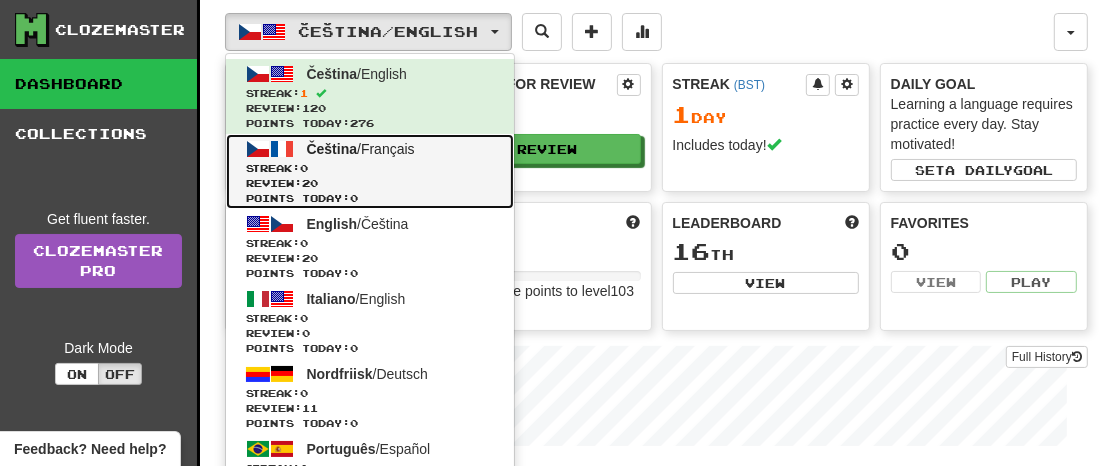 click on "Streak:  0" at bounding box center [370, 168] 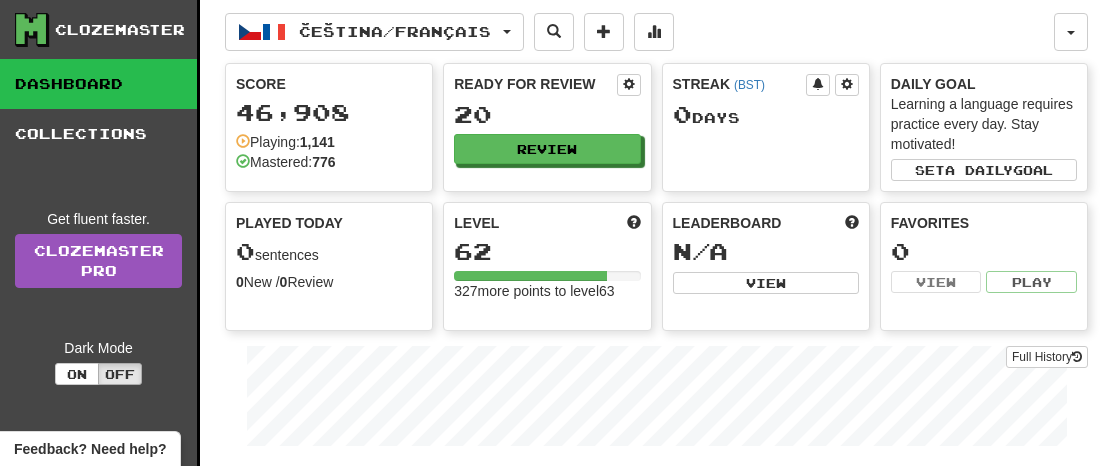 scroll, scrollTop: 0, scrollLeft: 0, axis: both 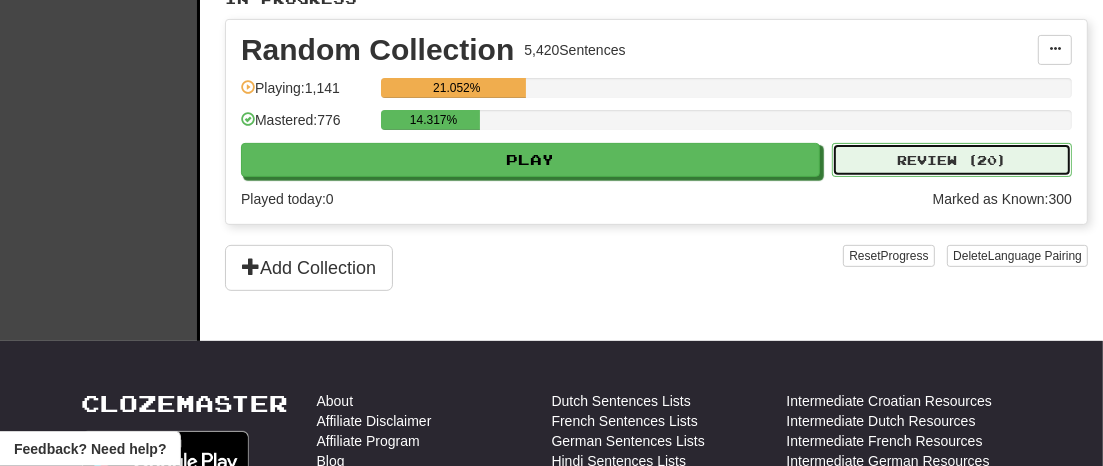 click on "Review ( 20 )" at bounding box center [952, 160] 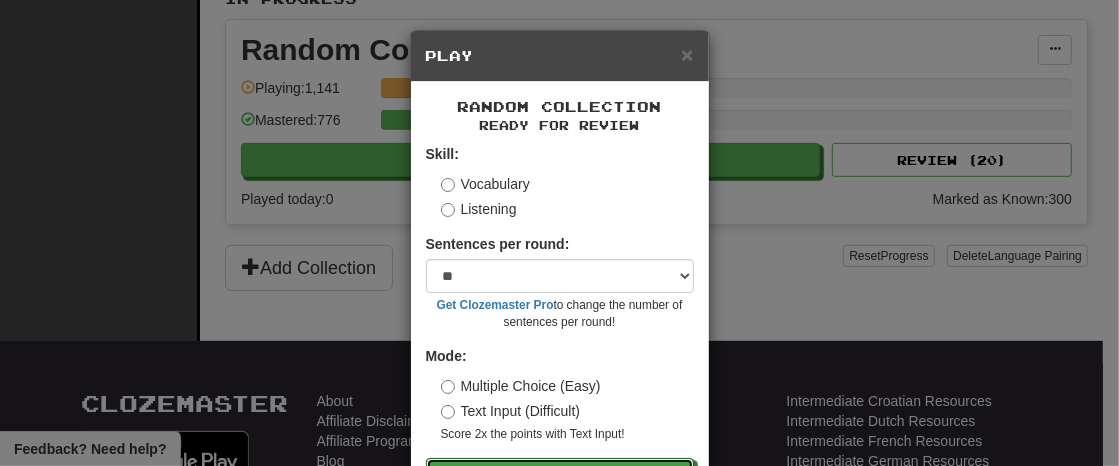 drag, startPoint x: 602, startPoint y: 460, endPoint x: 650, endPoint y: 442, distance: 51.264023 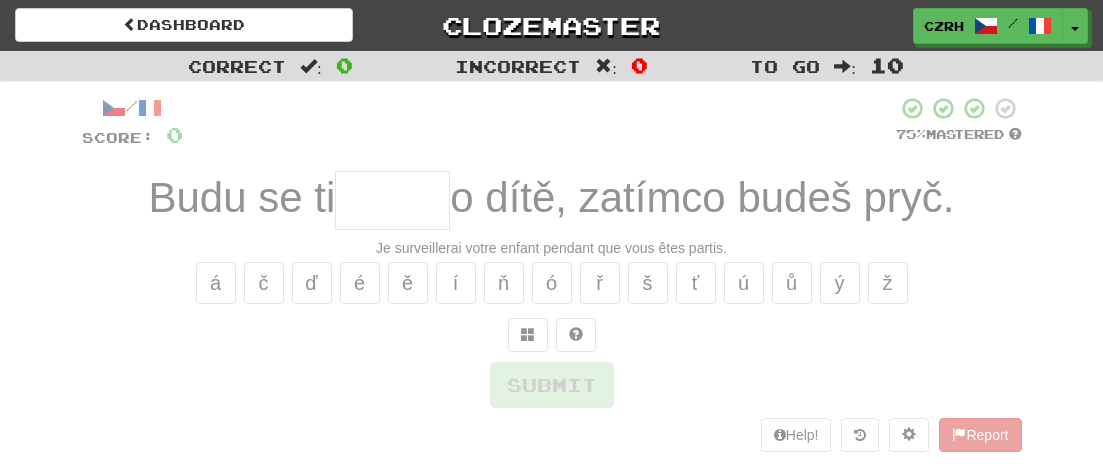 scroll, scrollTop: 0, scrollLeft: 0, axis: both 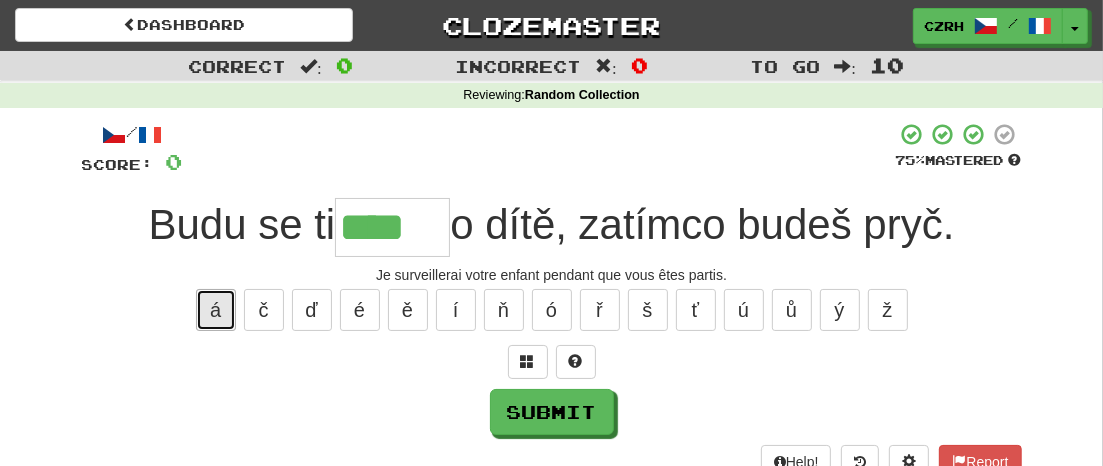 click on "á" at bounding box center (216, 310) 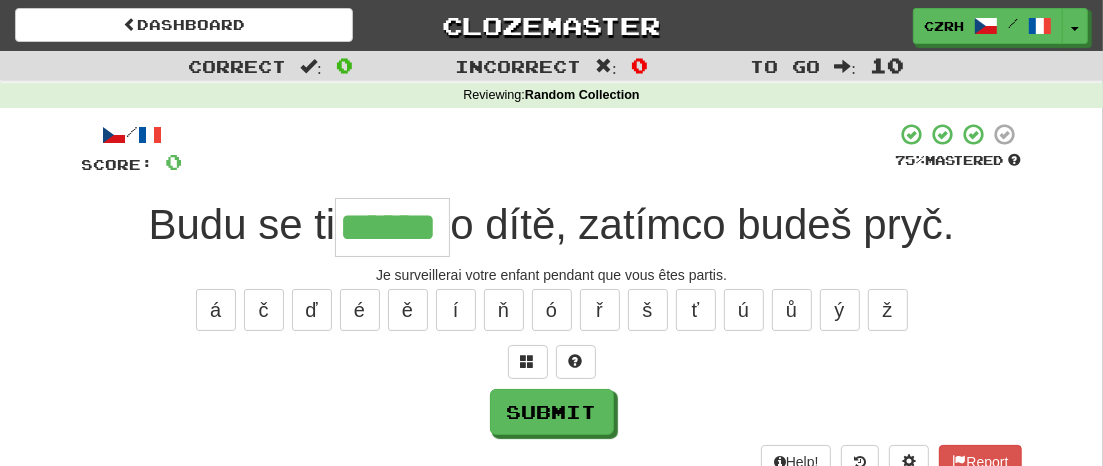 type on "******" 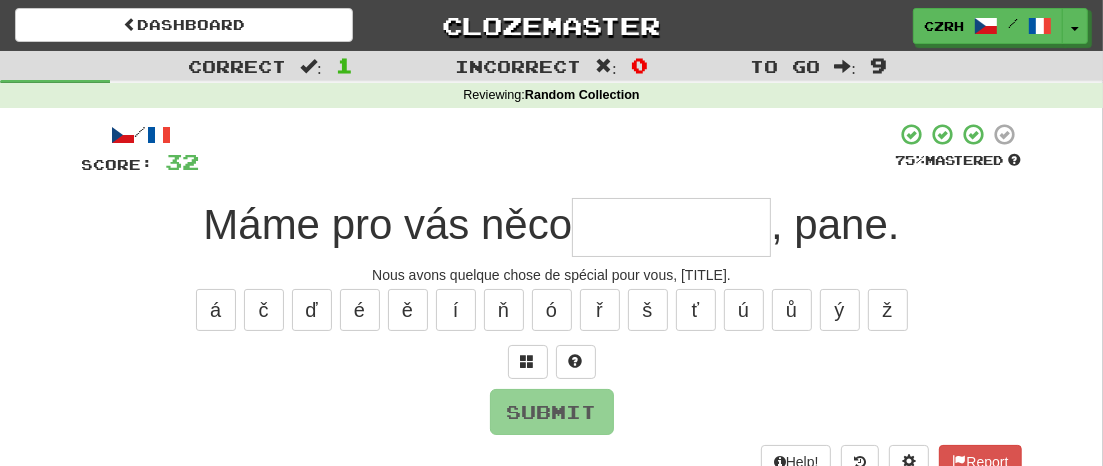 type on "*" 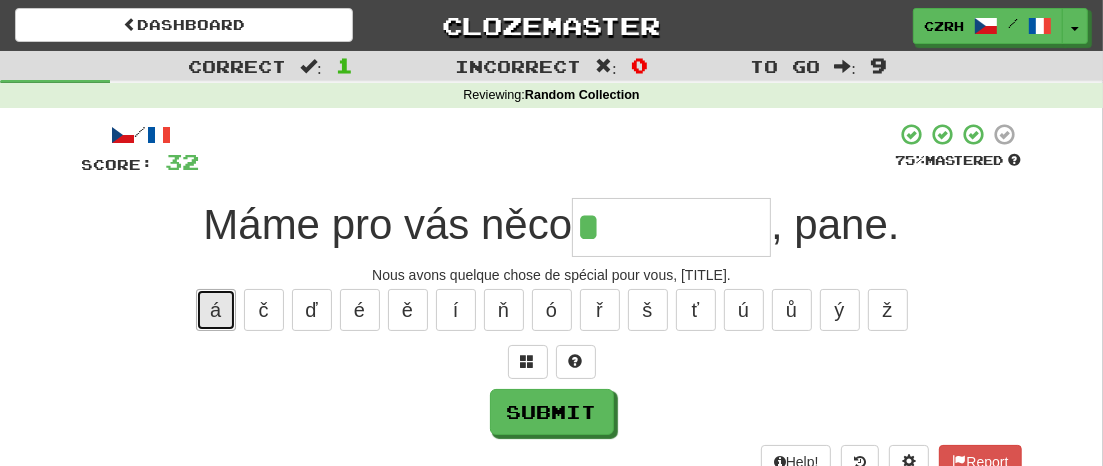 click on "á" at bounding box center [216, 310] 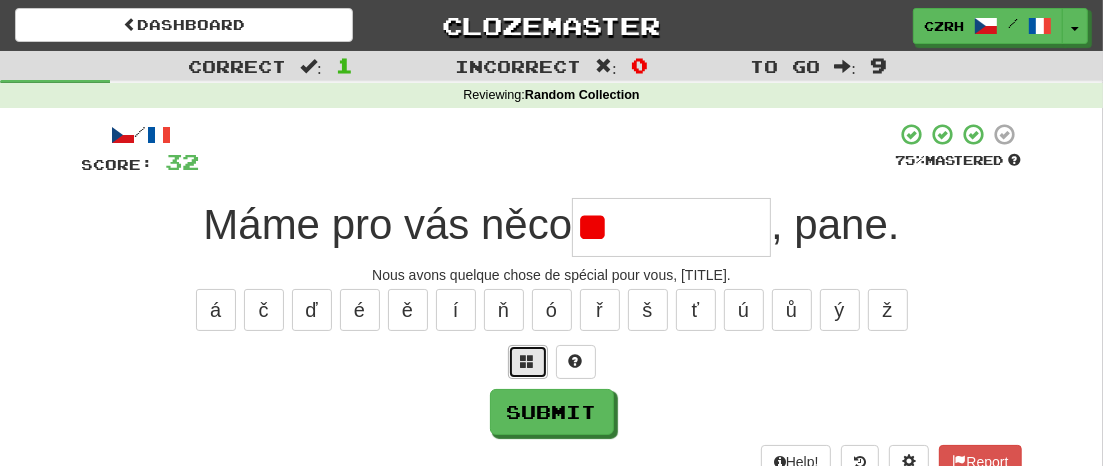 click at bounding box center [528, 361] 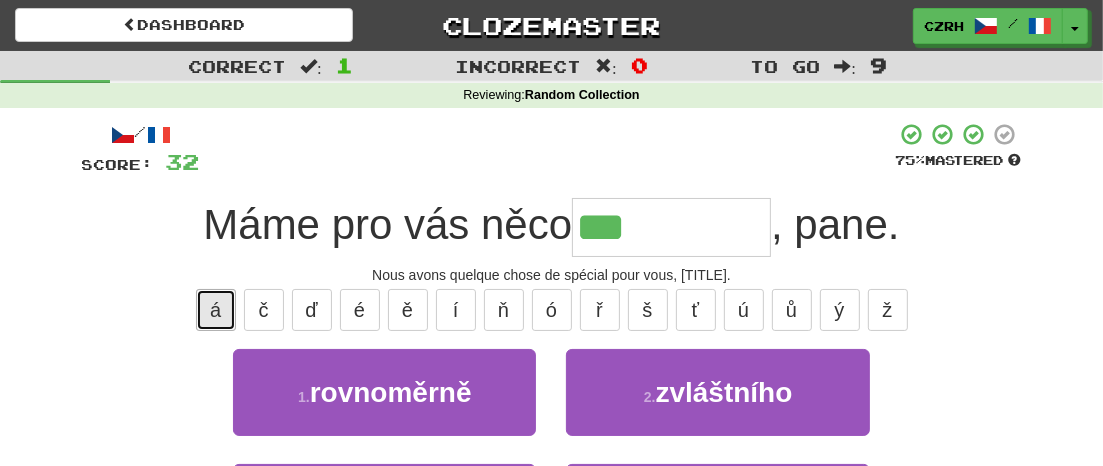 click on "á" at bounding box center (216, 310) 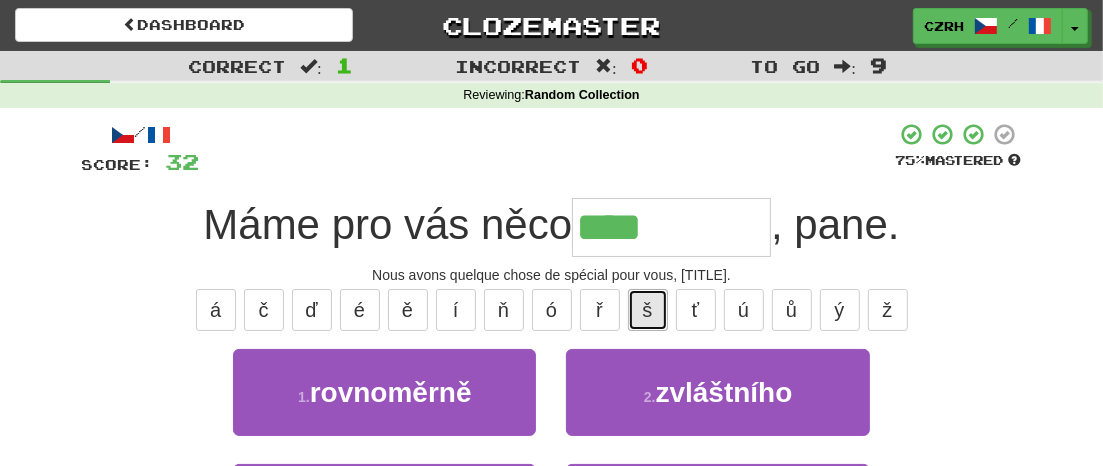 click on "š" at bounding box center [648, 310] 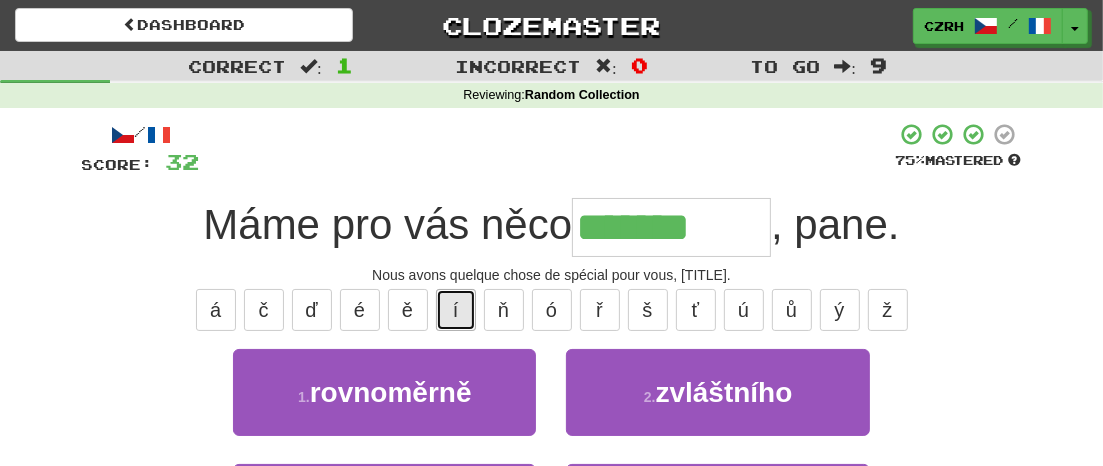 click on "í" at bounding box center [456, 310] 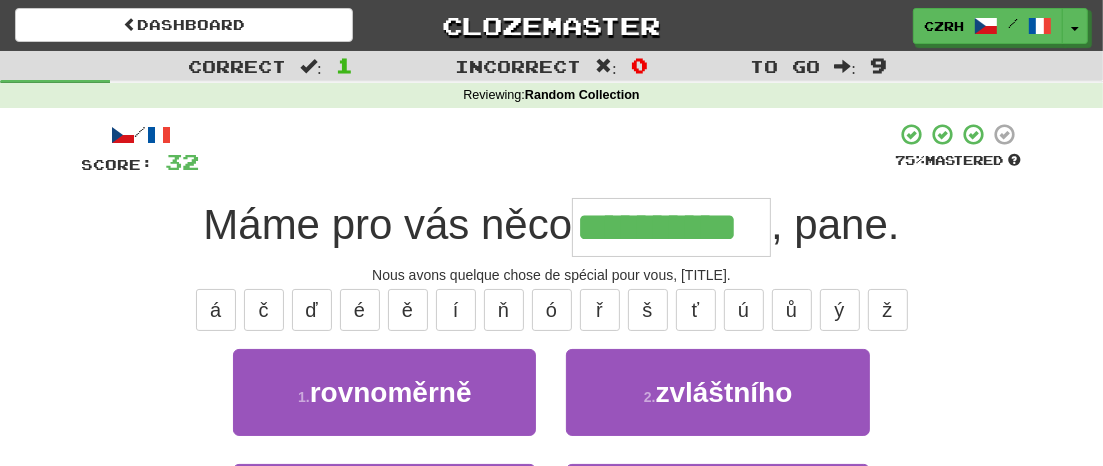 type on "**********" 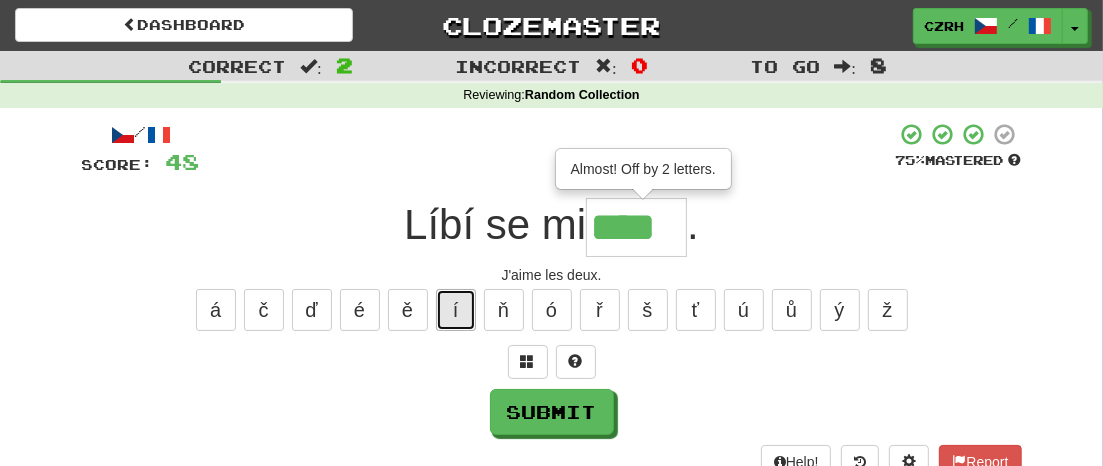 click on "í" at bounding box center (456, 310) 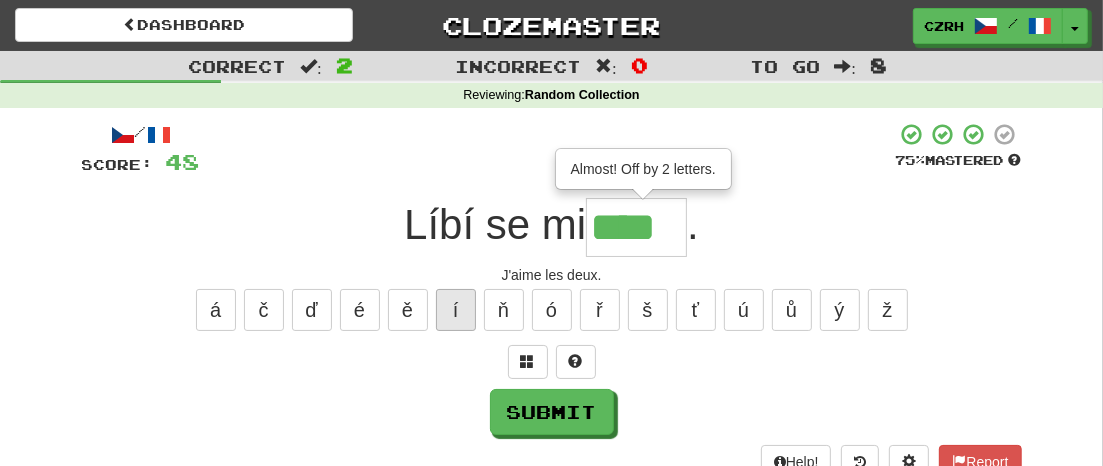 type on "*****" 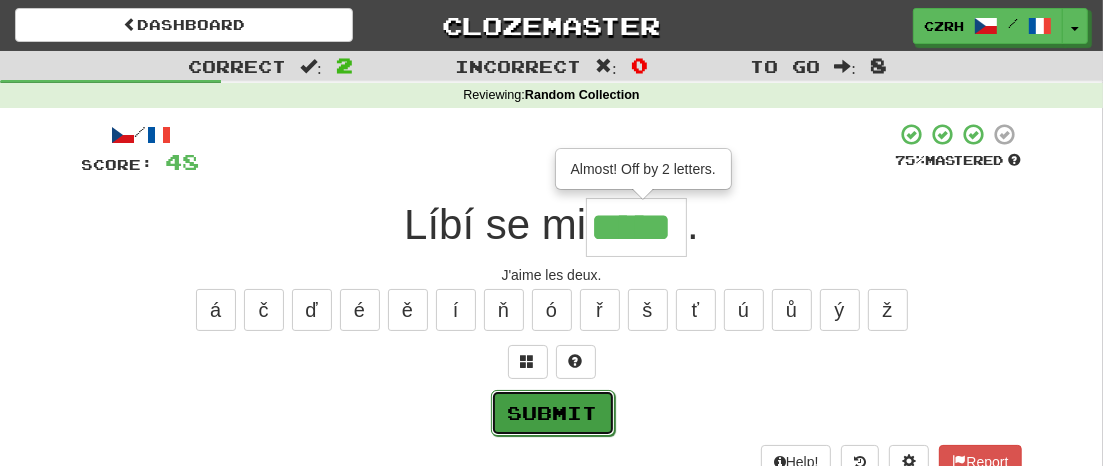click on "Submit" at bounding box center [553, 413] 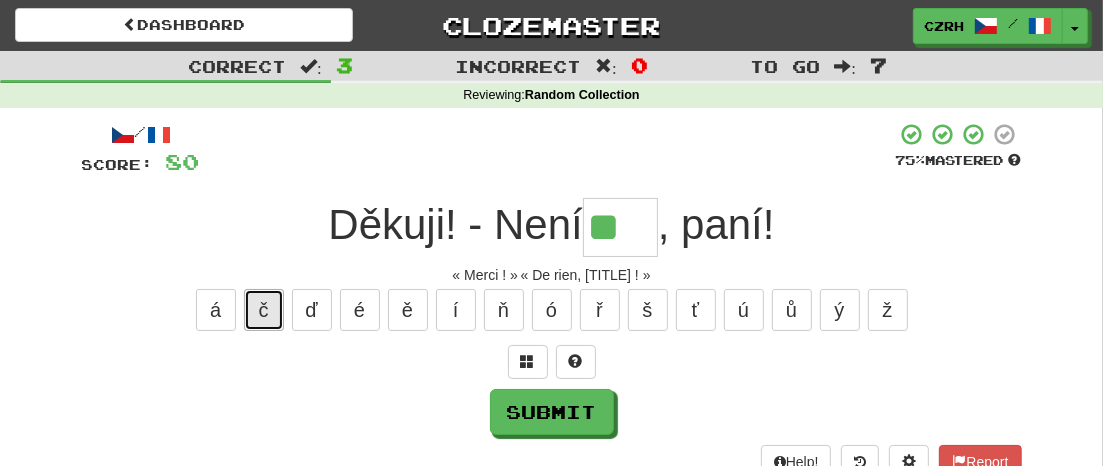 click on "č" at bounding box center (264, 310) 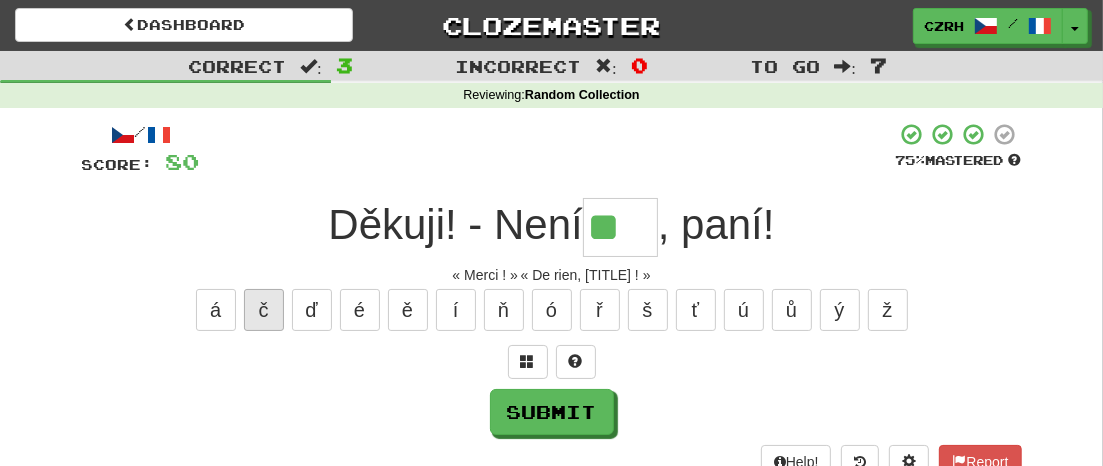 type on "***" 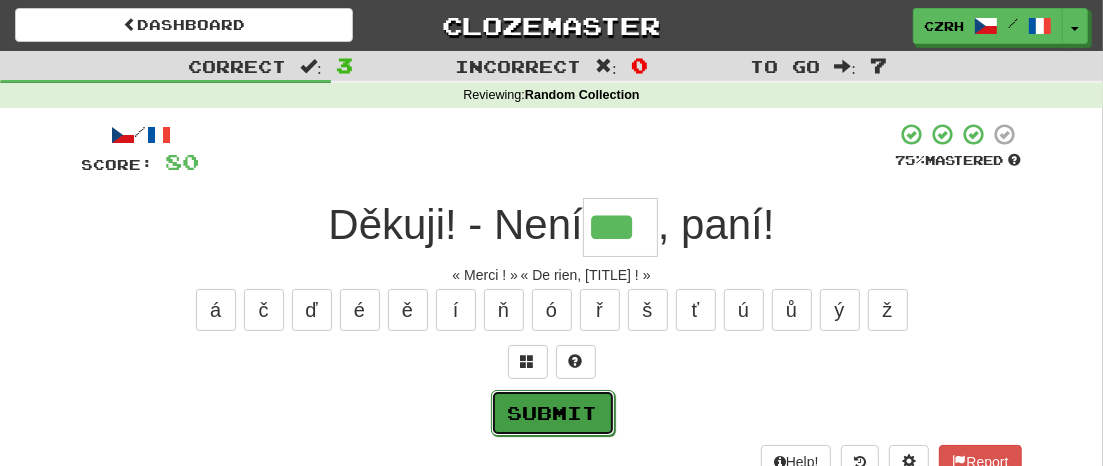 click on "Submit" at bounding box center [553, 413] 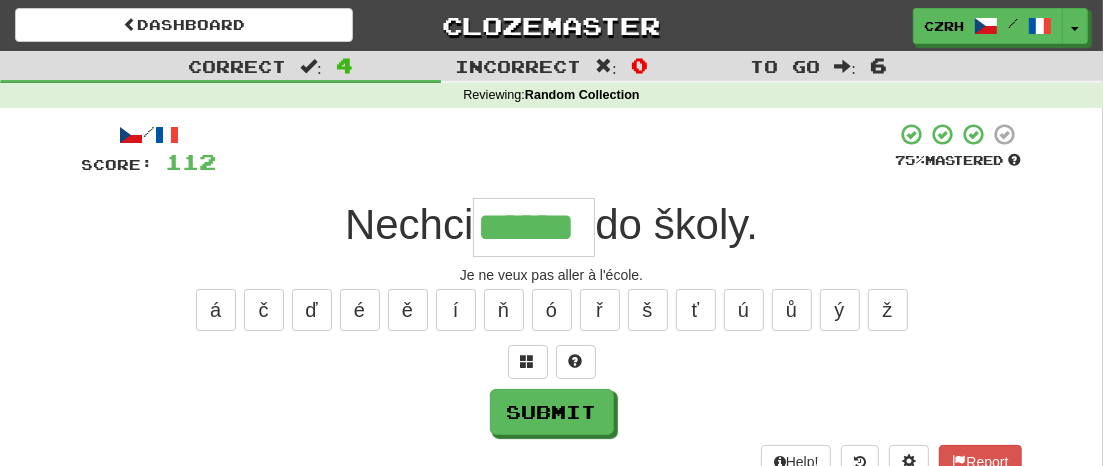 type on "******" 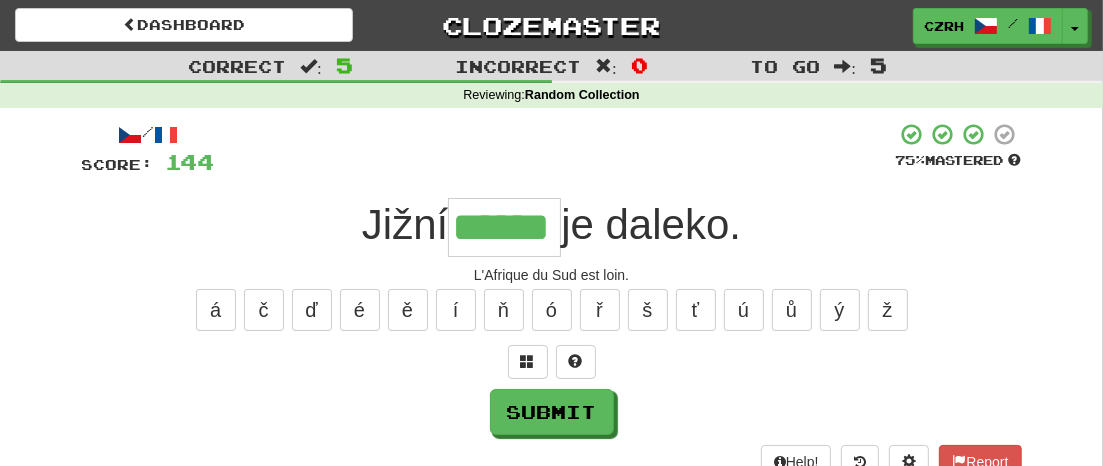 type on "******" 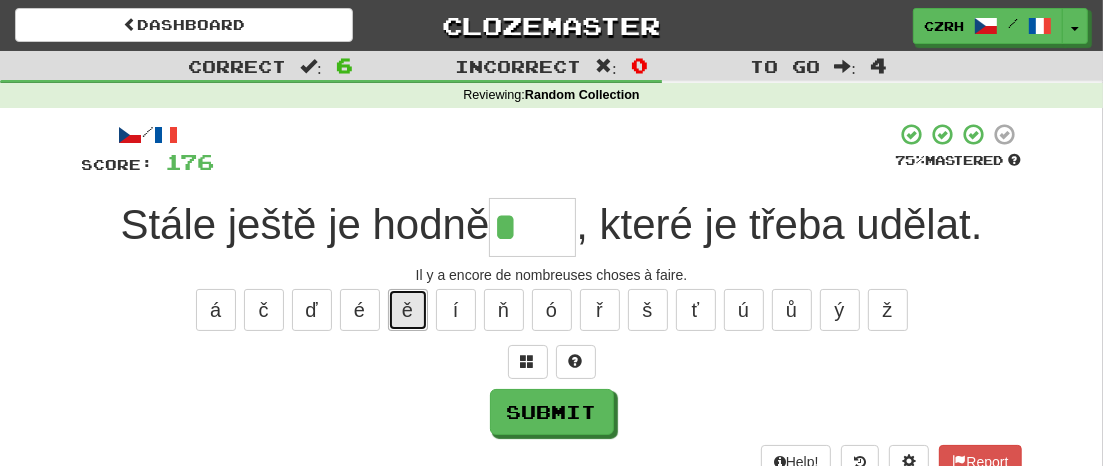 click on "ě" at bounding box center [408, 310] 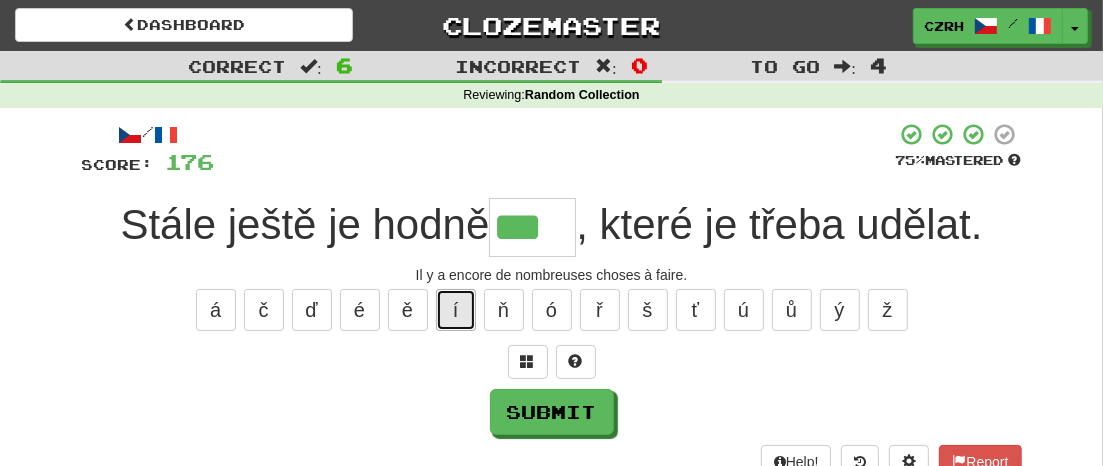 click on "í" at bounding box center (456, 310) 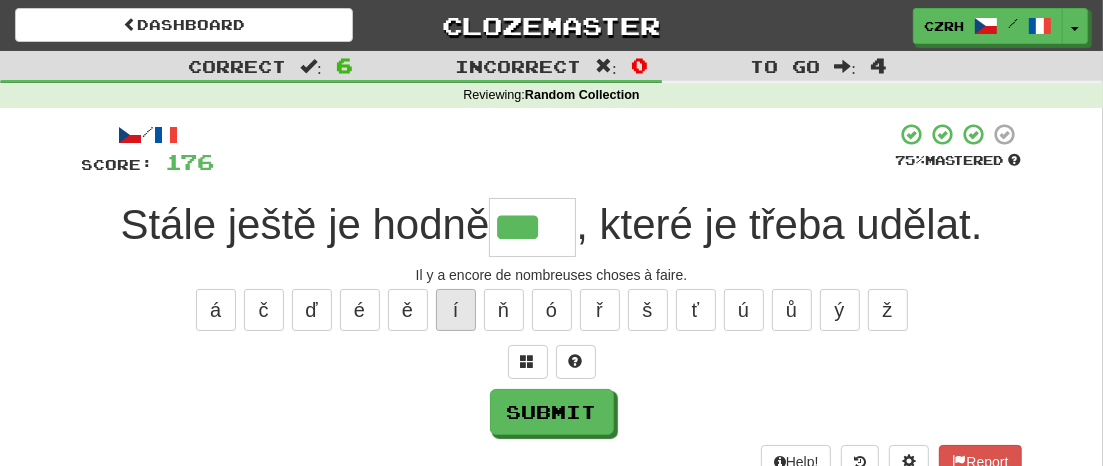 type on "****" 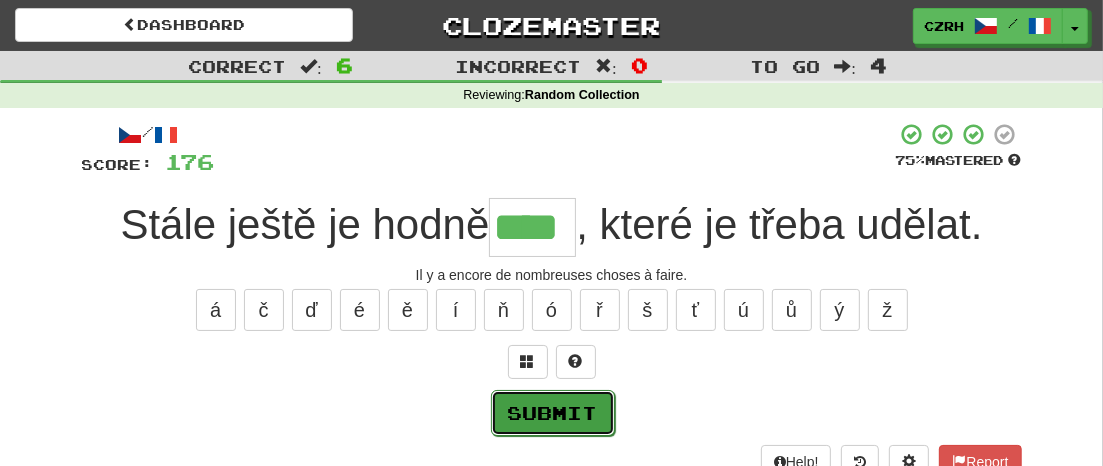click on "Submit" at bounding box center [553, 413] 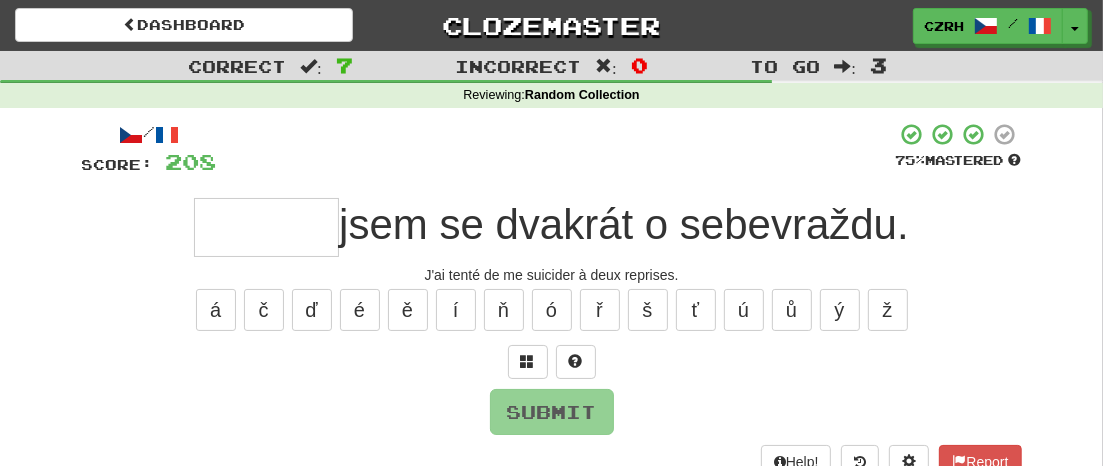 type on "*" 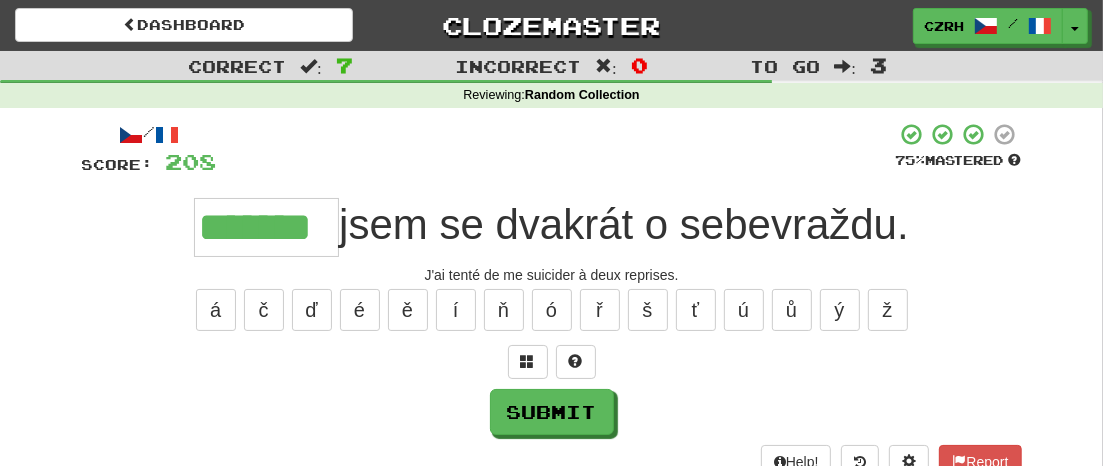 type on "*******" 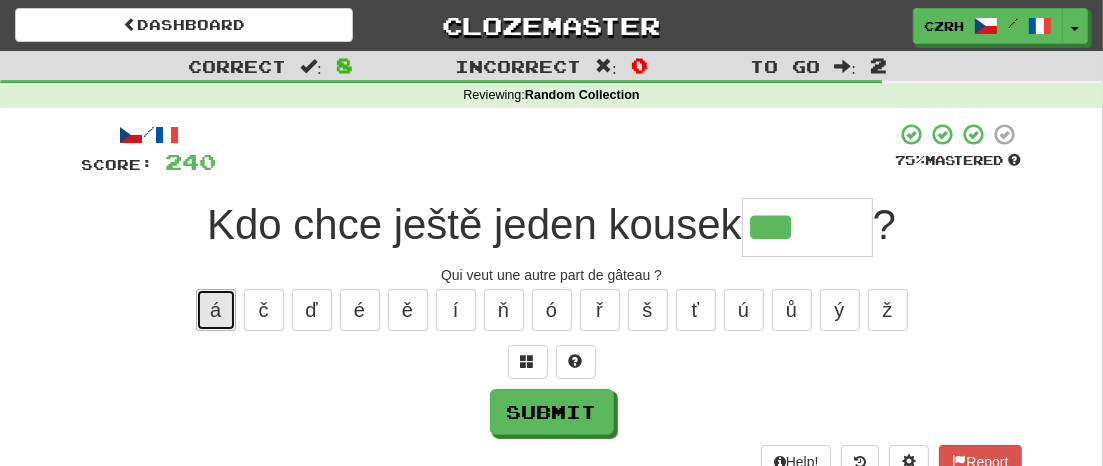 click on "á" at bounding box center [216, 310] 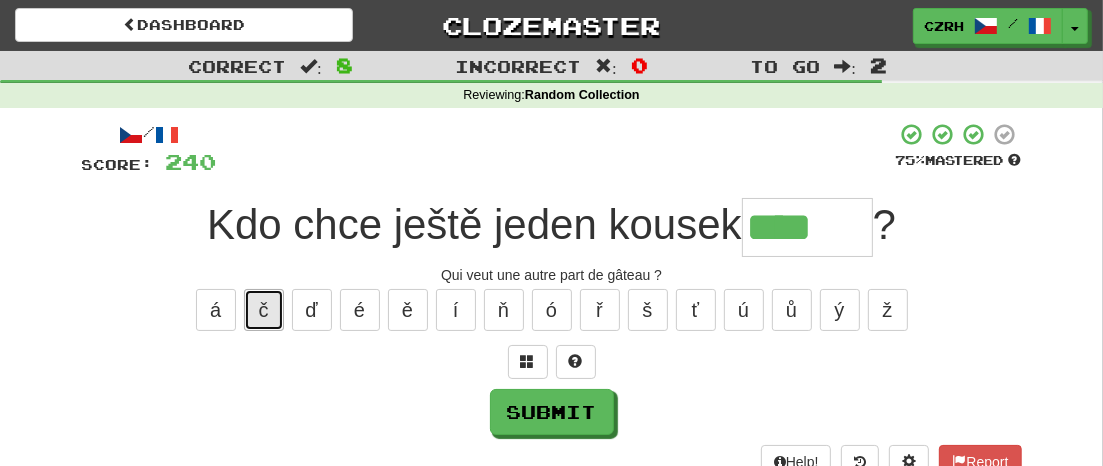 click on "č" at bounding box center (264, 310) 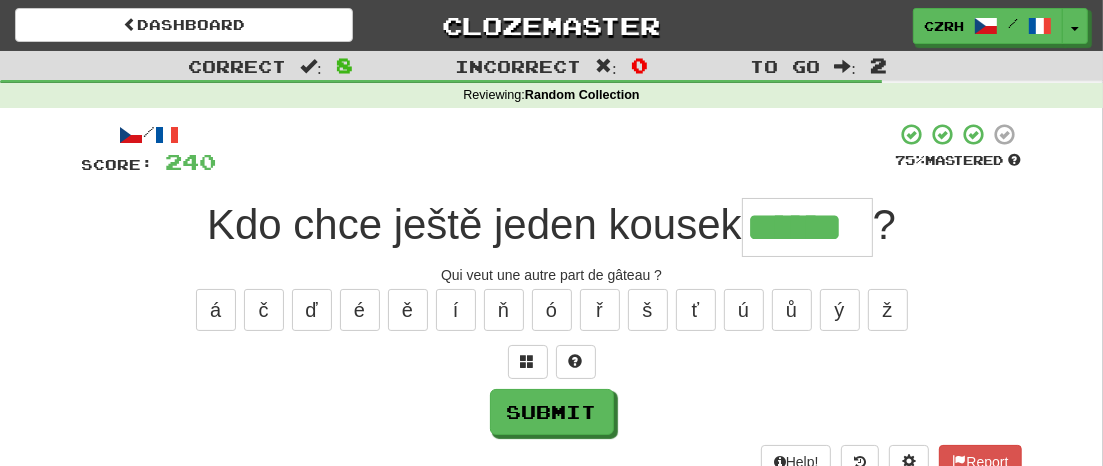 type on "******" 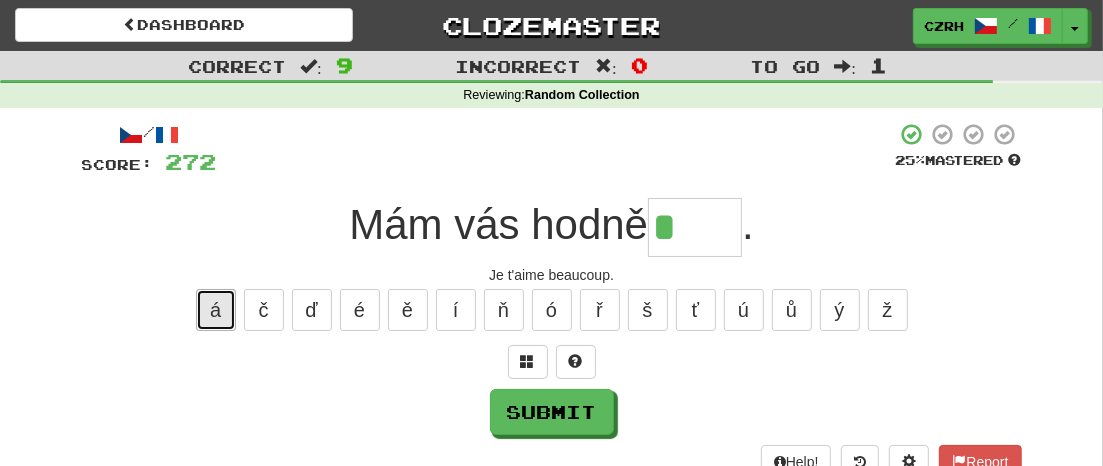 click on "á" at bounding box center [216, 310] 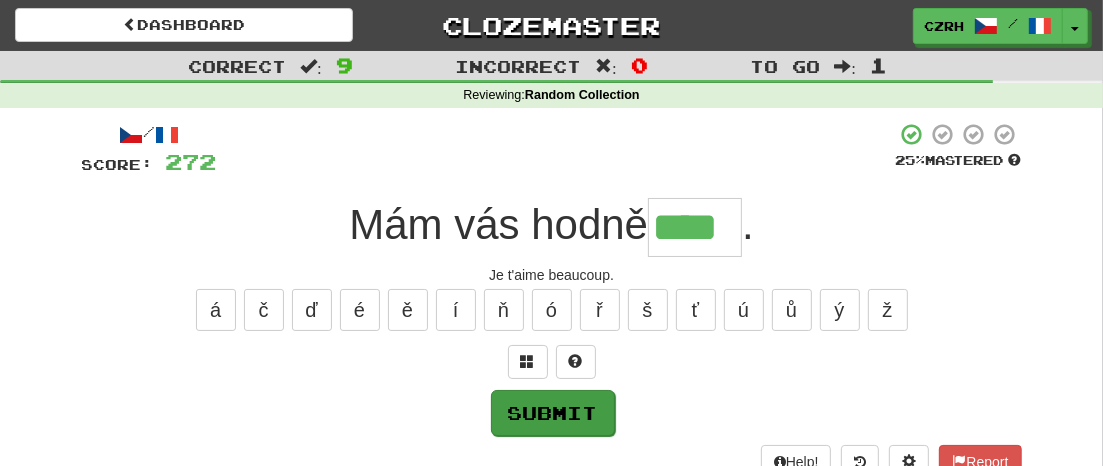 type on "****" 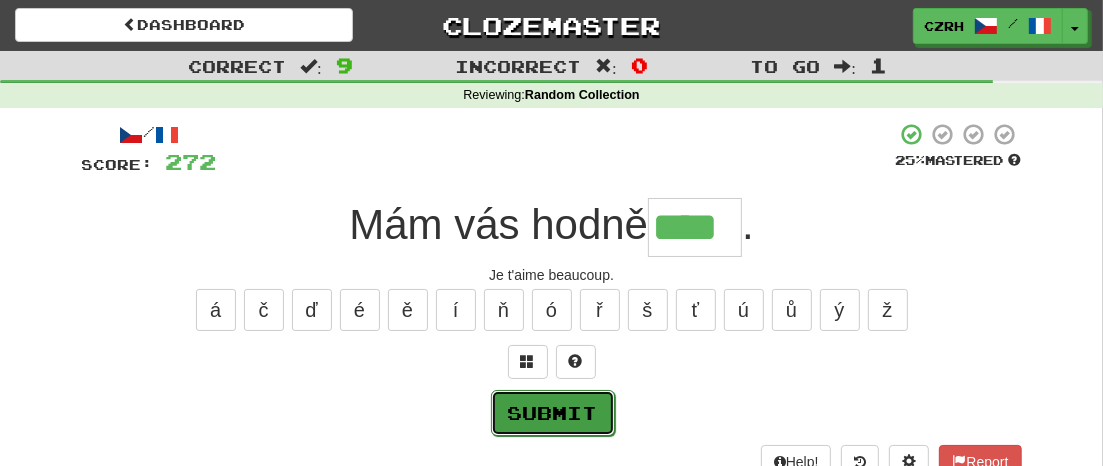 click on "Submit" at bounding box center [553, 413] 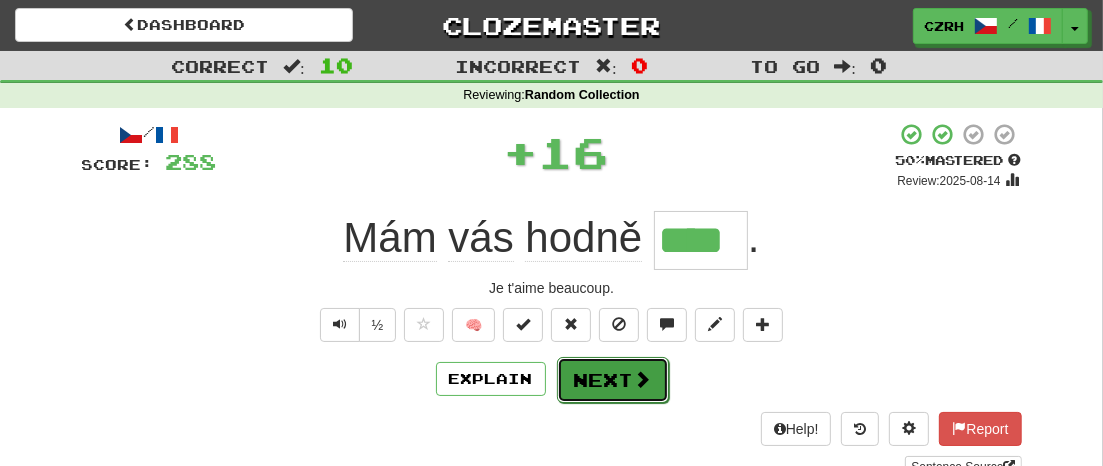 click on "Next" at bounding box center [613, 380] 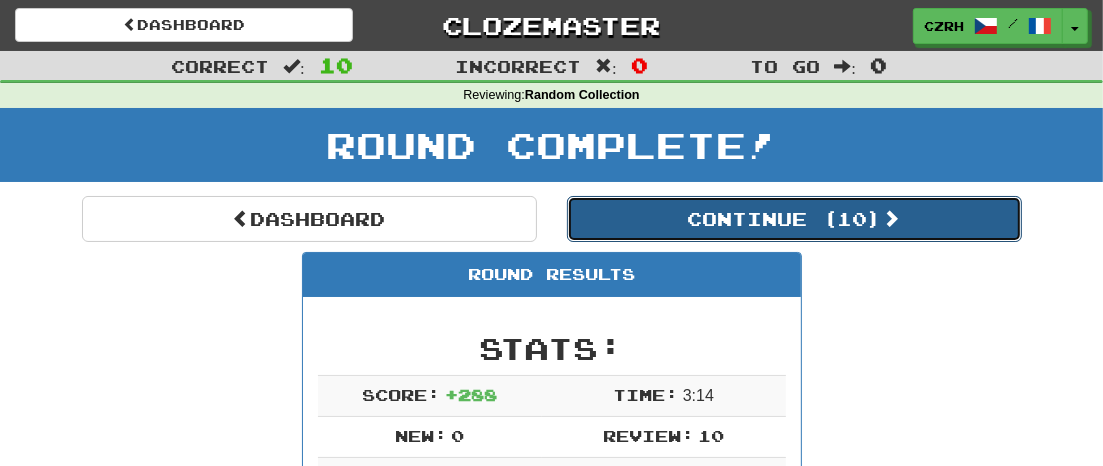 click on "Continue ( 10 )" at bounding box center (794, 219) 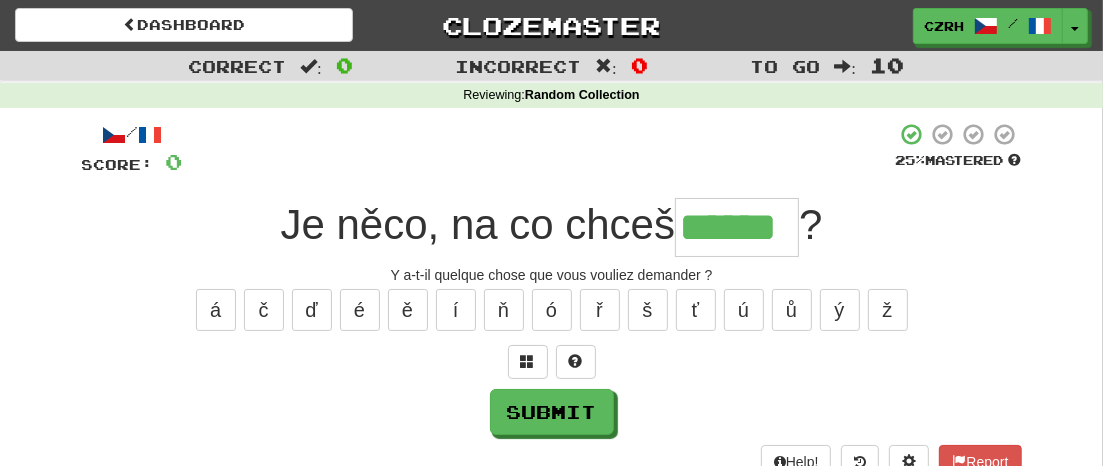 type on "******" 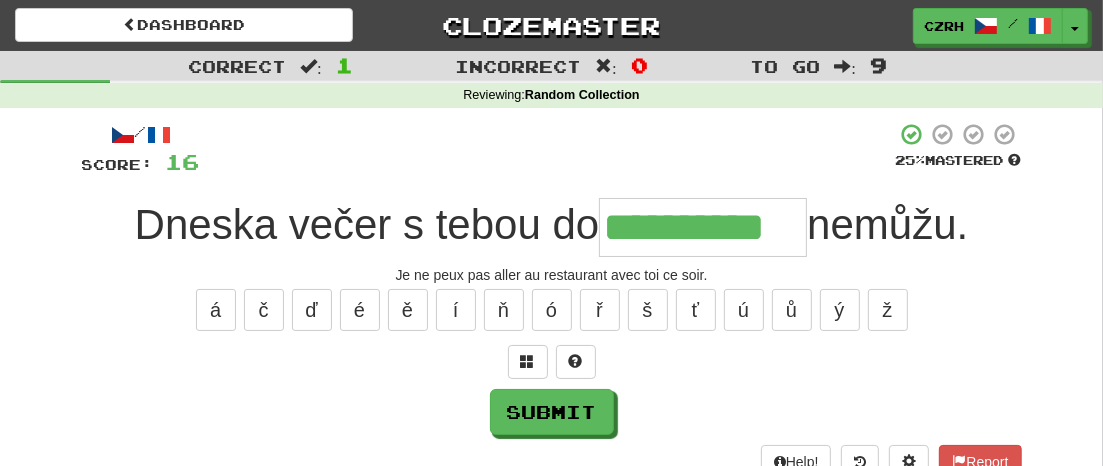 type on "**********" 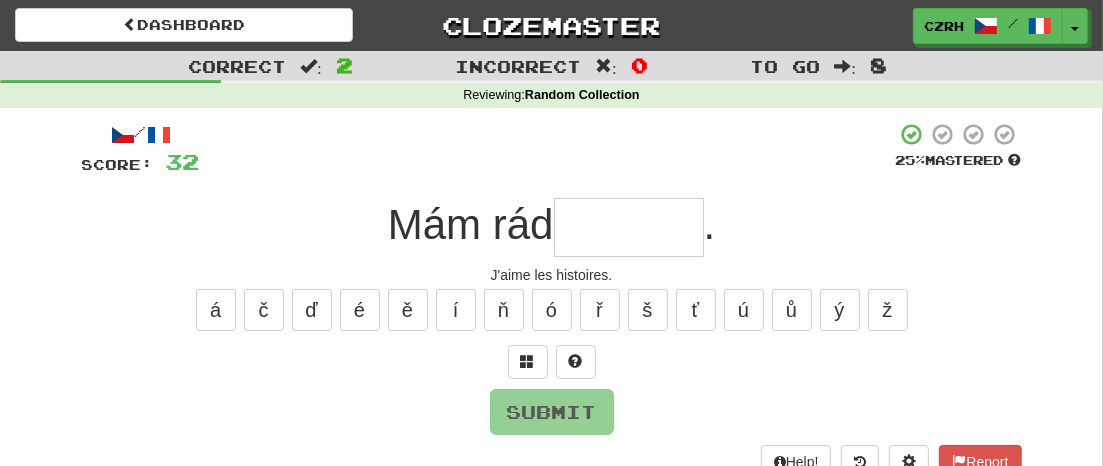 type on "*" 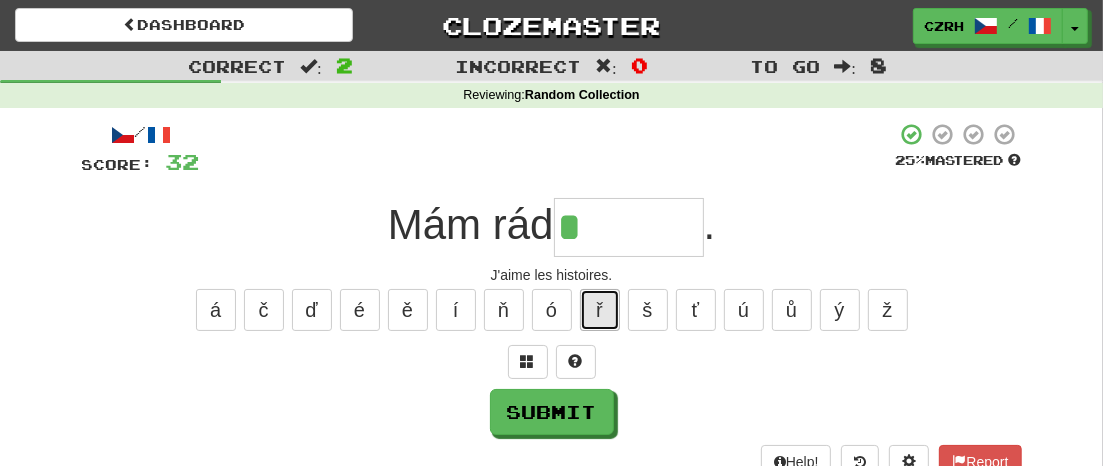 click on "ř" at bounding box center [600, 310] 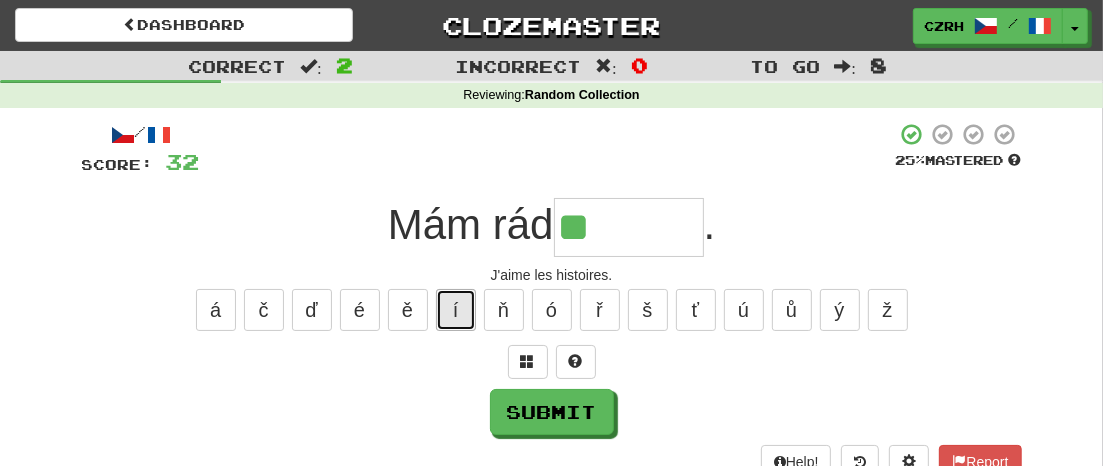 click on "í" at bounding box center (456, 310) 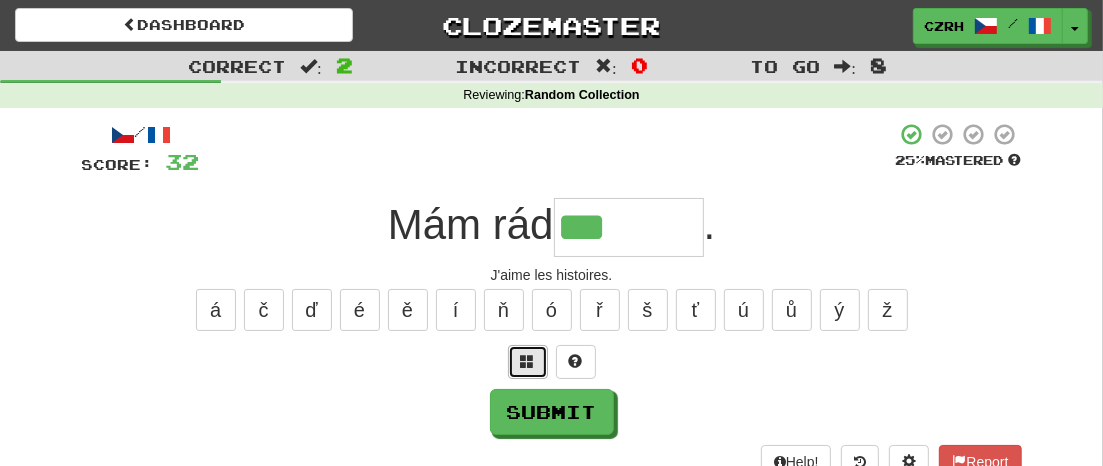 click at bounding box center [528, 362] 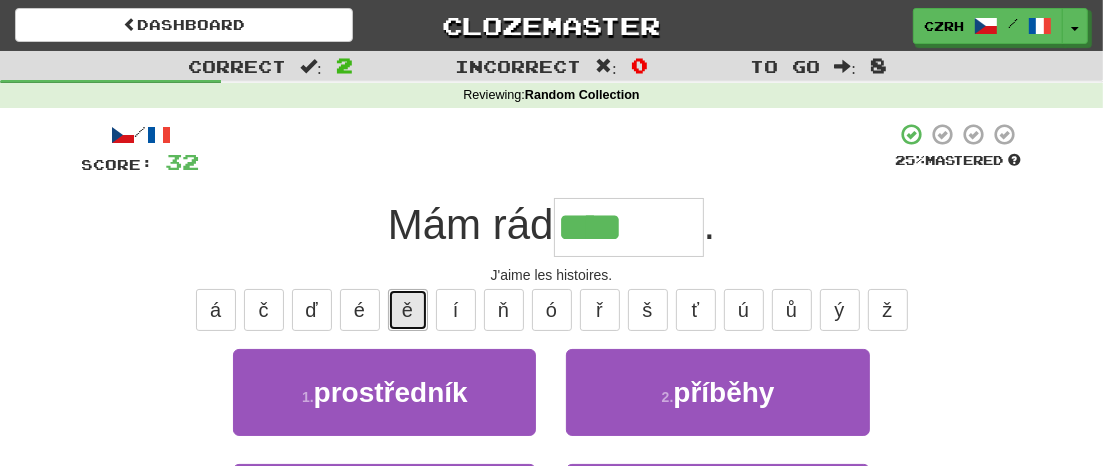 click on "ě" at bounding box center [408, 310] 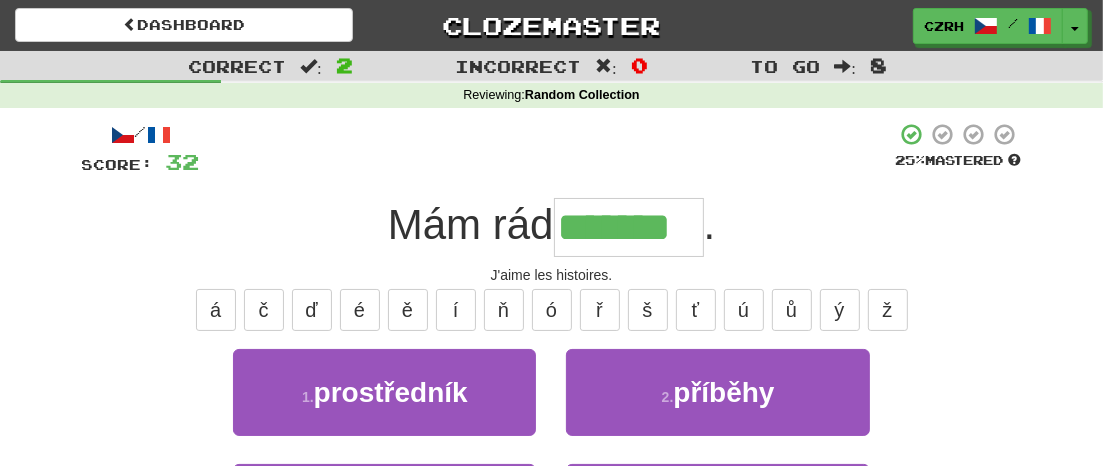 type on "*******" 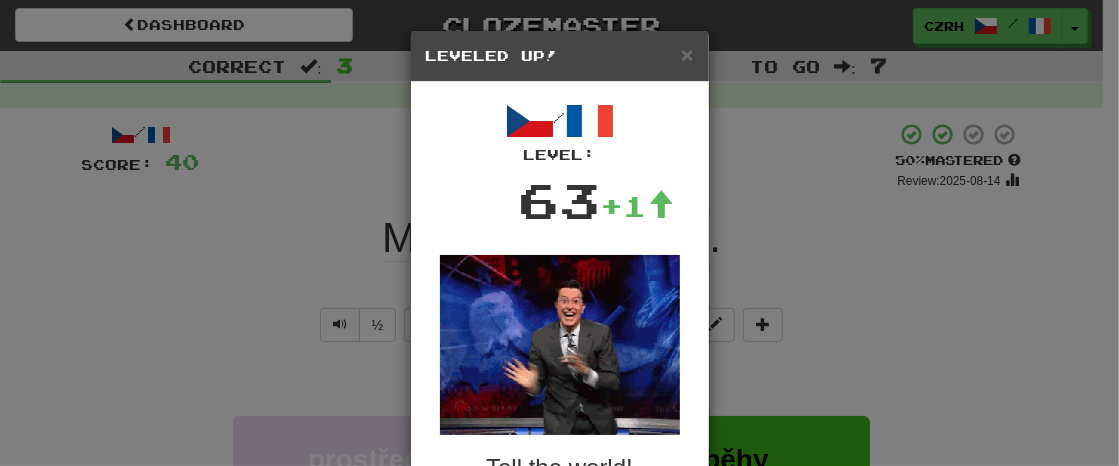 click on "× Leveled Up!  /  Level: 63 +1 Tell the world!  Share  Post Close" at bounding box center (559, 233) 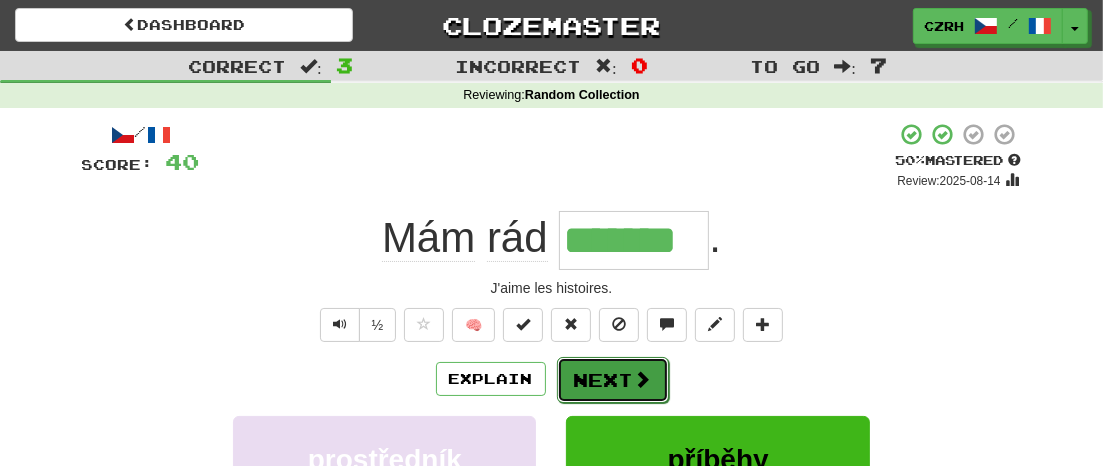 click on "Next" at bounding box center (613, 380) 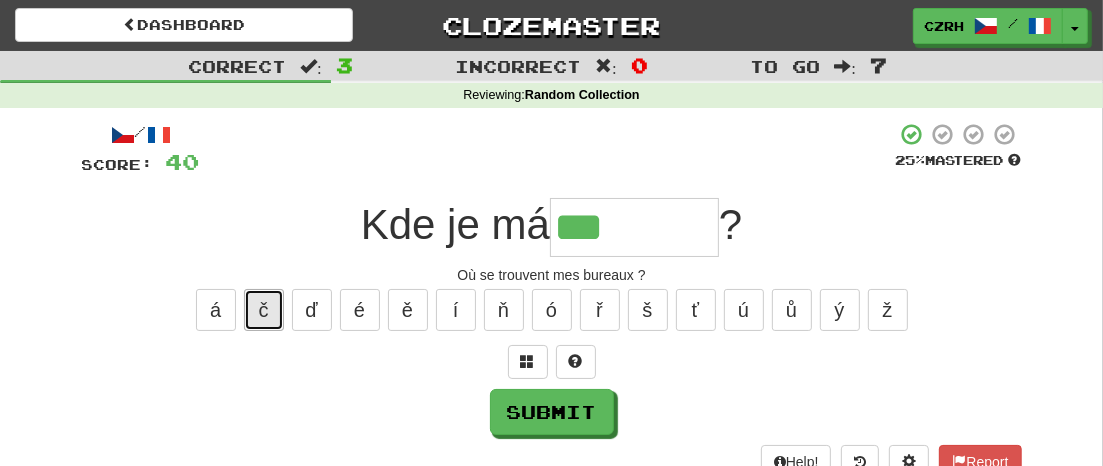 click on "č" at bounding box center [264, 310] 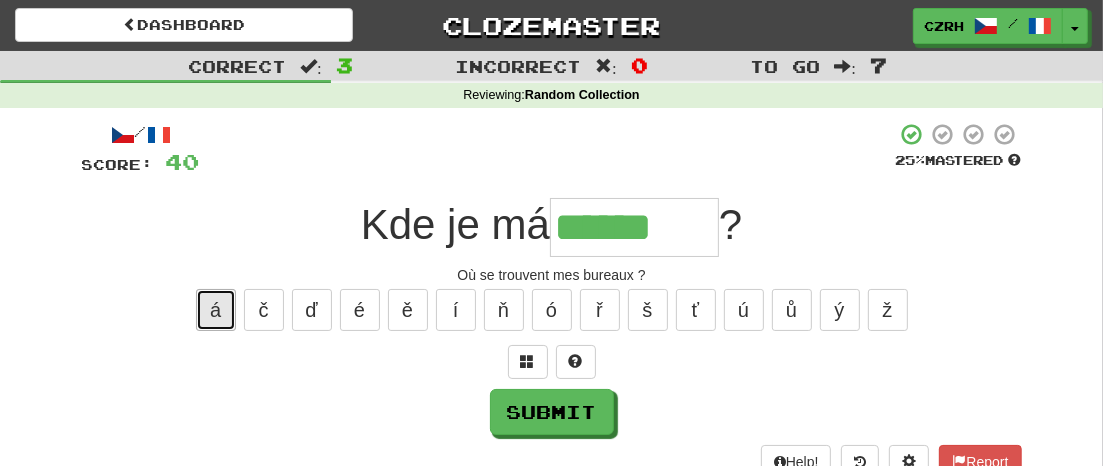 click on "á" at bounding box center (216, 310) 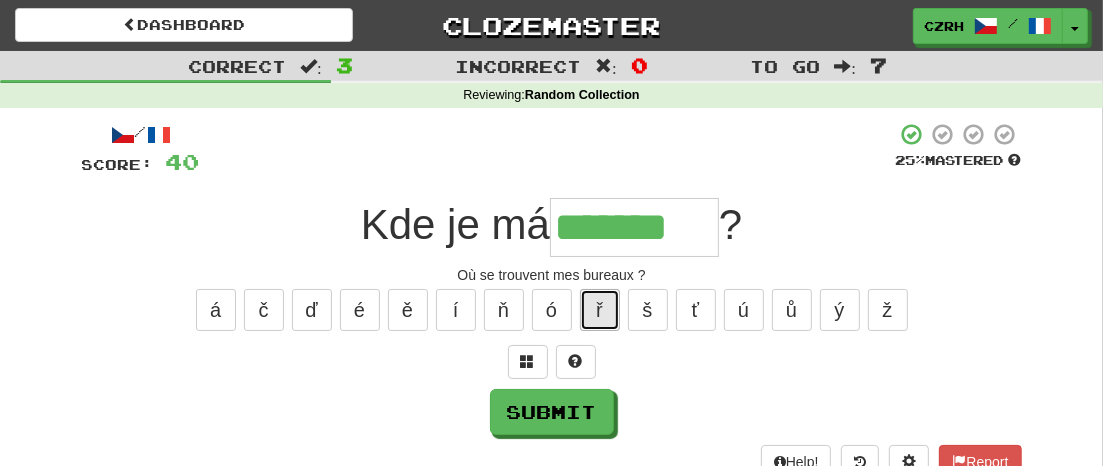 click on "ř" at bounding box center (600, 310) 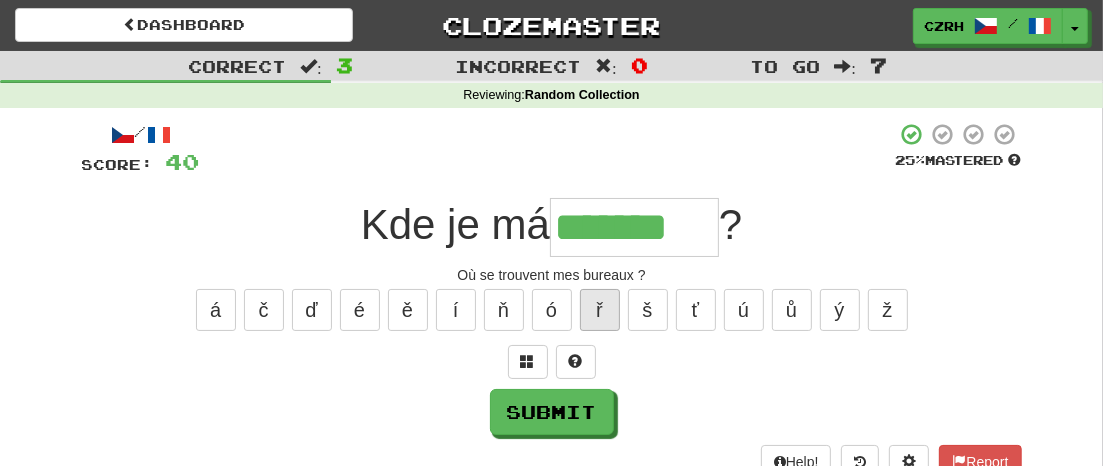 type on "********" 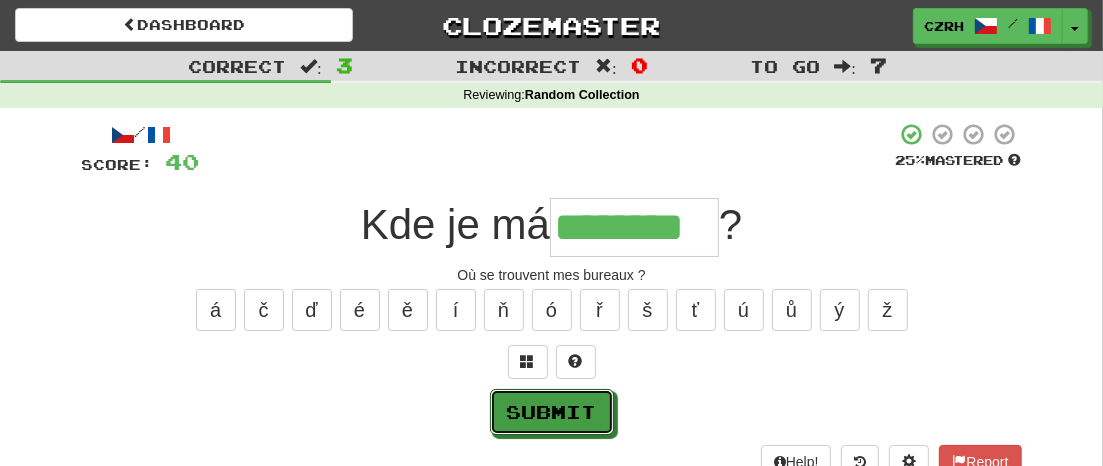 drag, startPoint x: 599, startPoint y: 416, endPoint x: 699, endPoint y: 407, distance: 100.40418 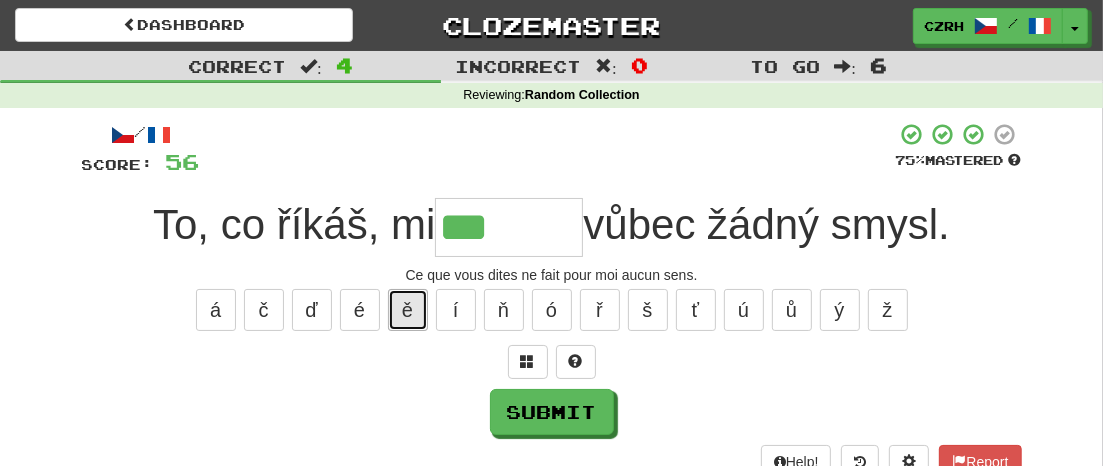 click on "ě" at bounding box center [408, 310] 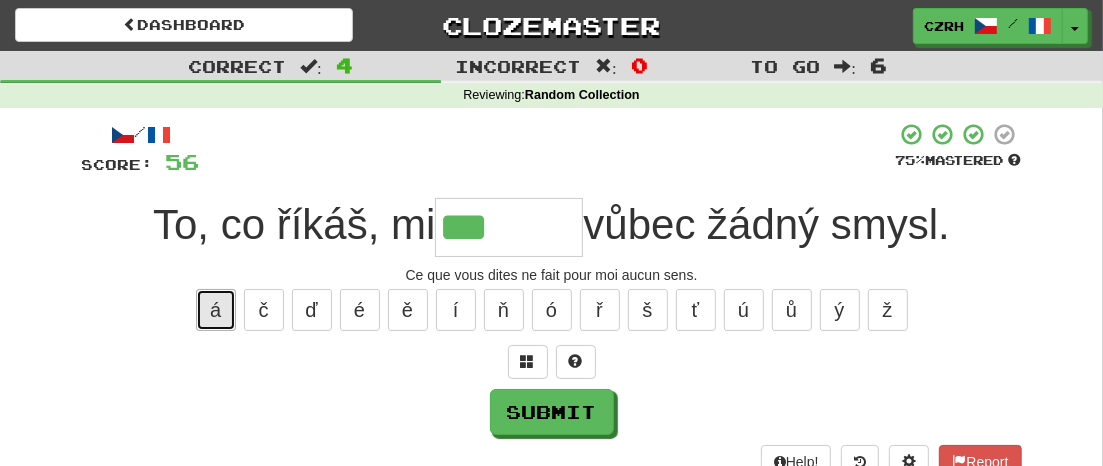 click on "á" at bounding box center (216, 310) 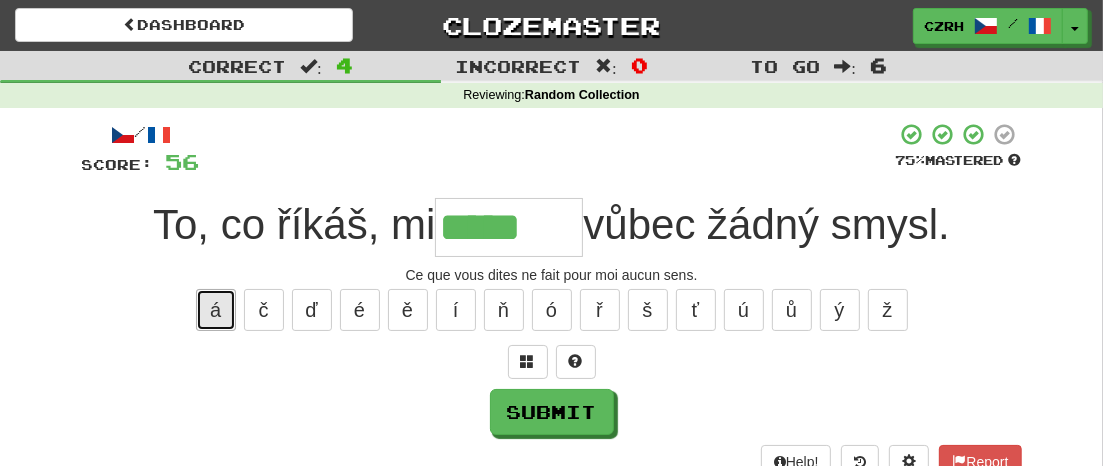 click on "á" at bounding box center [216, 310] 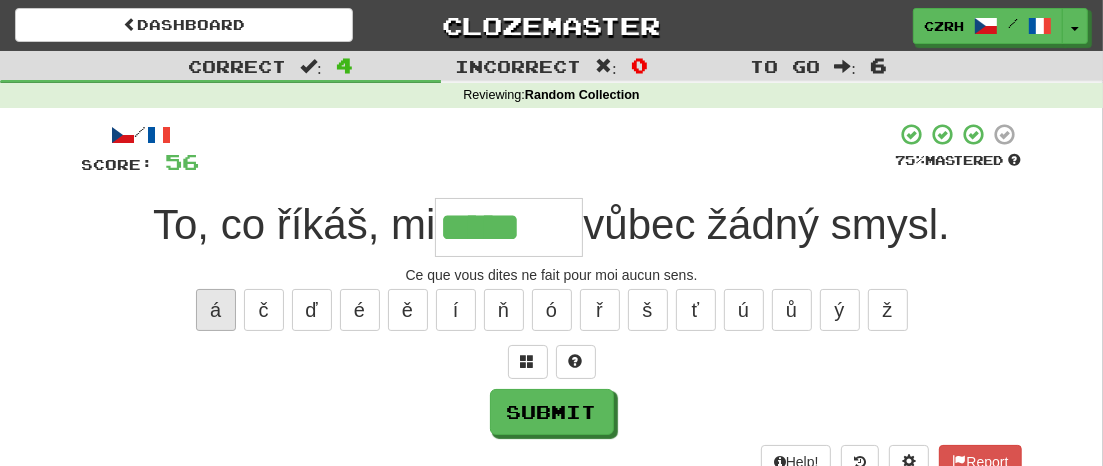 type on "******" 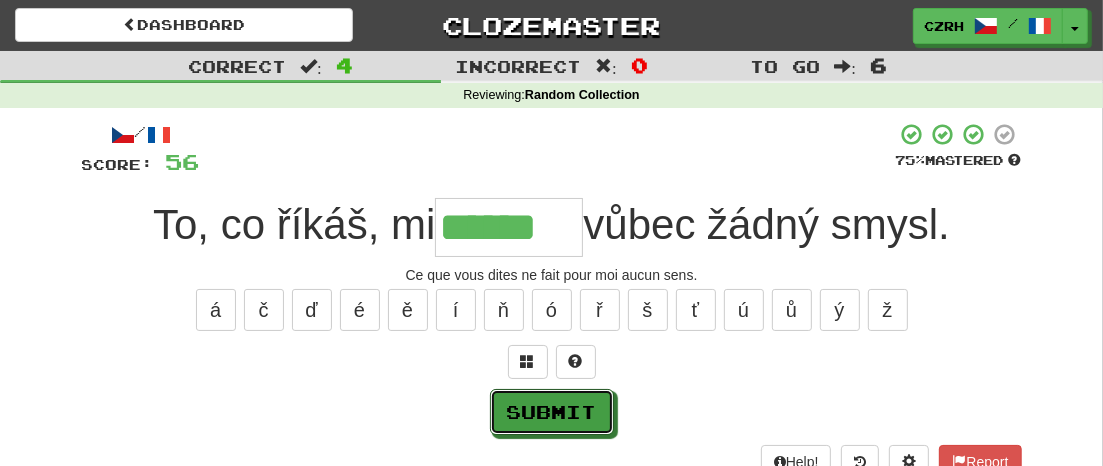 drag, startPoint x: 527, startPoint y: 421, endPoint x: 691, endPoint y: 412, distance: 164.24677 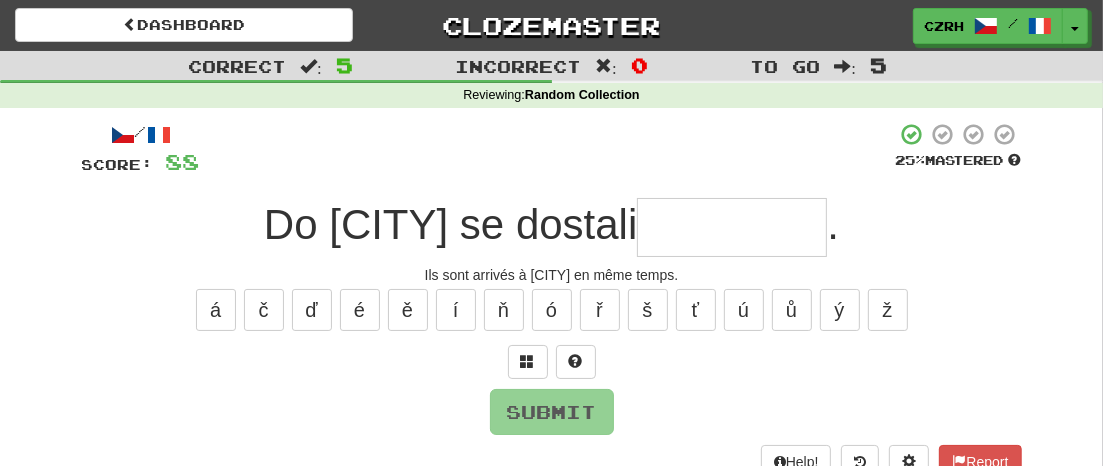 type on "*" 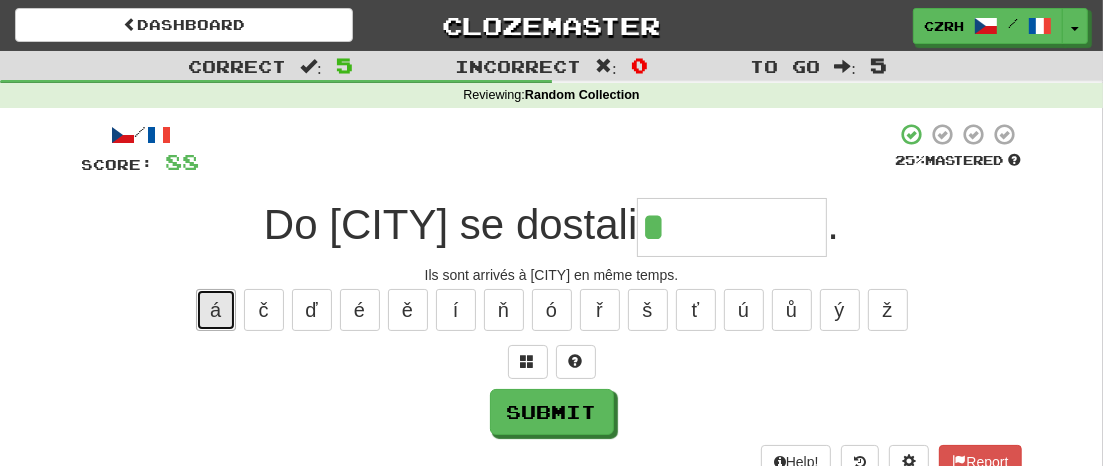click on "á" at bounding box center (216, 310) 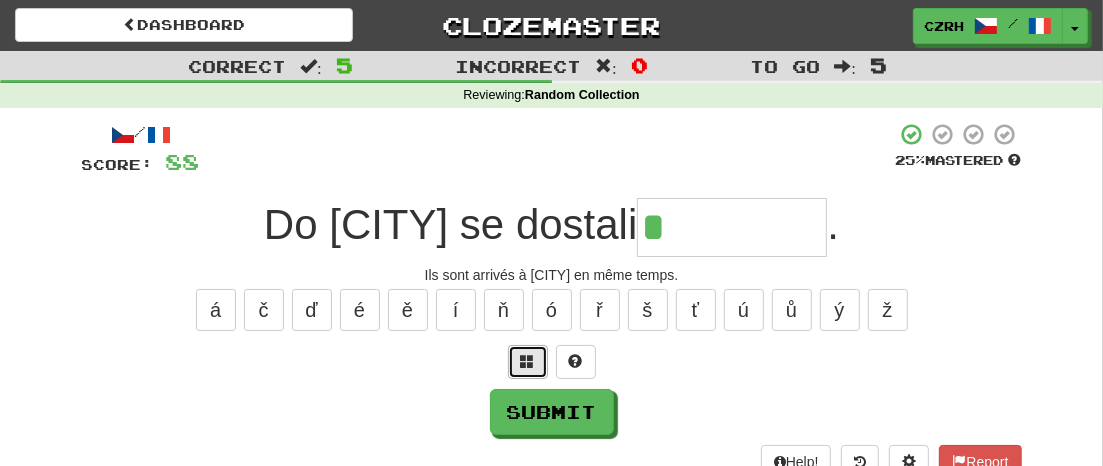 drag, startPoint x: 520, startPoint y: 356, endPoint x: 613, endPoint y: 333, distance: 95.80188 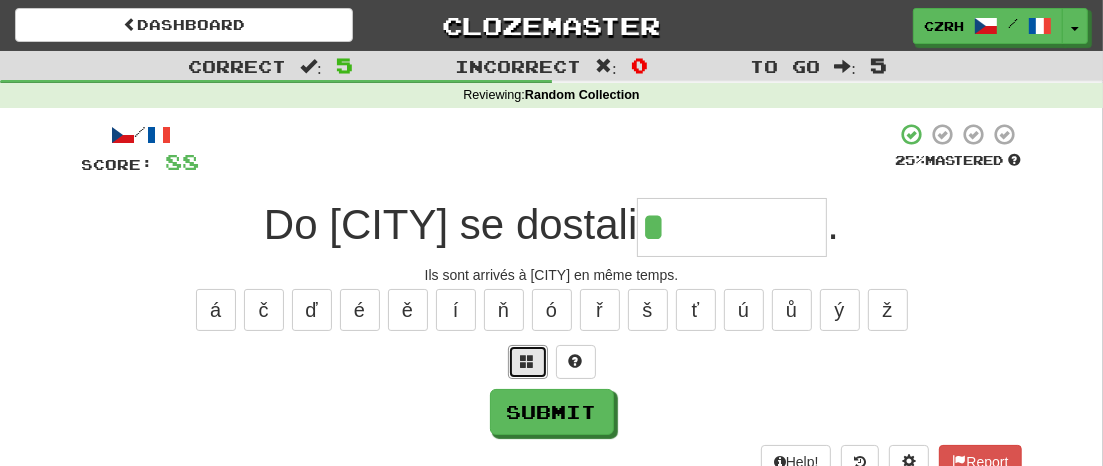 click at bounding box center (528, 362) 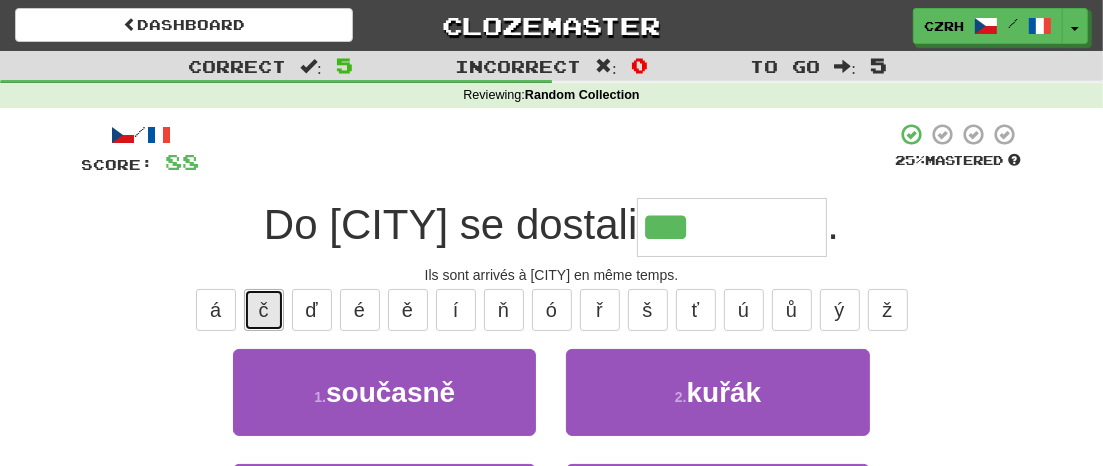 click on "č" at bounding box center [264, 310] 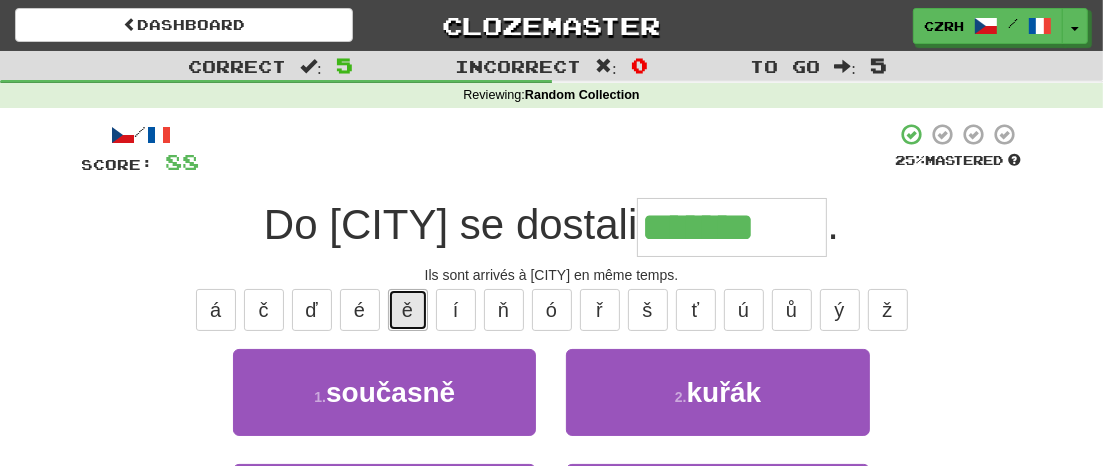 click on "ě" at bounding box center (408, 310) 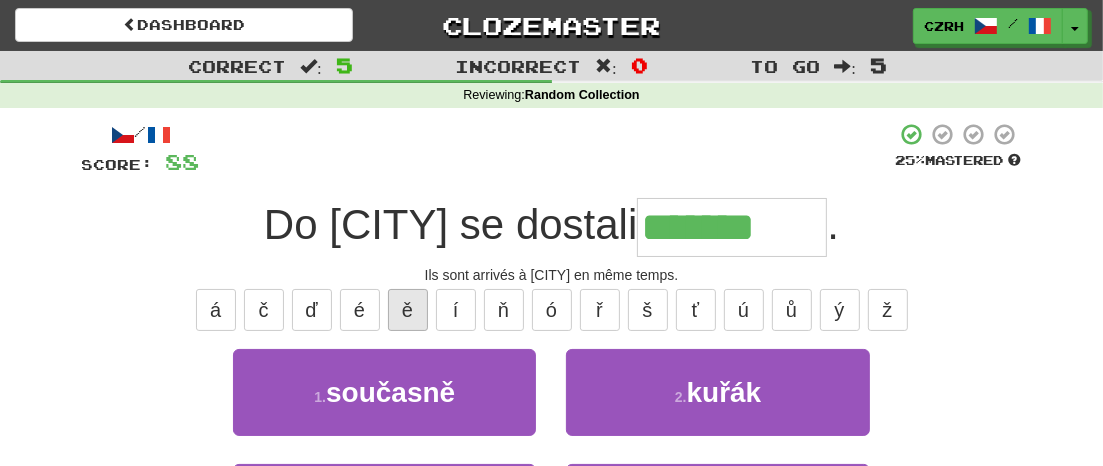 type on "********" 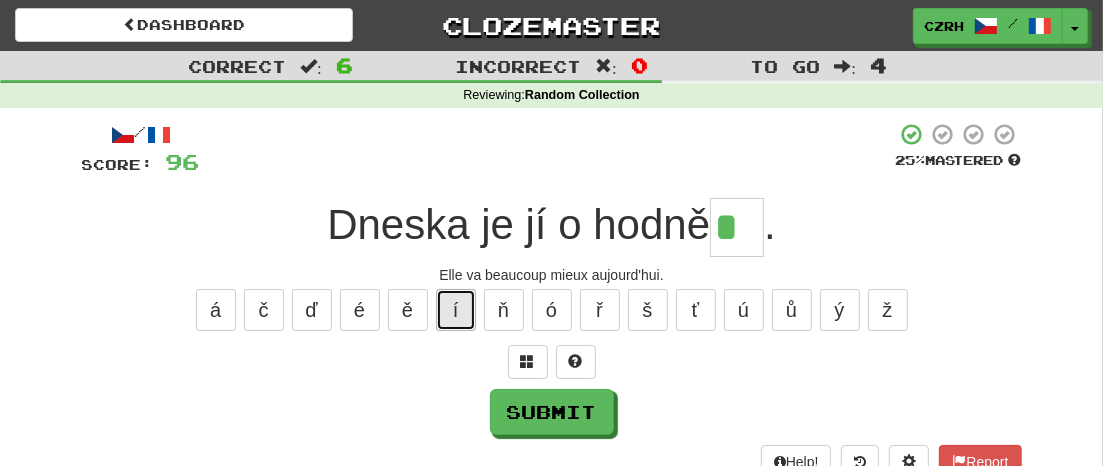 click on "í" at bounding box center [456, 310] 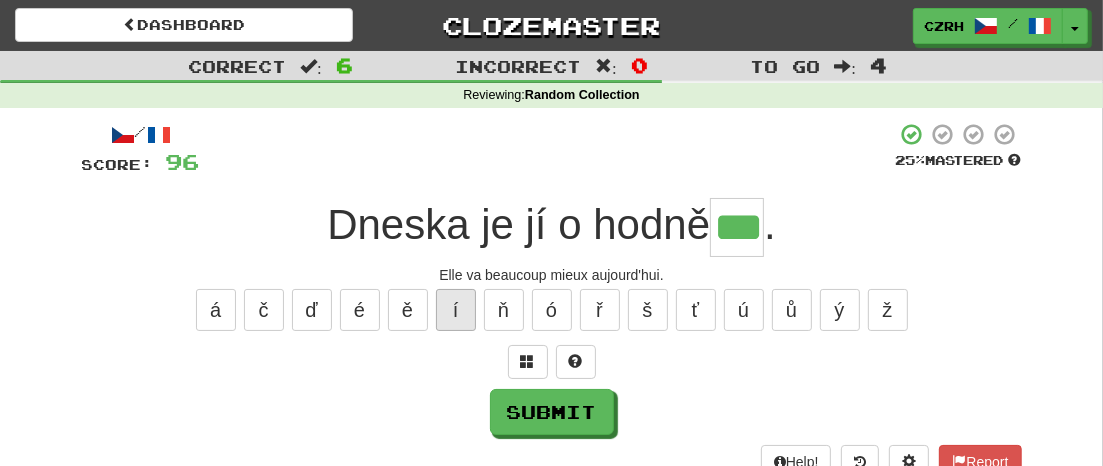 type on "***" 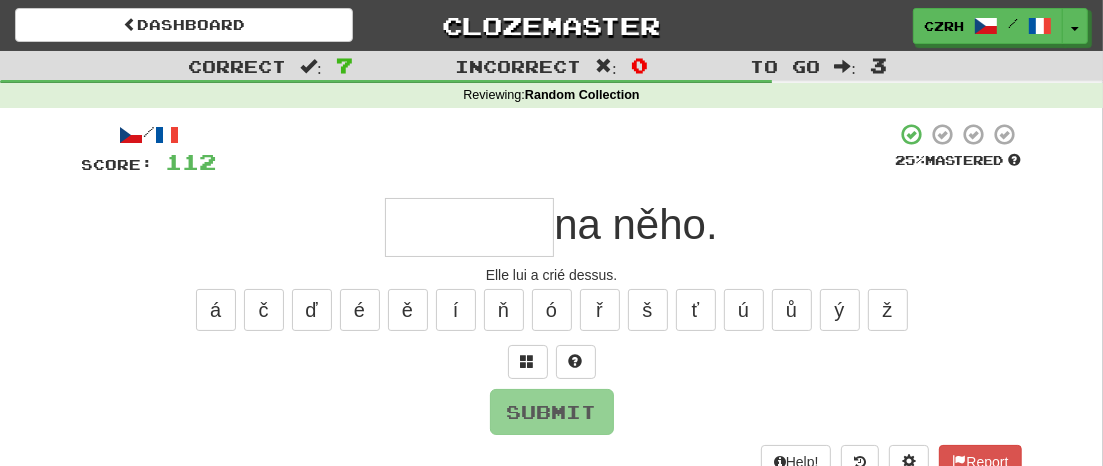 type on "*" 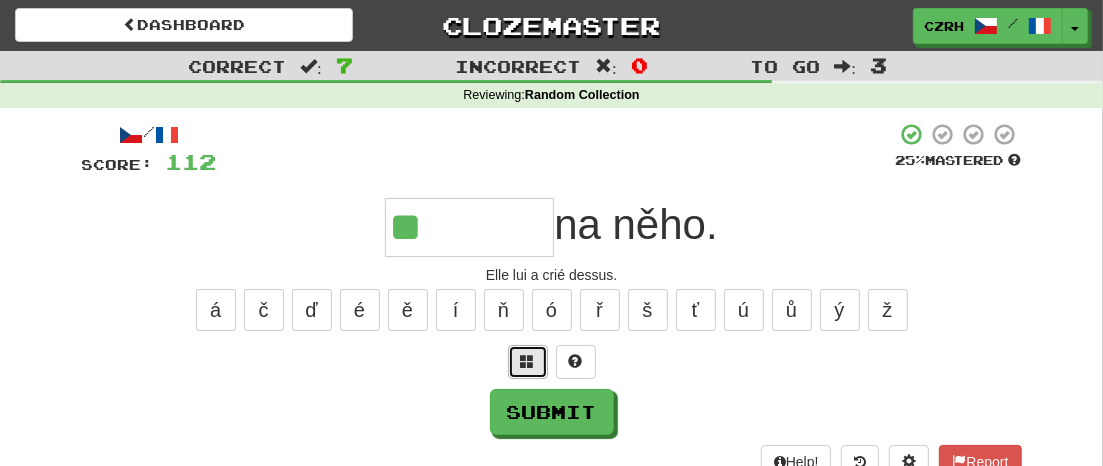 click at bounding box center [528, 362] 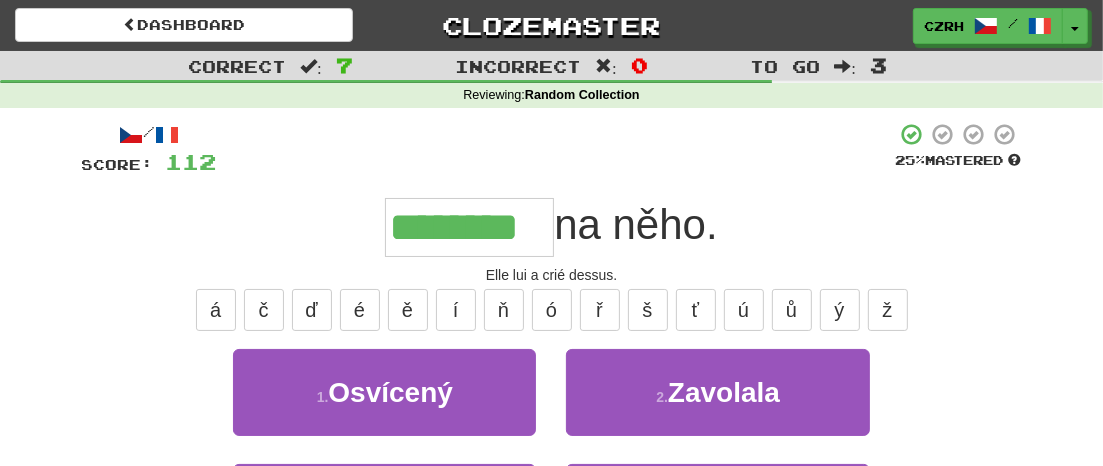 type on "********" 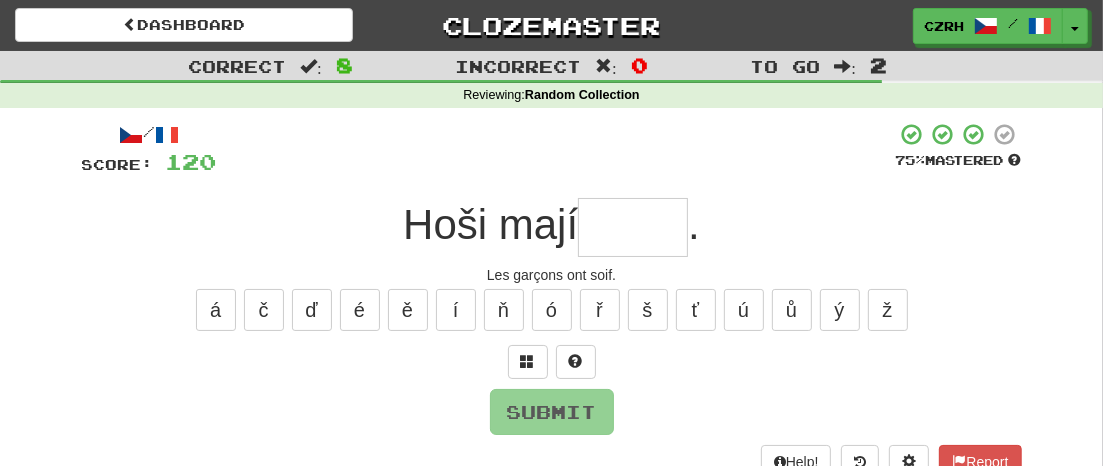 type on "*" 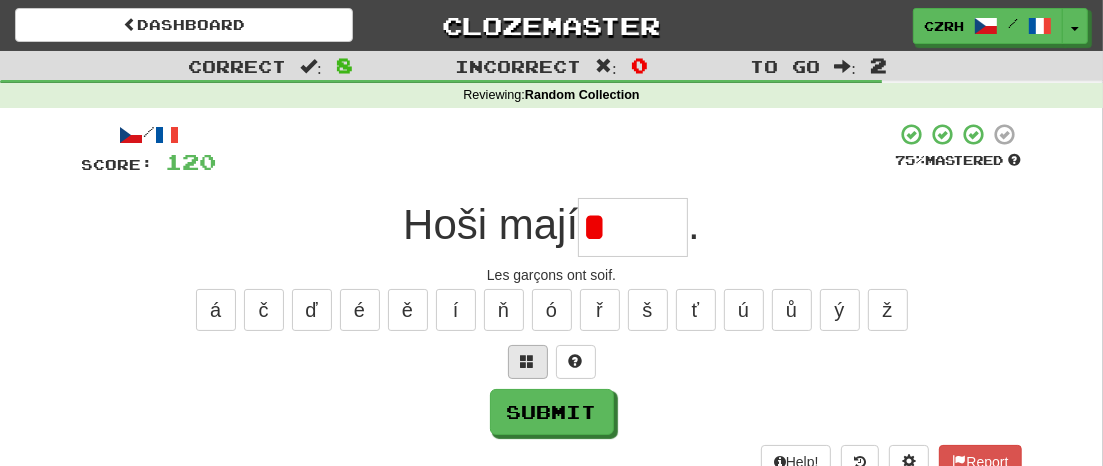 type on "*" 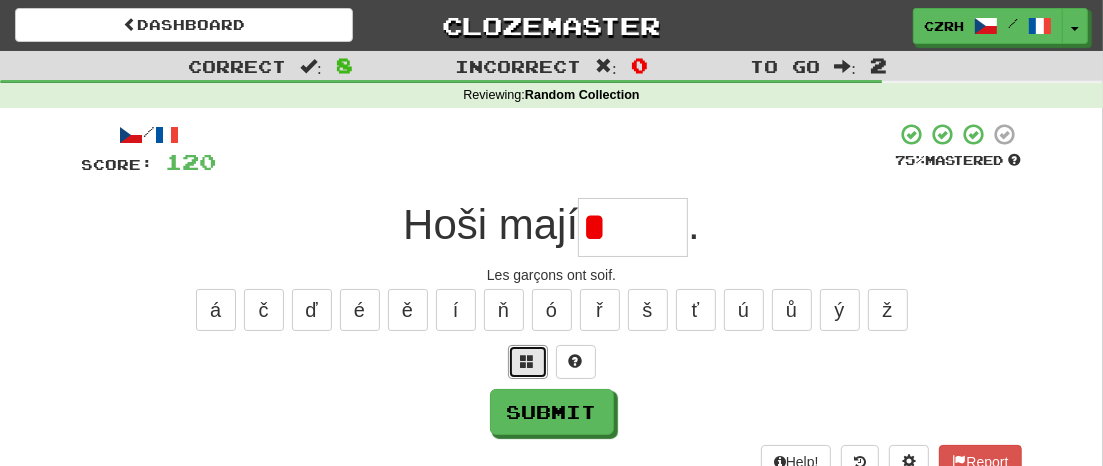 drag, startPoint x: 530, startPoint y: 356, endPoint x: 720, endPoint y: 329, distance: 191.90883 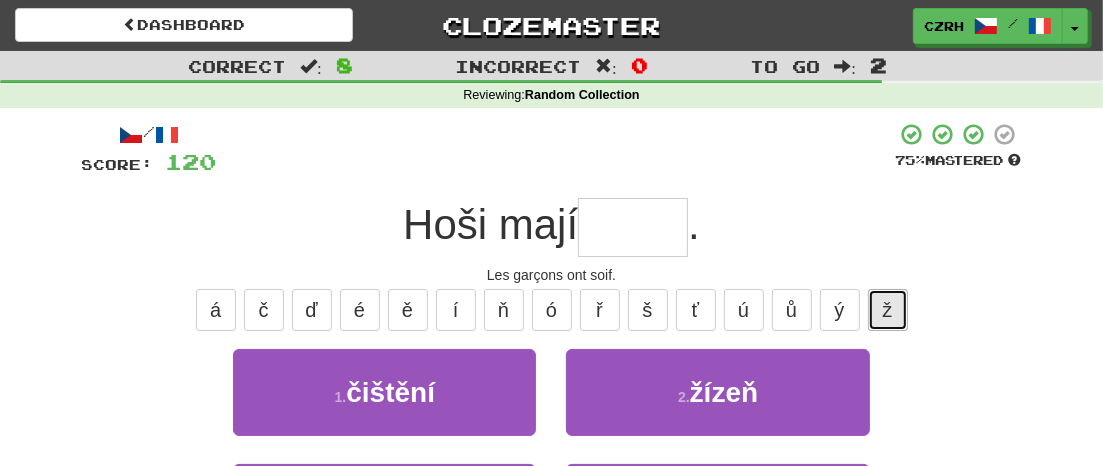 click on "ž" at bounding box center (888, 310) 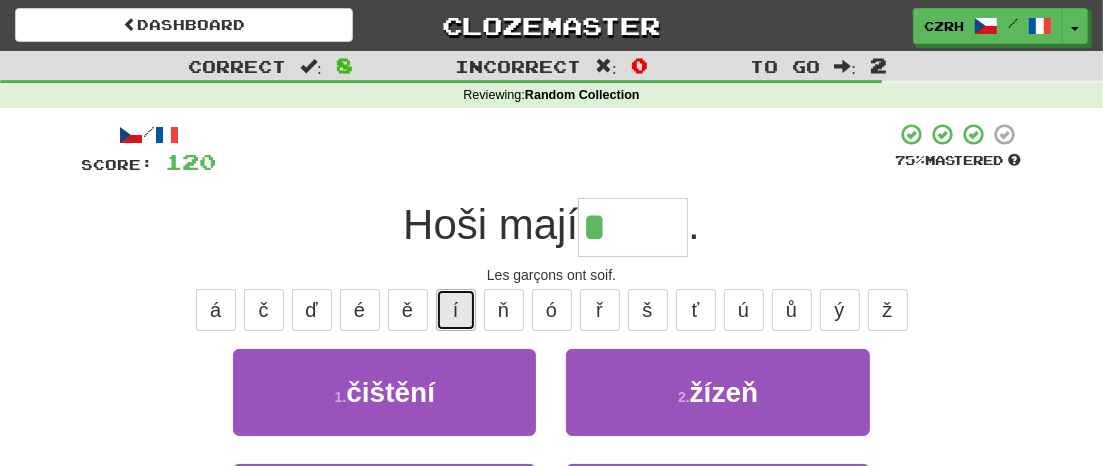 click on "í" at bounding box center [456, 310] 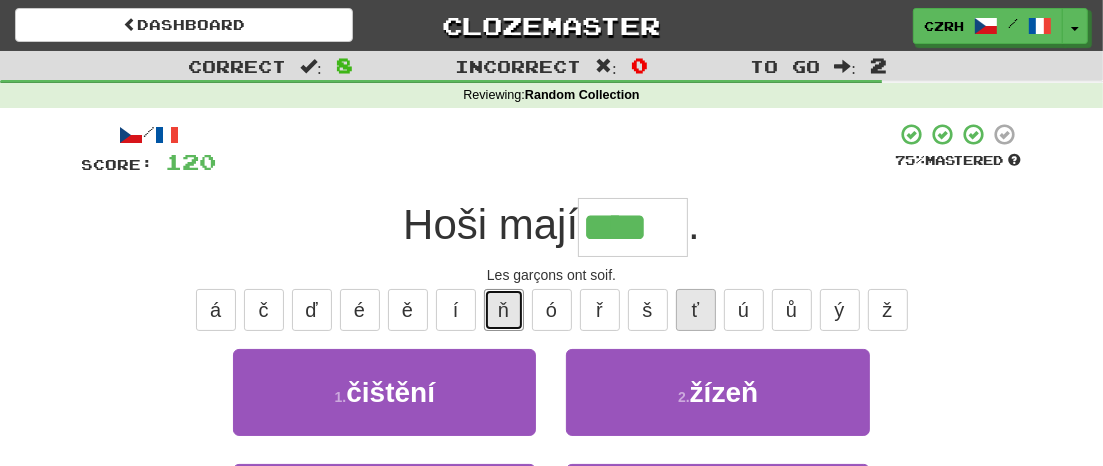 drag, startPoint x: 509, startPoint y: 316, endPoint x: 678, endPoint y: 319, distance: 169.02663 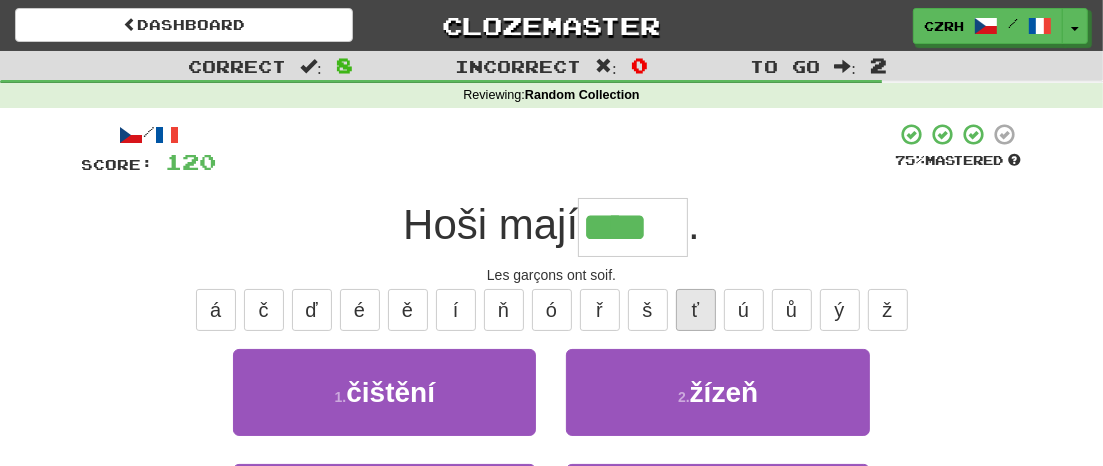 type on "*****" 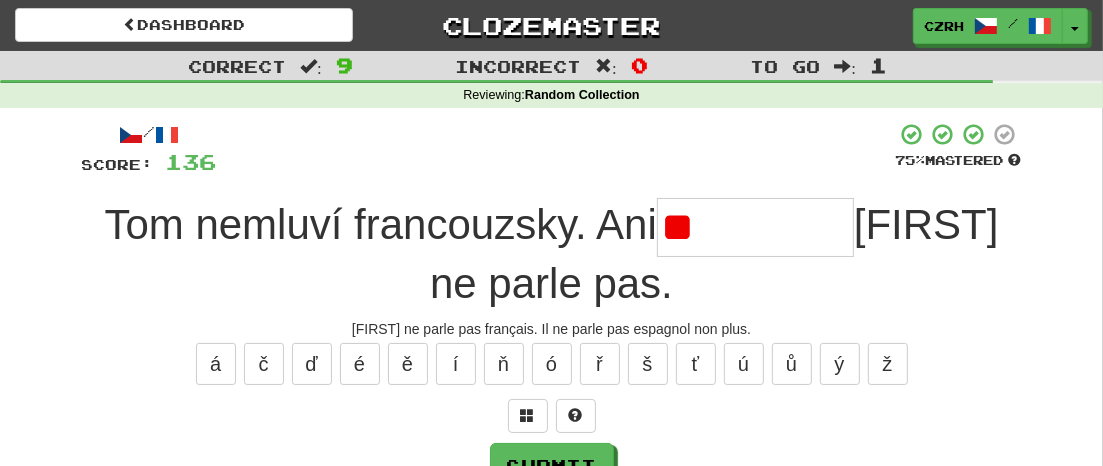 type on "*" 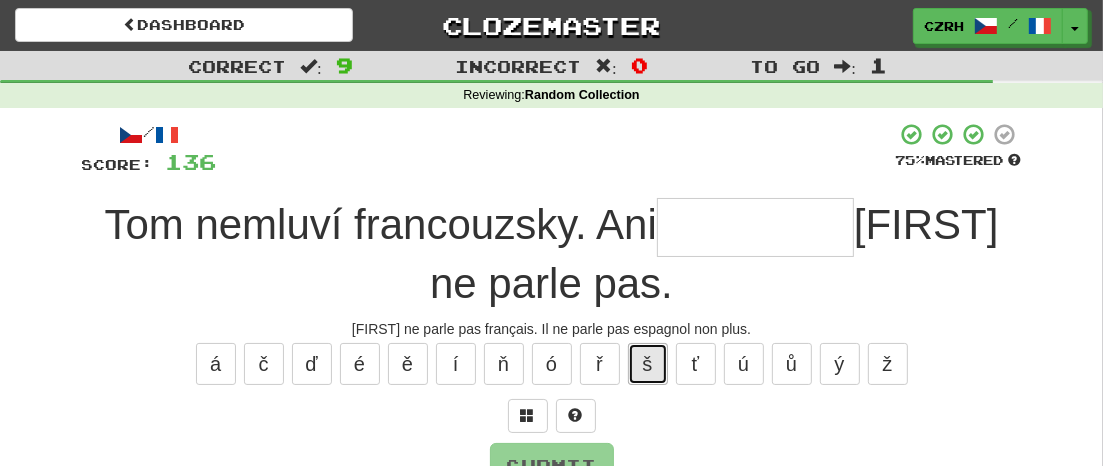 click on "š" at bounding box center [648, 364] 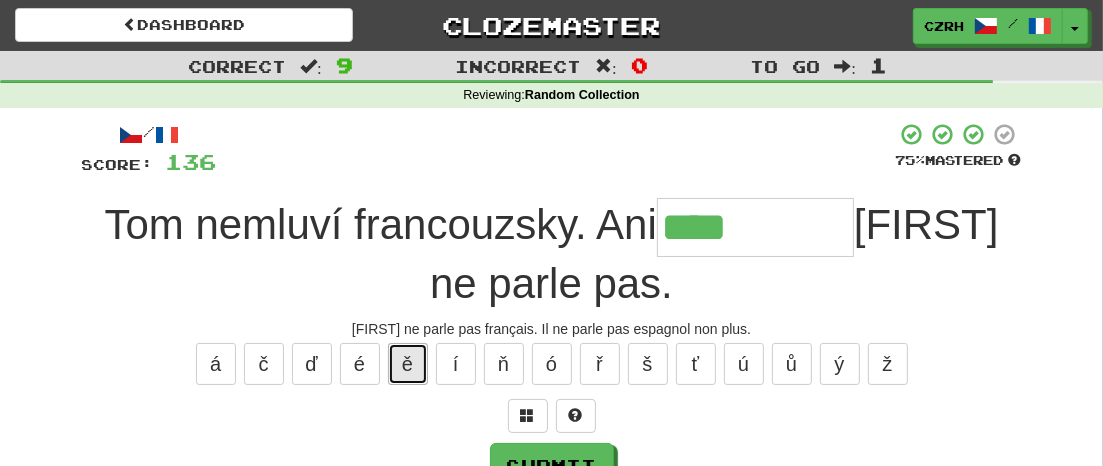 click on "ě" at bounding box center (408, 364) 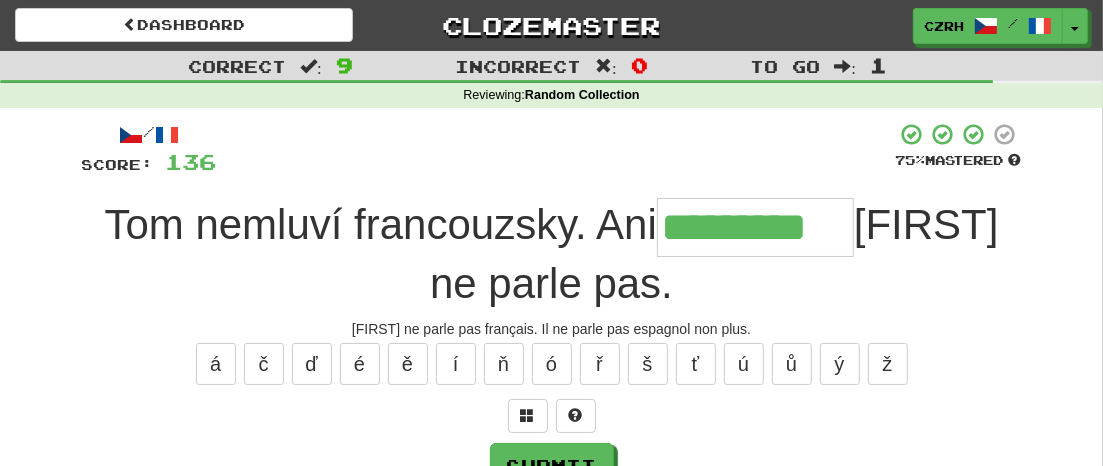 type on "*********" 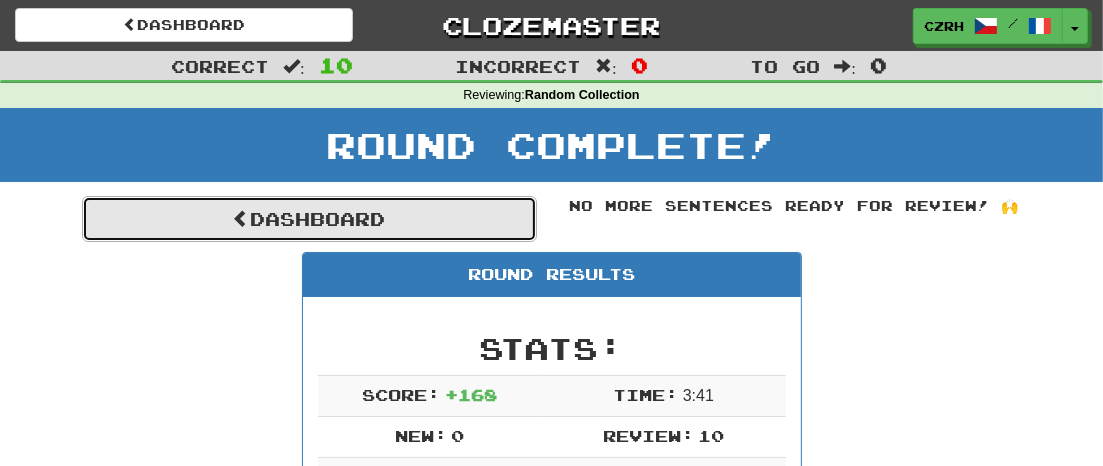 click on "Dashboard" at bounding box center (309, 219) 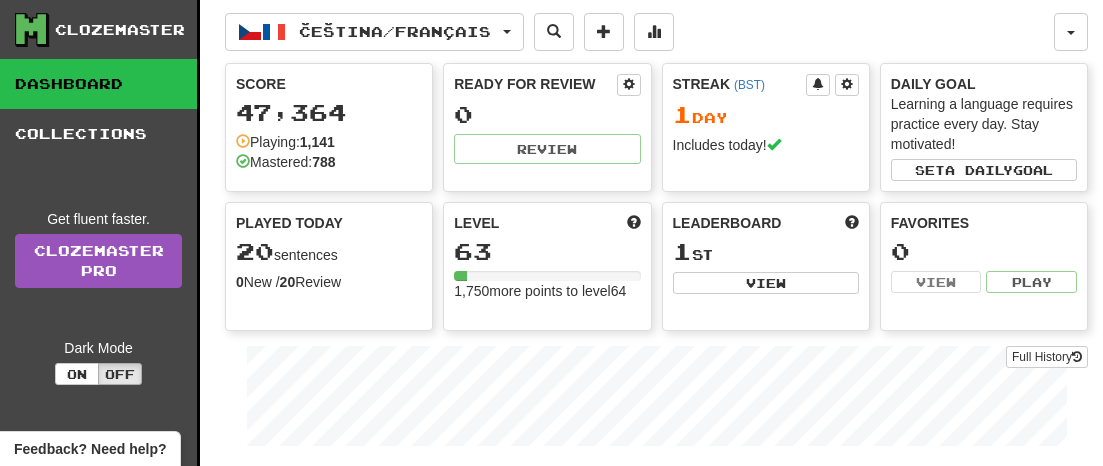scroll, scrollTop: 0, scrollLeft: 0, axis: both 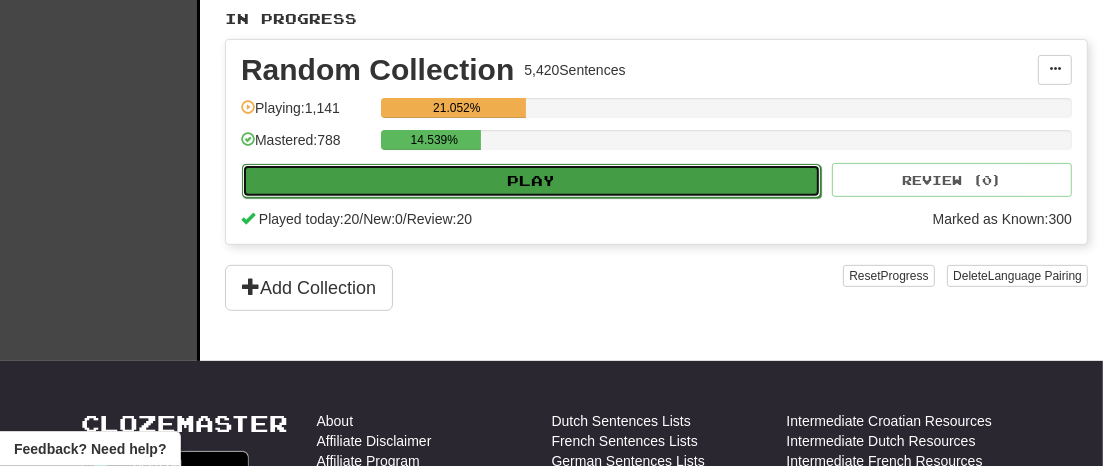 click on "Play" at bounding box center (531, 181) 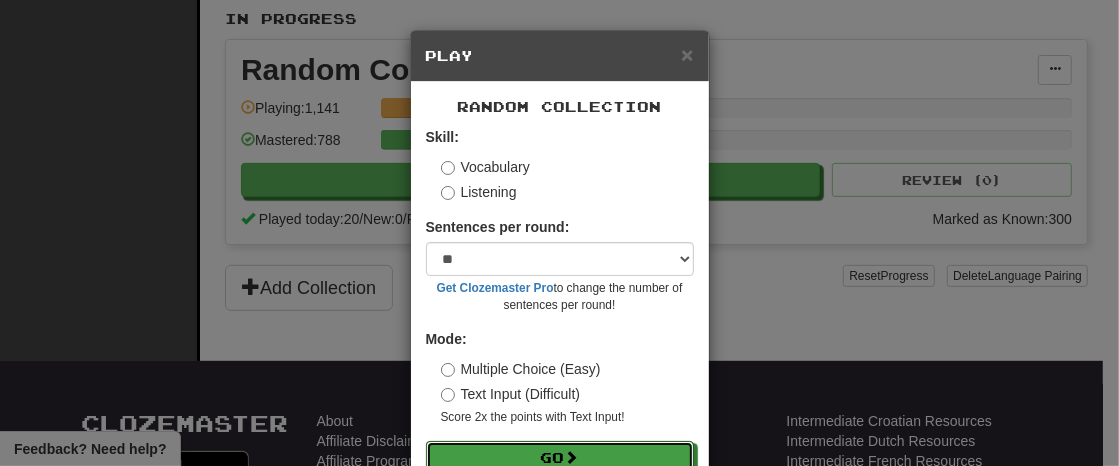 drag, startPoint x: 549, startPoint y: 451, endPoint x: 608, endPoint y: 440, distance: 60.016663 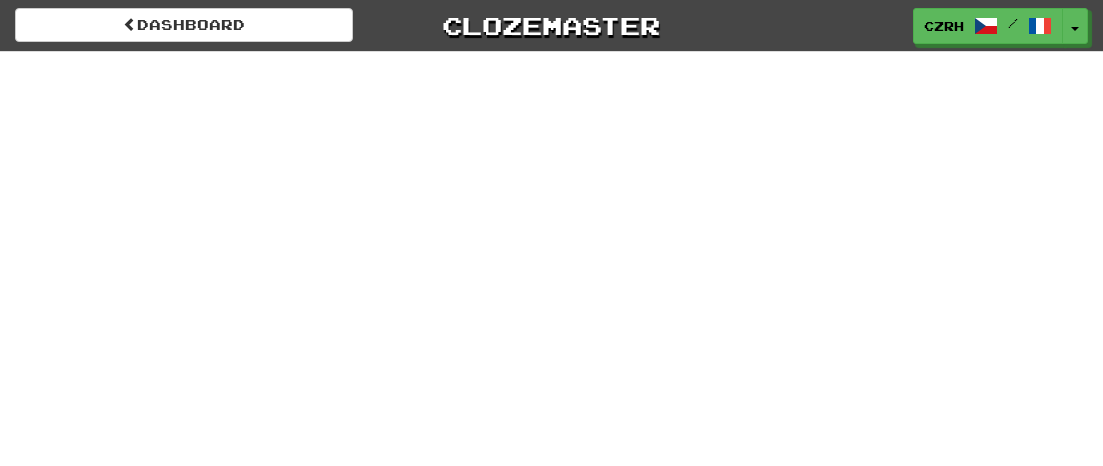 scroll, scrollTop: 0, scrollLeft: 0, axis: both 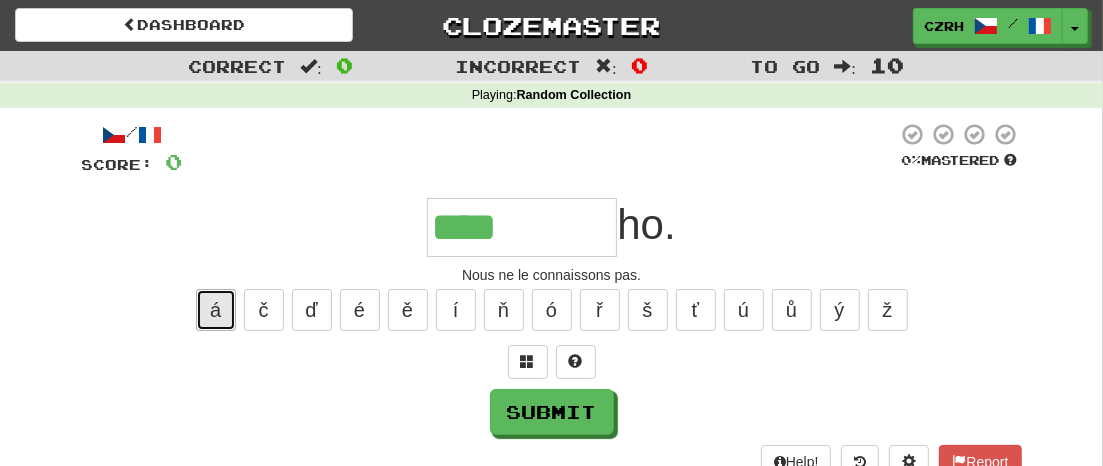 click on "á" at bounding box center (216, 310) 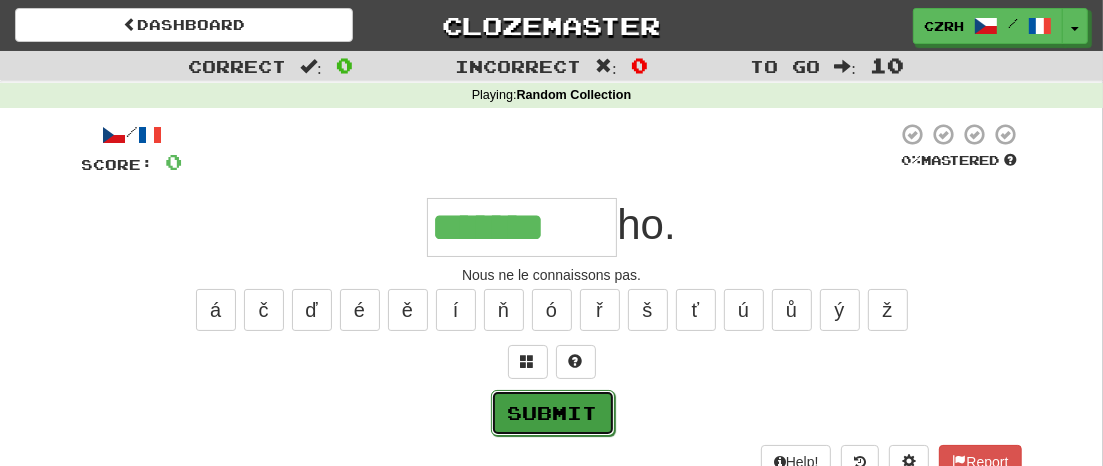 click on "Submit" at bounding box center (553, 413) 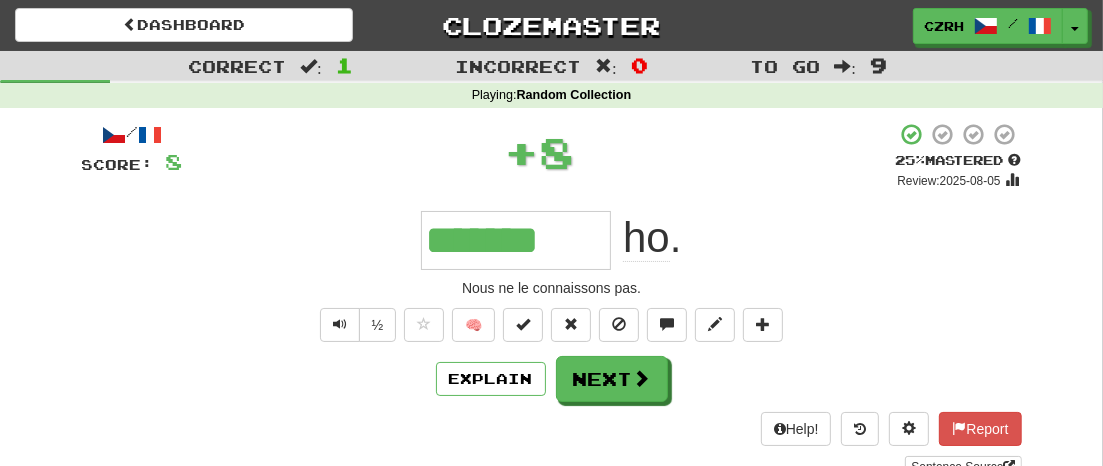 type on "*******" 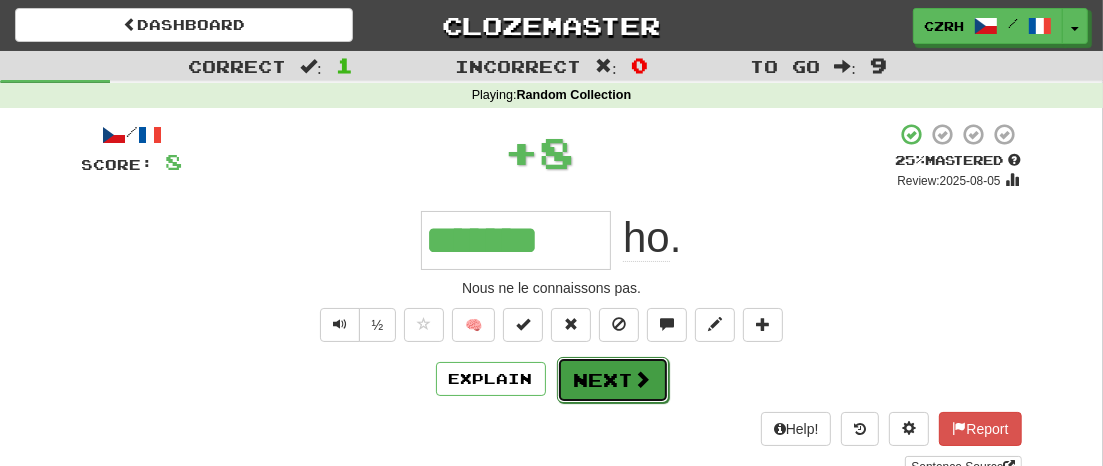 click on "Next" at bounding box center [613, 380] 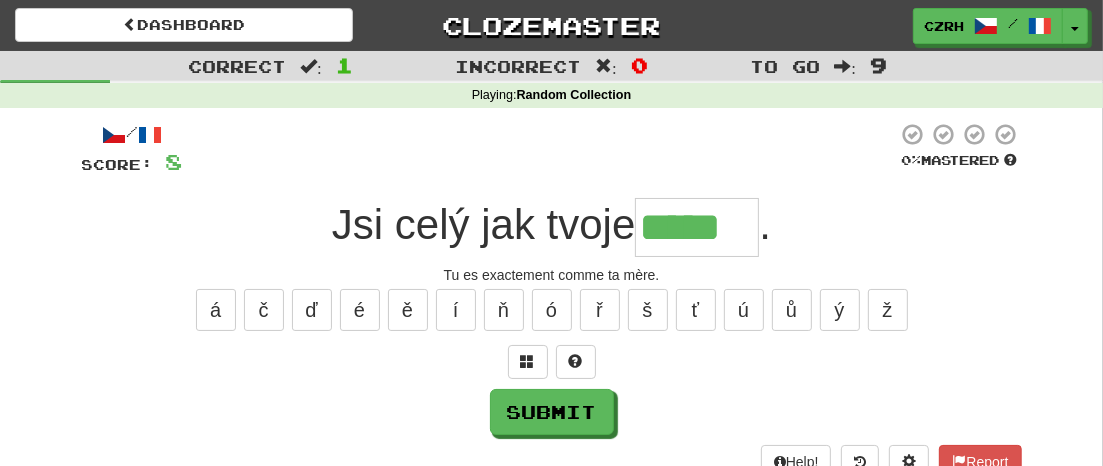 type on "*****" 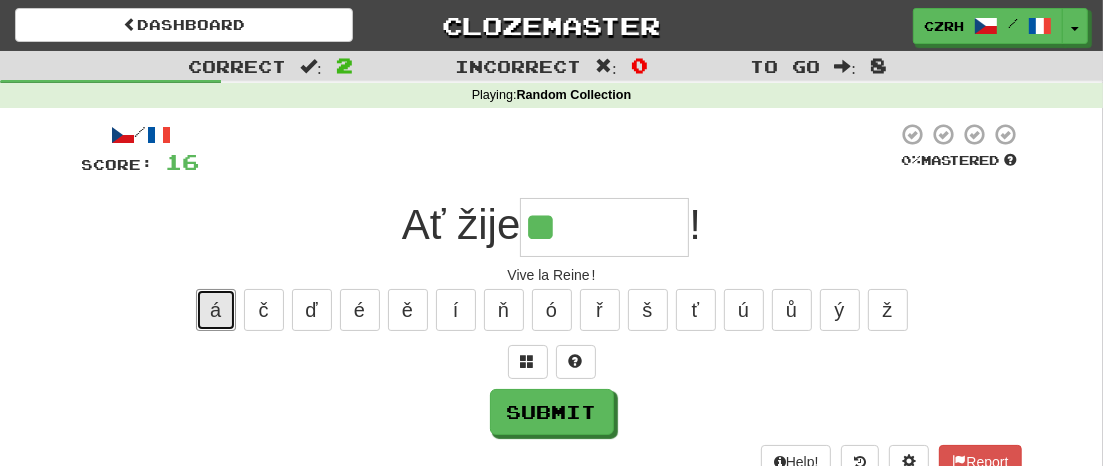 drag, startPoint x: 211, startPoint y: 309, endPoint x: 422, endPoint y: 351, distance: 215.1395 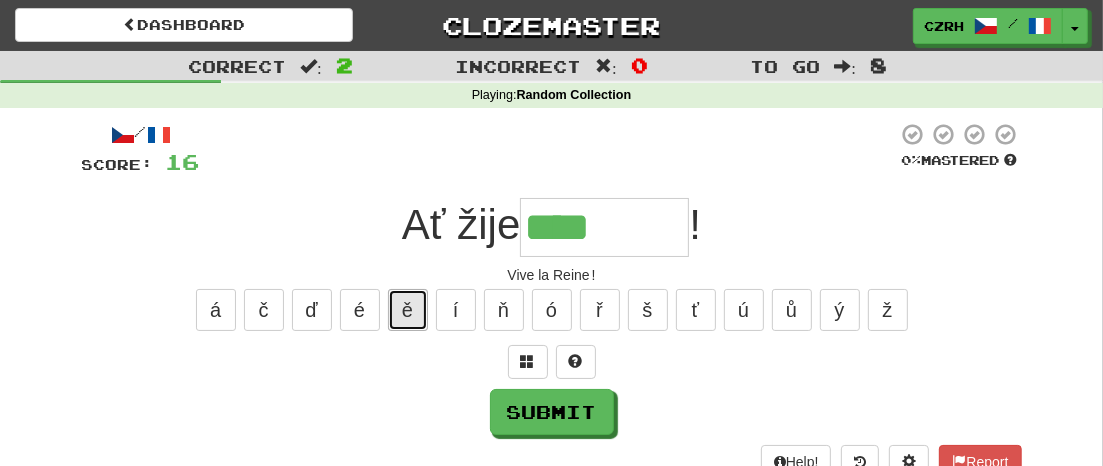 click on "ě" at bounding box center [408, 310] 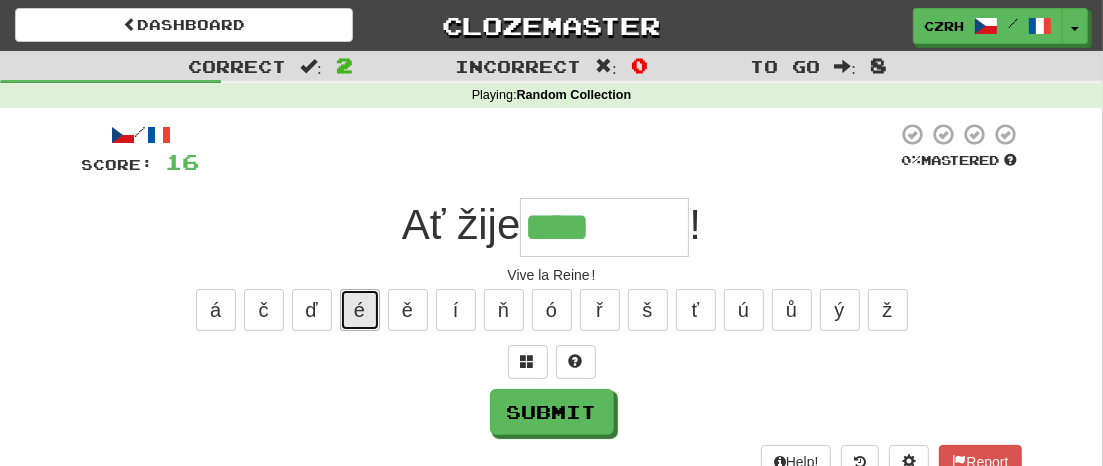 click on "é" at bounding box center (360, 310) 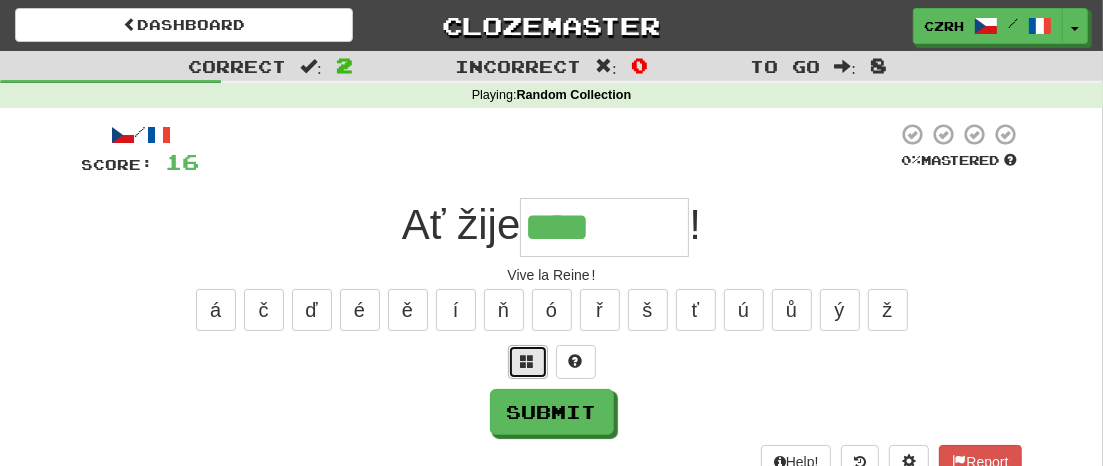 click at bounding box center [528, 361] 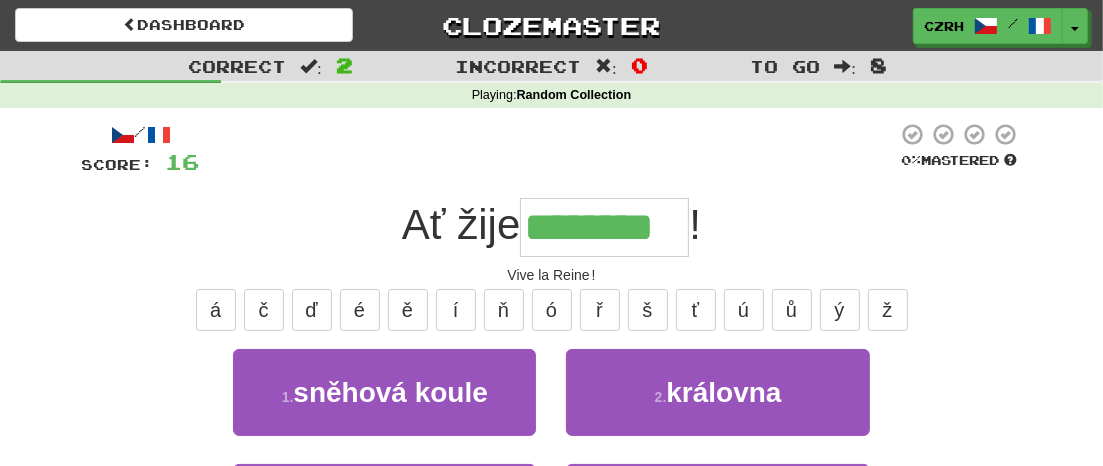 type on "********" 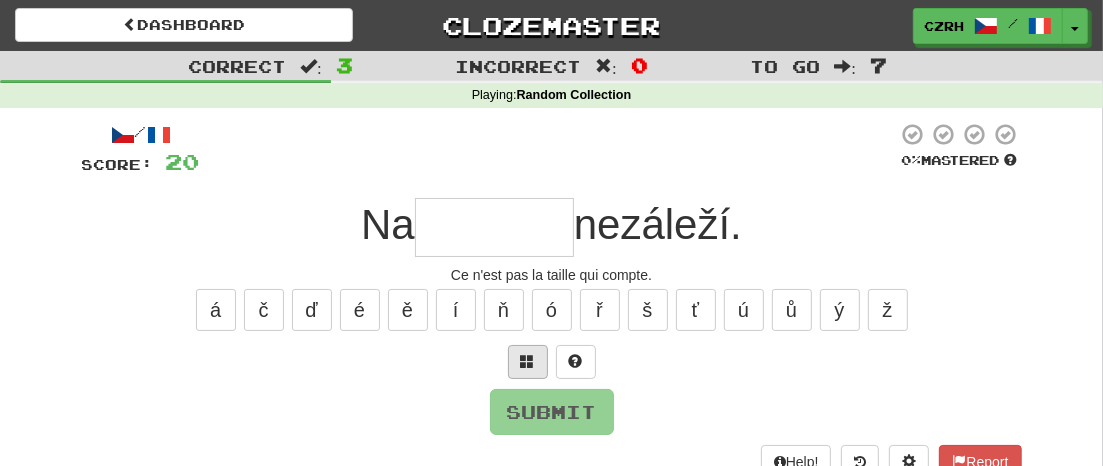type on "*" 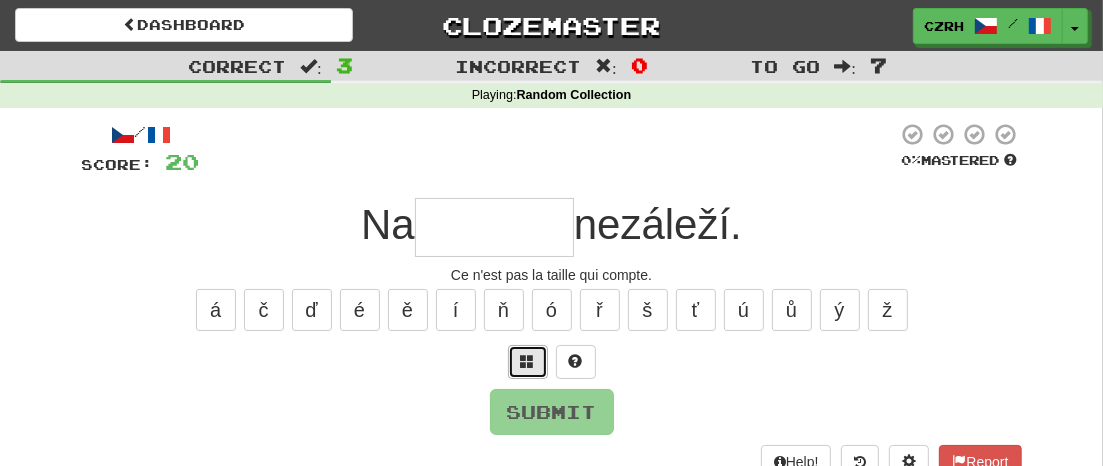 click at bounding box center (528, 361) 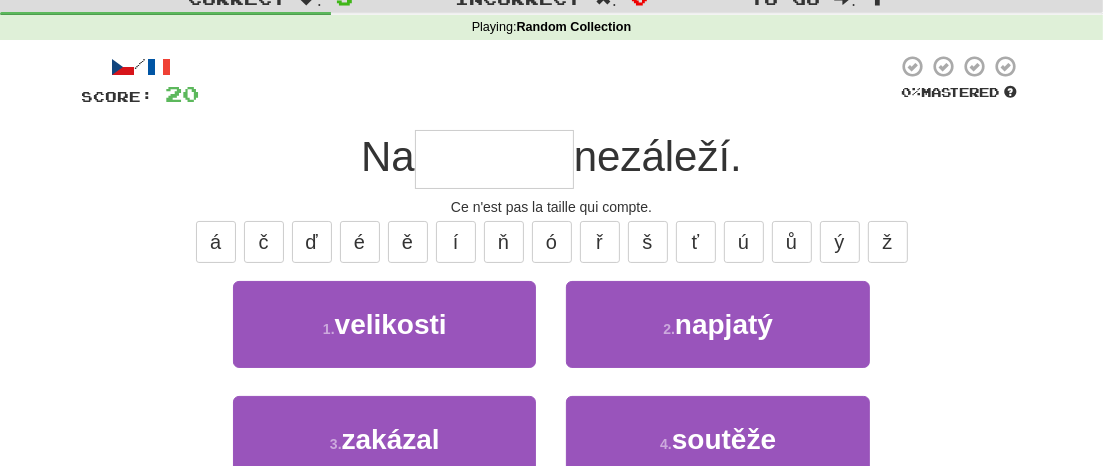 scroll, scrollTop: 77, scrollLeft: 0, axis: vertical 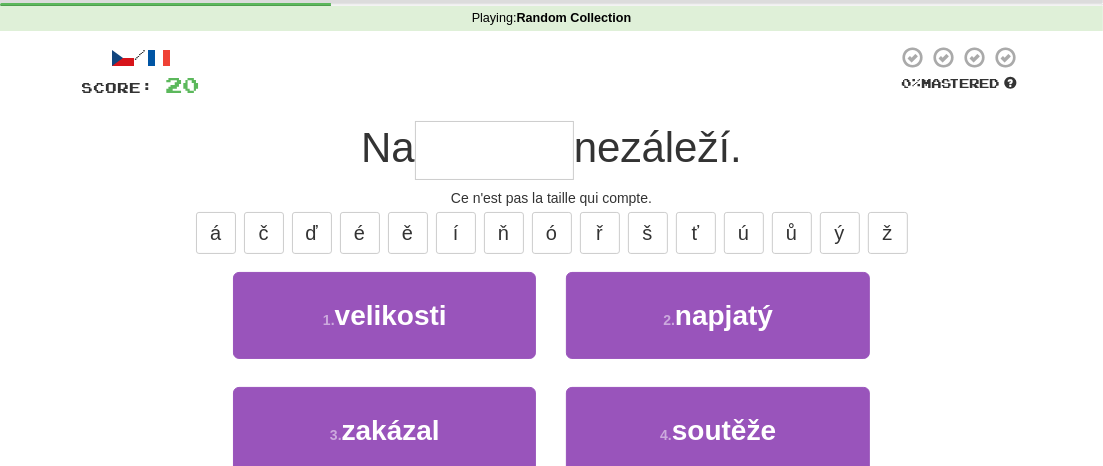 type on "*" 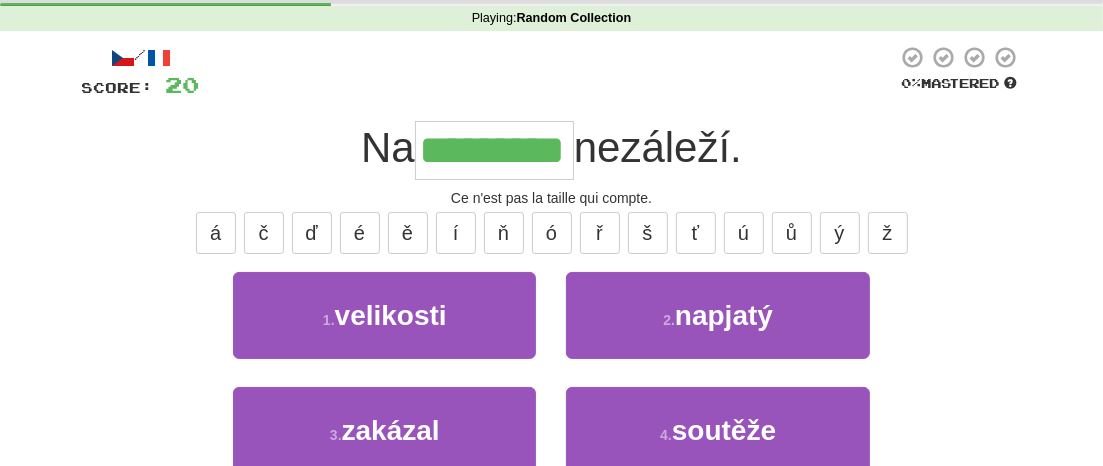 type on "*********" 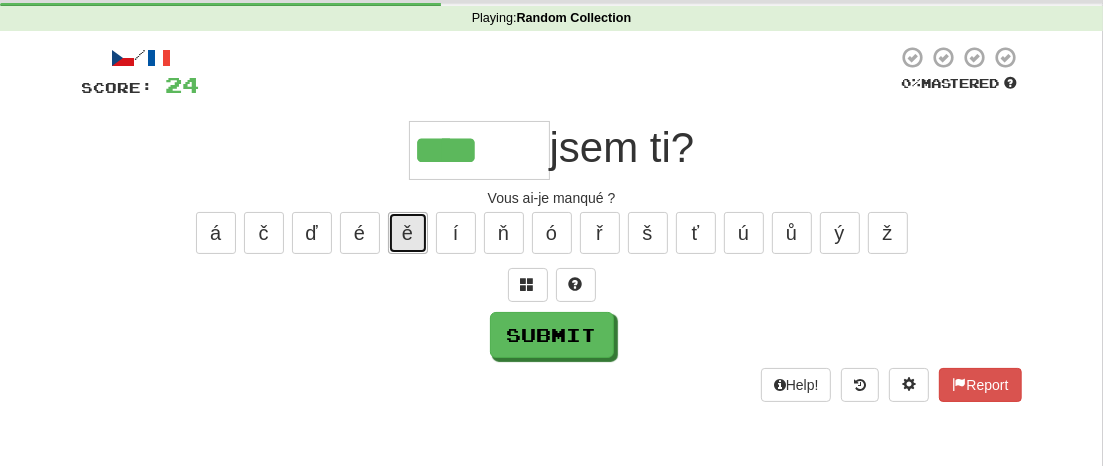 click on "ě" at bounding box center (408, 233) 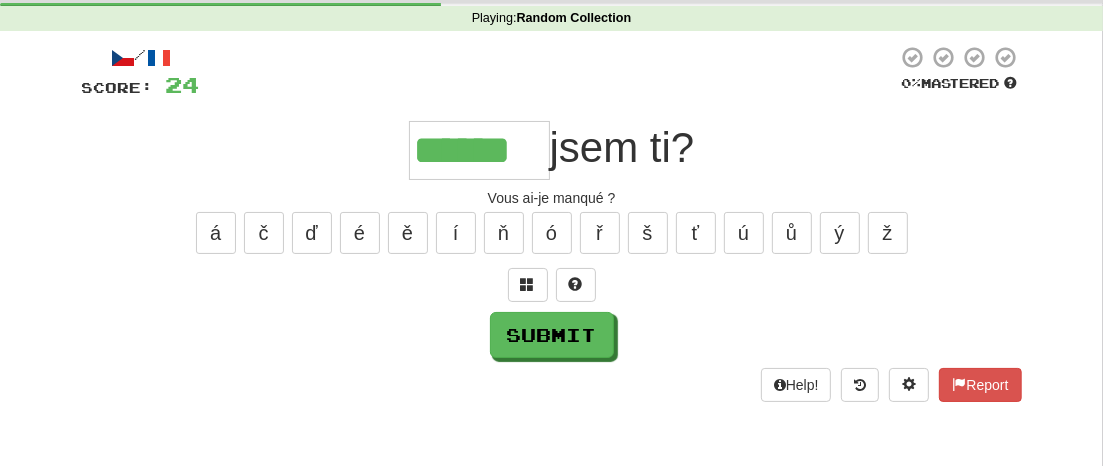 type on "******" 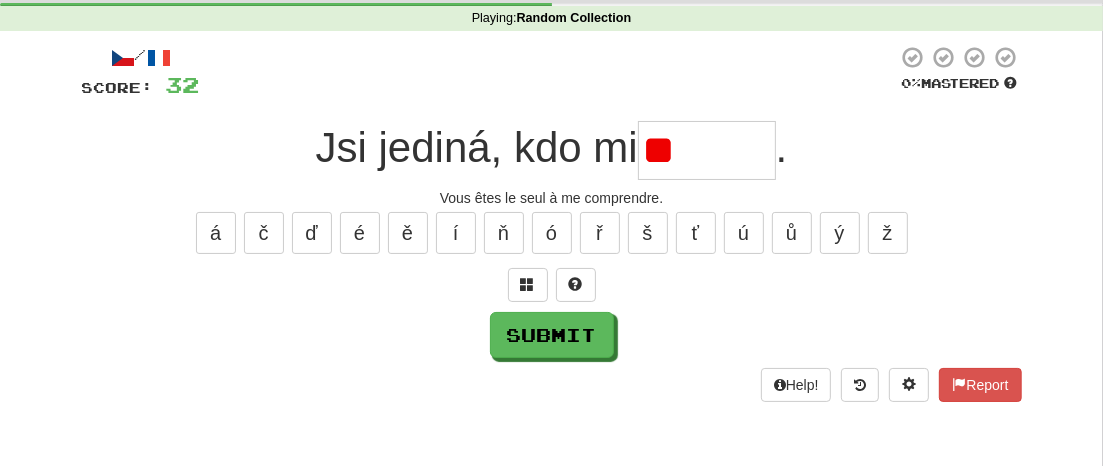 type on "*" 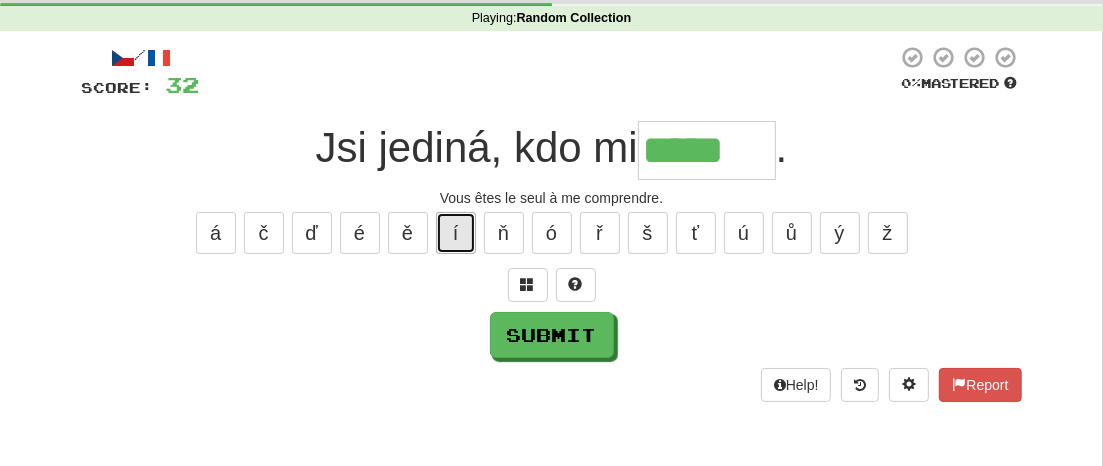 click on "í" at bounding box center [456, 233] 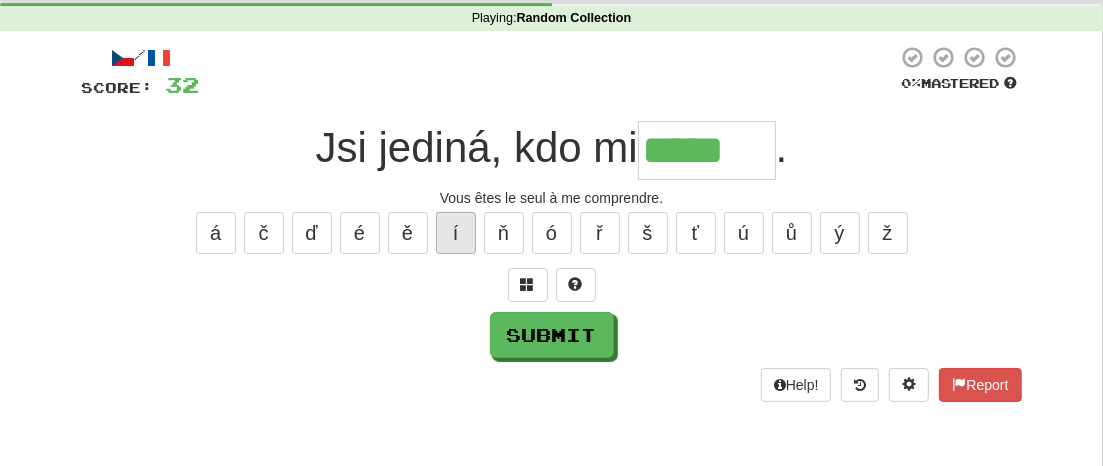 type on "******" 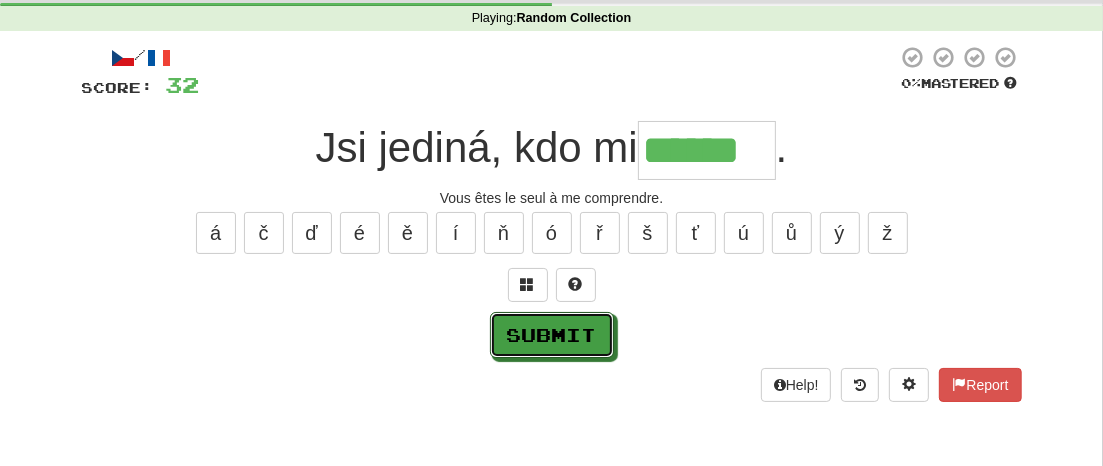 drag, startPoint x: 533, startPoint y: 316, endPoint x: 696, endPoint y: 334, distance: 163.99086 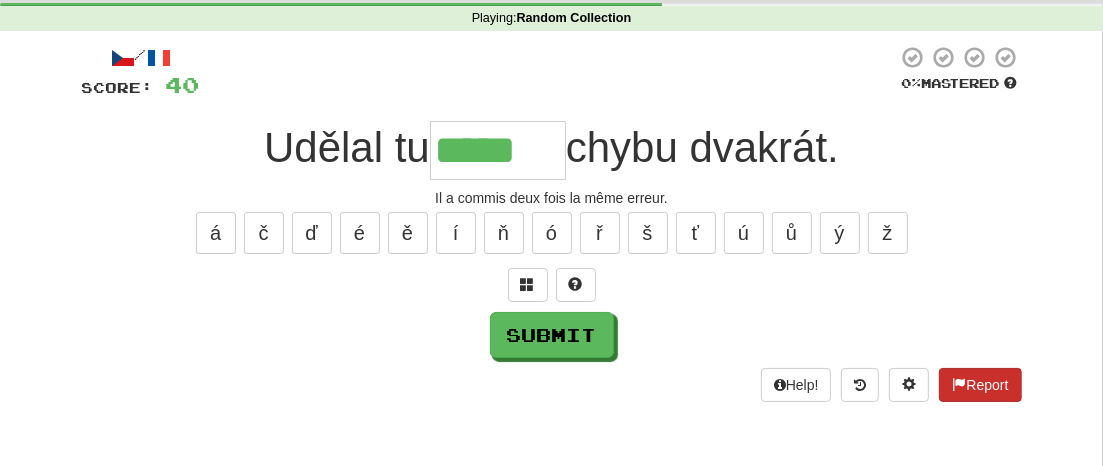 type on "*****" 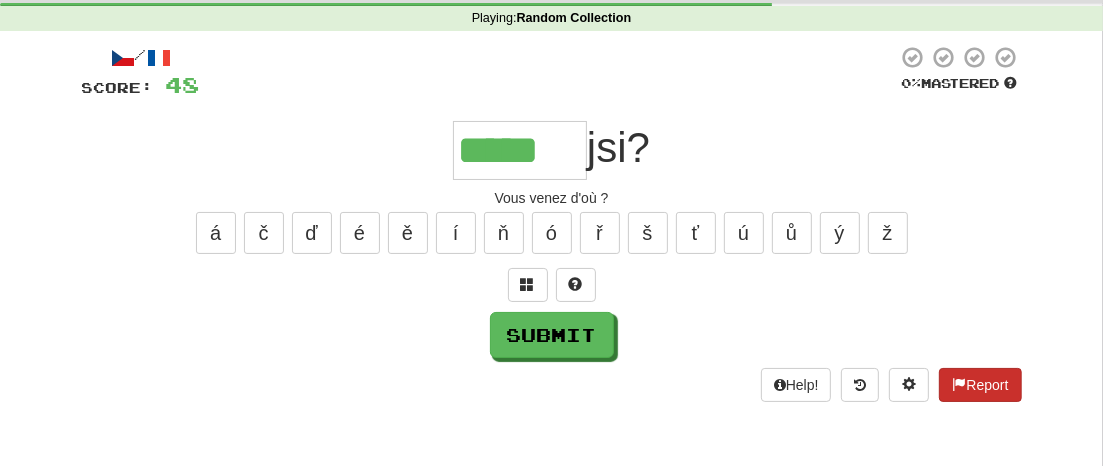 type on "*****" 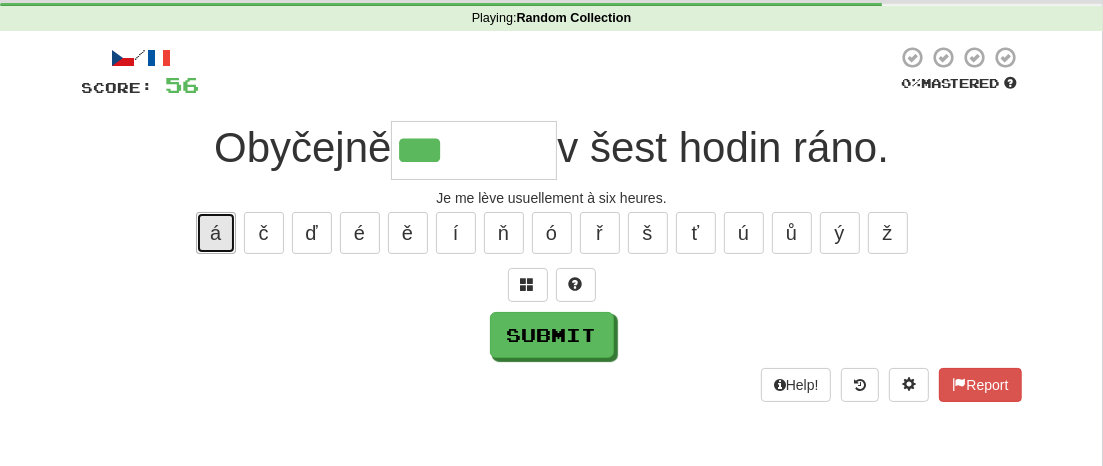 click on "á" at bounding box center [216, 233] 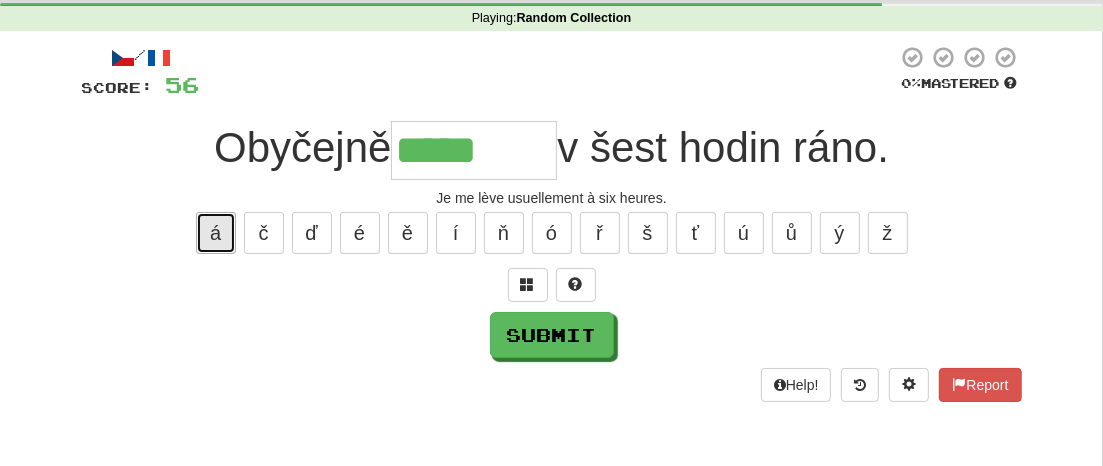 click on "á" at bounding box center [216, 233] 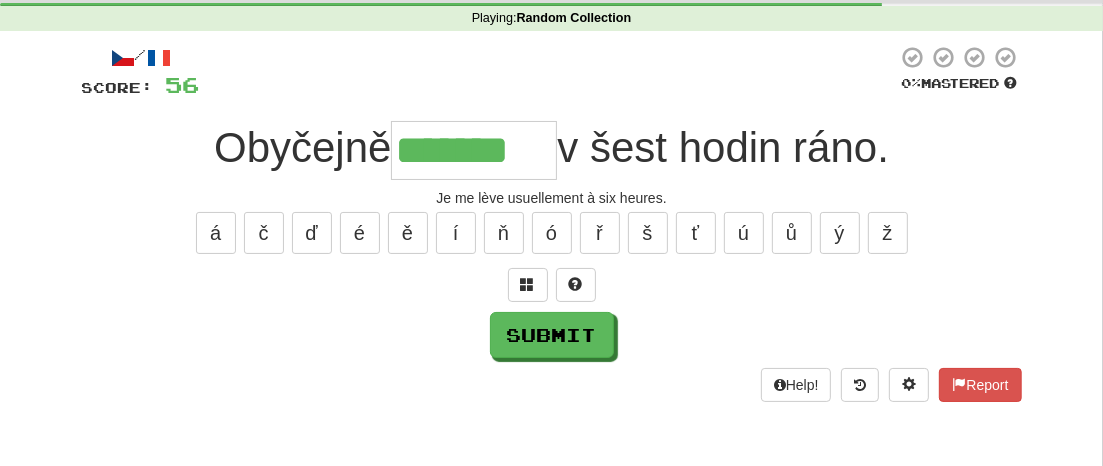 type on "*******" 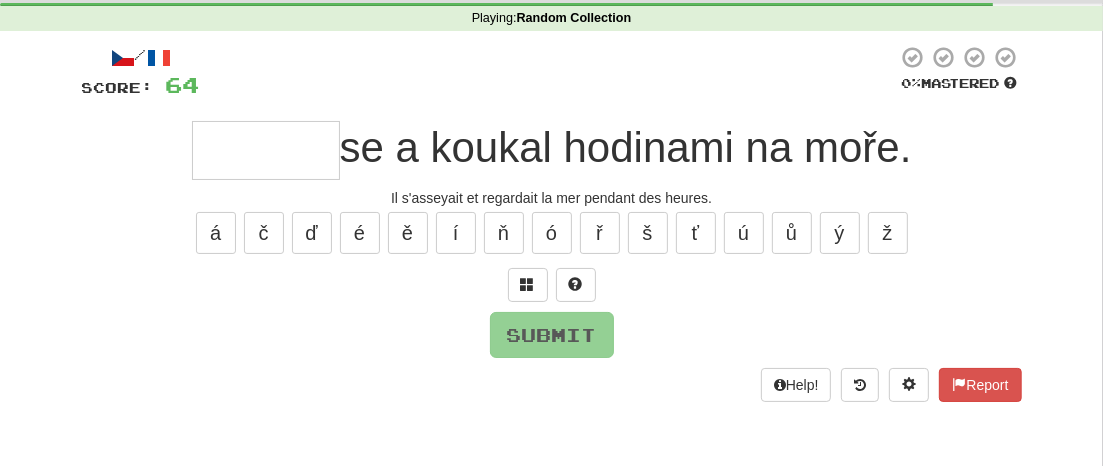type on "*" 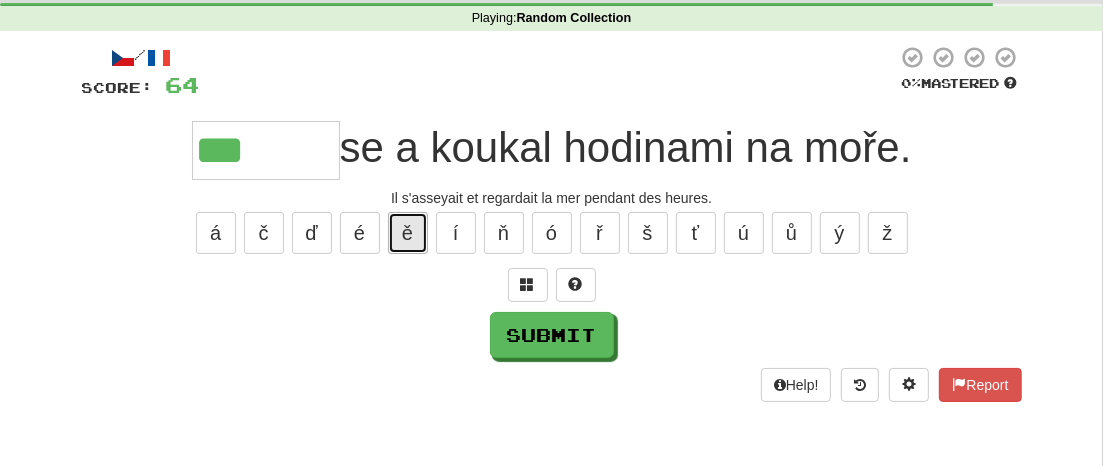 click on "ě" at bounding box center (408, 233) 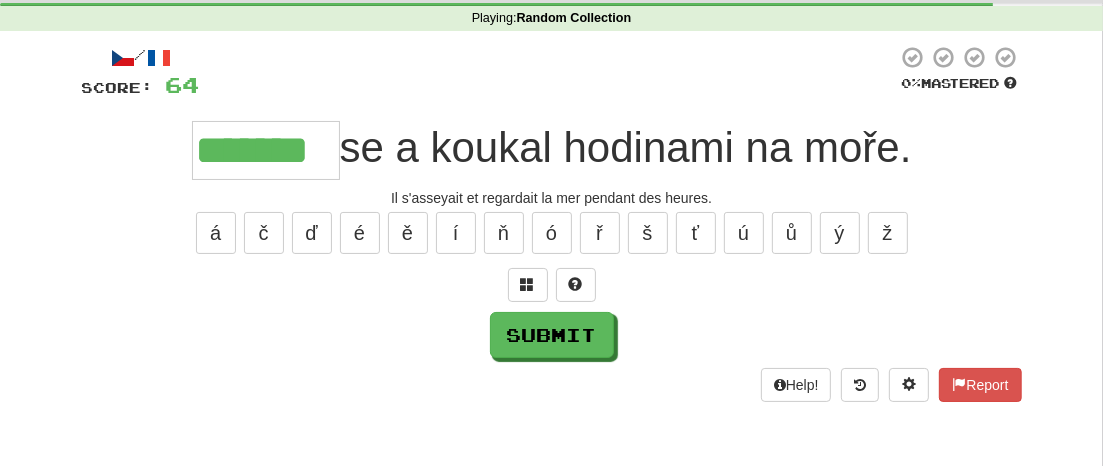 type on "*******" 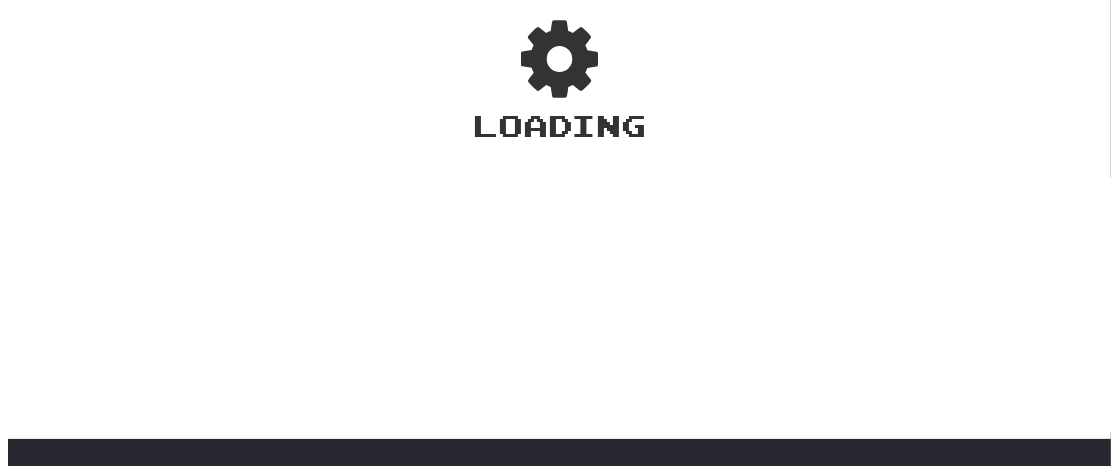 scroll, scrollTop: 117, scrollLeft: 0, axis: vertical 